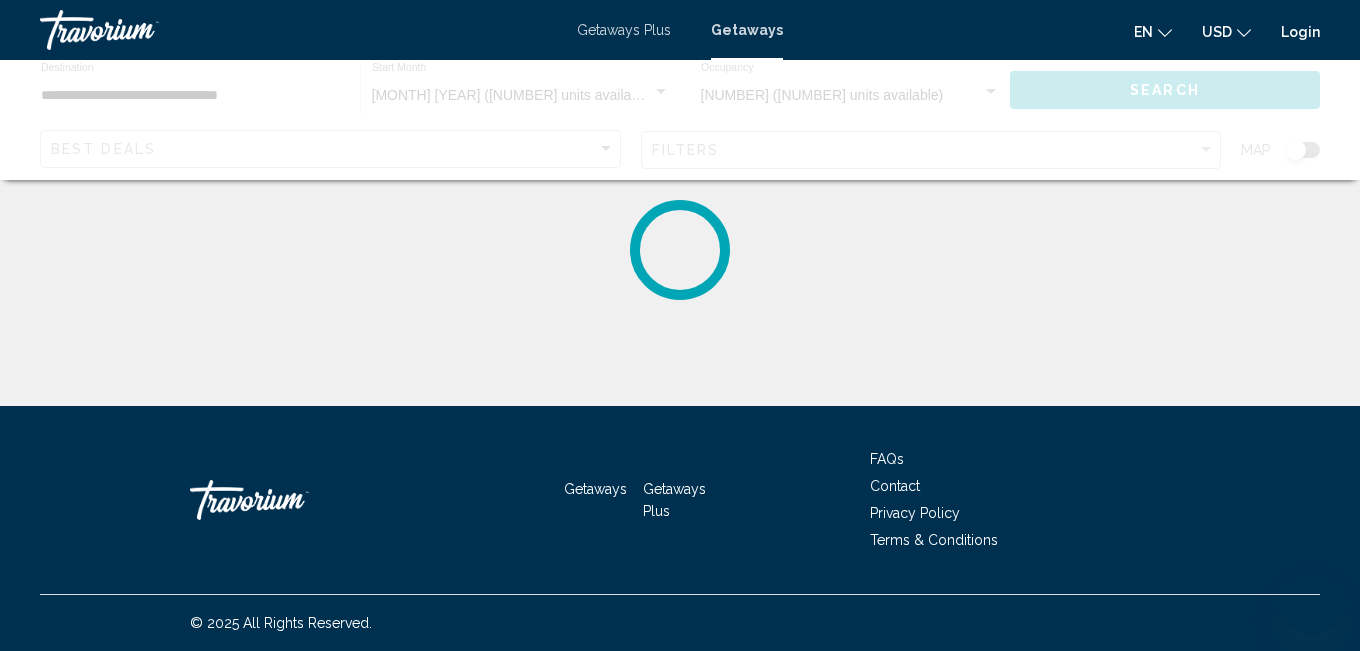 scroll, scrollTop: 0, scrollLeft: 0, axis: both 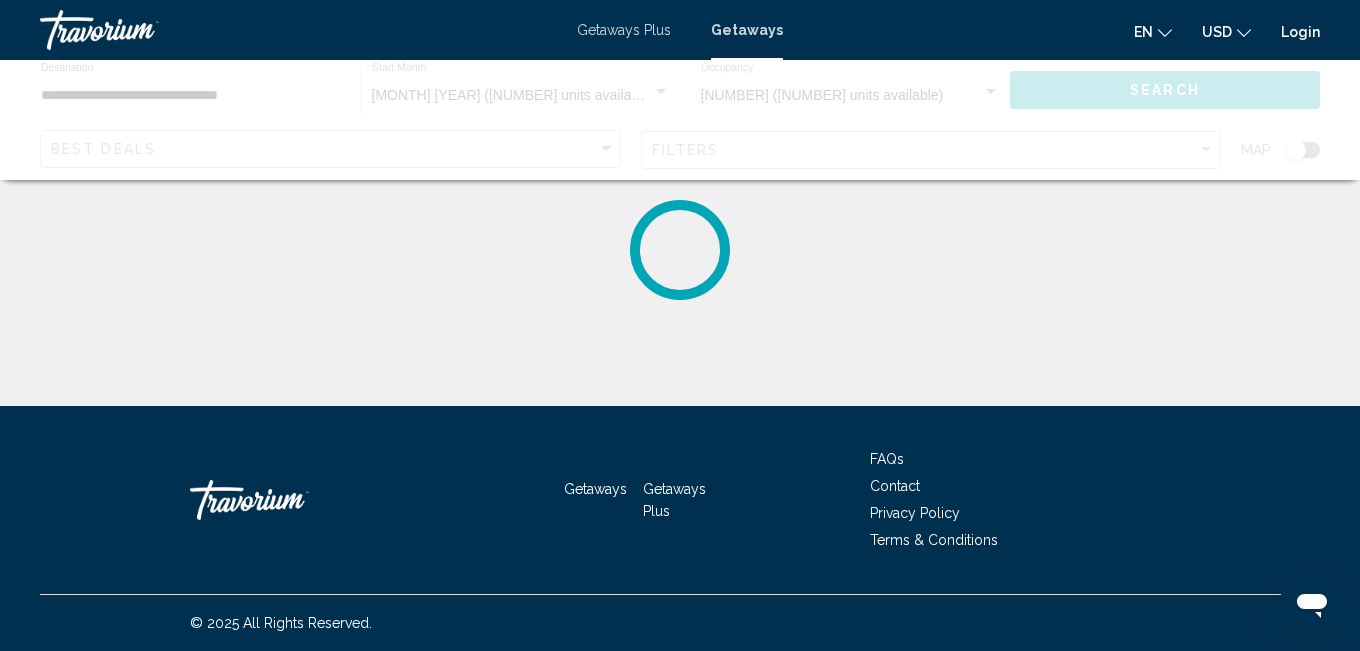 click on "Login" 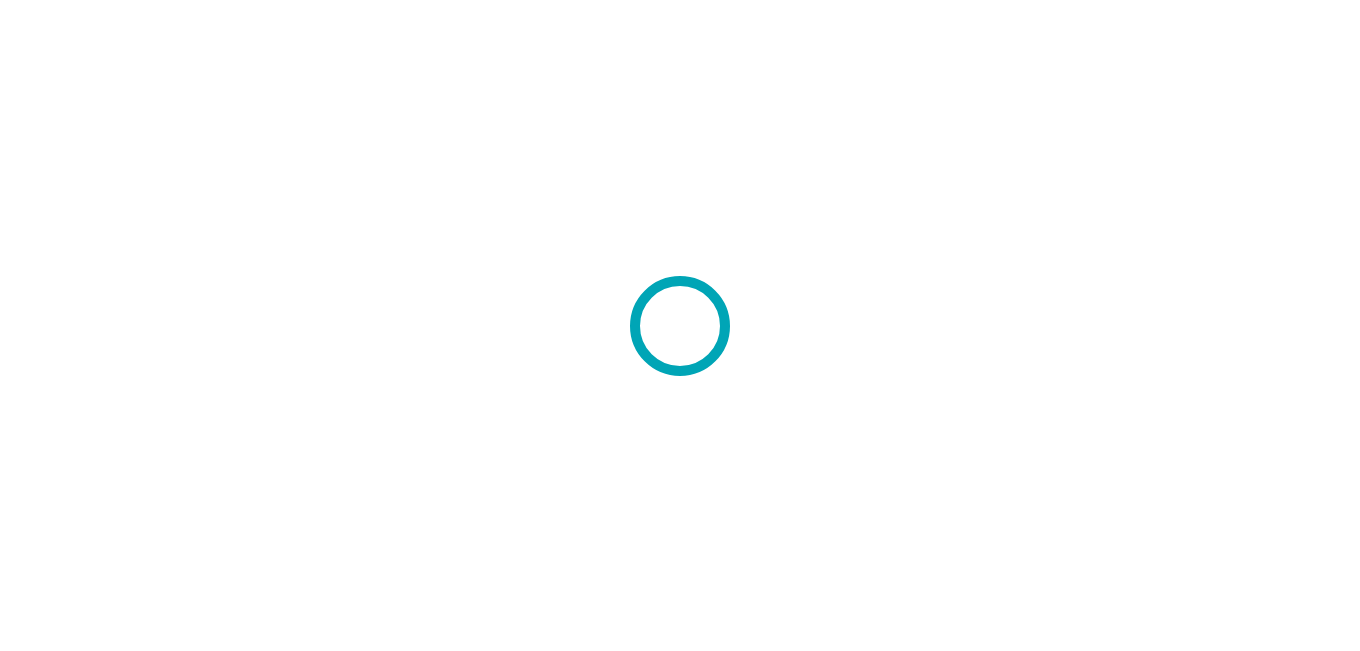 scroll, scrollTop: 0, scrollLeft: 0, axis: both 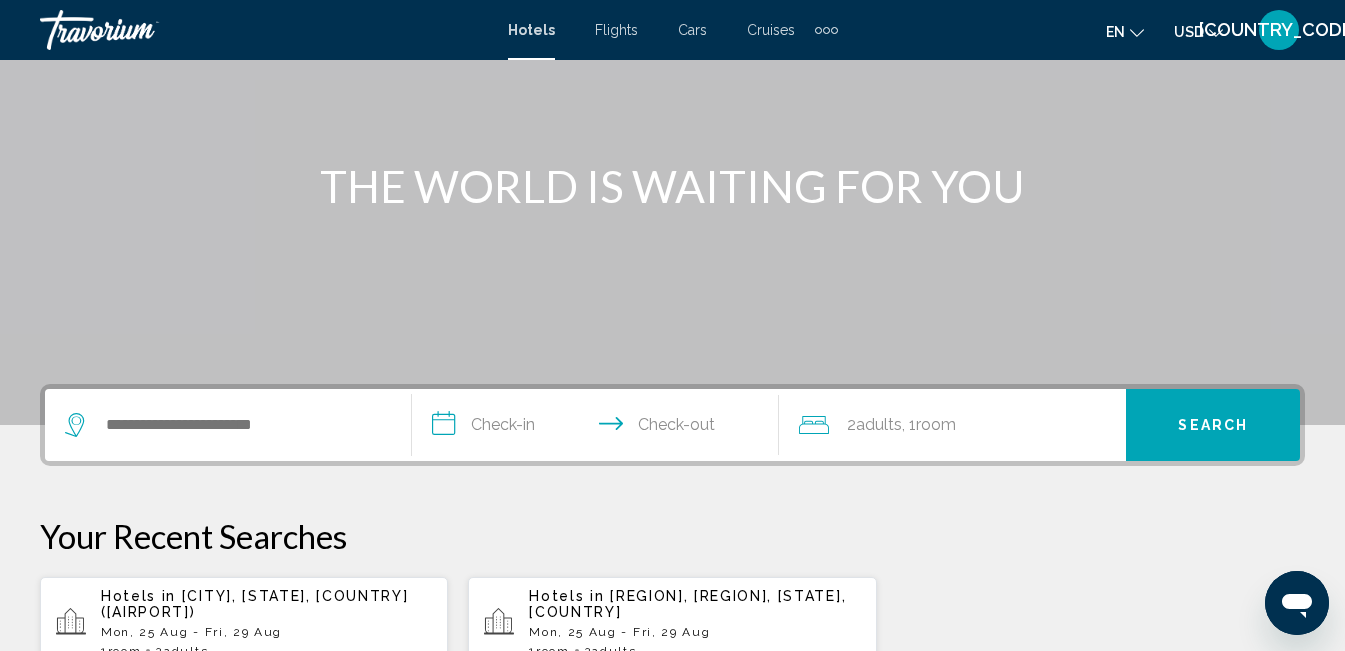 click 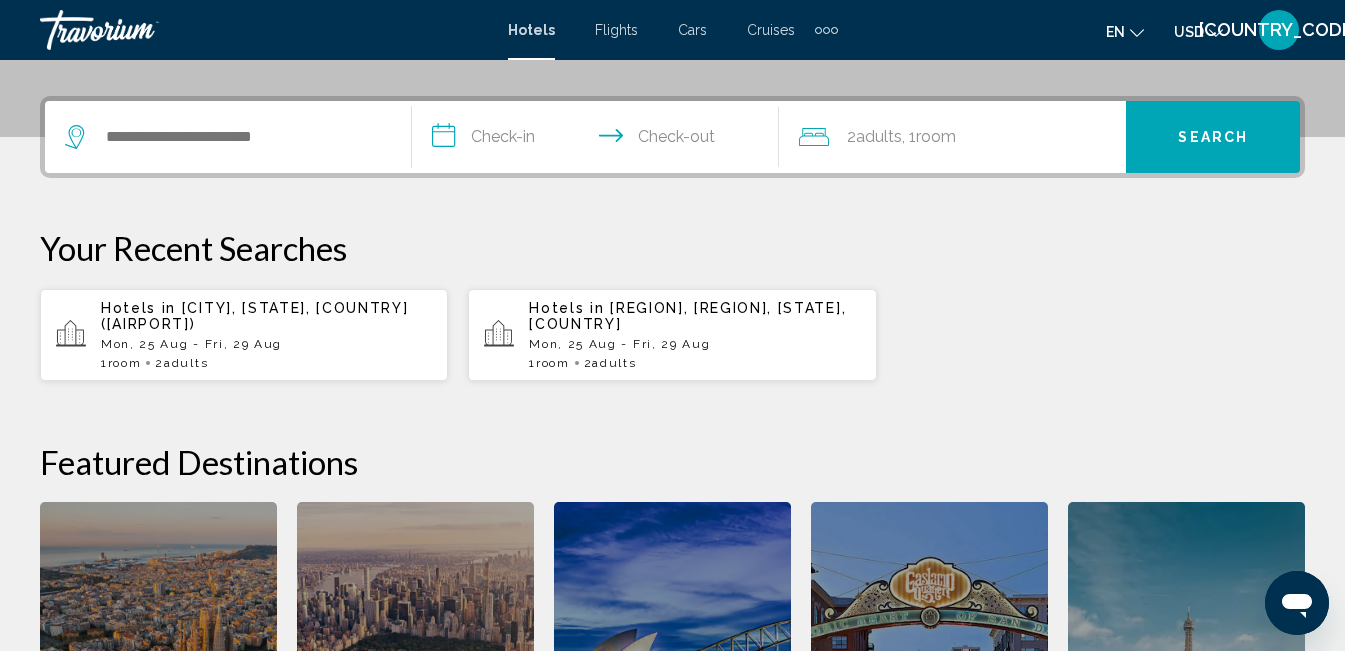 scroll, scrollTop: 494, scrollLeft: 0, axis: vertical 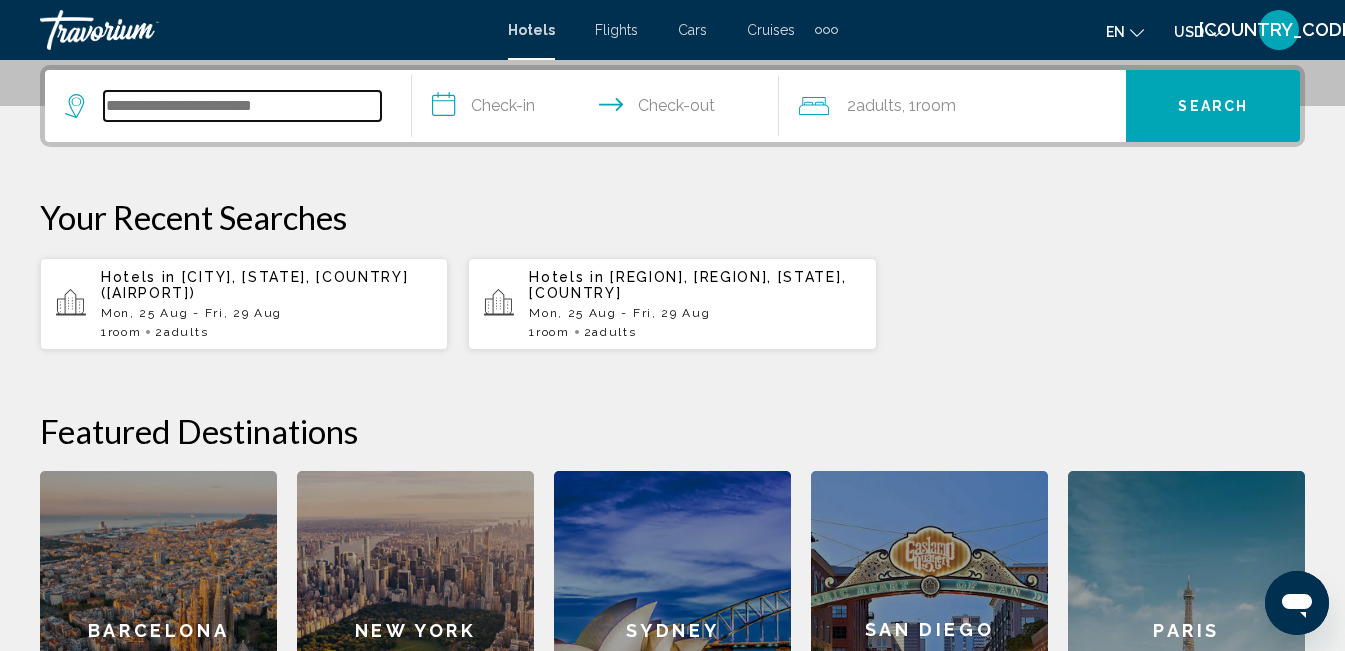 click at bounding box center (242, 106) 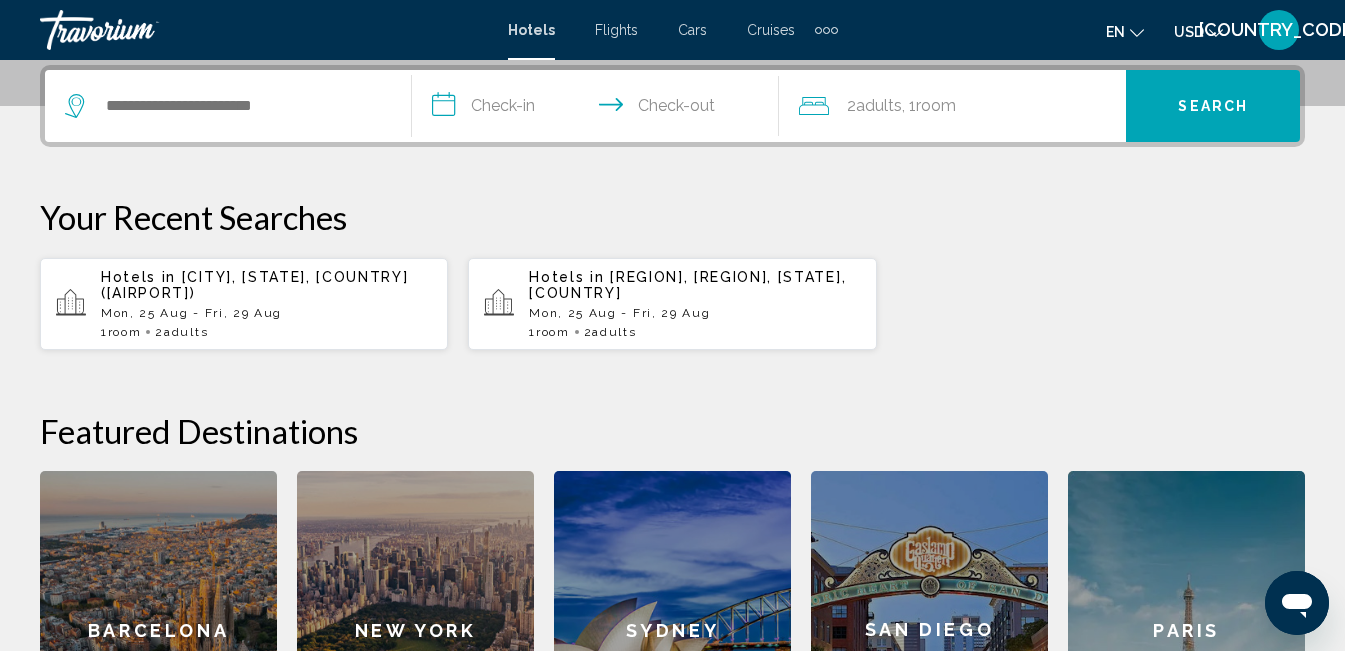 click 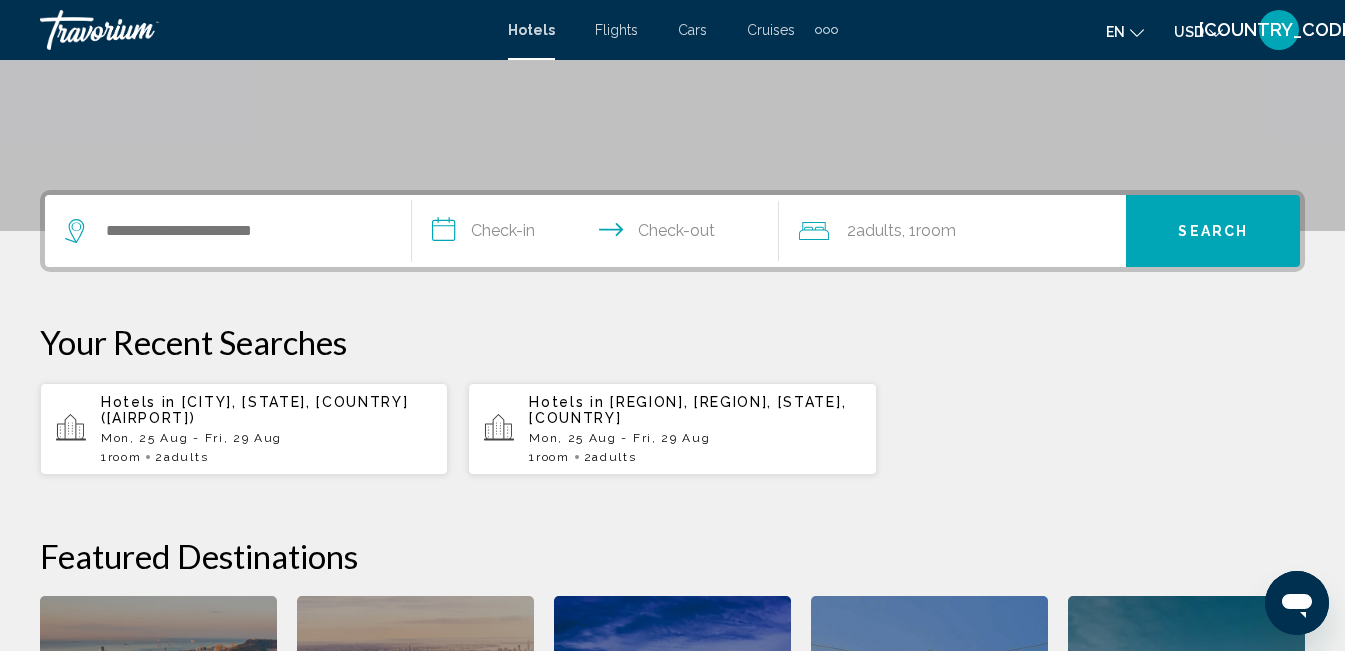 scroll, scrollTop: 359, scrollLeft: 0, axis: vertical 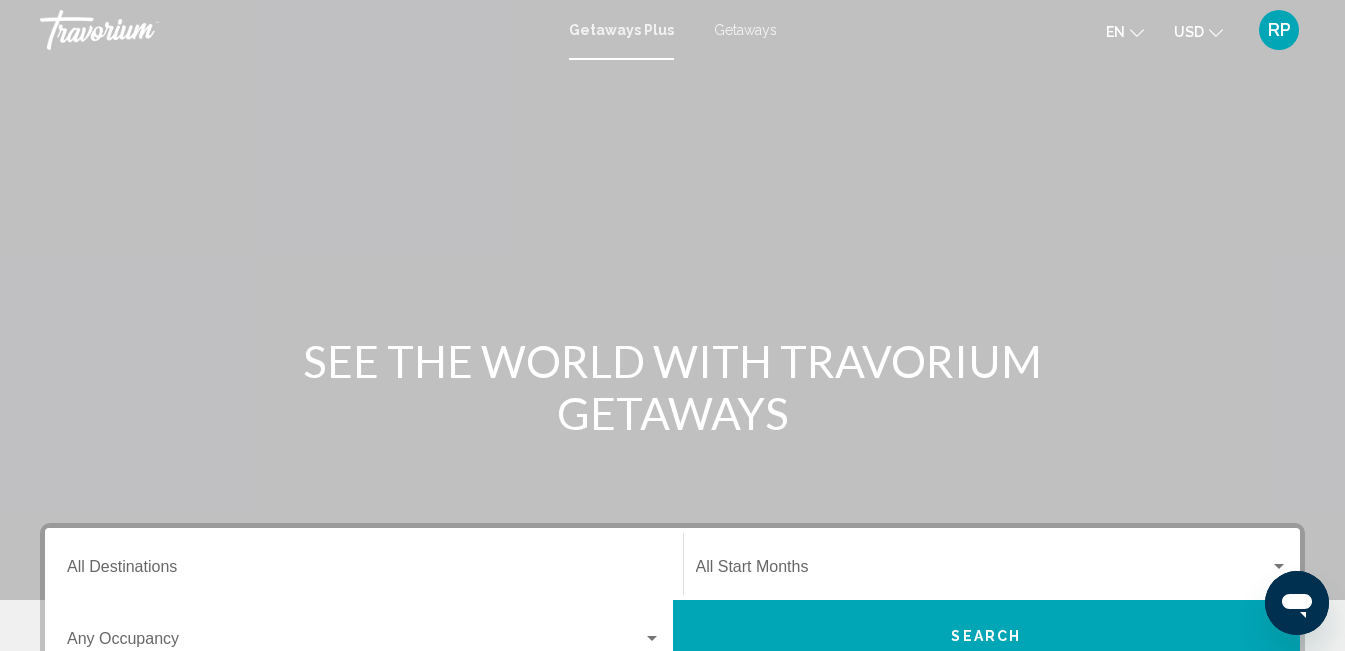 click on "Getaways" at bounding box center (745, 30) 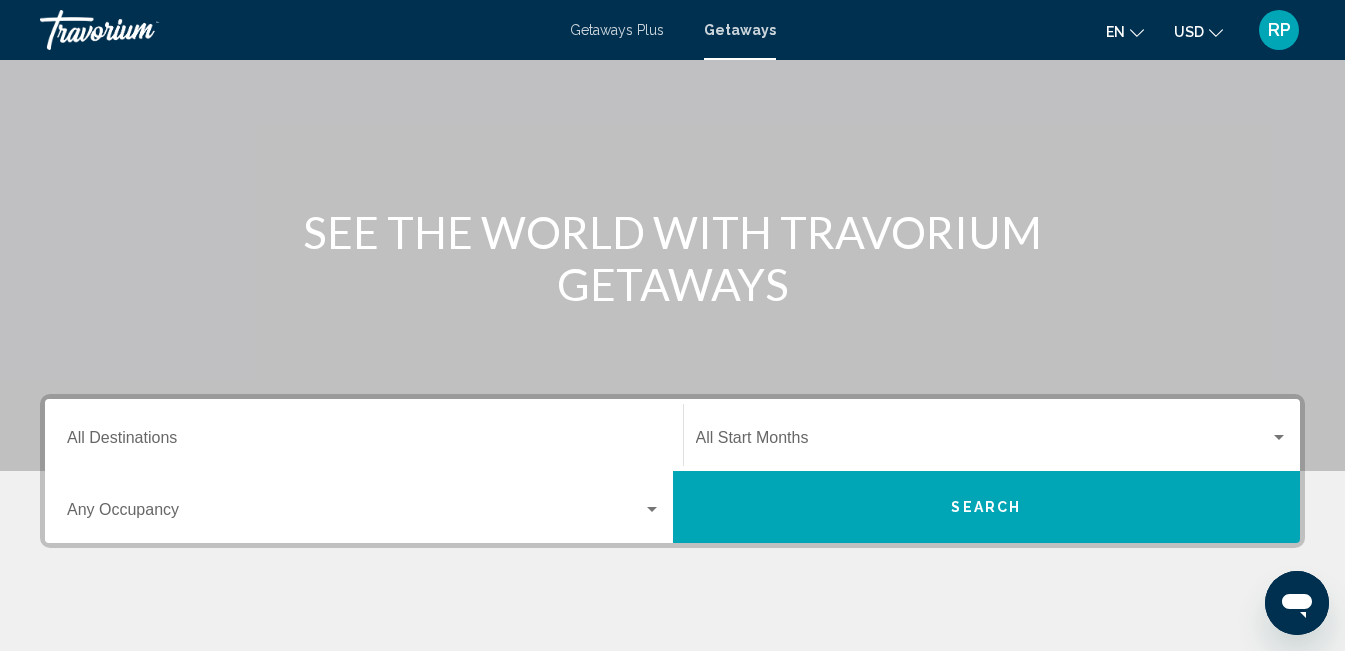 scroll, scrollTop: 243, scrollLeft: 0, axis: vertical 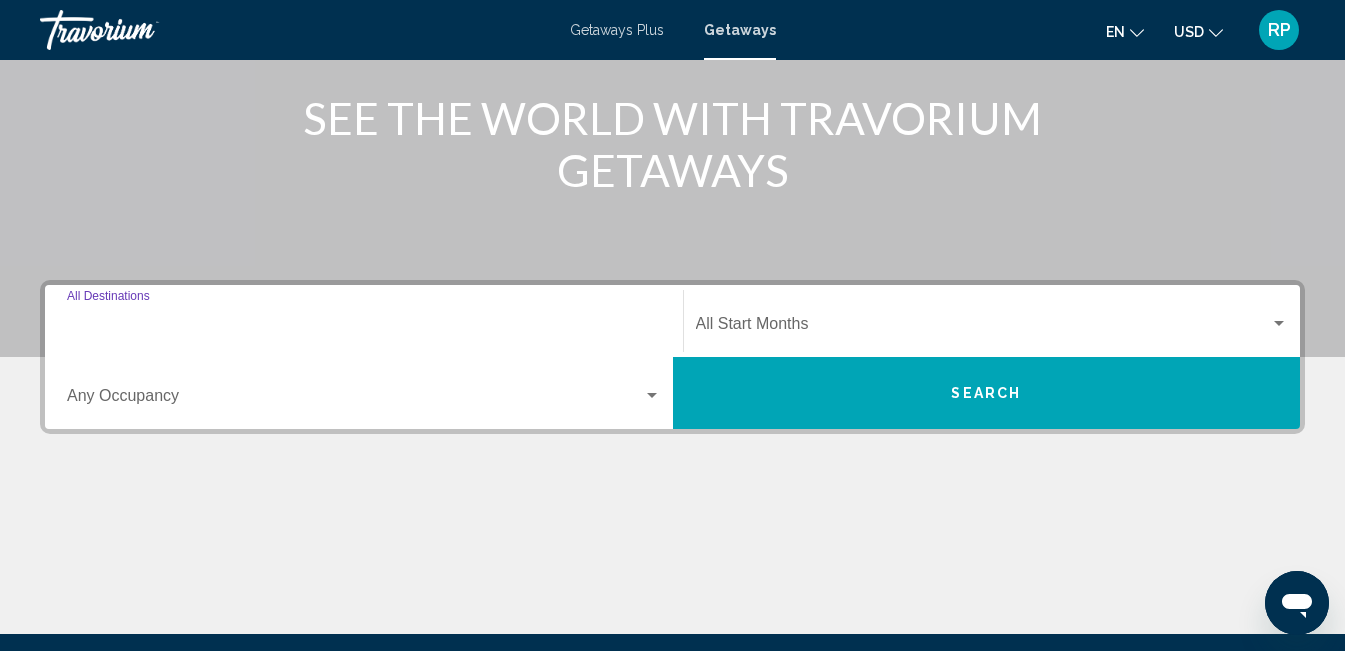 click on "Destination All Destinations" at bounding box center (364, 328) 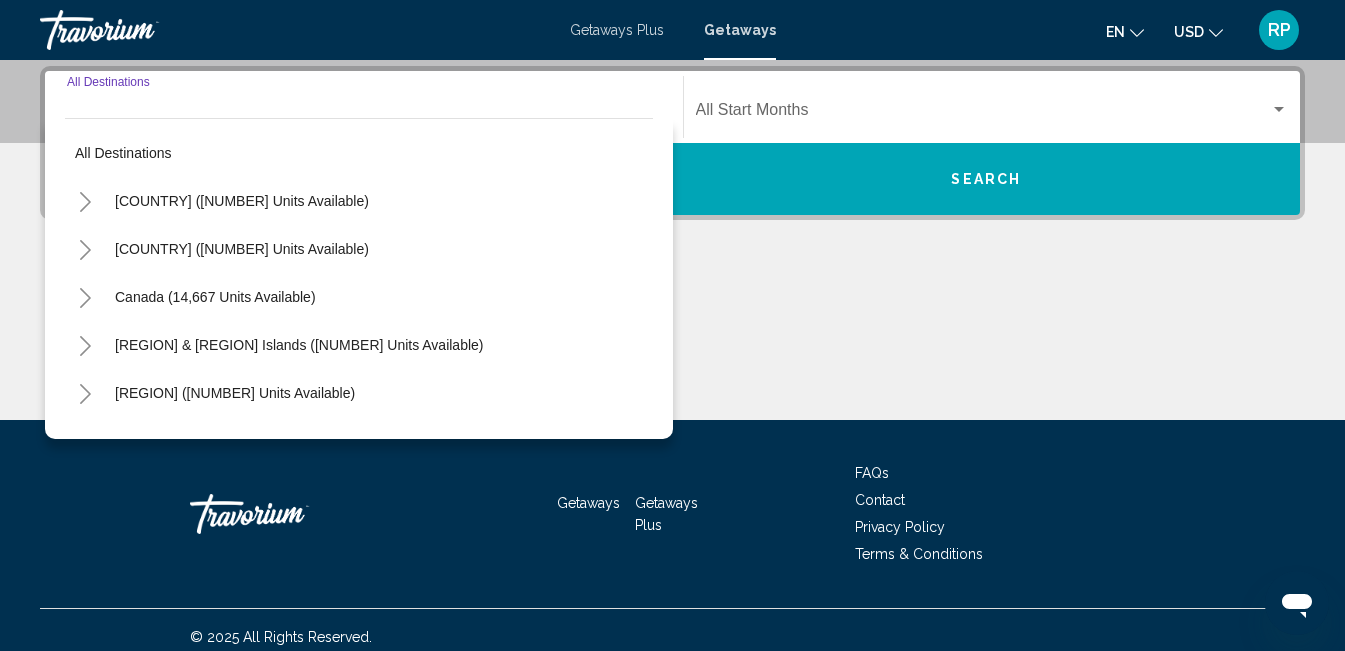 scroll, scrollTop: 458, scrollLeft: 0, axis: vertical 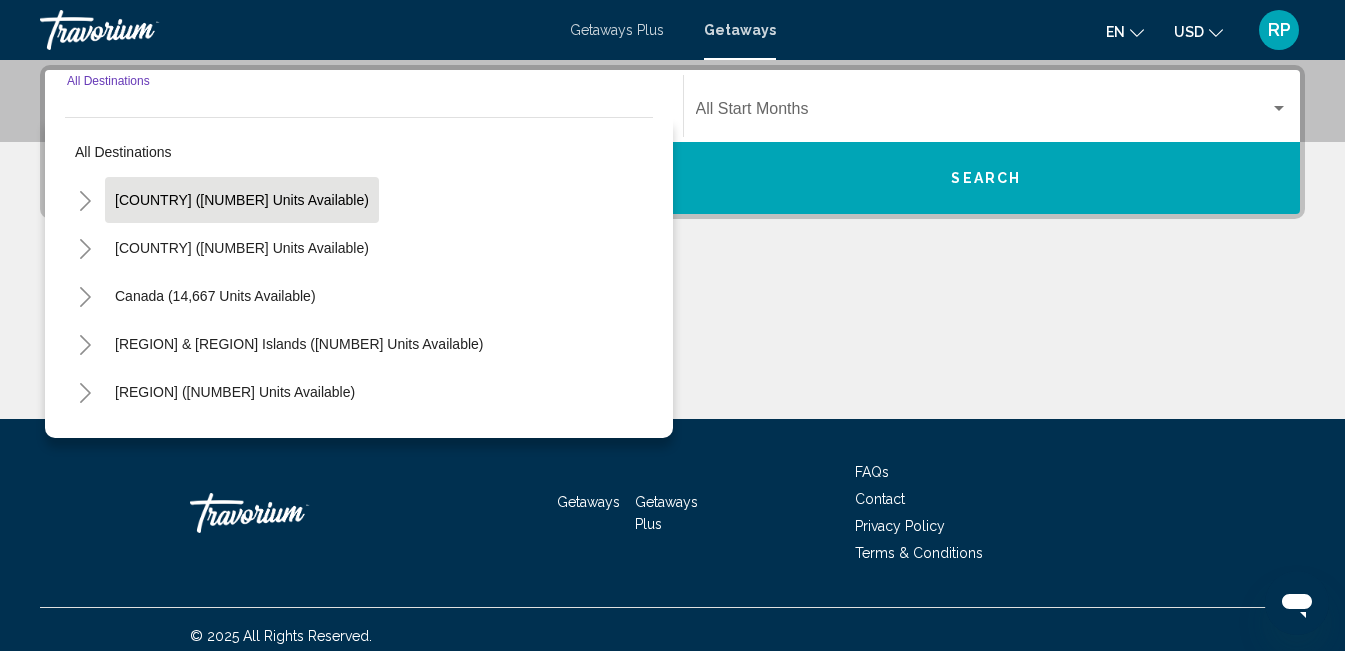 click on "United States (615,385 units available)" at bounding box center [242, 248] 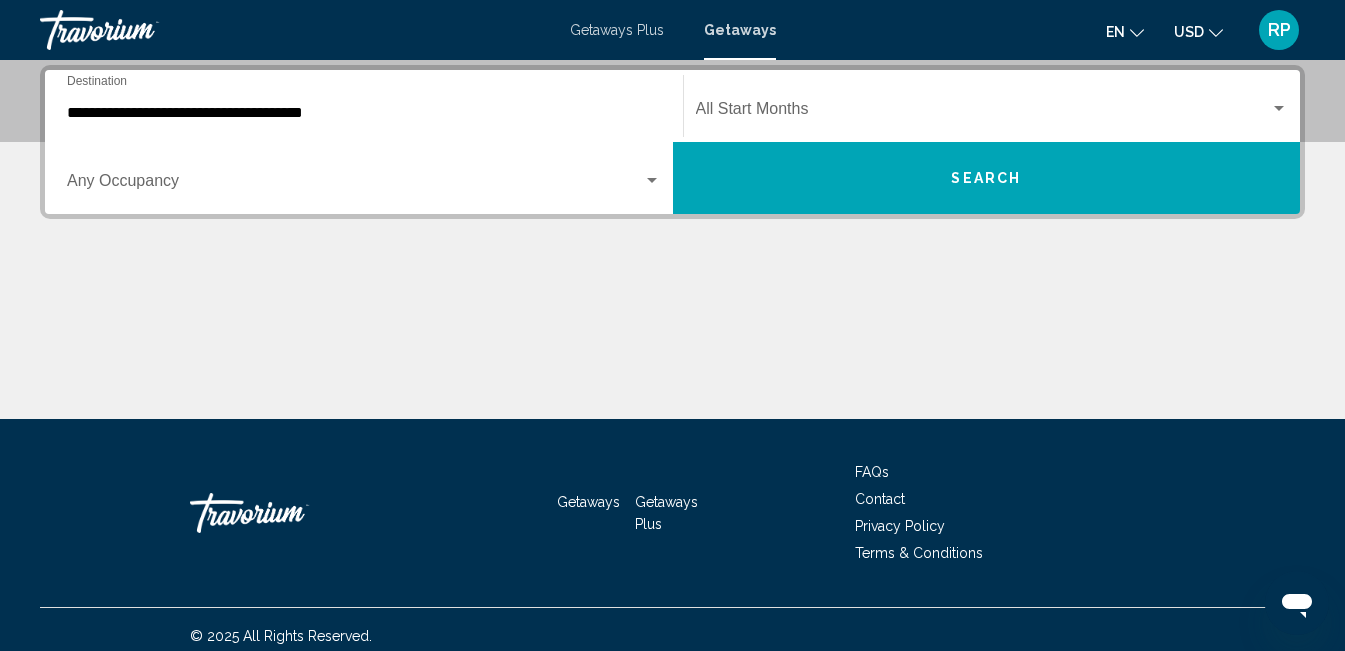 click on "**********" at bounding box center (364, 106) 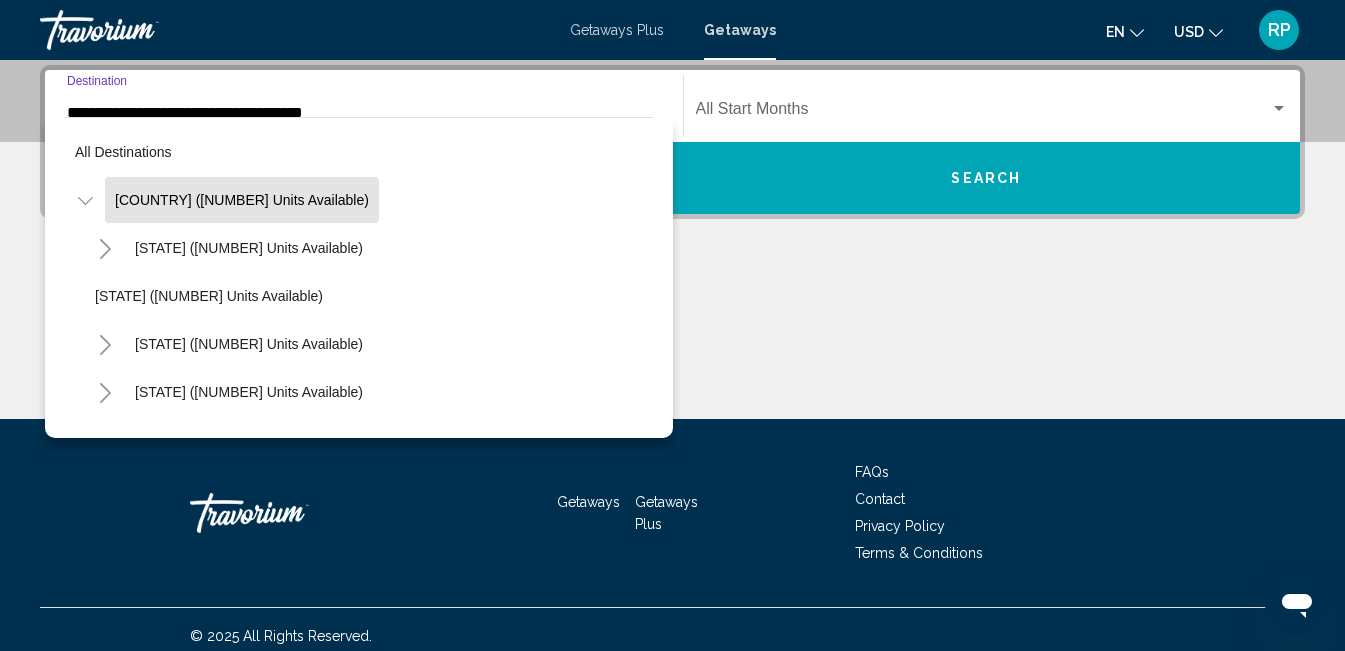 scroll, scrollTop: 332, scrollLeft: 0, axis: vertical 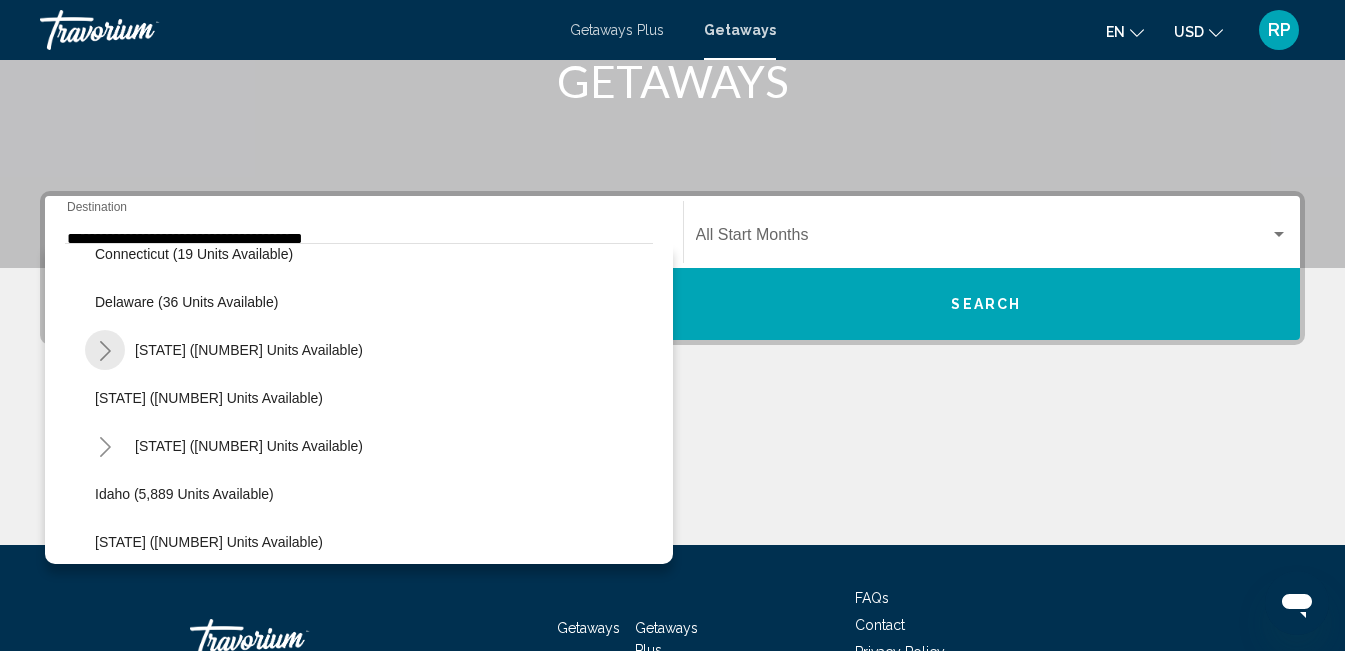 click 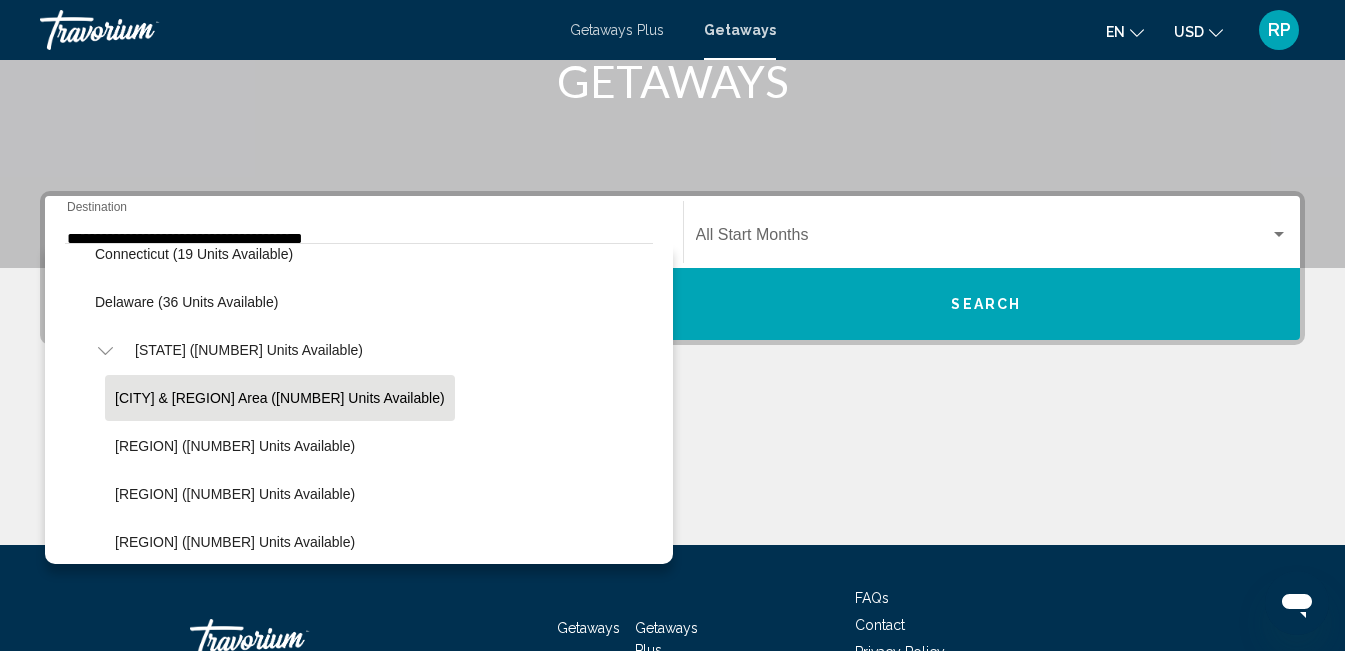 scroll, scrollTop: 351, scrollLeft: 0, axis: vertical 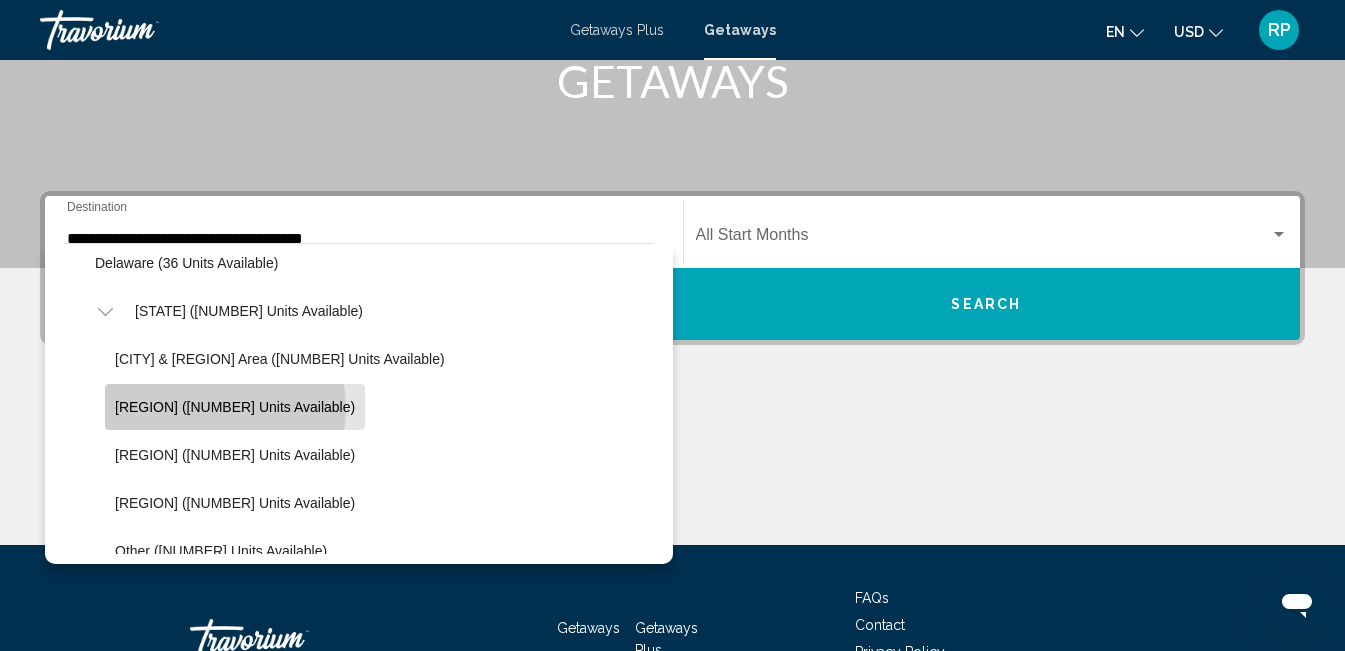 click on "East Coast (60,120 units available)" 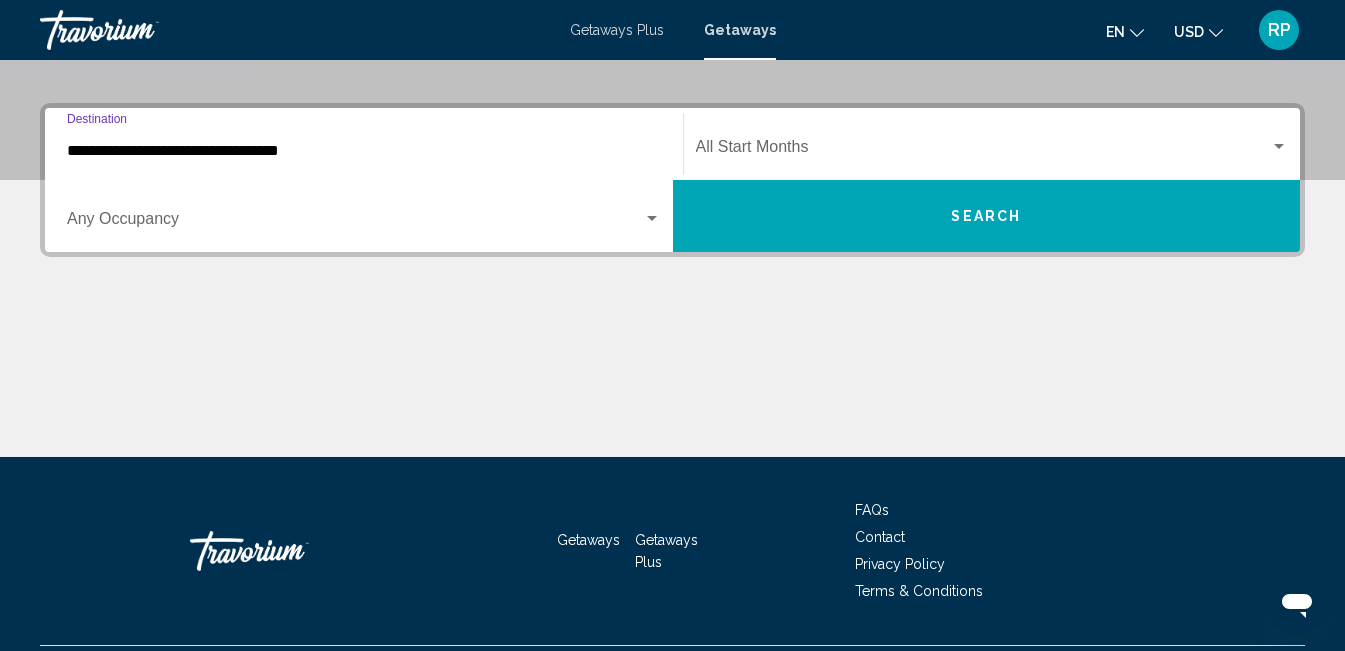 scroll, scrollTop: 458, scrollLeft: 0, axis: vertical 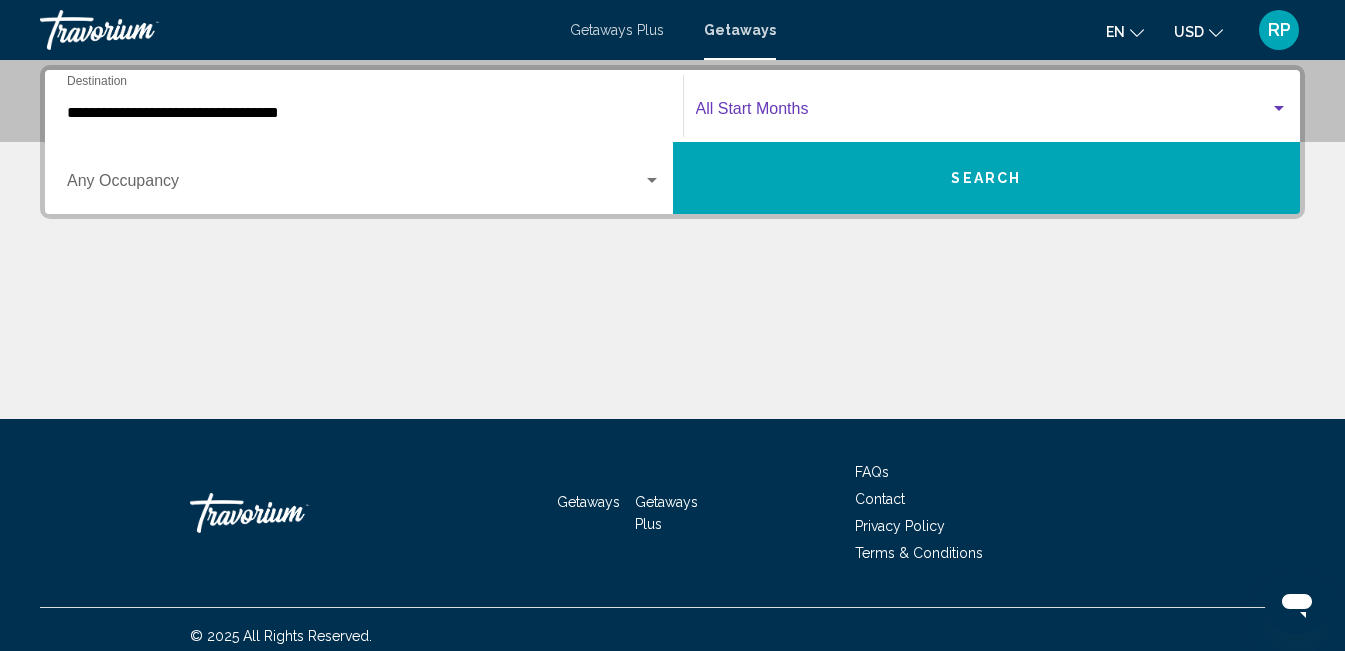 click at bounding box center [983, 113] 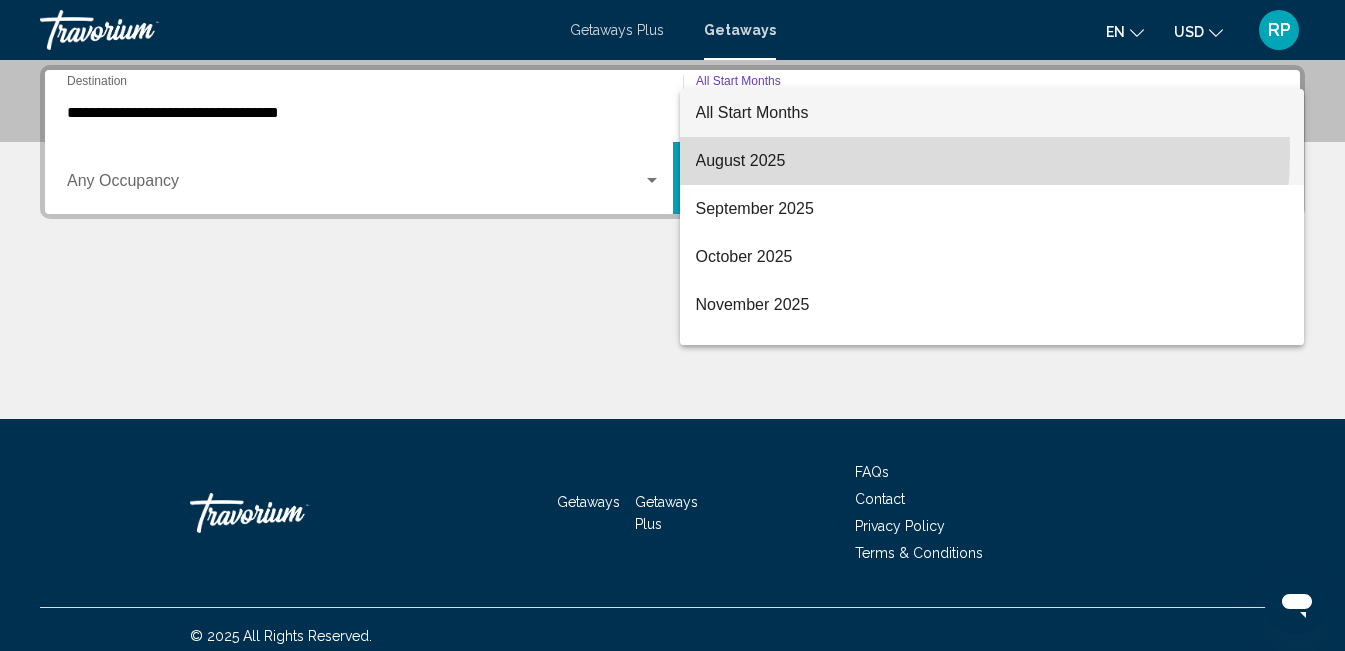 click on "August 2025" at bounding box center [992, 161] 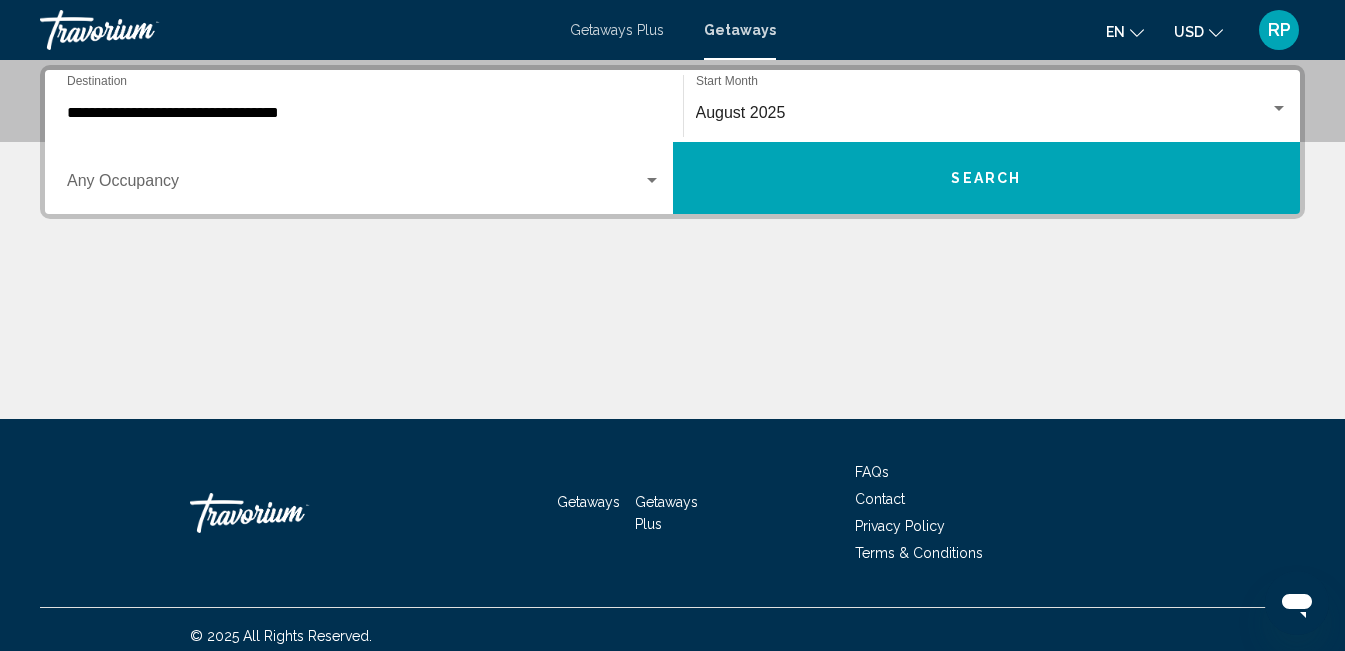 click on "Occupancy Any Occupancy" at bounding box center (364, 178) 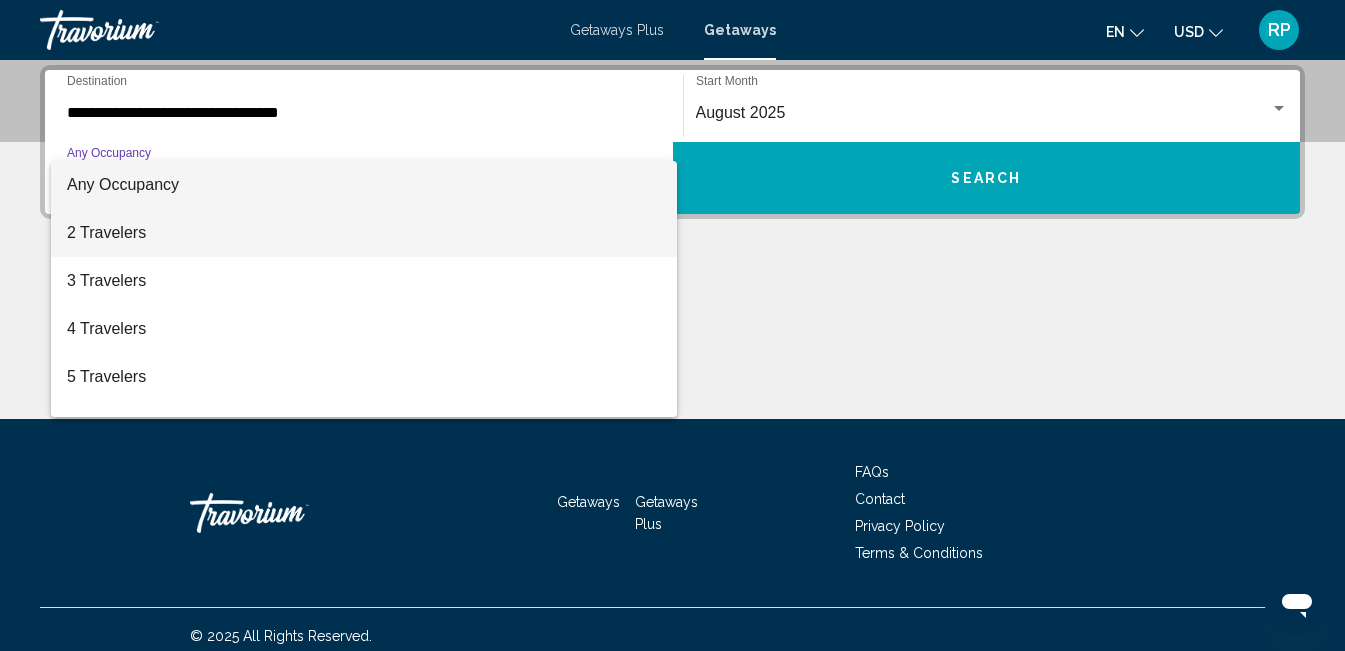 click on "2 Travelers" at bounding box center (364, 233) 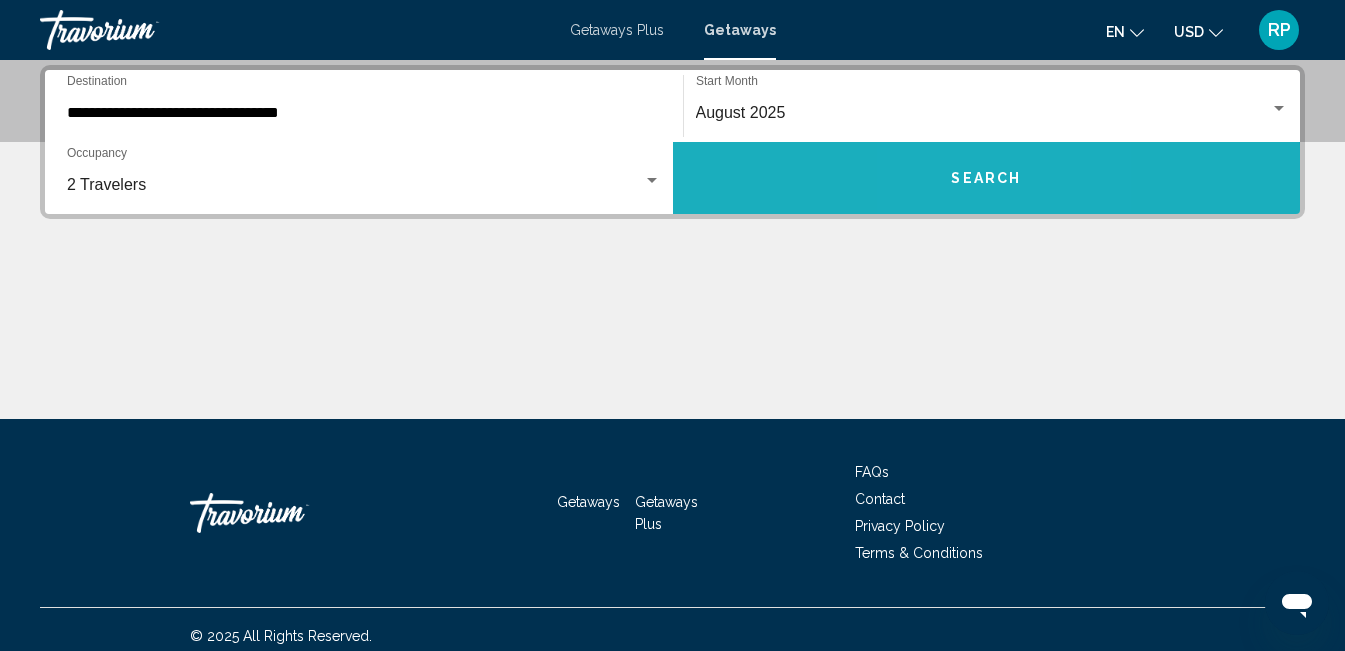 click on "Search" at bounding box center [987, 178] 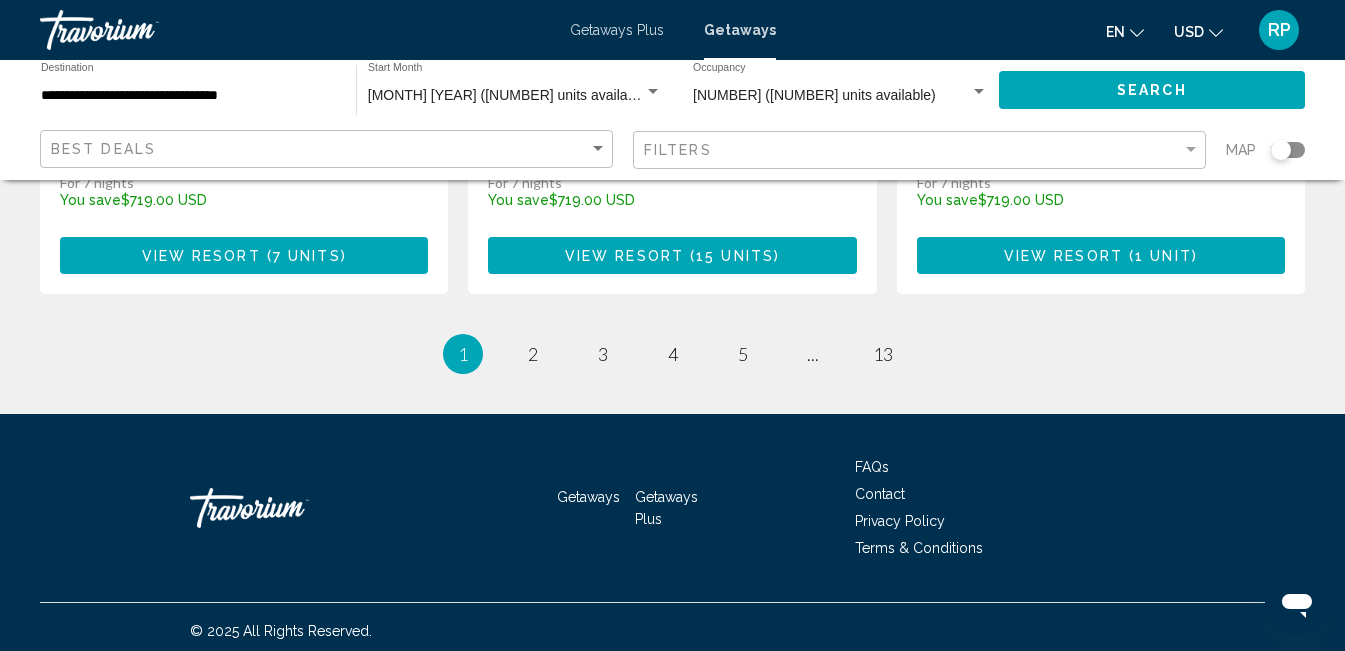 scroll, scrollTop: 2760, scrollLeft: 0, axis: vertical 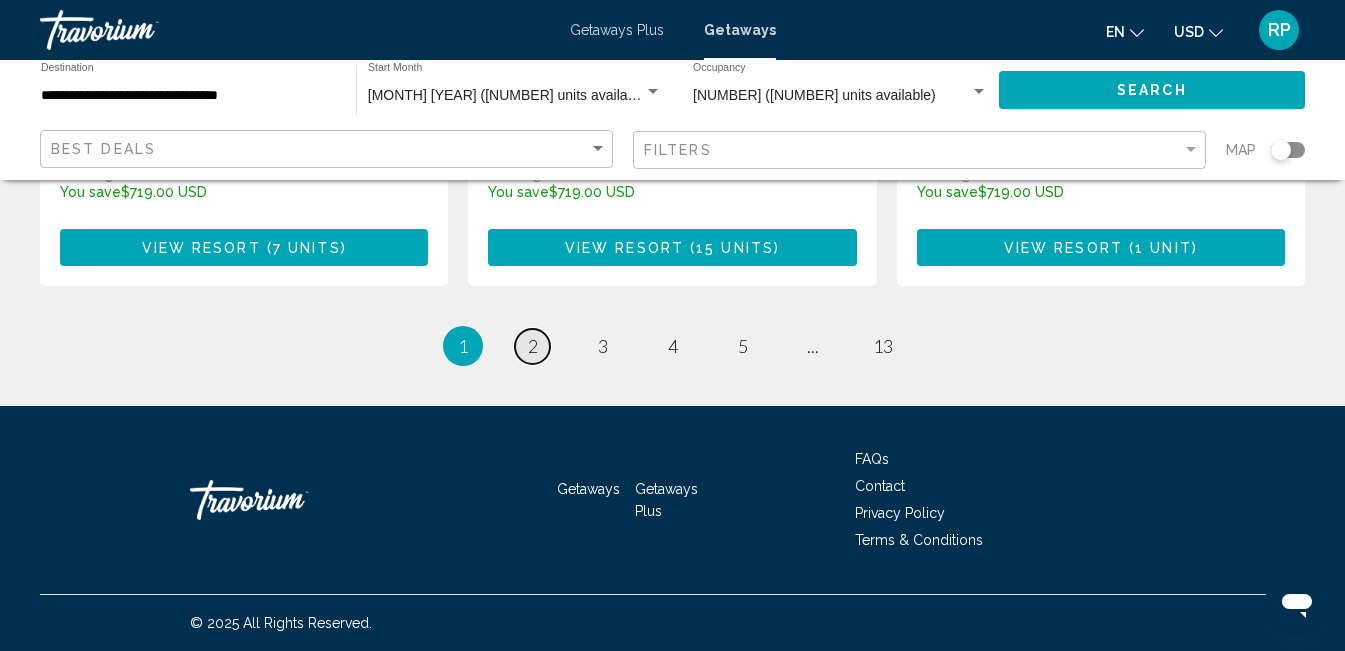 click on "page  2" at bounding box center [532, 346] 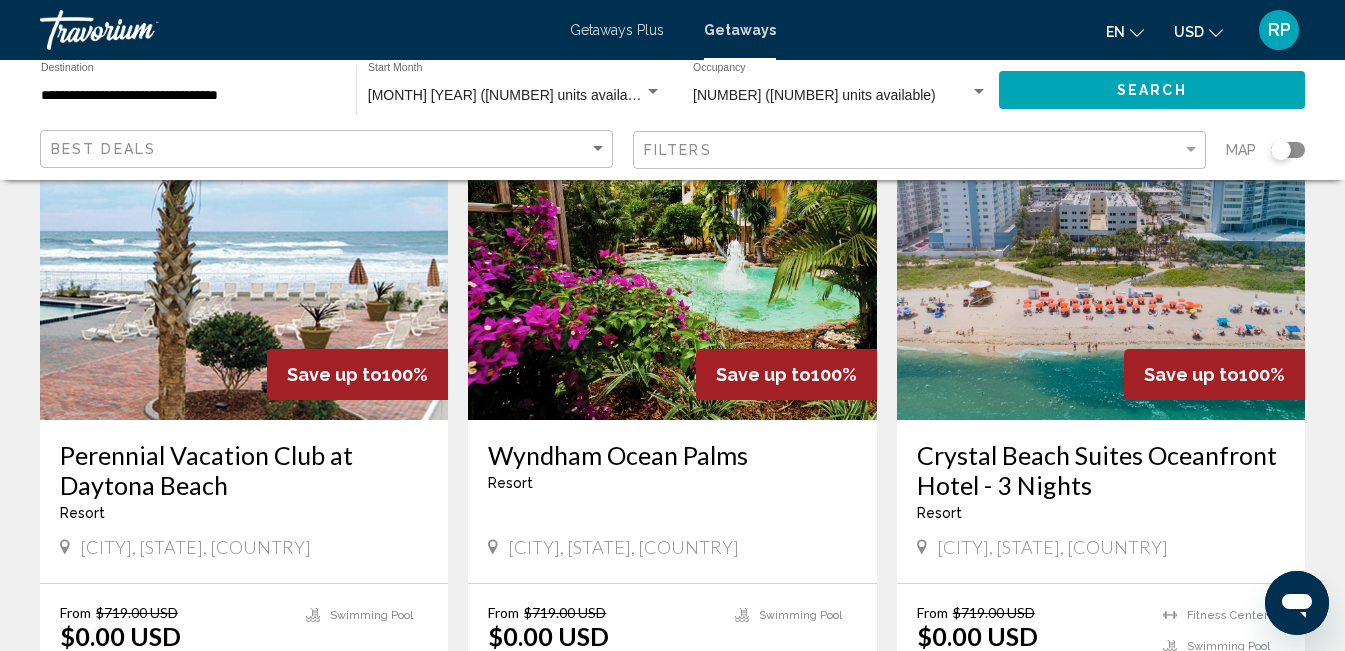 scroll, scrollTop: 836, scrollLeft: 0, axis: vertical 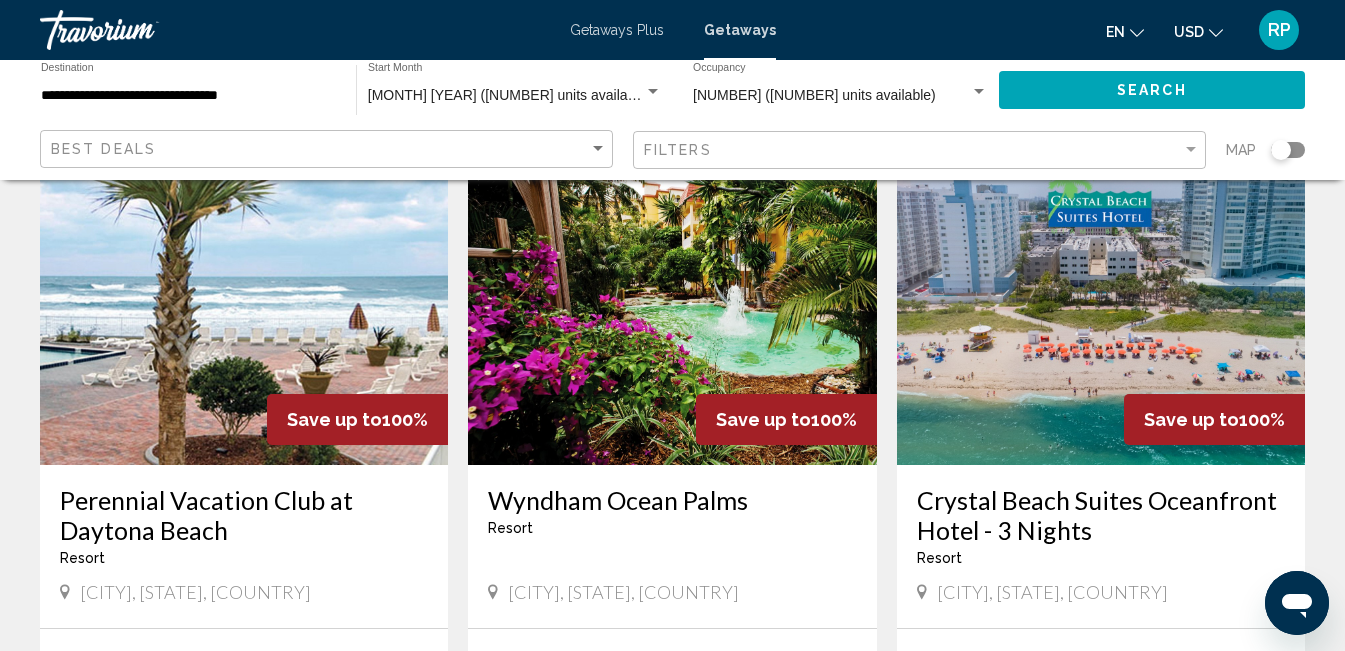 click at bounding box center [1101, 305] 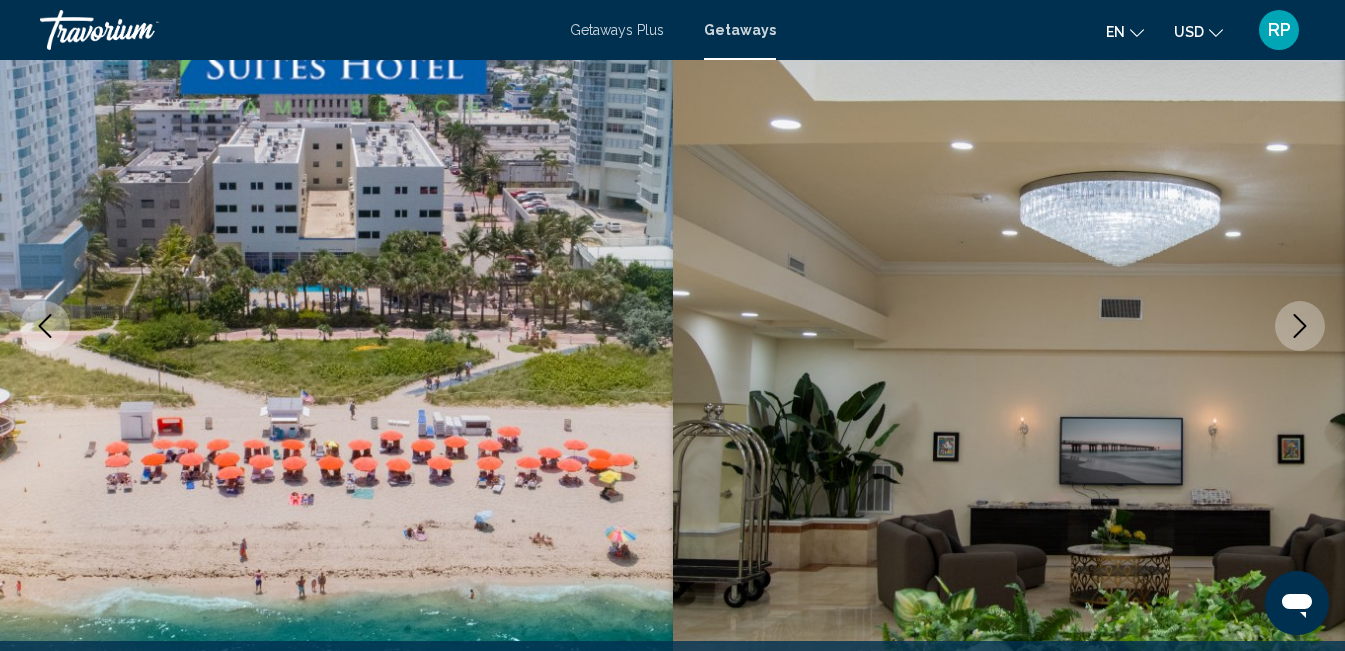 scroll, scrollTop: 241, scrollLeft: 0, axis: vertical 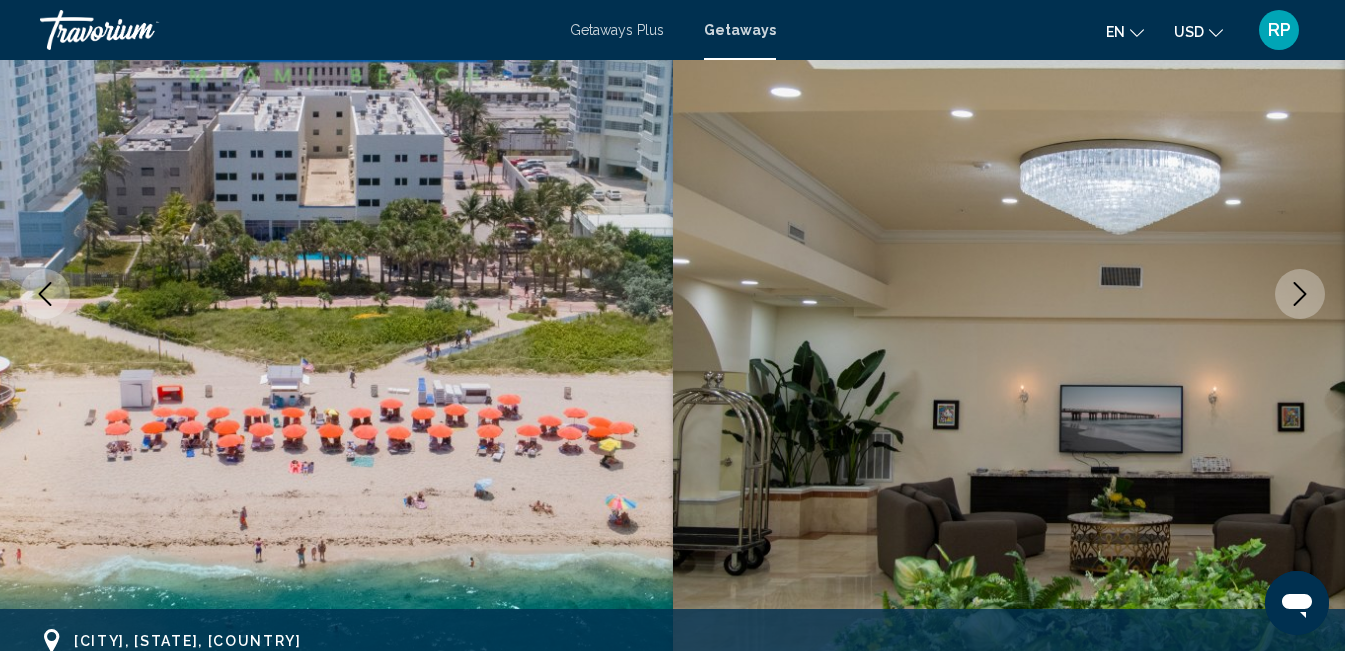click 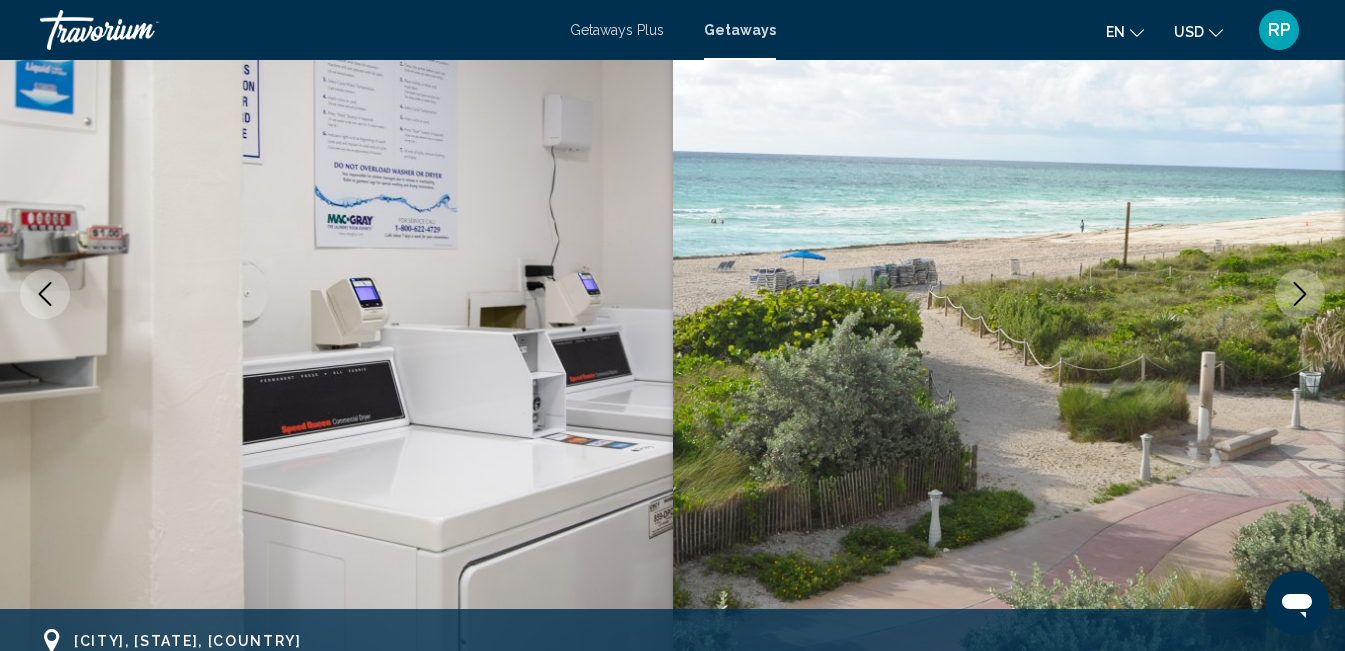 click 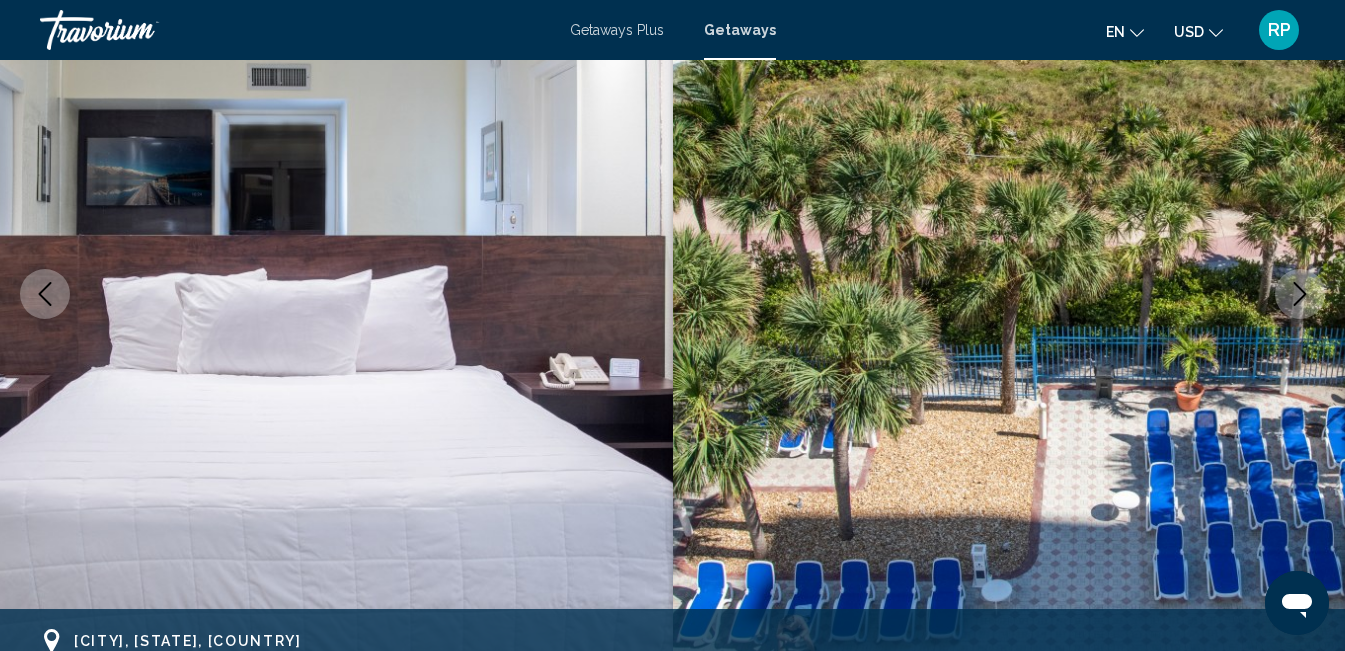 click 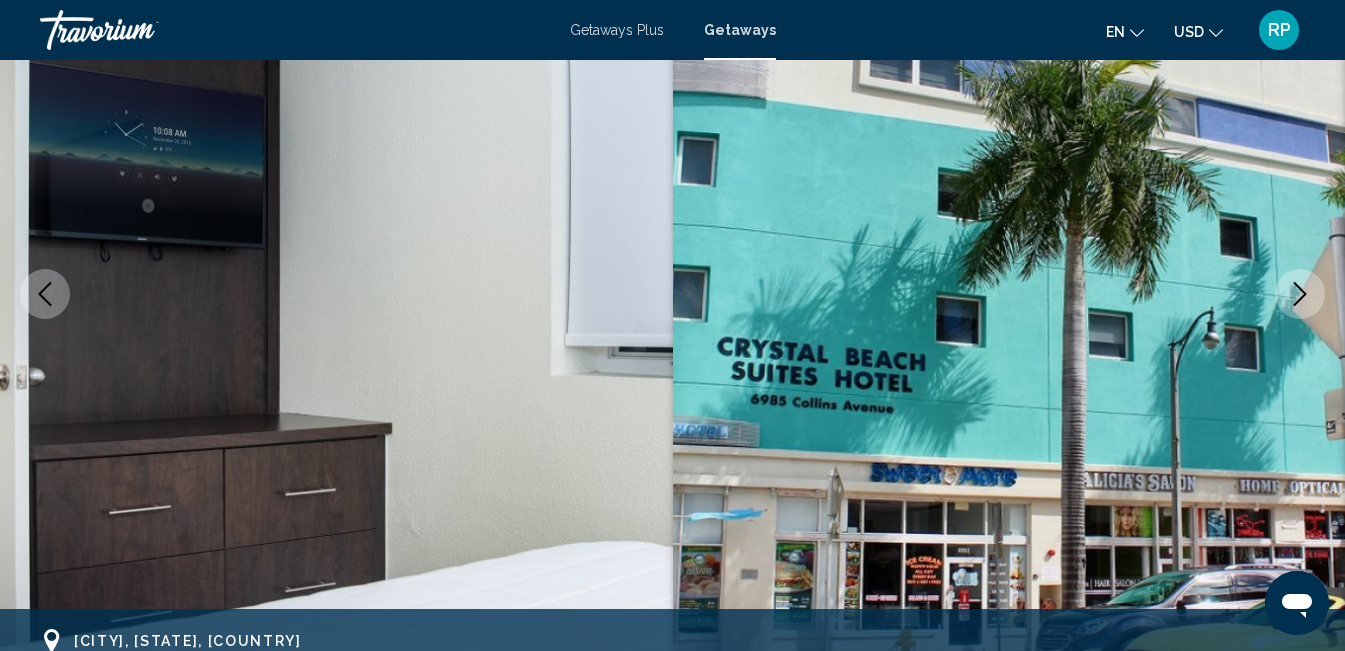 click 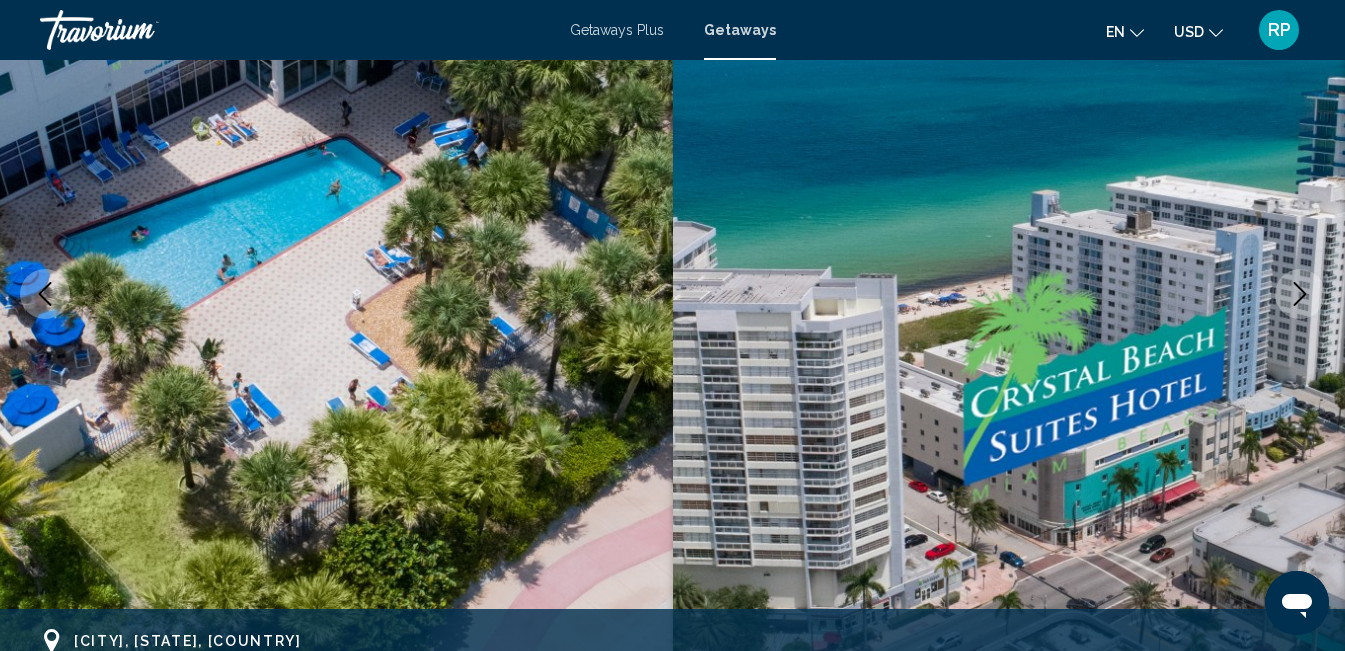 click 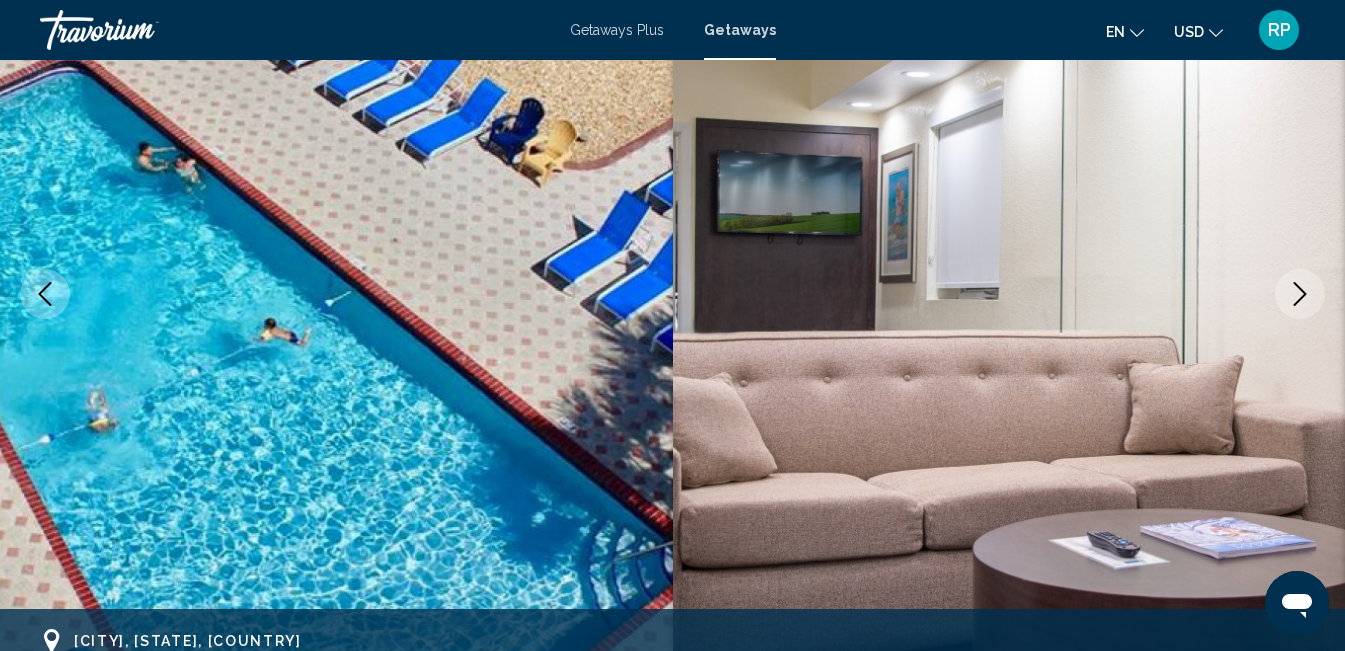 click 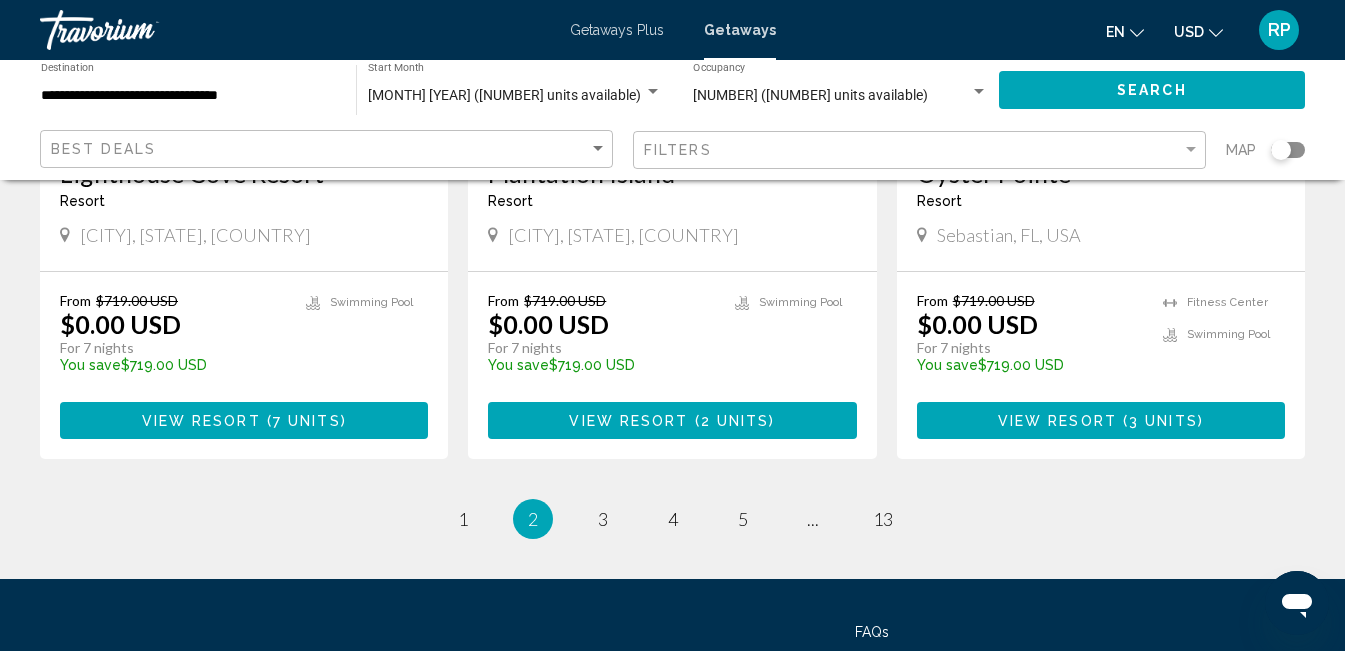 scroll, scrollTop: 2654, scrollLeft: 0, axis: vertical 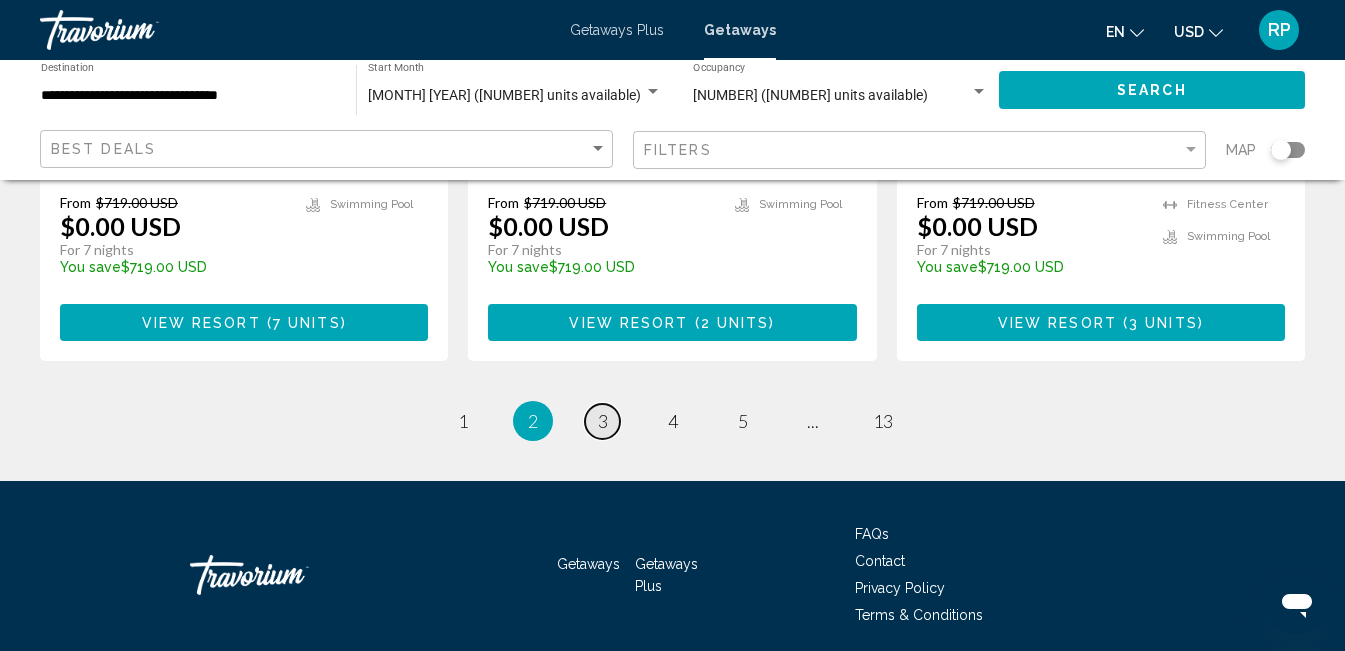click on "page  3" at bounding box center (602, 421) 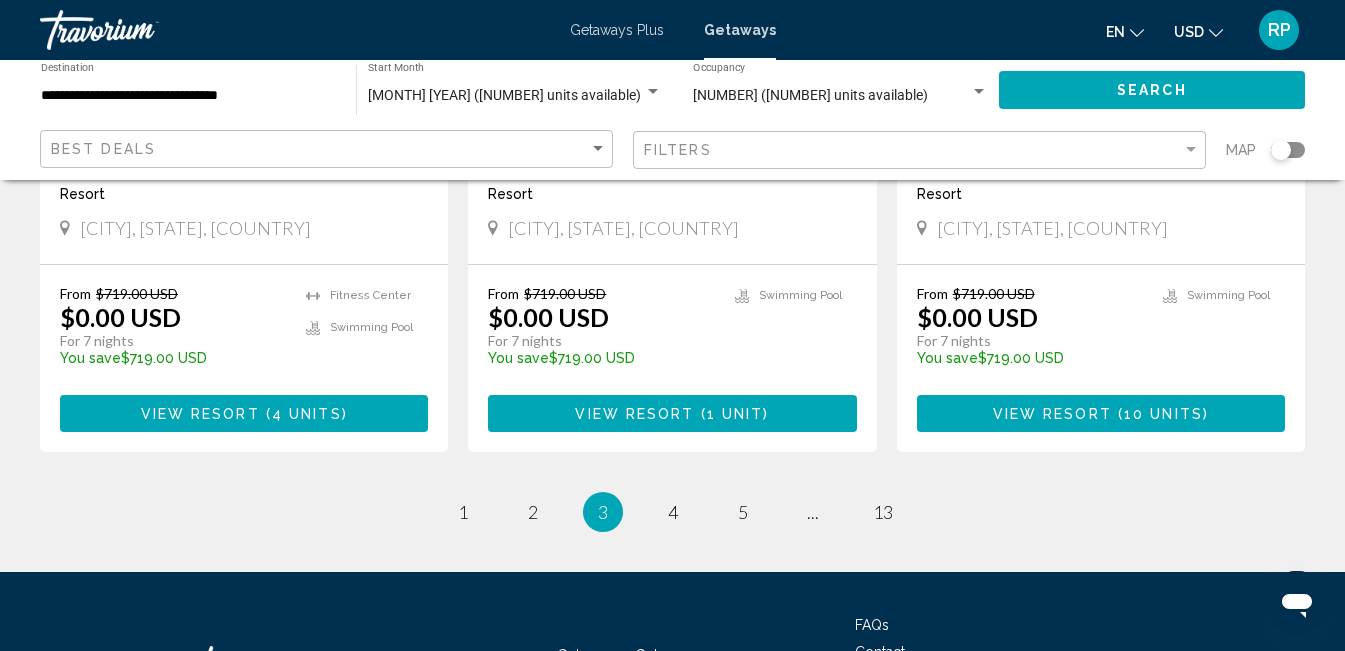scroll, scrollTop: 2634, scrollLeft: 0, axis: vertical 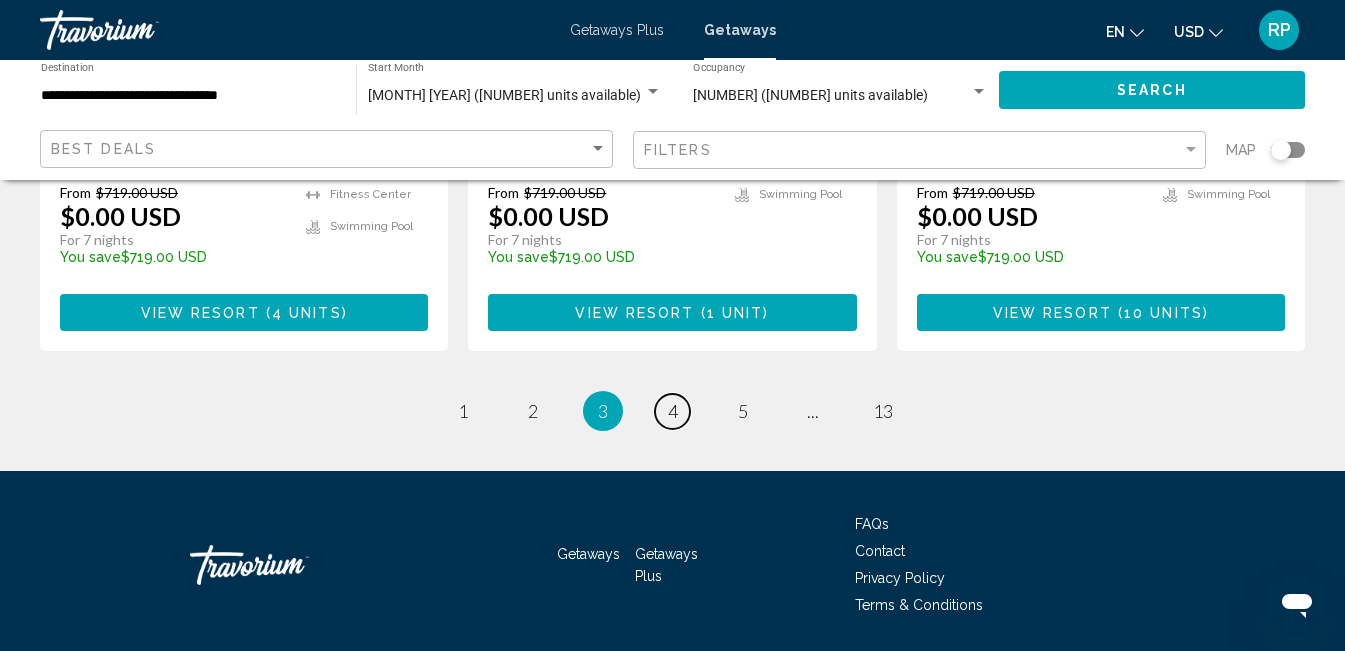 click on "4" at bounding box center (673, 411) 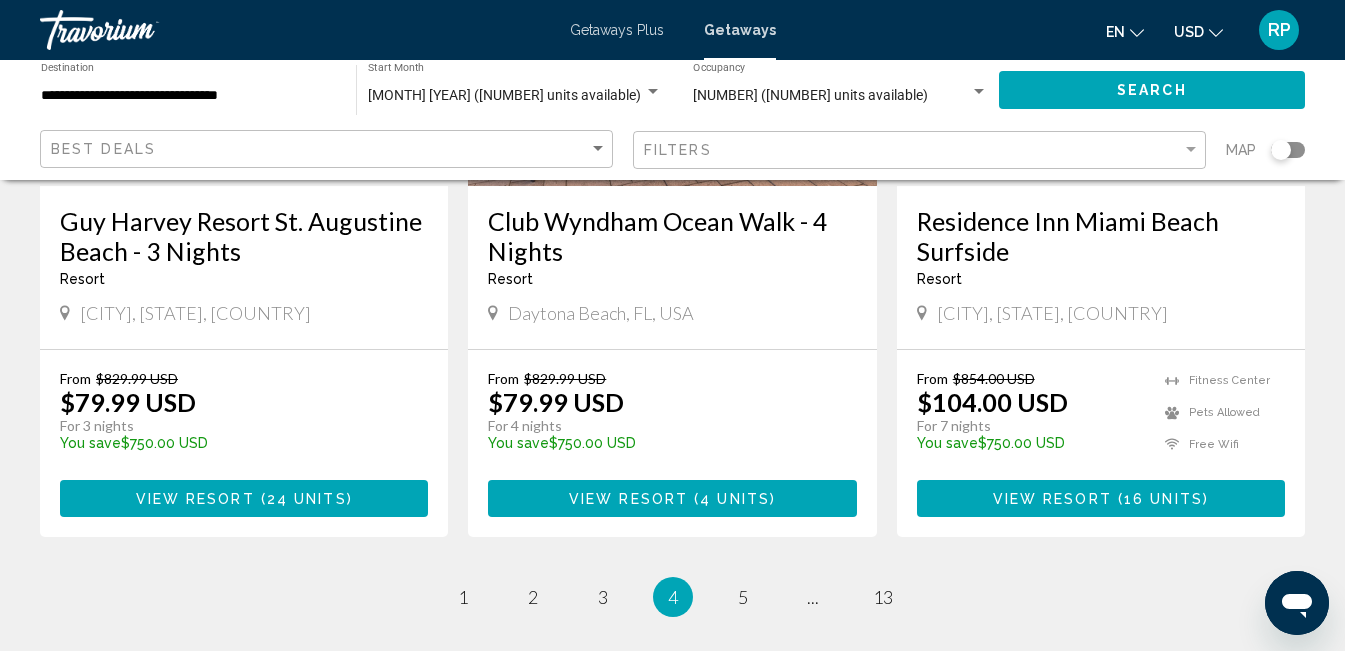 scroll, scrollTop: 2789, scrollLeft: 0, axis: vertical 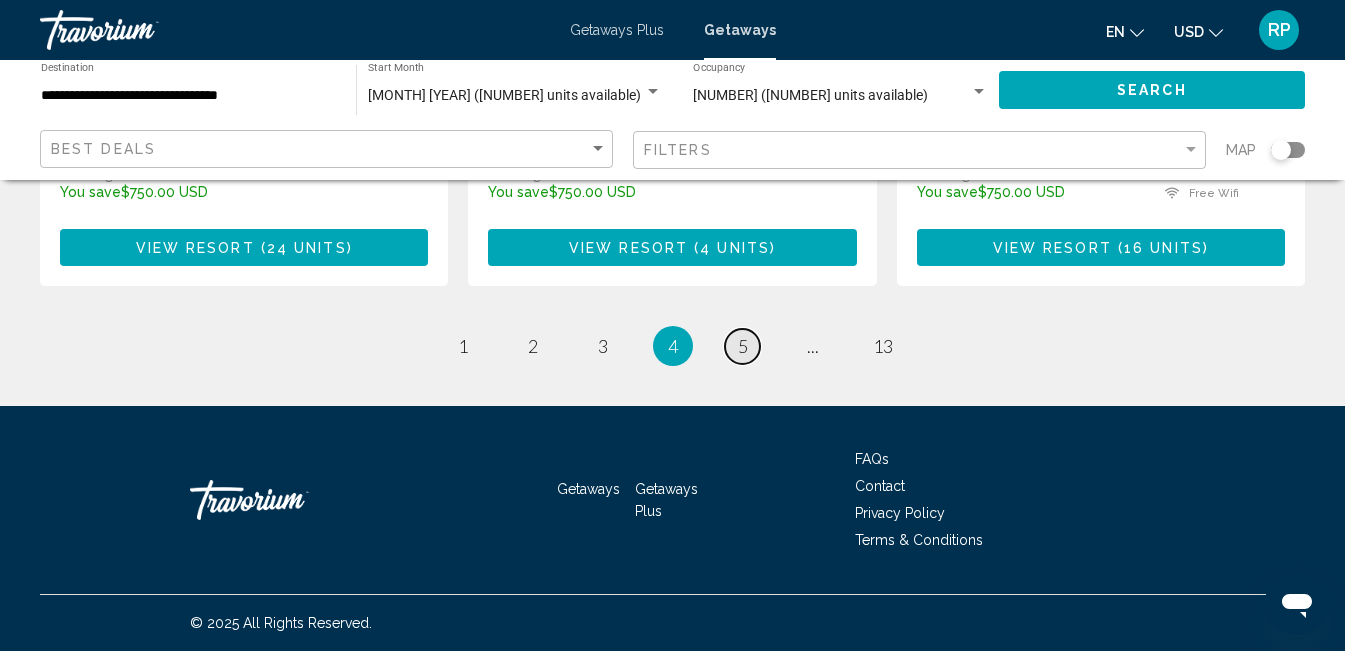 click on "page  5" at bounding box center (742, 346) 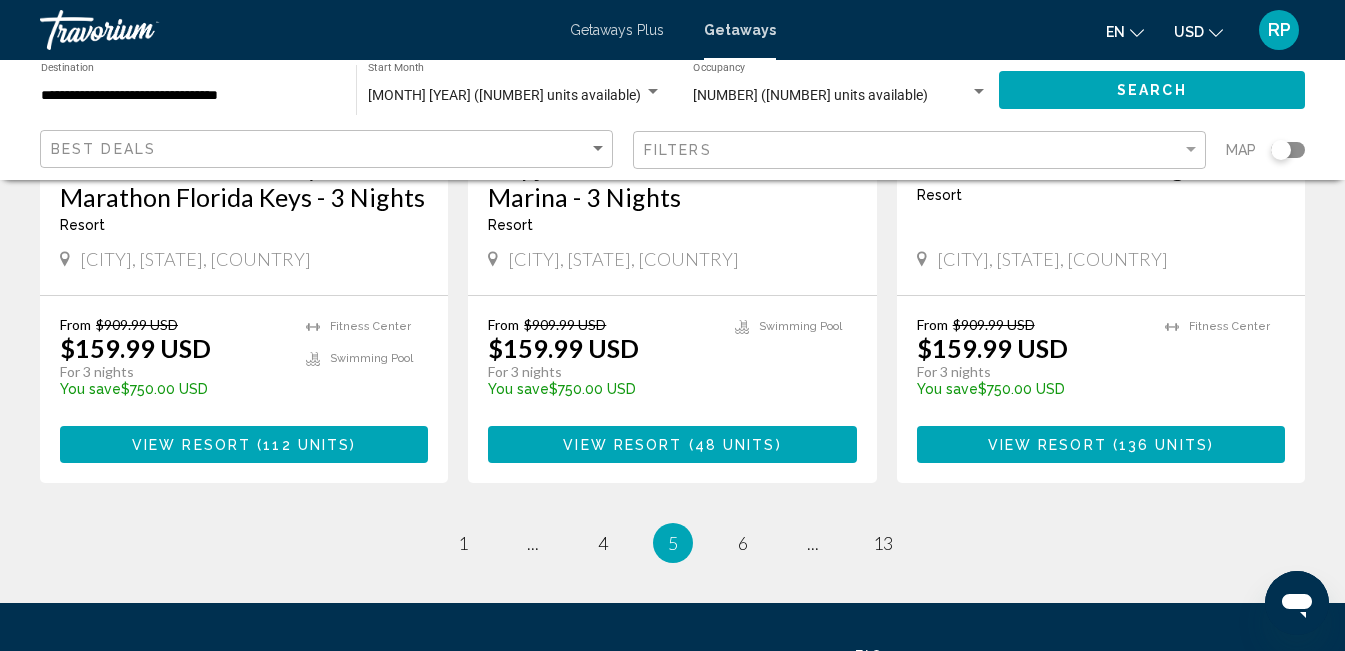 scroll, scrollTop: 2637, scrollLeft: 0, axis: vertical 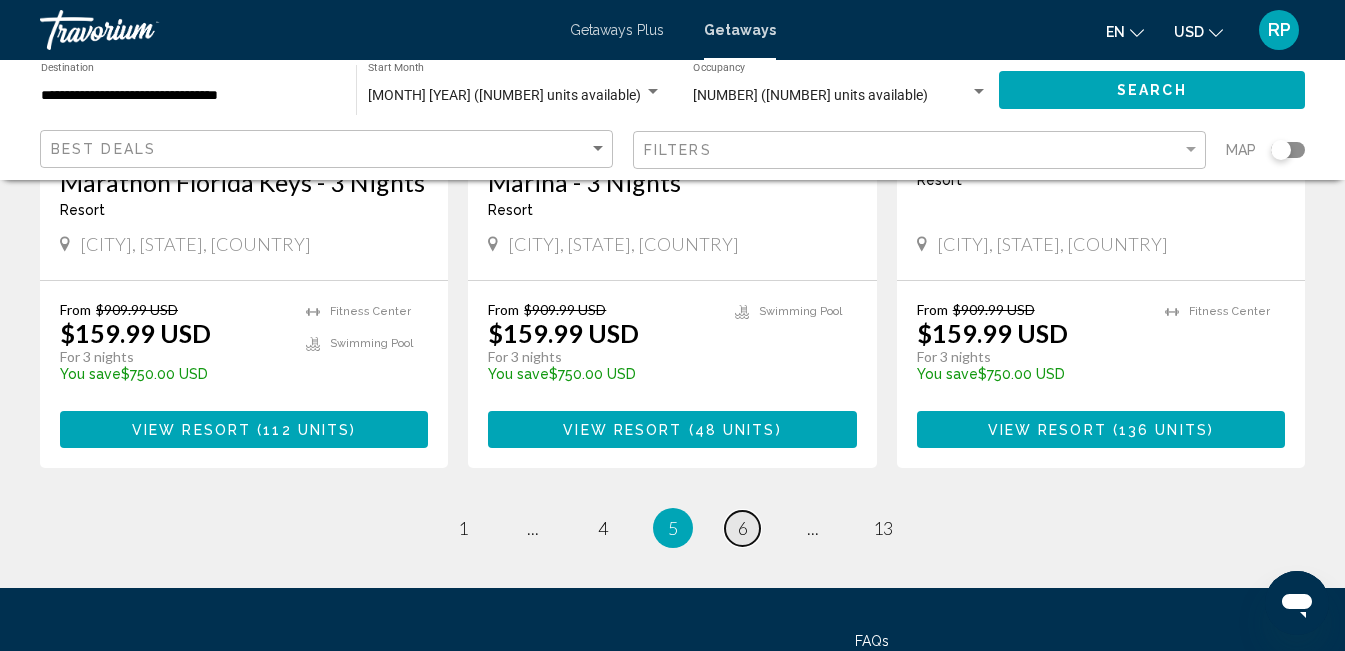 click on "page  6" at bounding box center (742, 528) 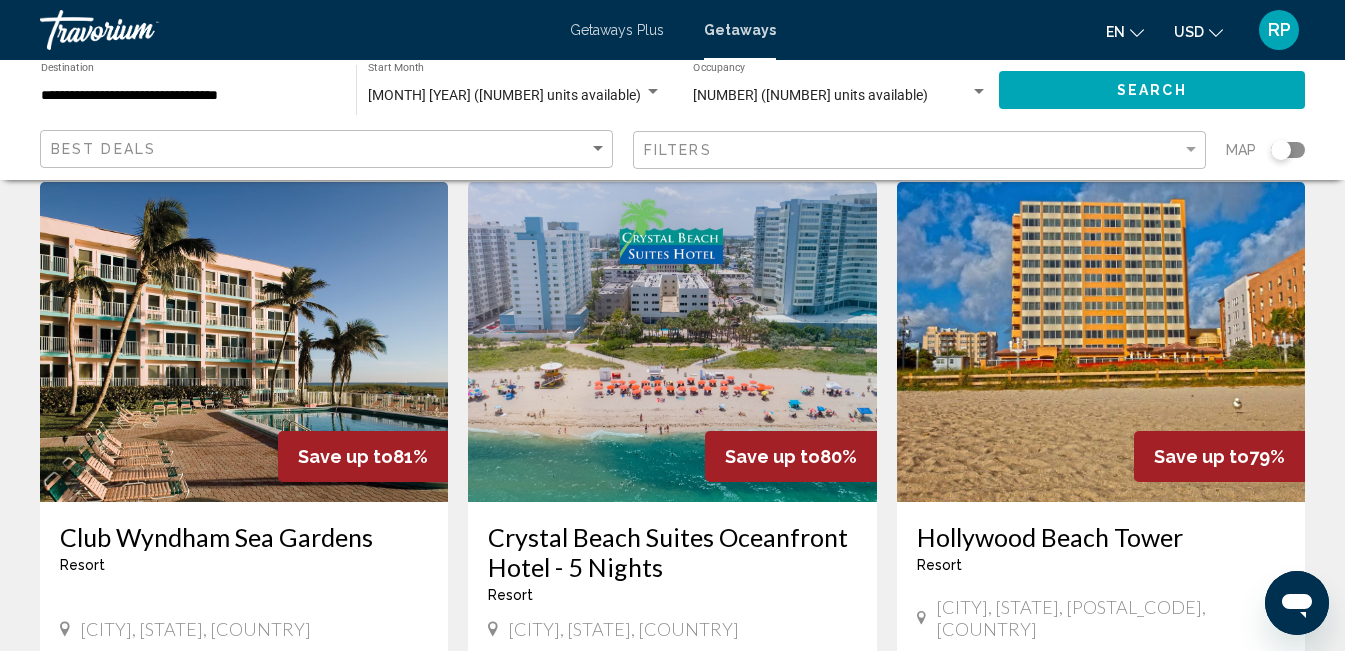 scroll, scrollTop: 92, scrollLeft: 0, axis: vertical 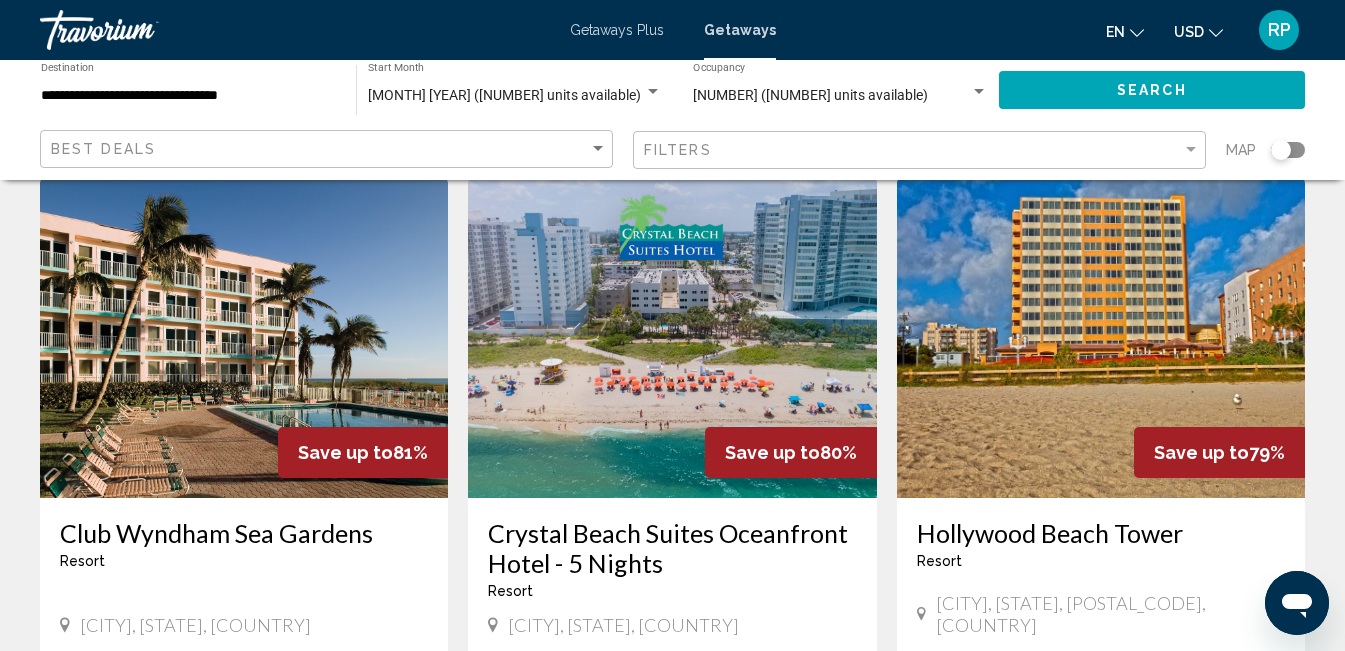 click at bounding box center (1101, 338) 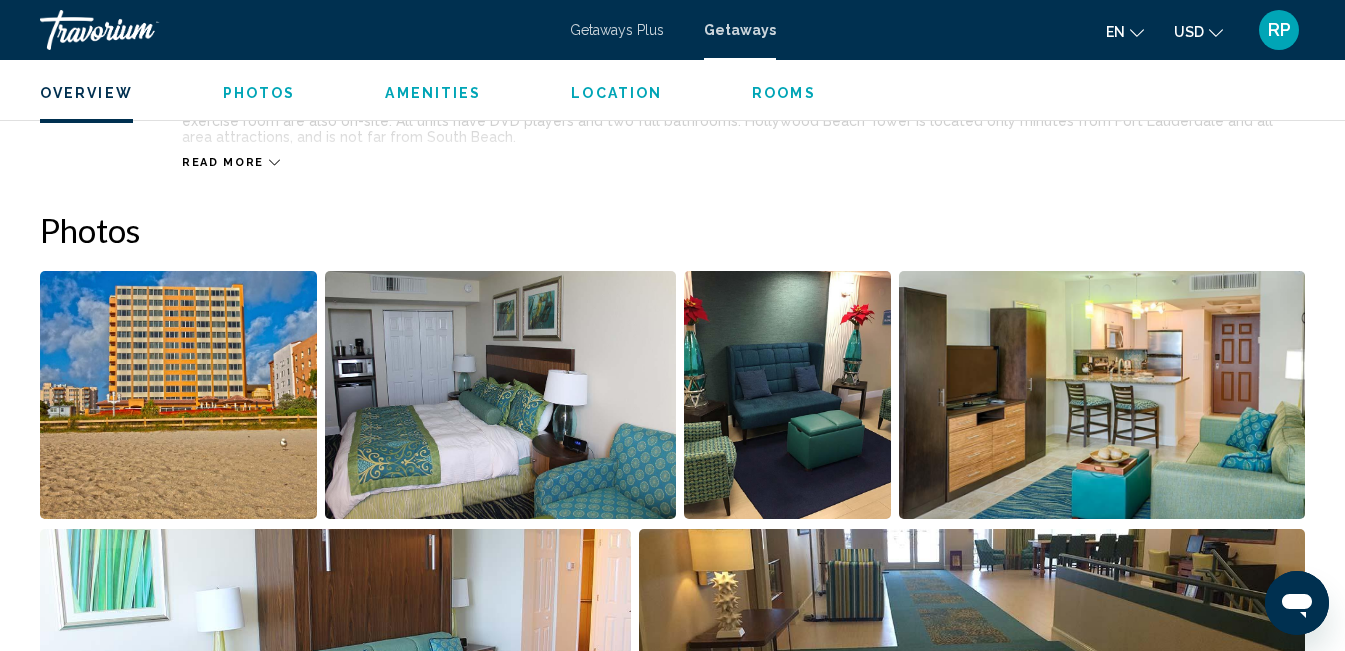 scroll, scrollTop: 1222, scrollLeft: 0, axis: vertical 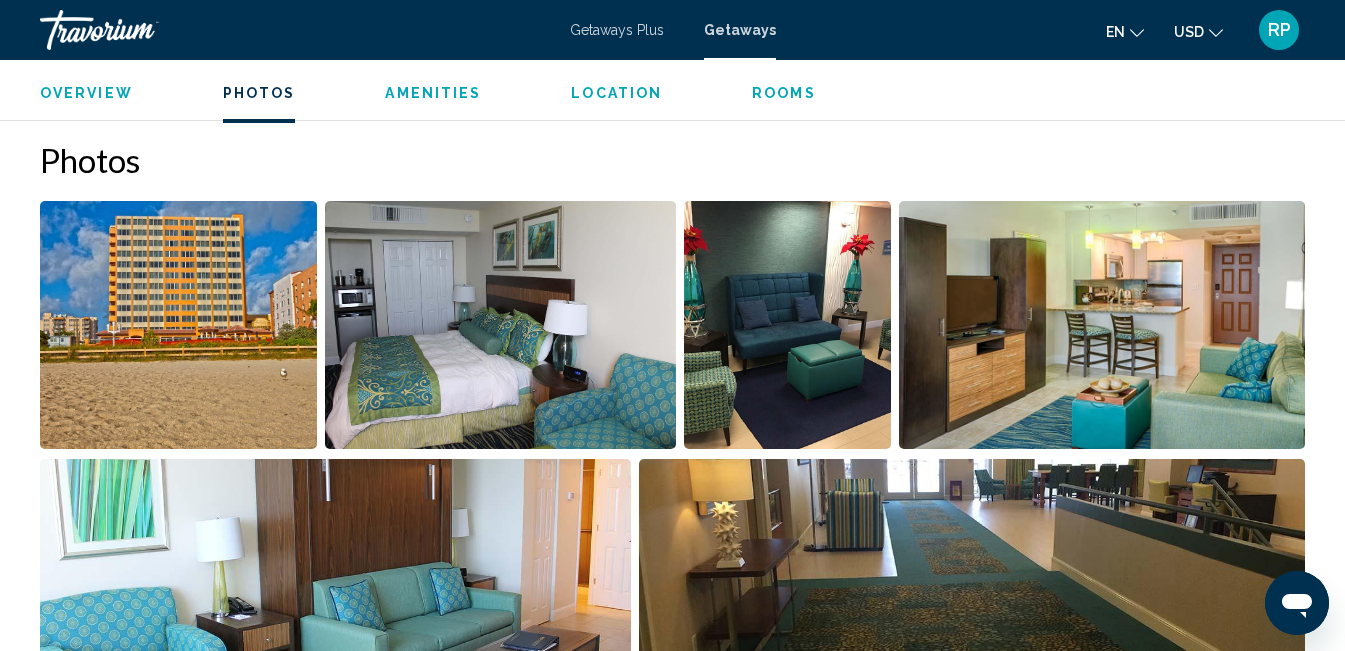 click at bounding box center [178, 325] 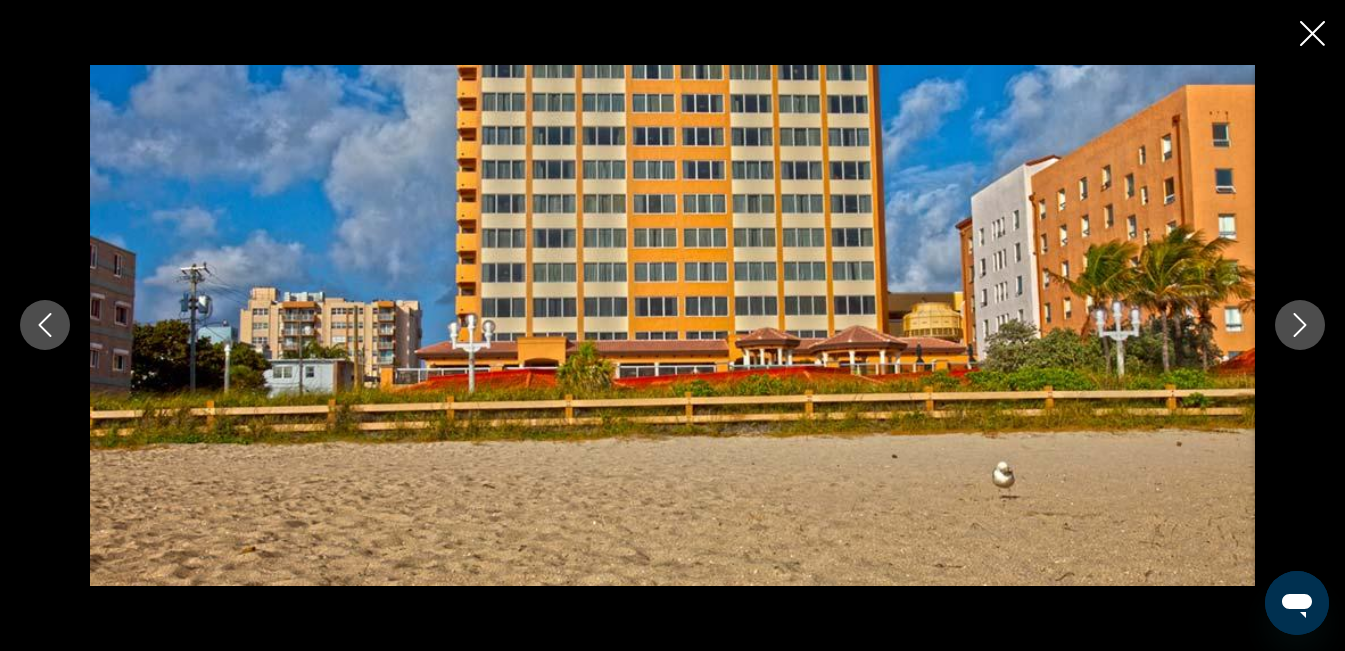 click 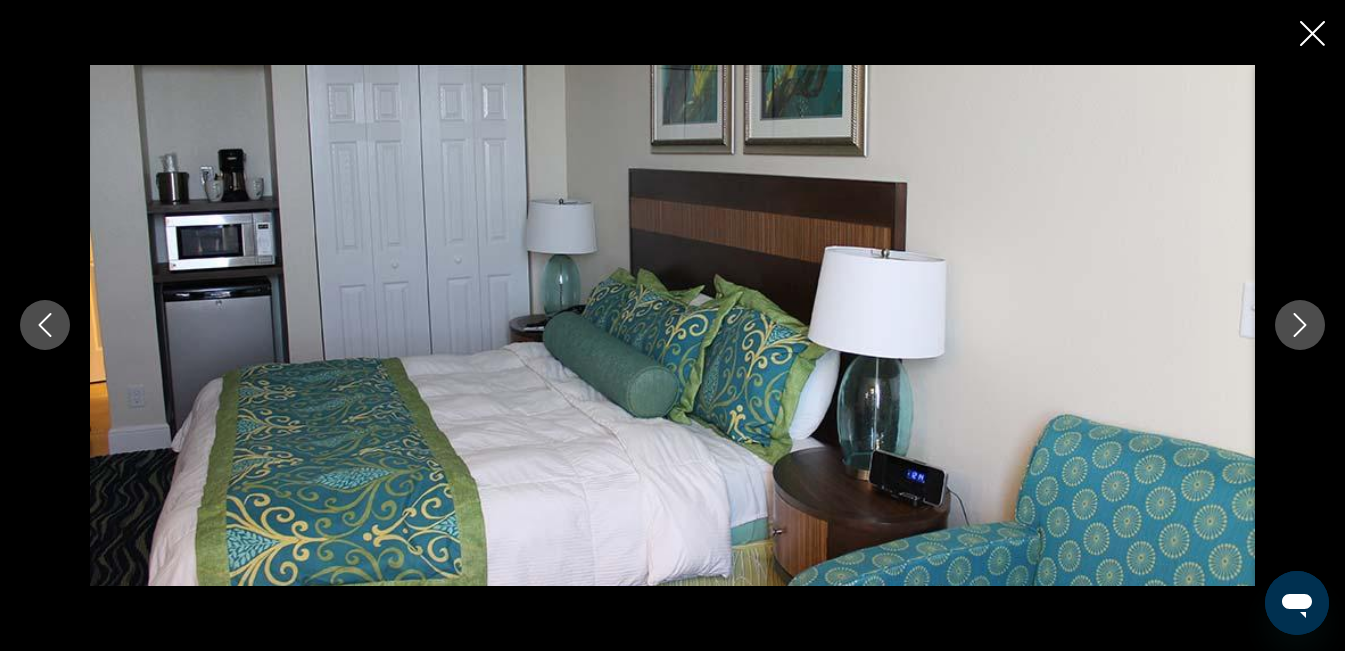 click 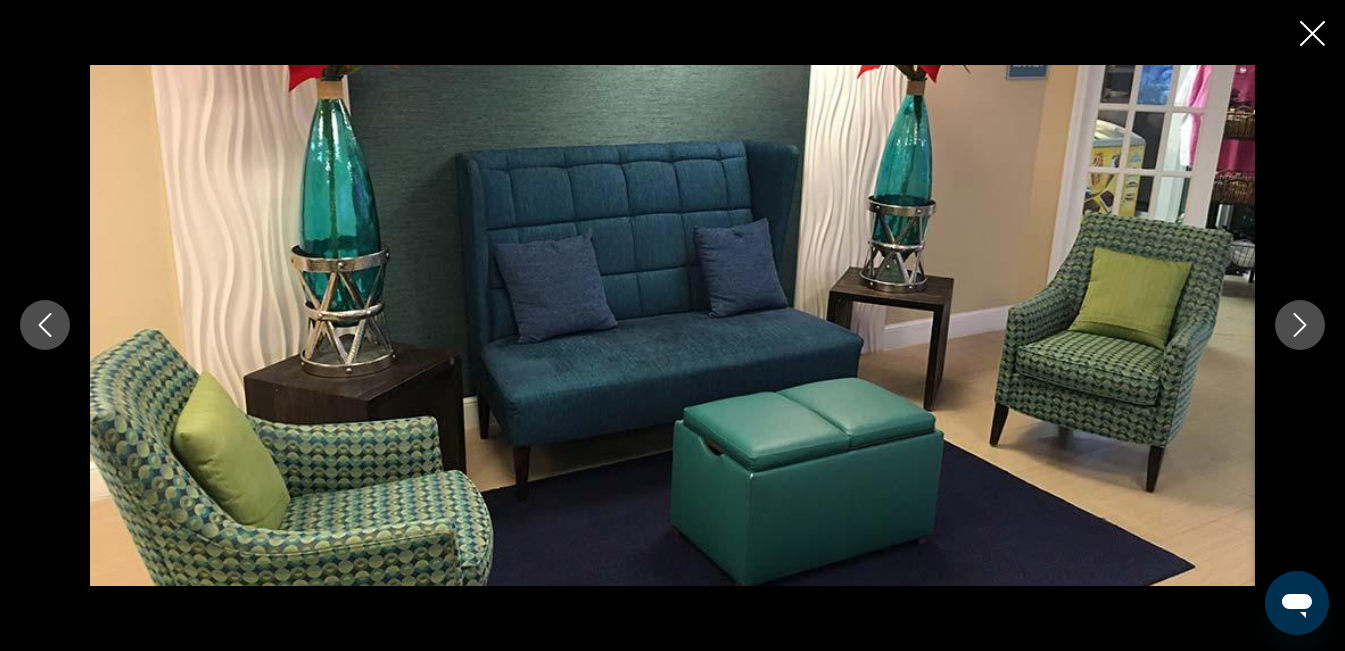 click 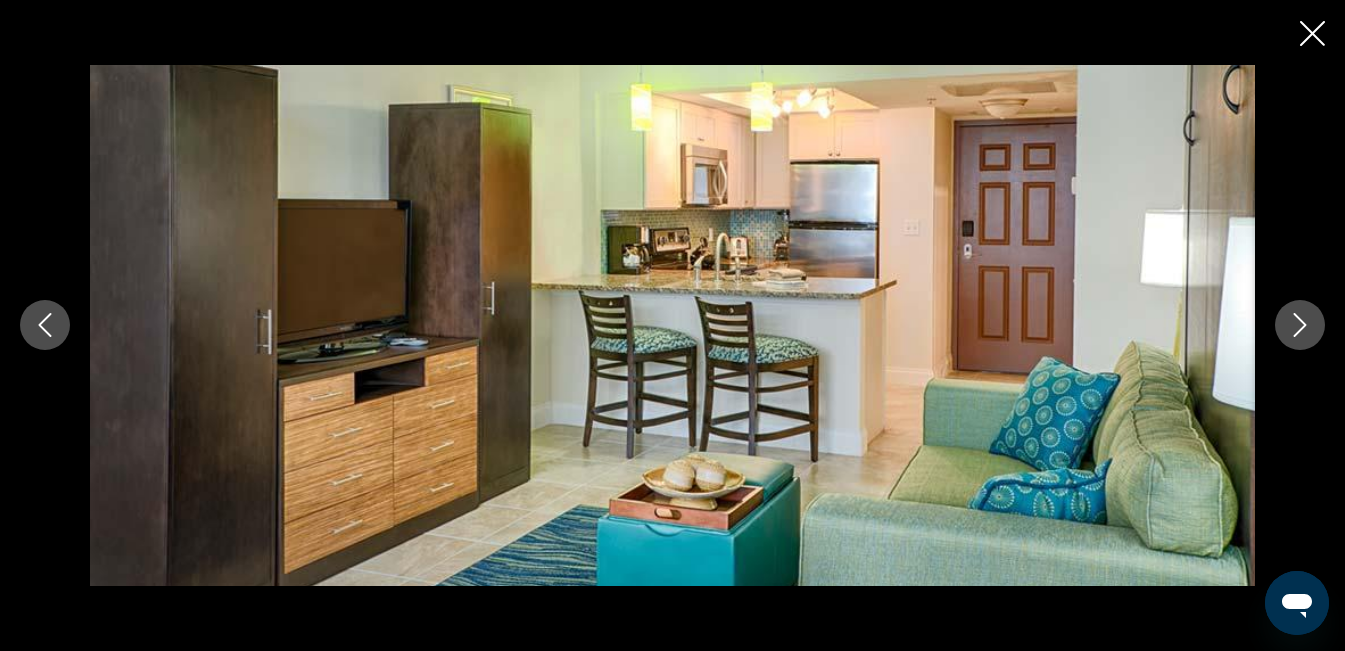 click 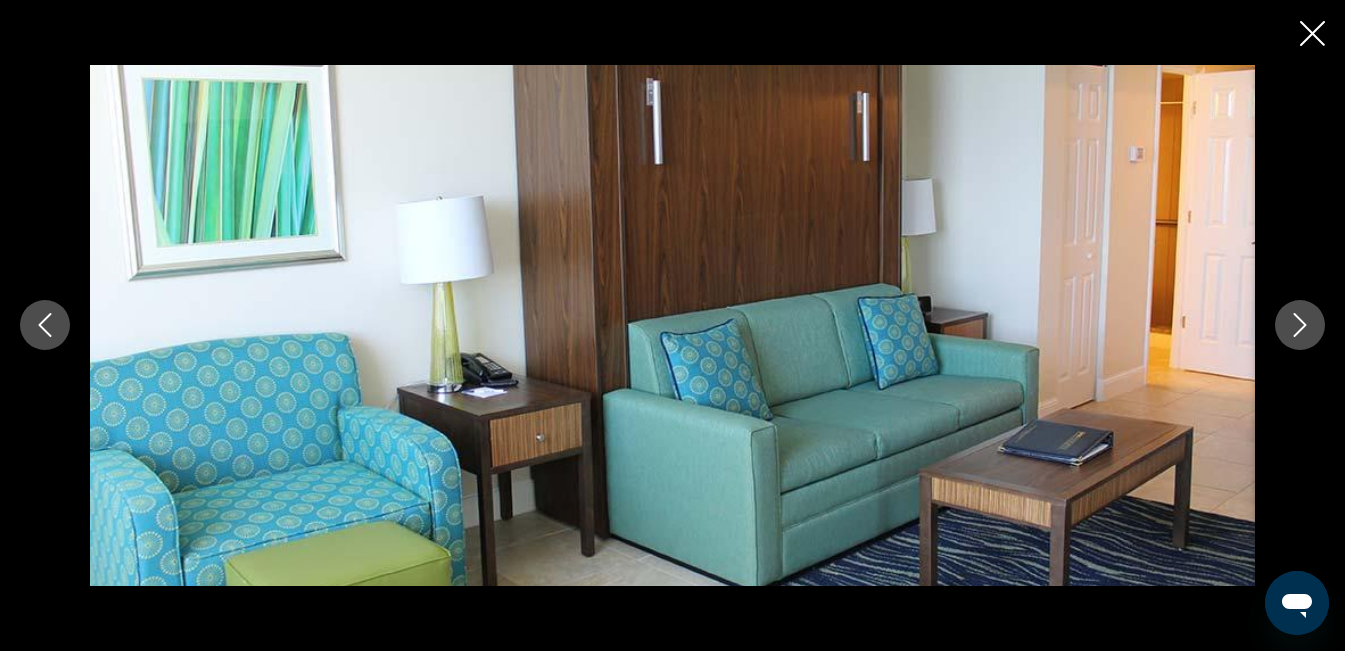 click 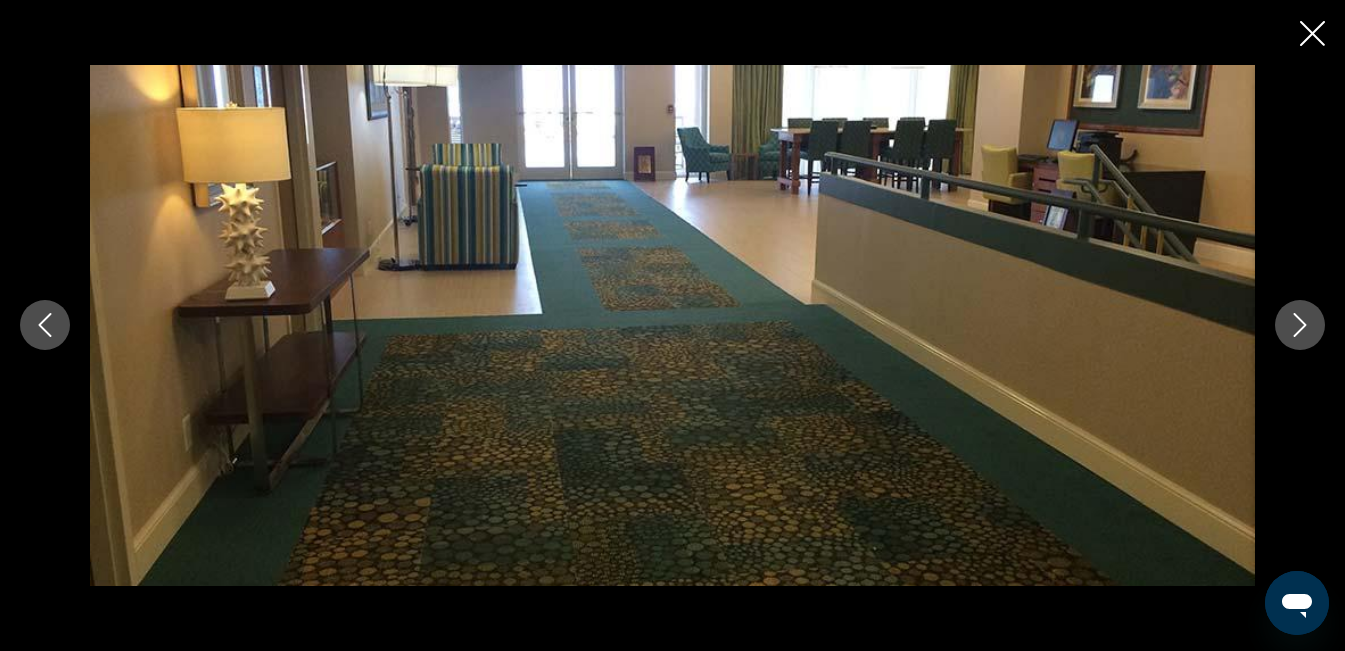 click 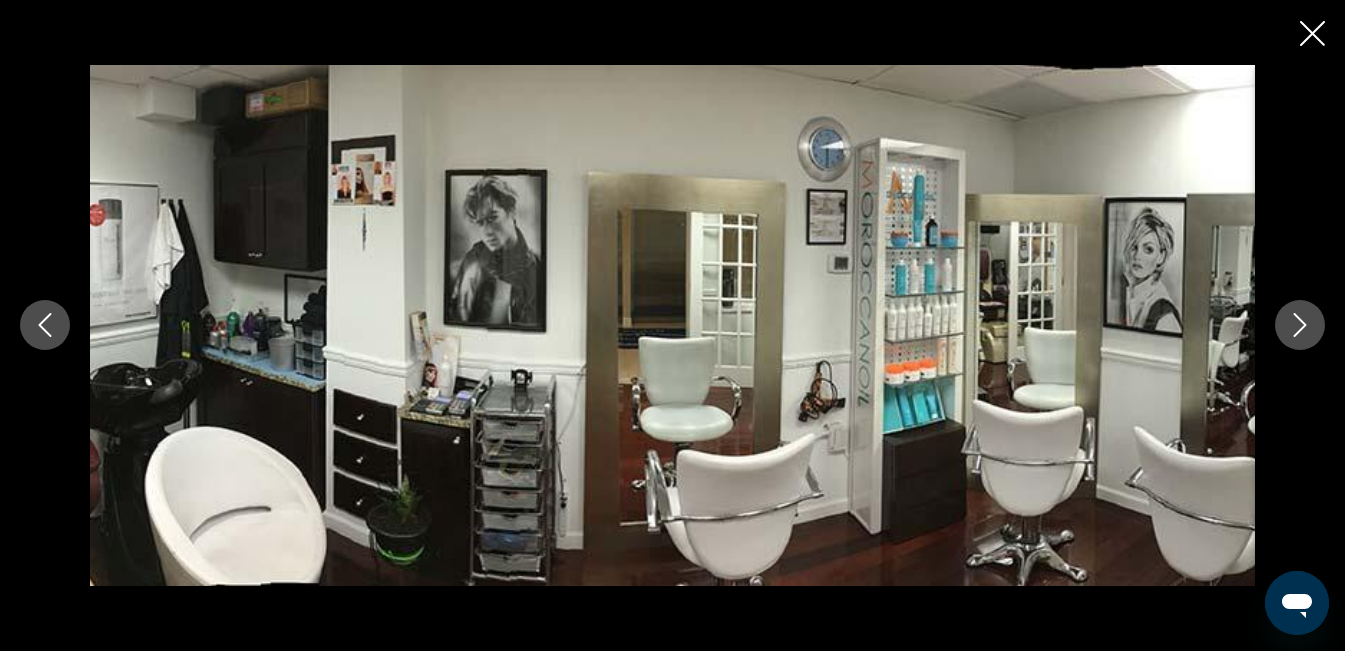 click 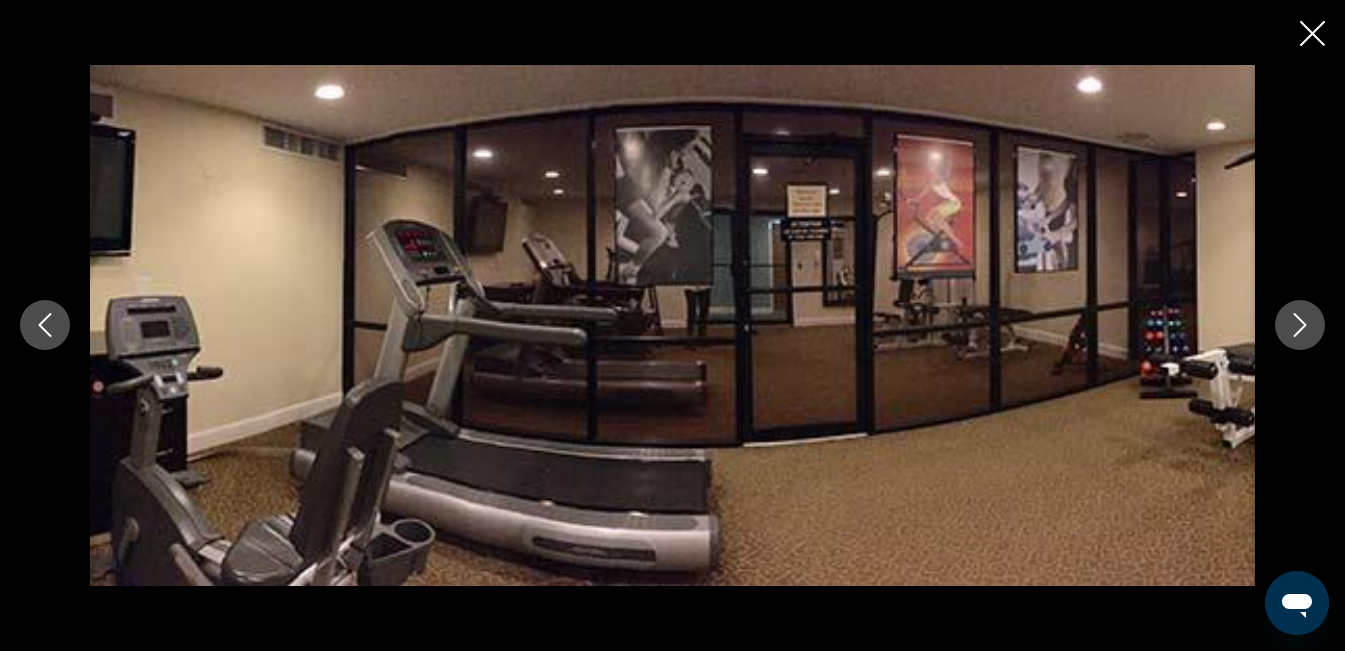 click 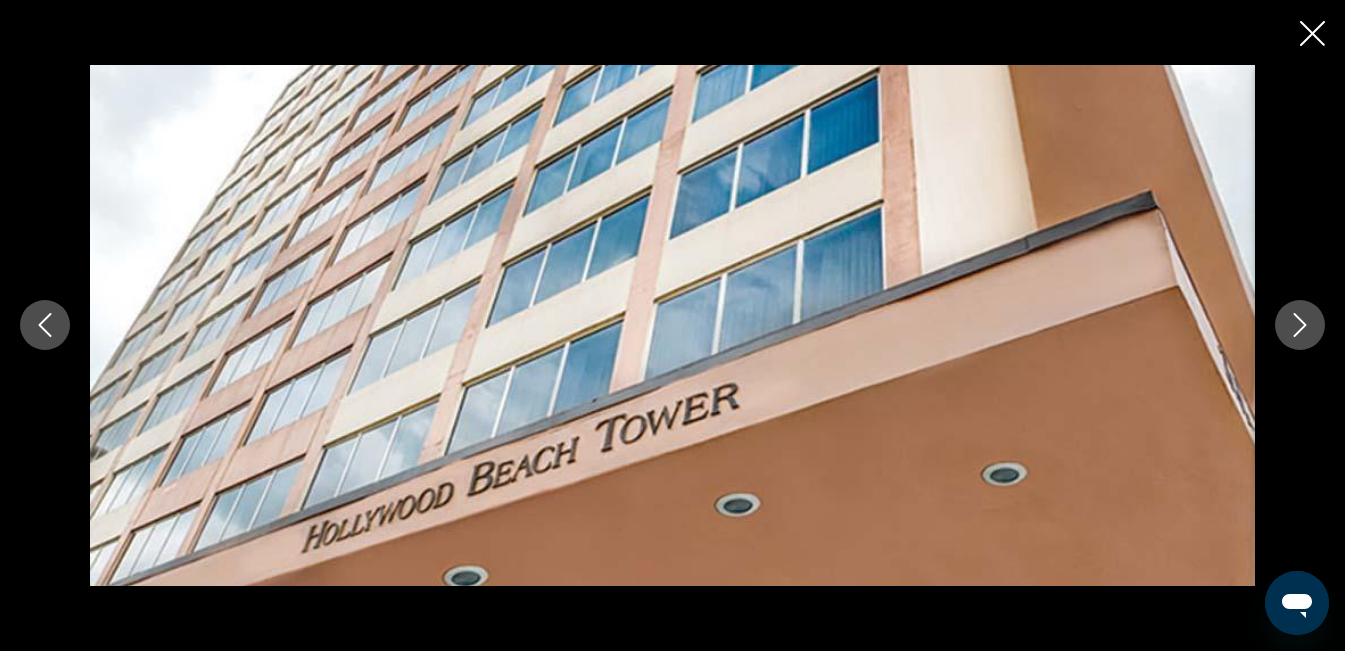 click 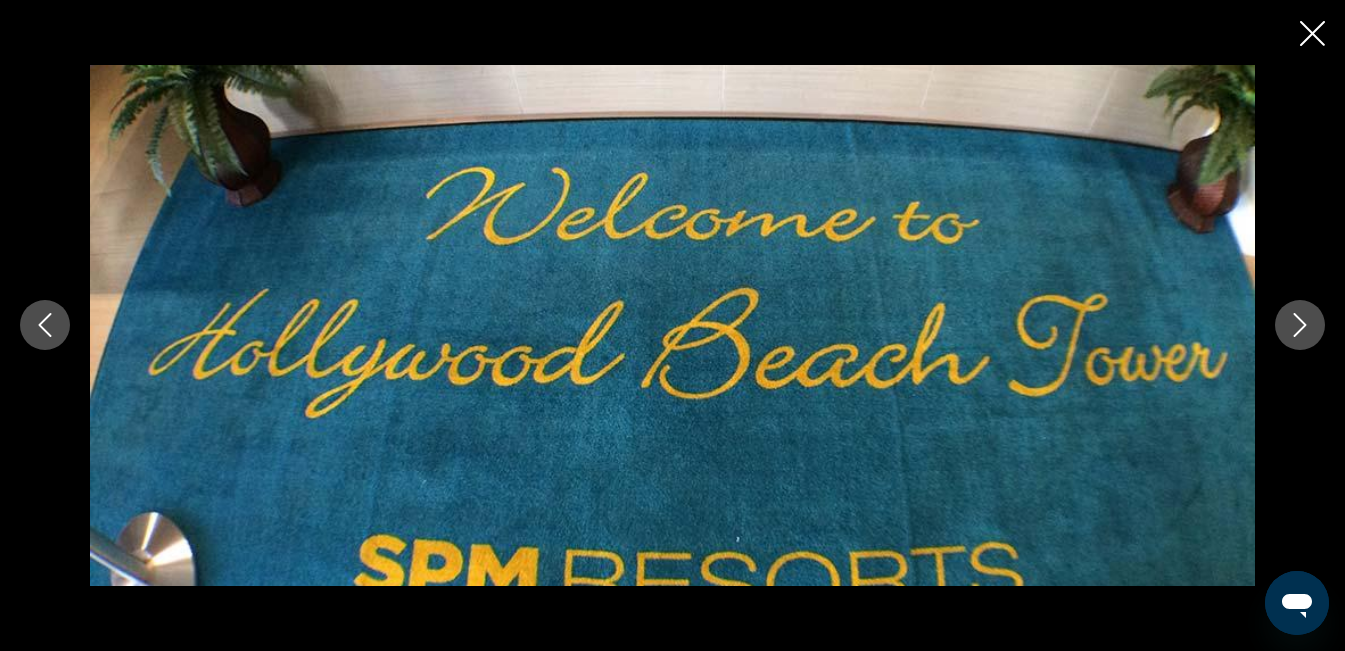 click 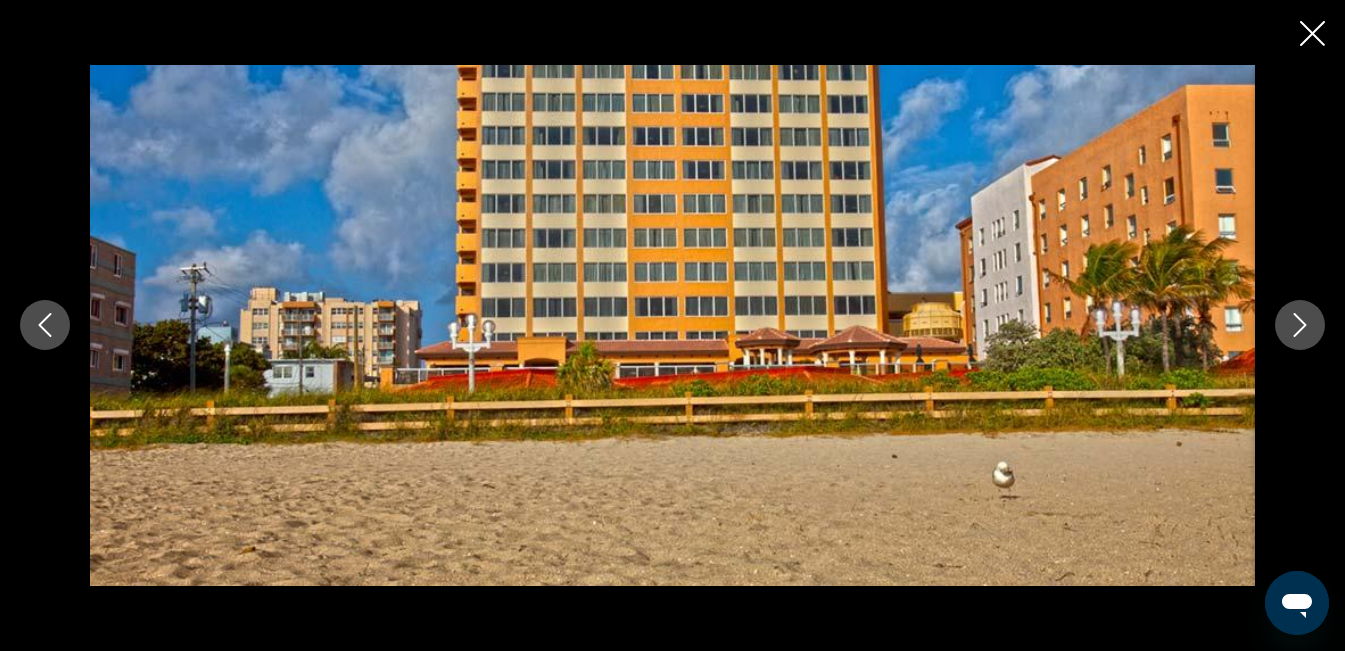 click 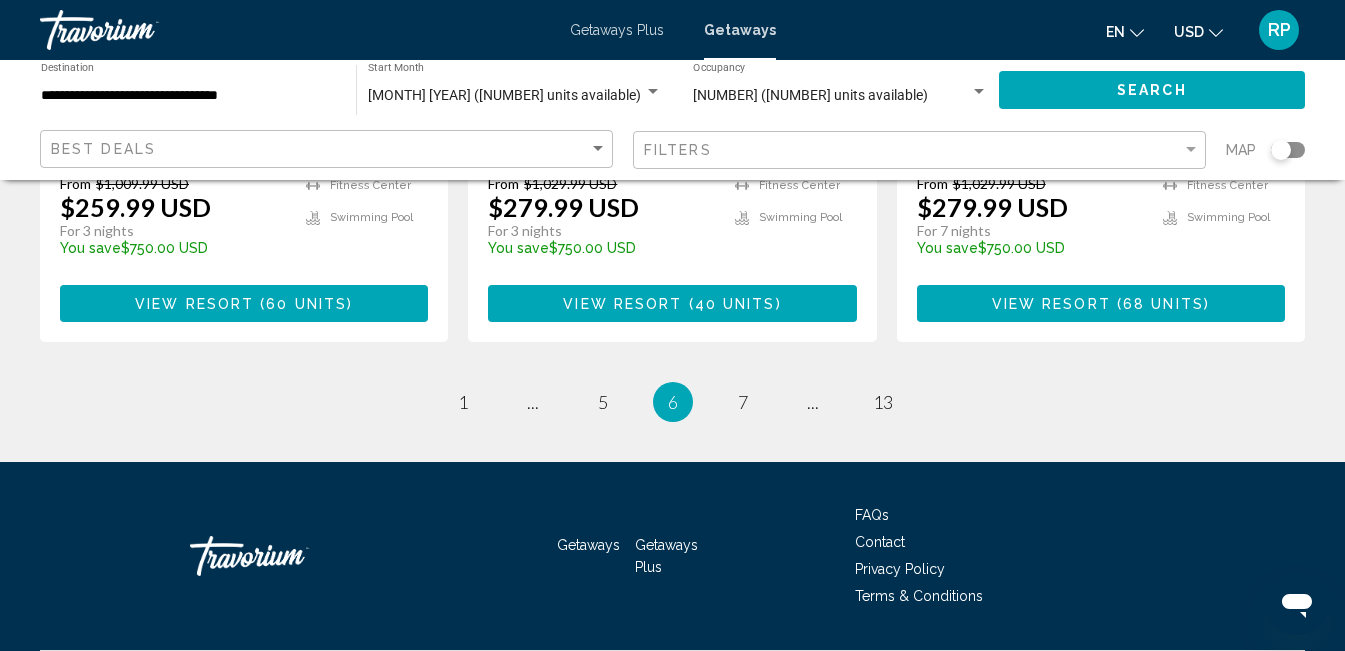 scroll, scrollTop: 2820, scrollLeft: 0, axis: vertical 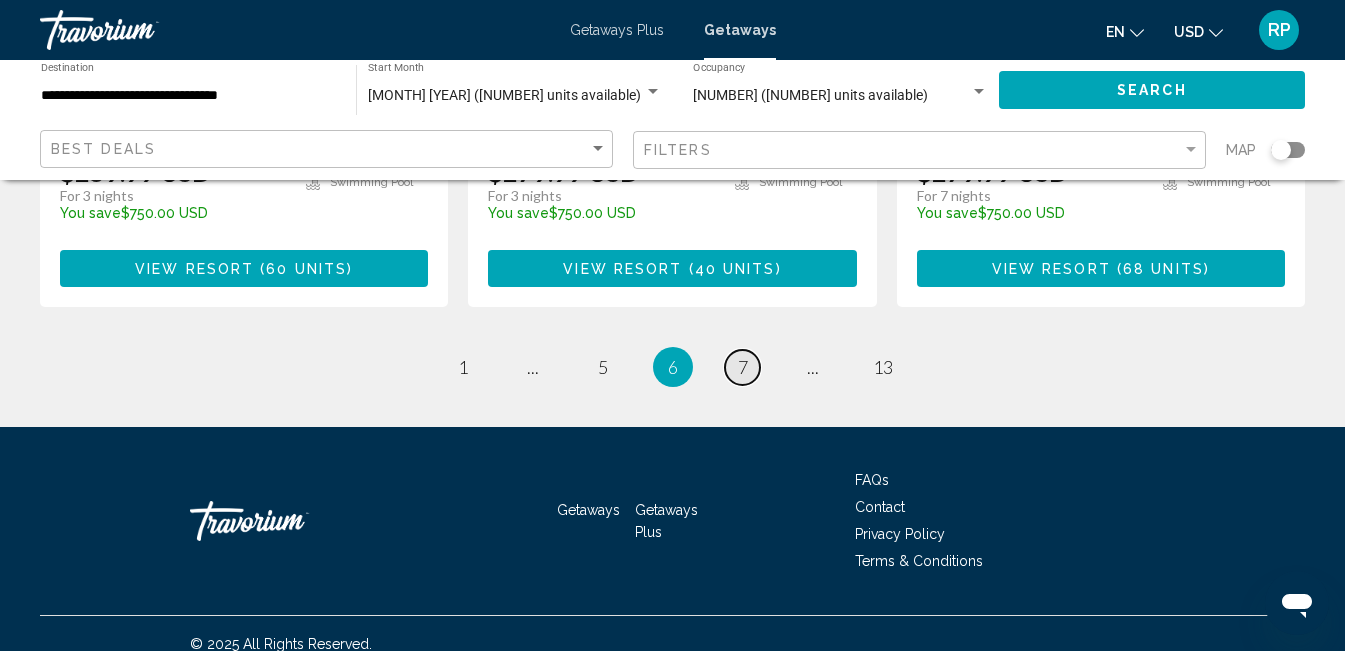 click on "7" at bounding box center [743, 367] 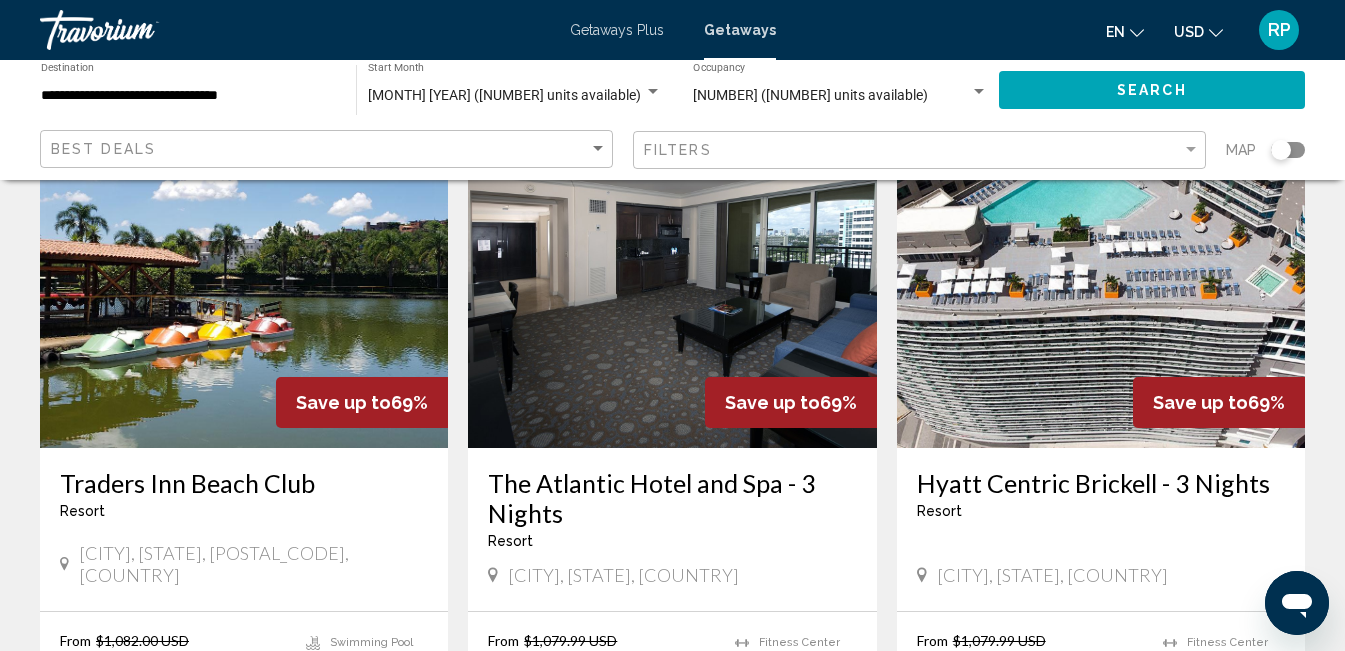 scroll, scrollTop: 1641, scrollLeft: 0, axis: vertical 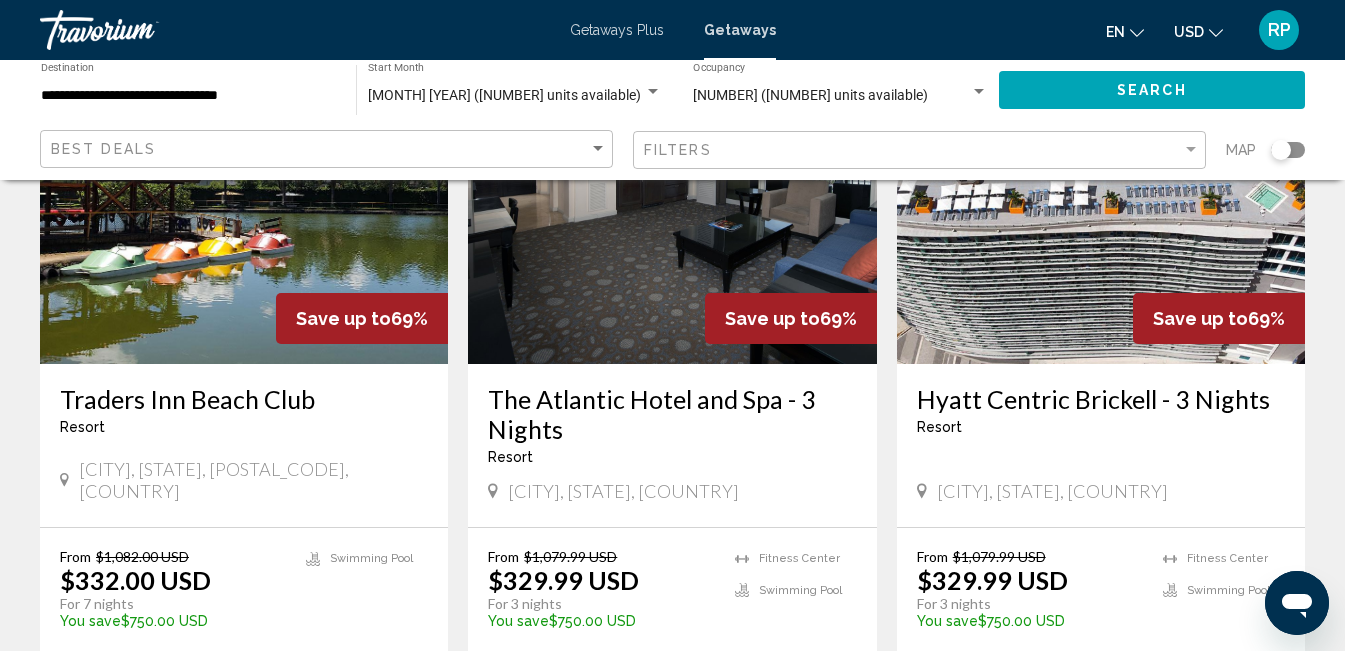 click at bounding box center [1101, 204] 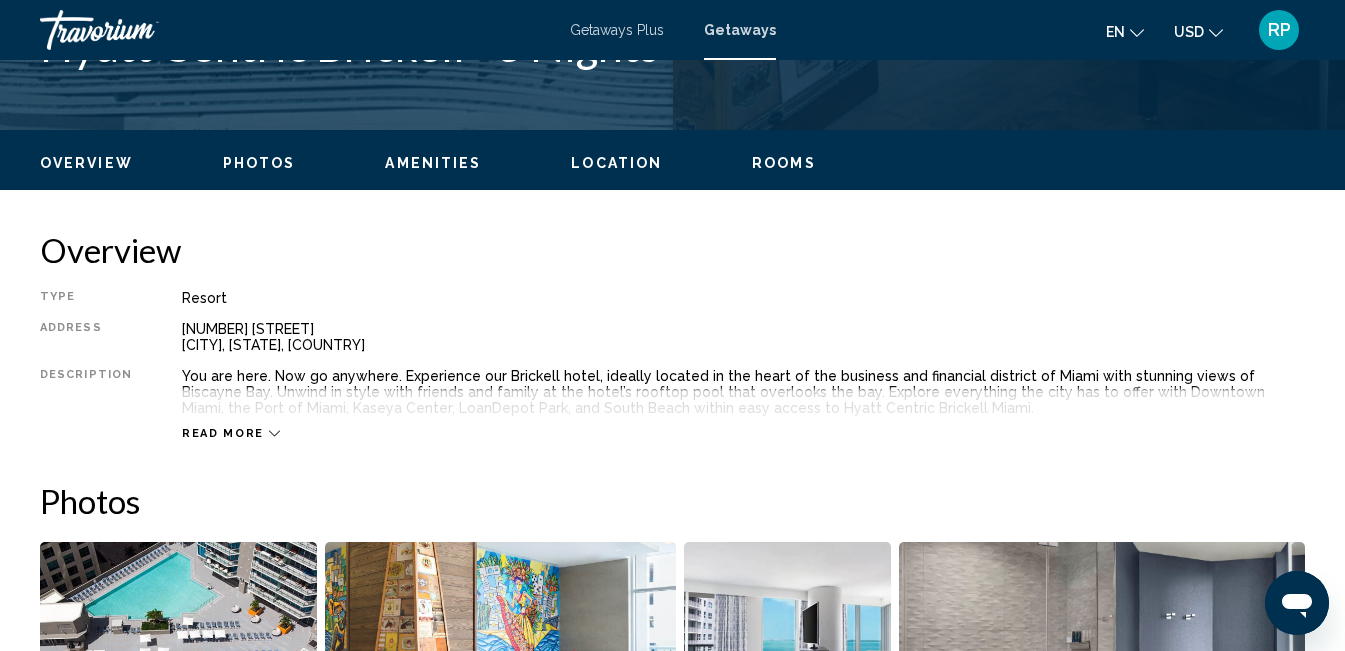 scroll, scrollTop: 1164, scrollLeft: 0, axis: vertical 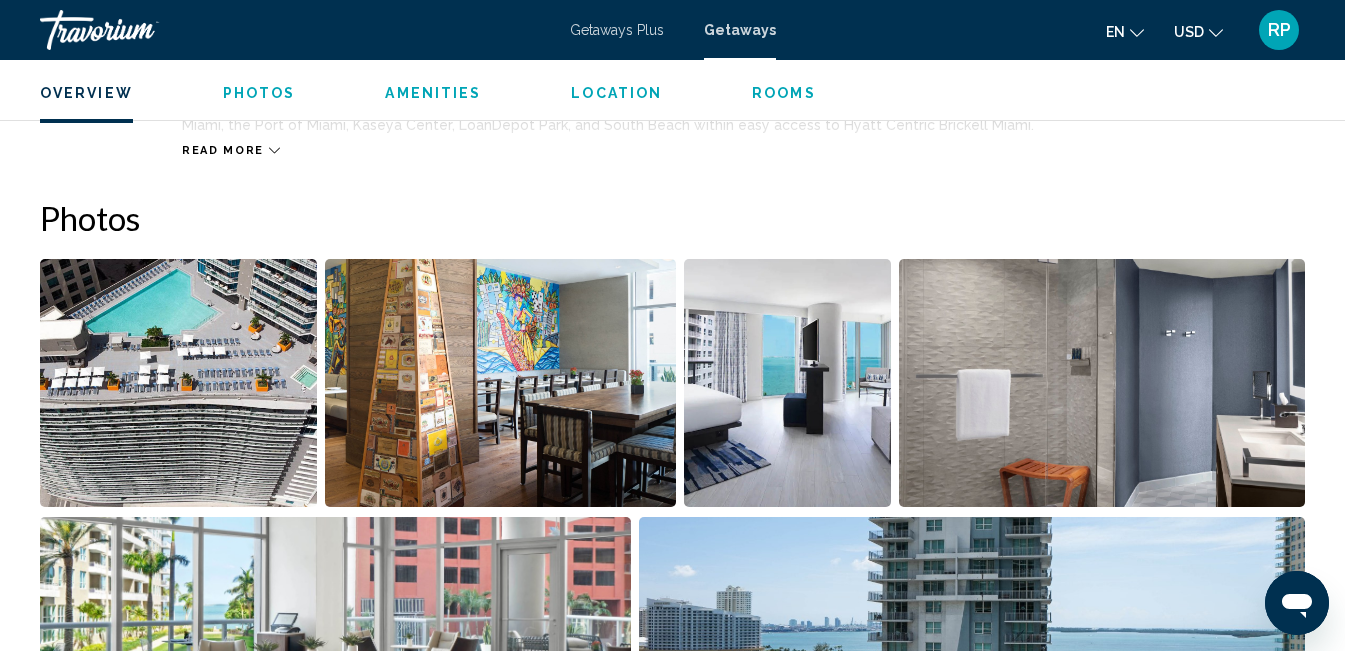 click at bounding box center [178, 383] 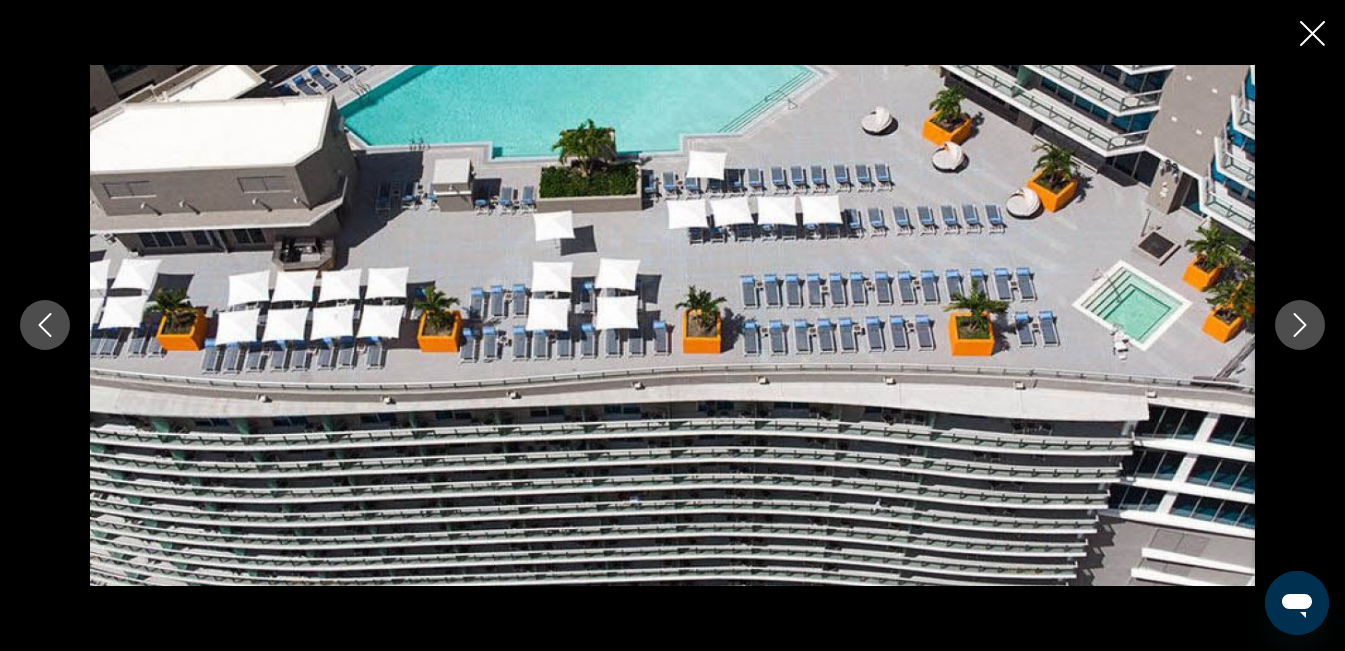 click 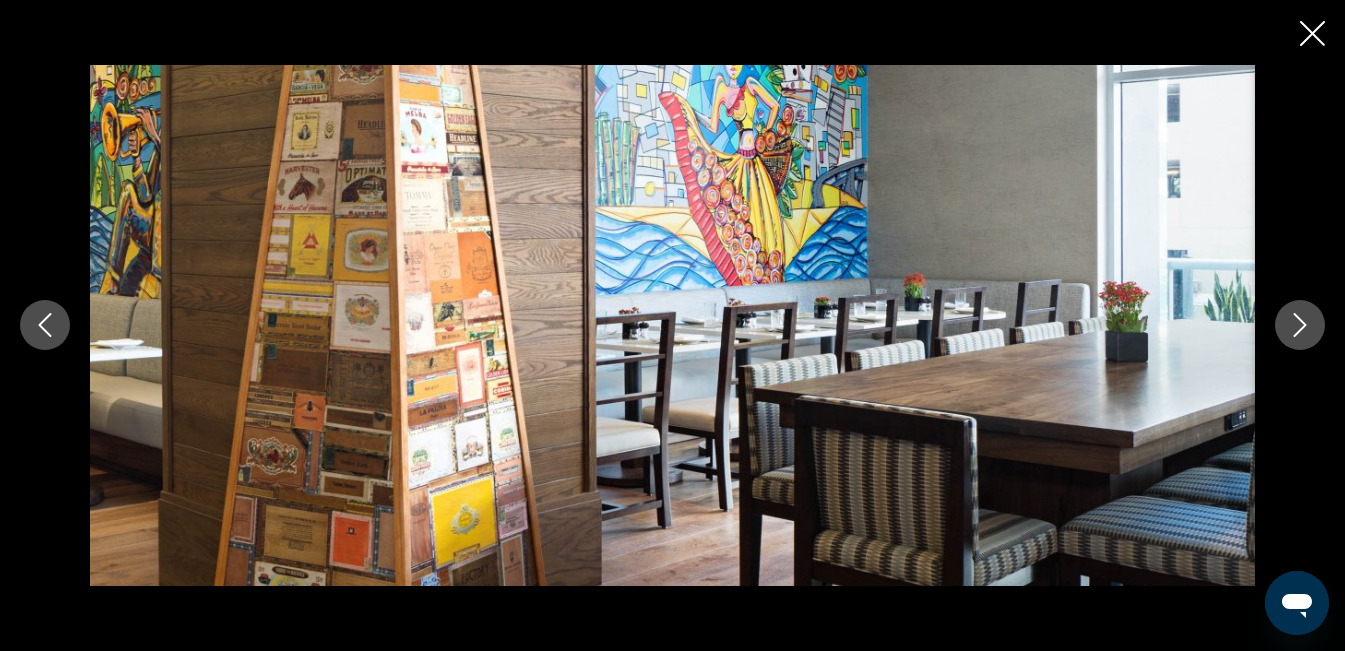 click 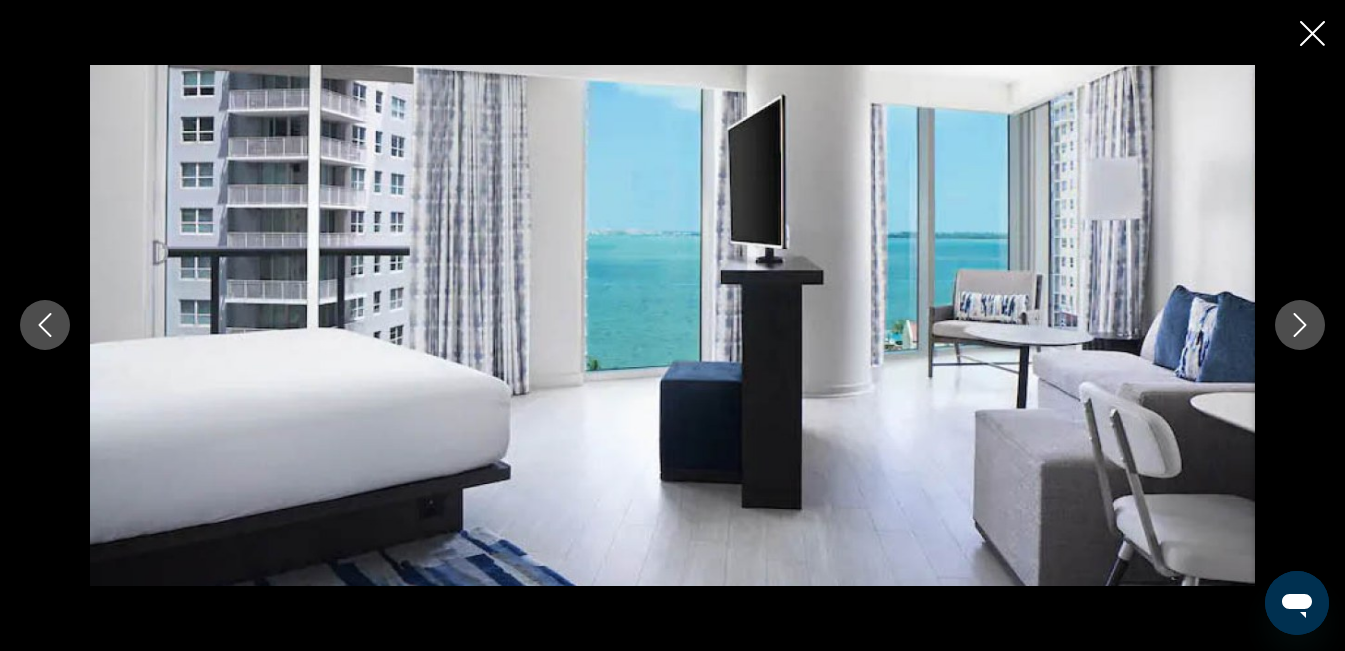 click 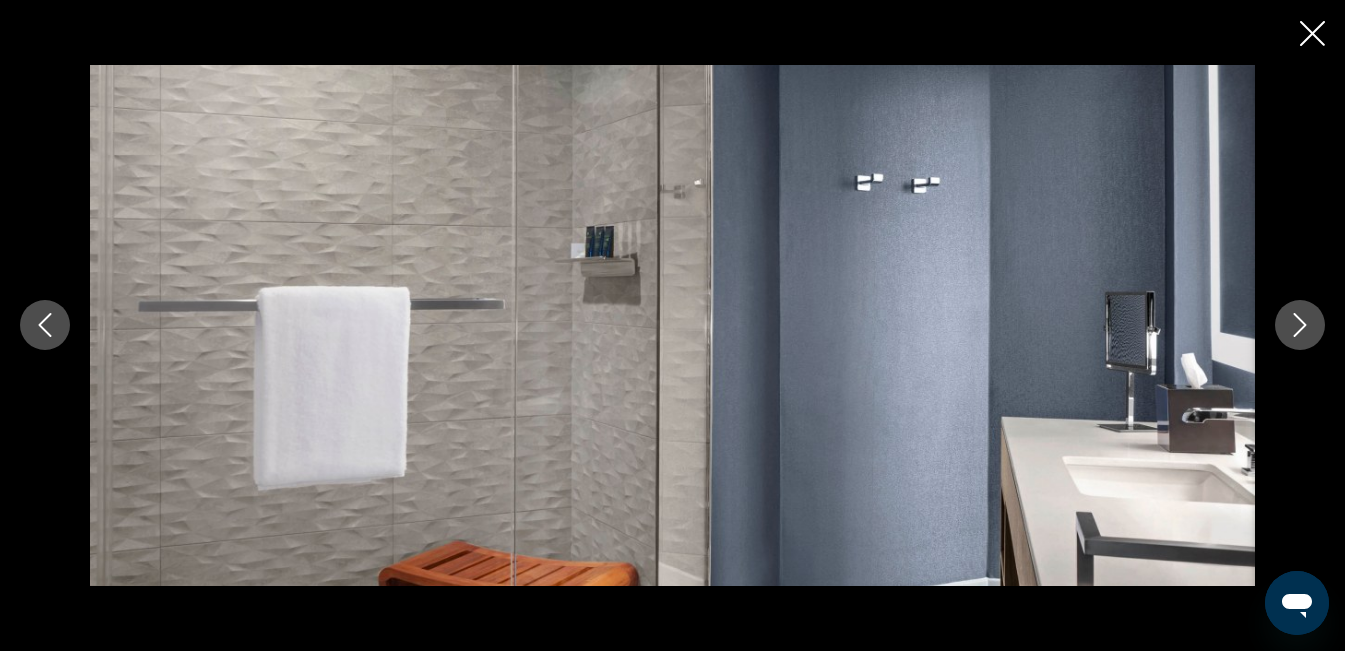 click 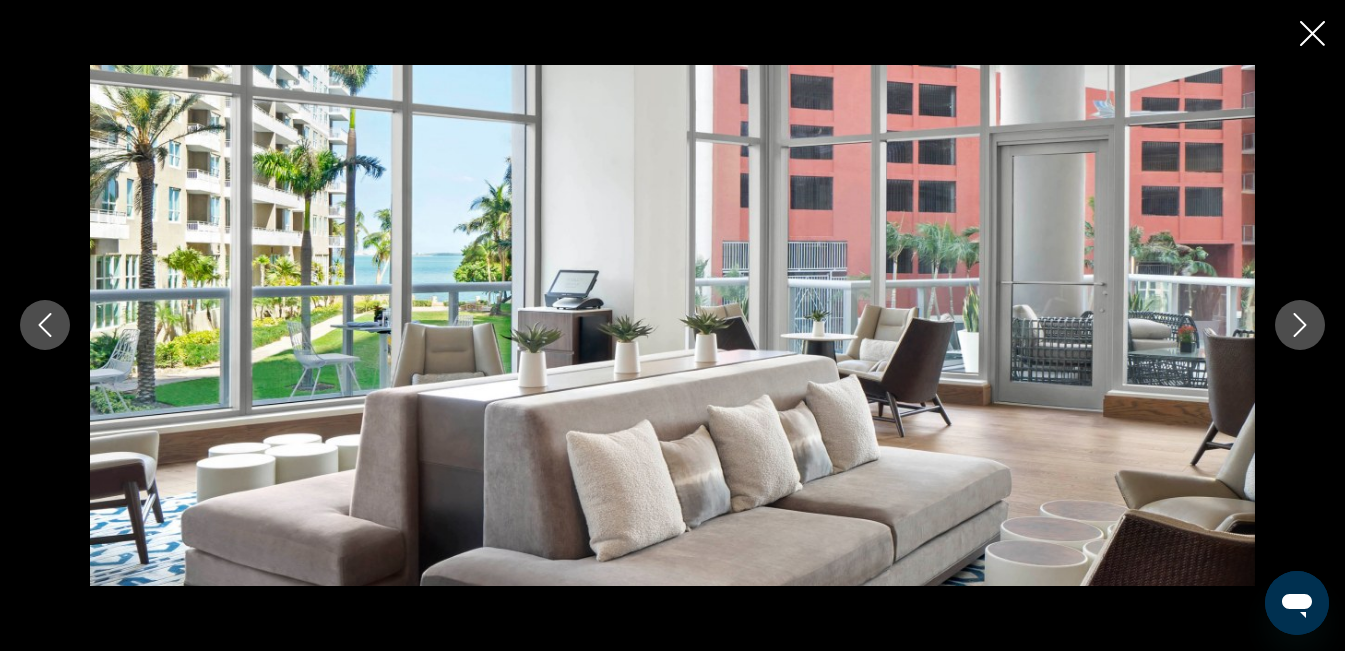 click 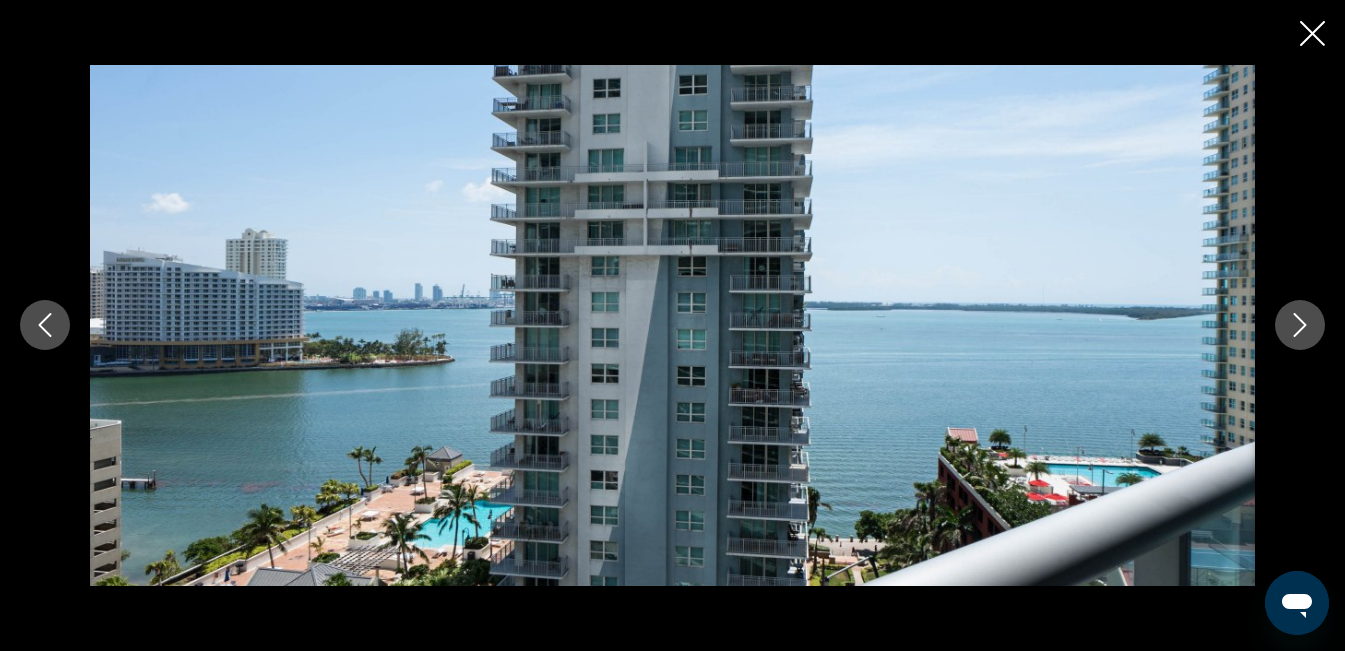 click 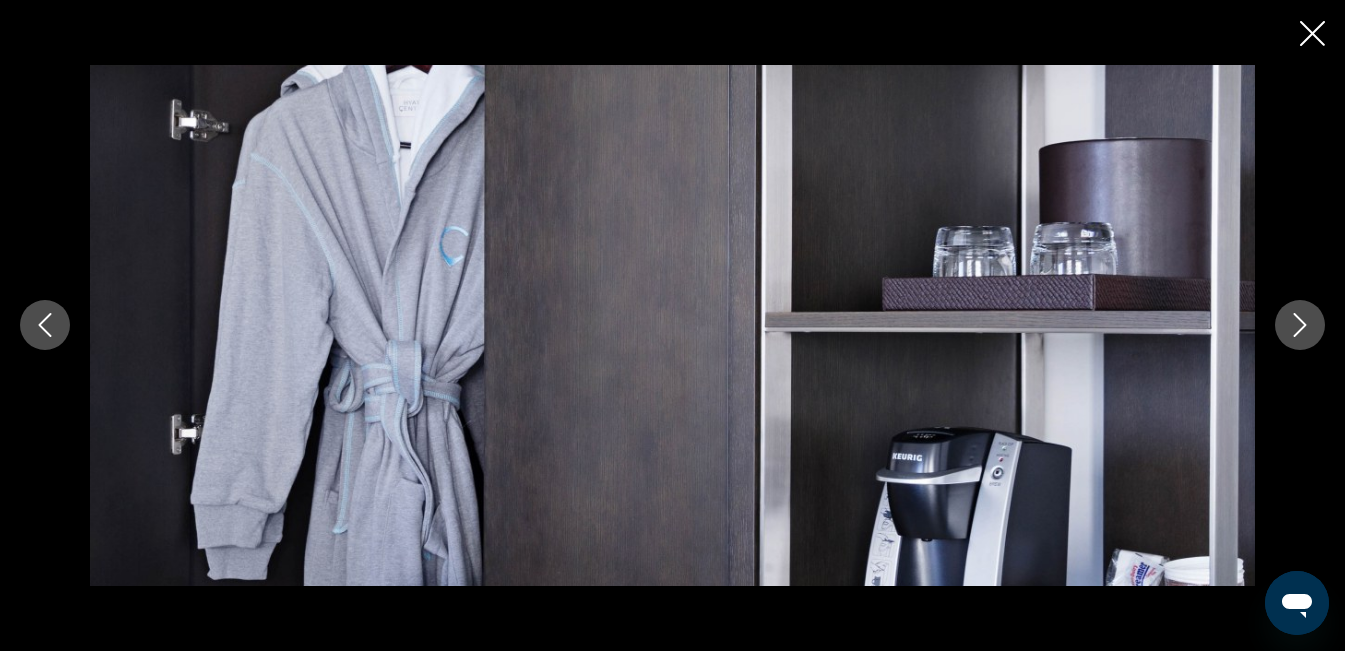 click 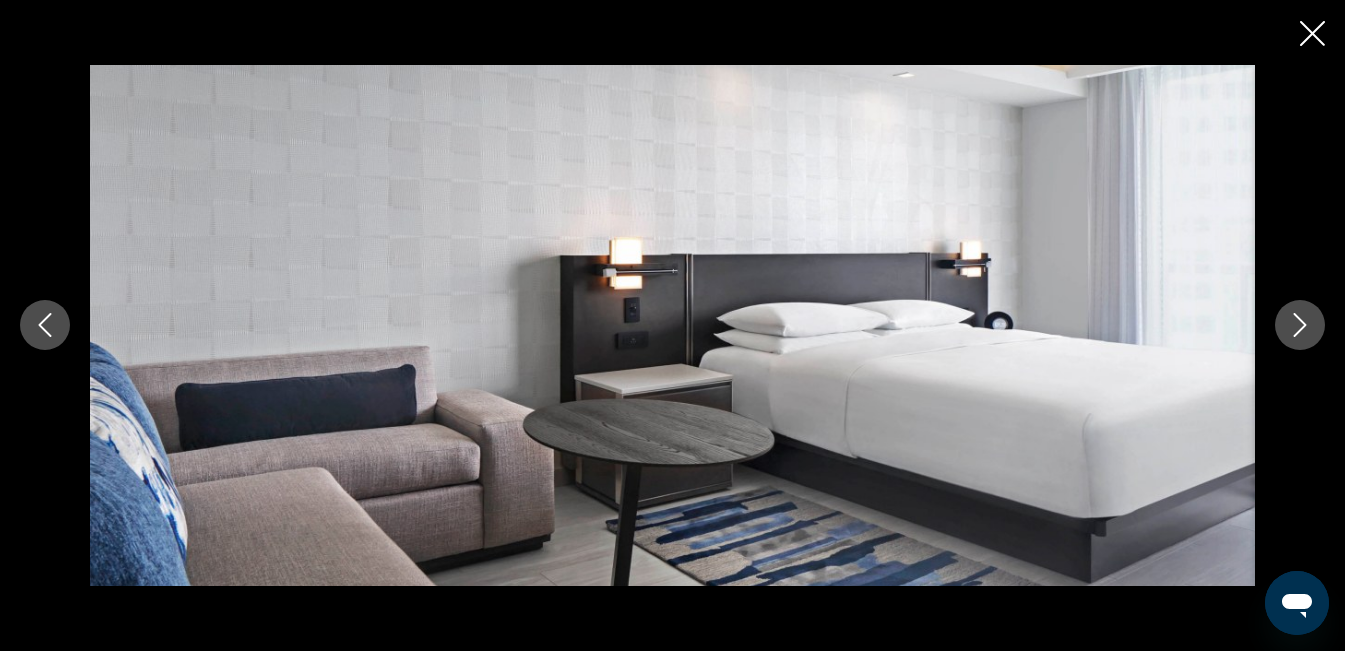 click 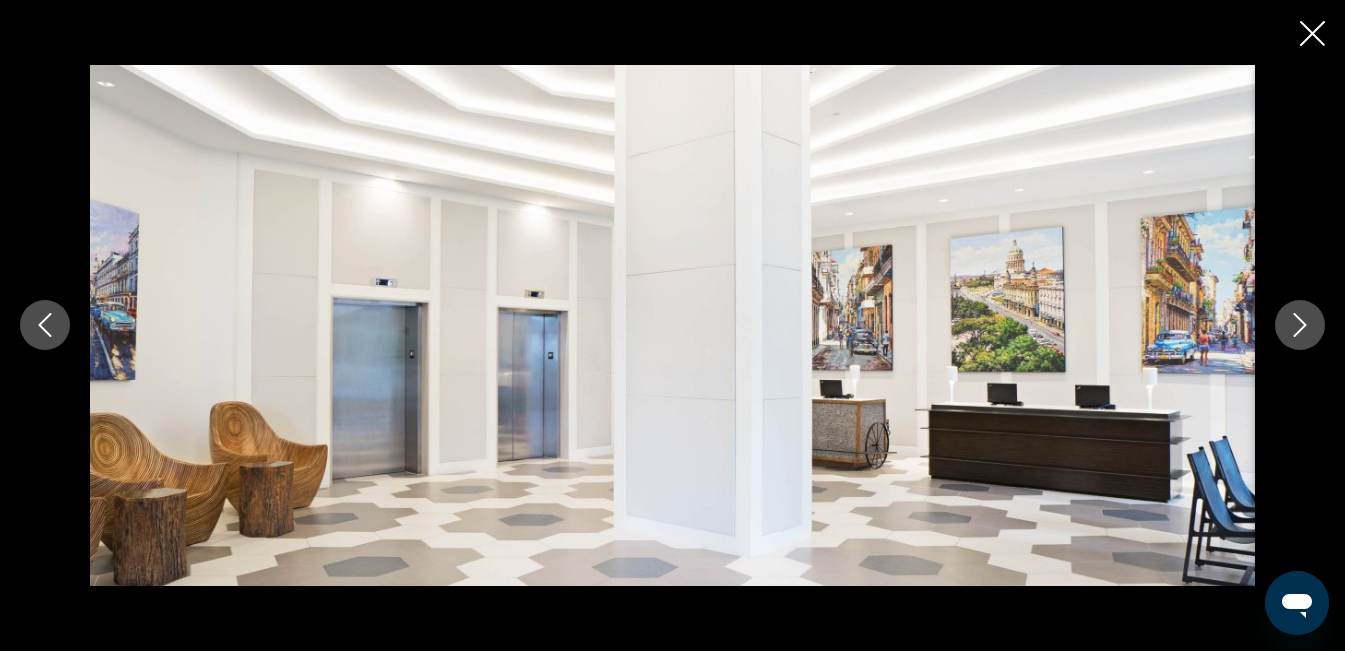 click 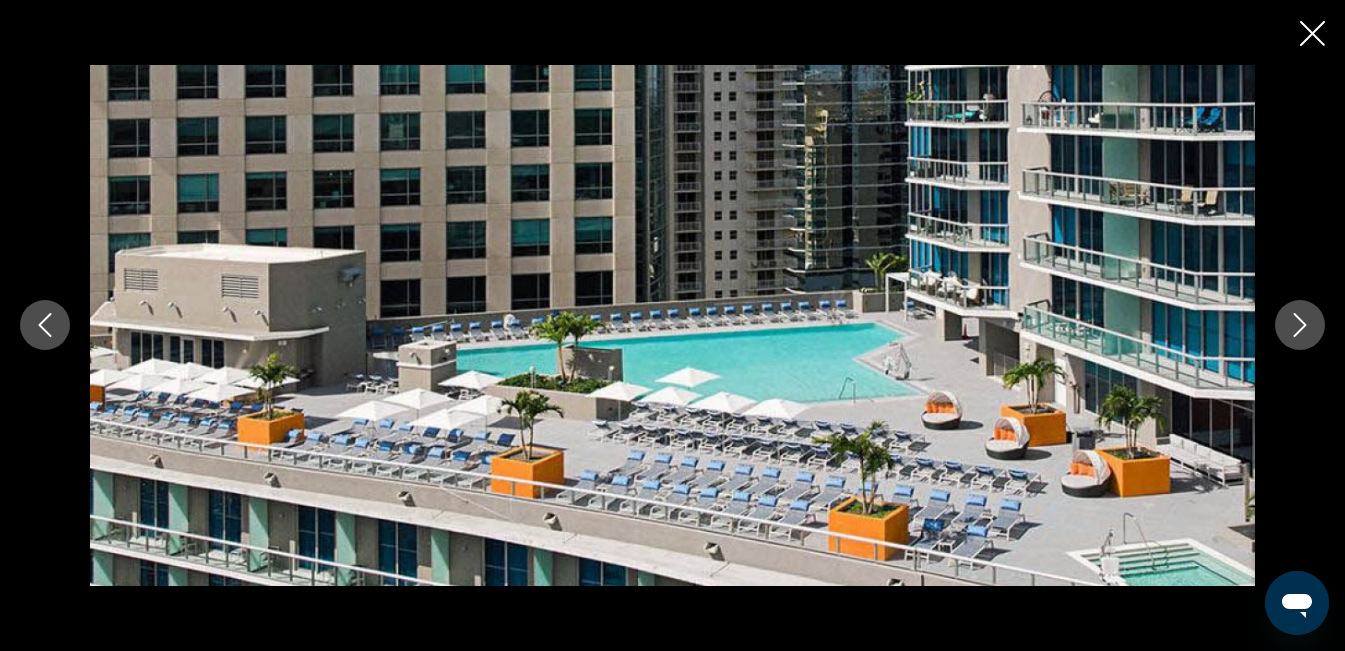 click 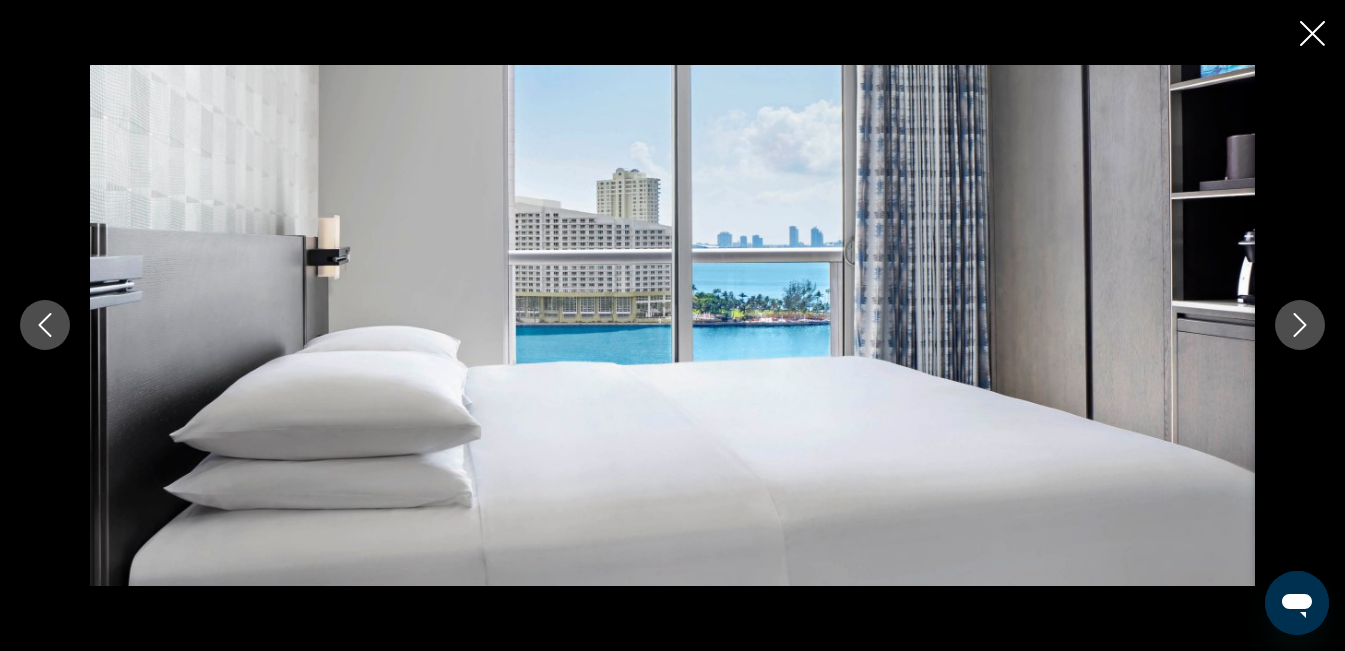 click 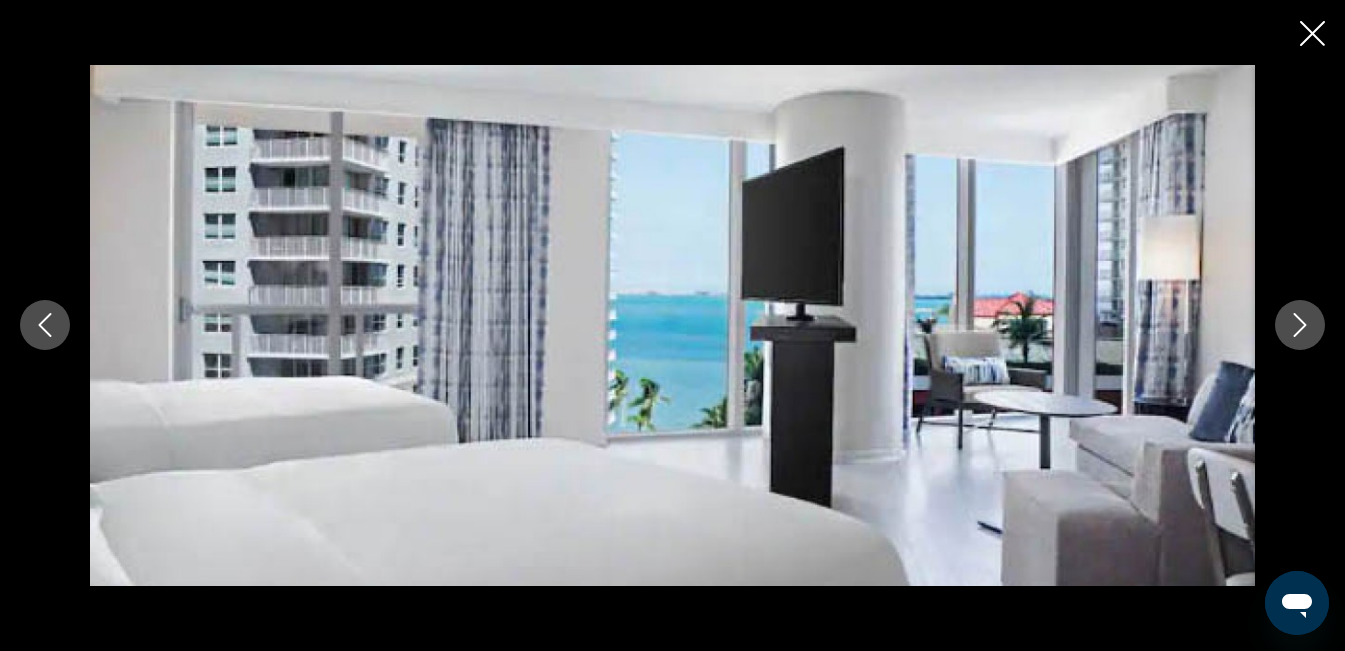click 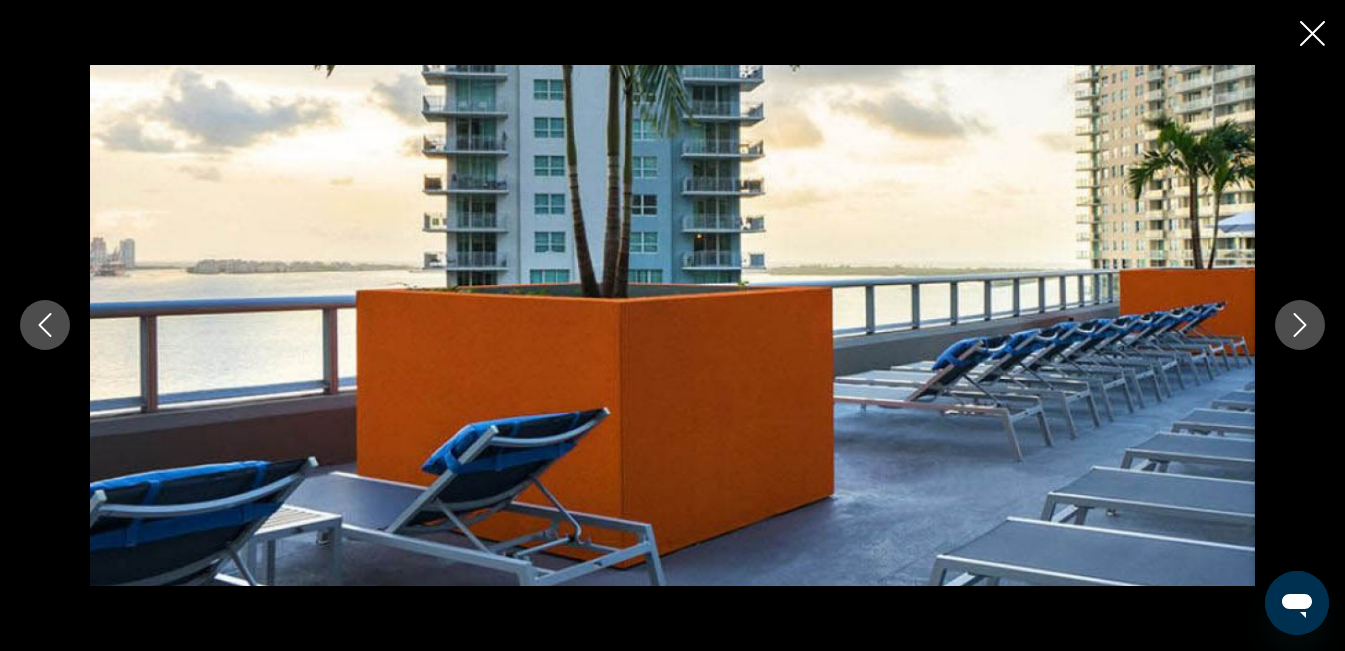 click 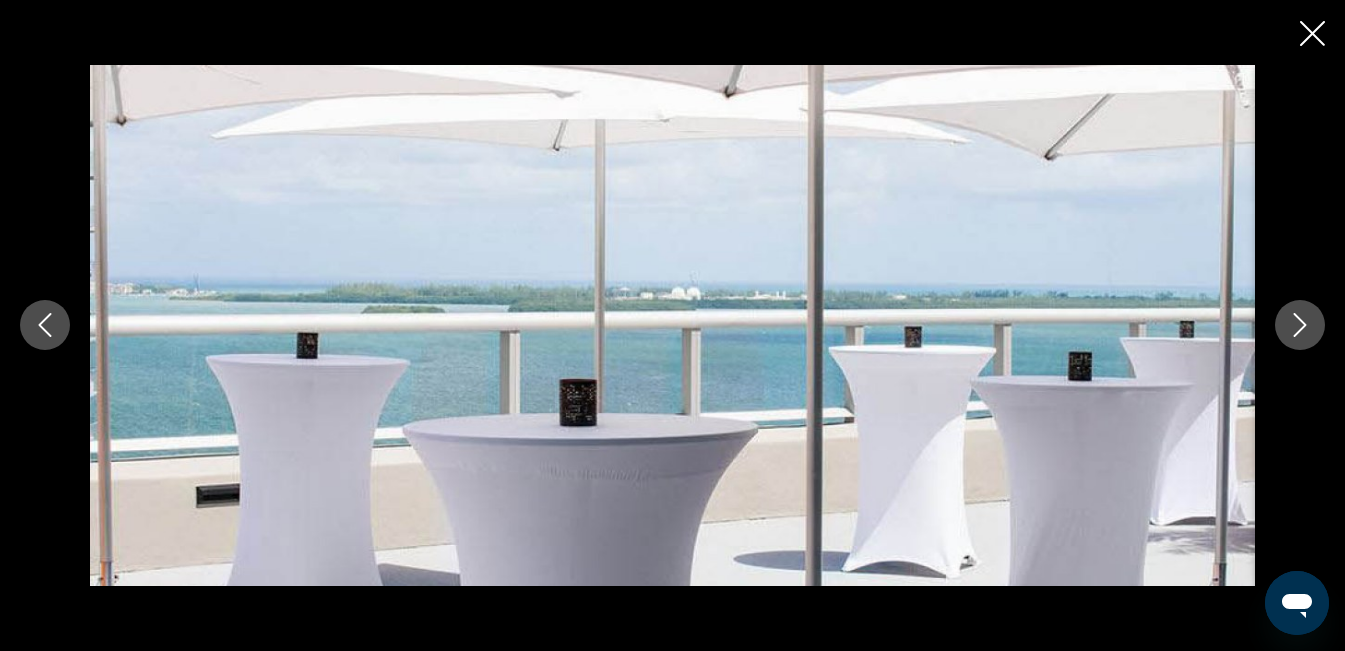 click 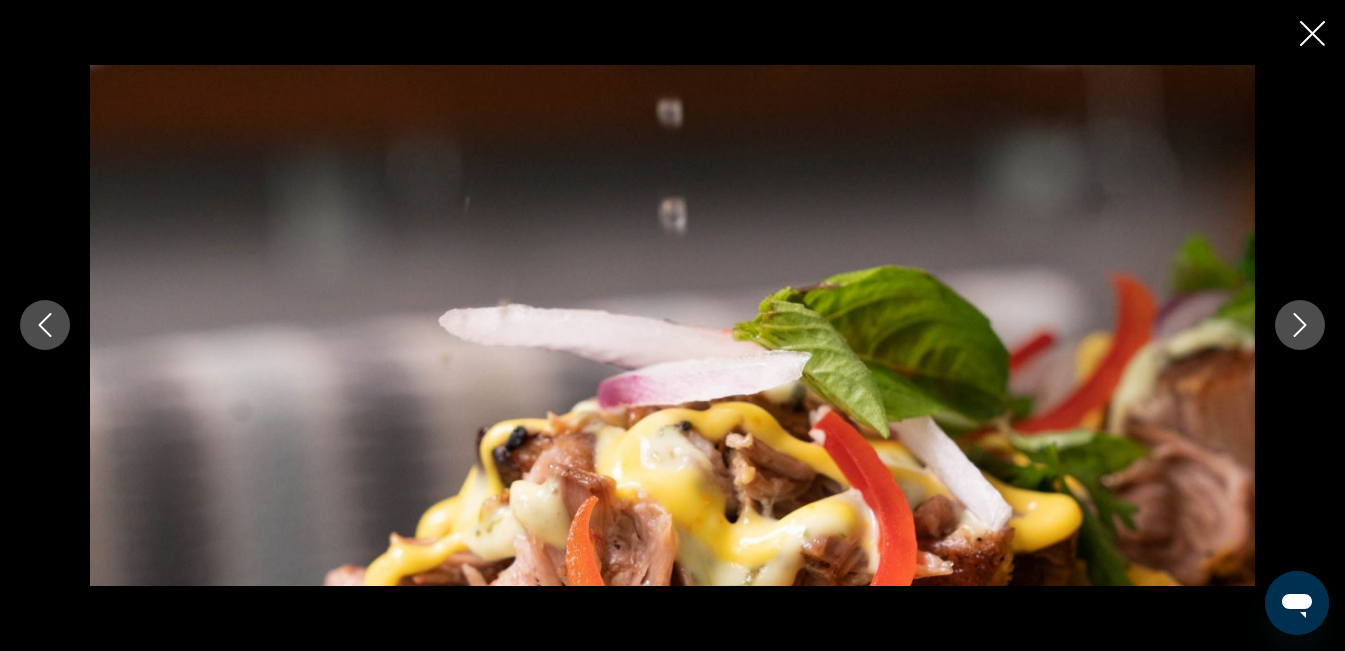 click 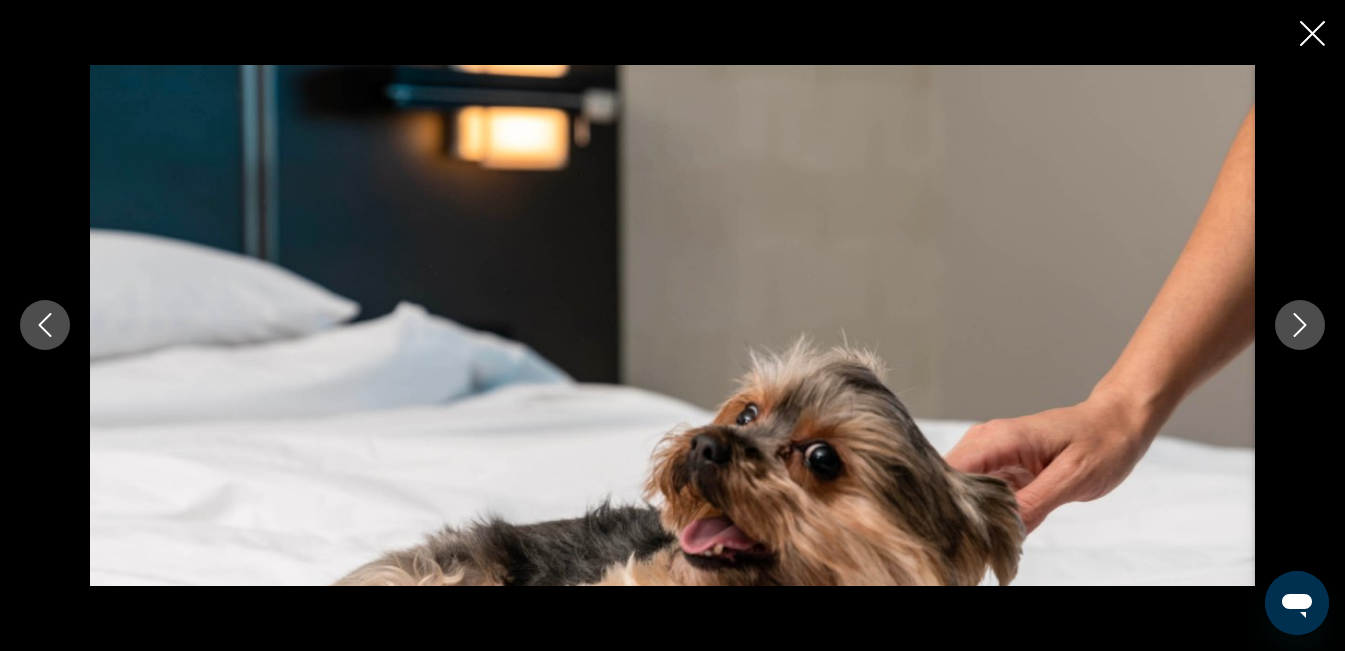 click 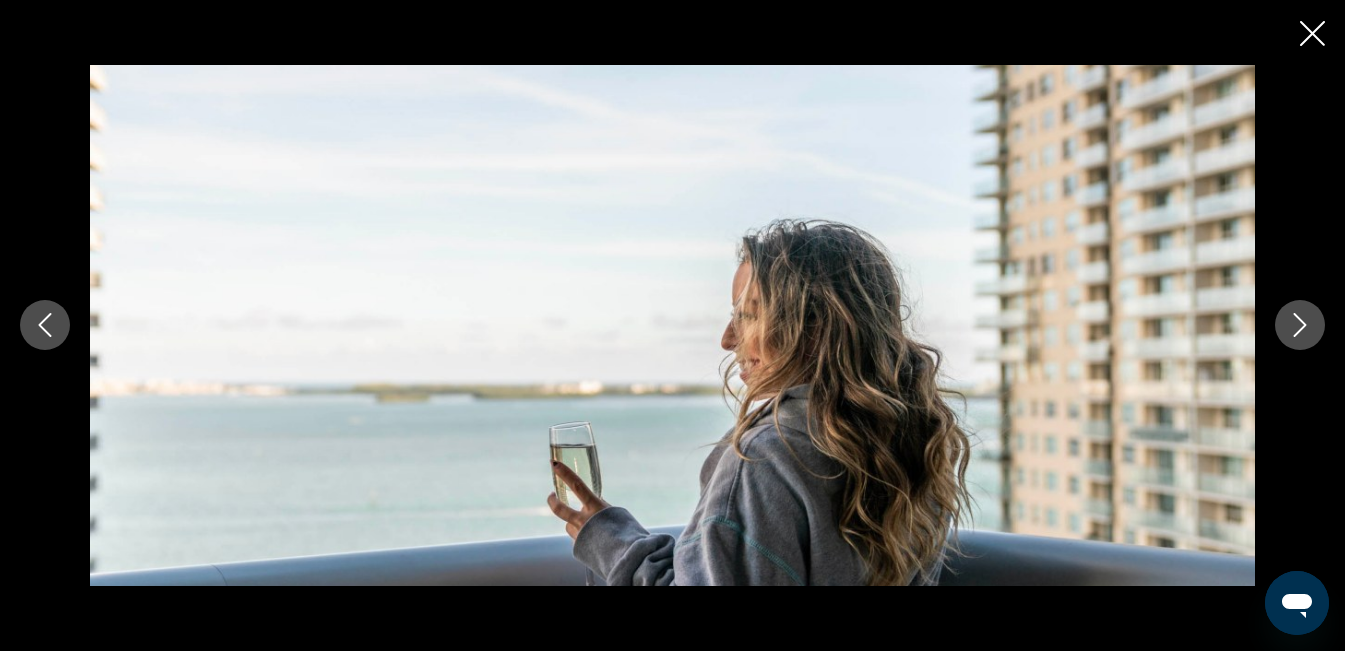 click 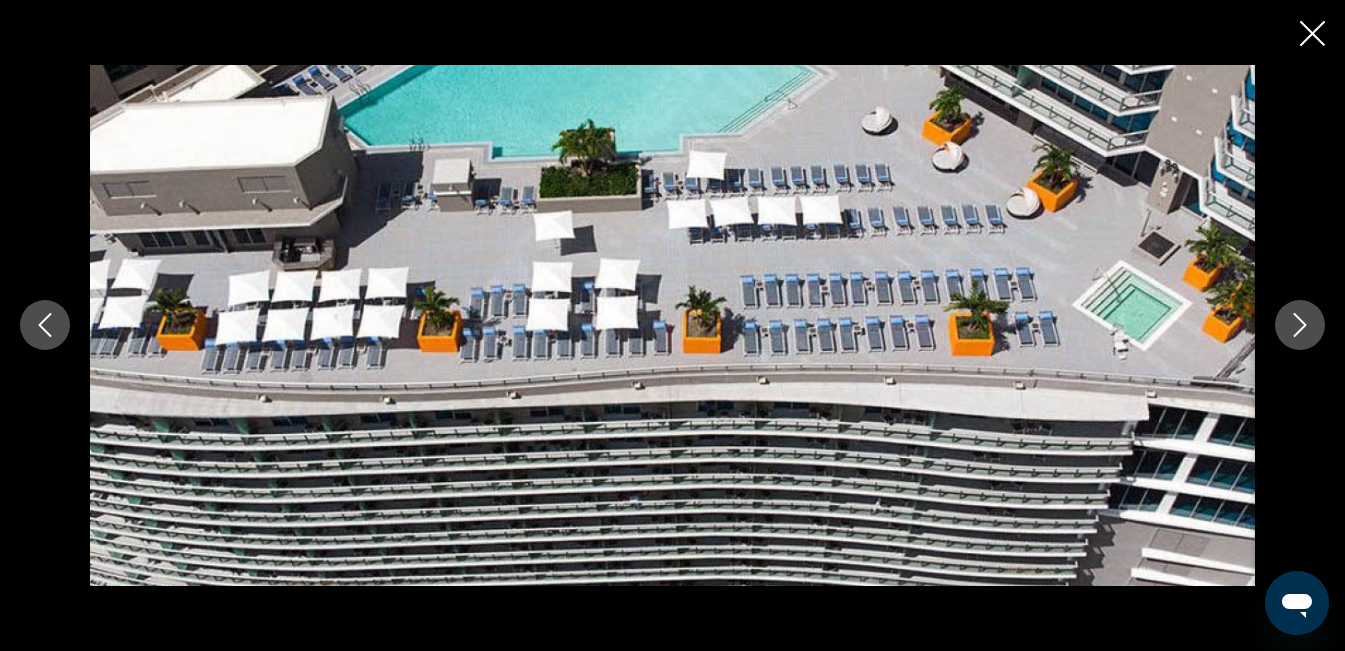 click 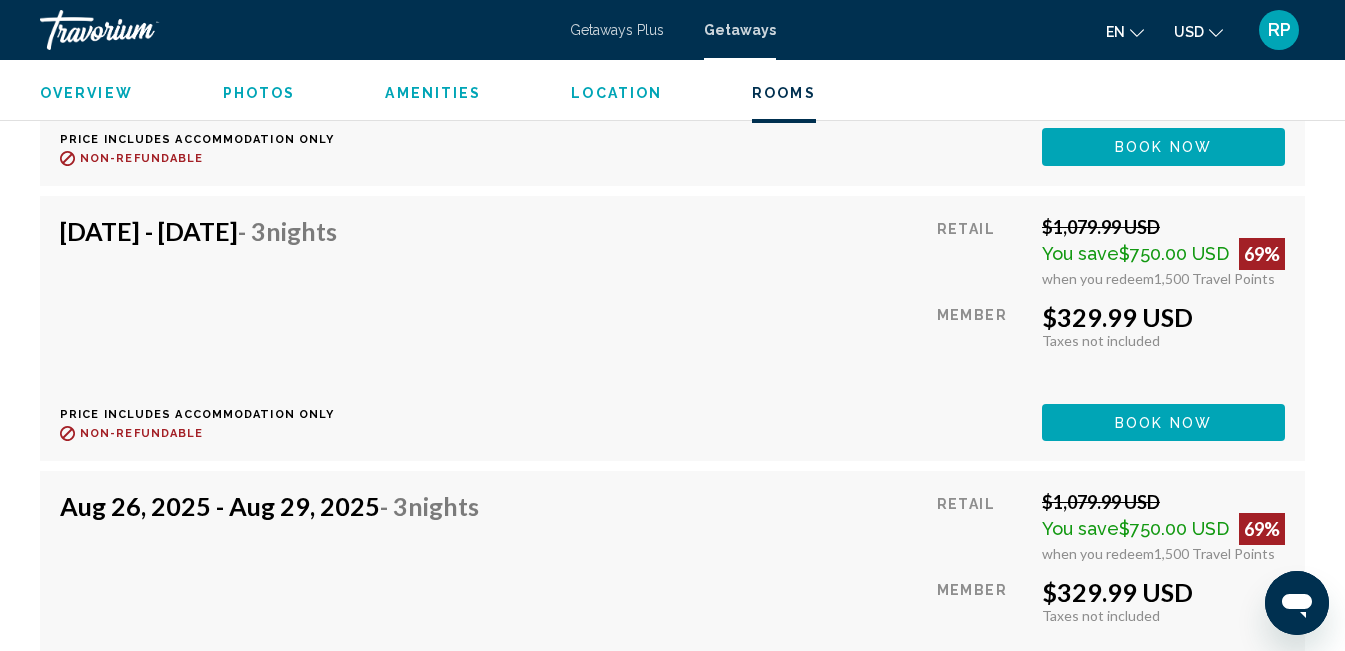 scroll, scrollTop: 6120, scrollLeft: 0, axis: vertical 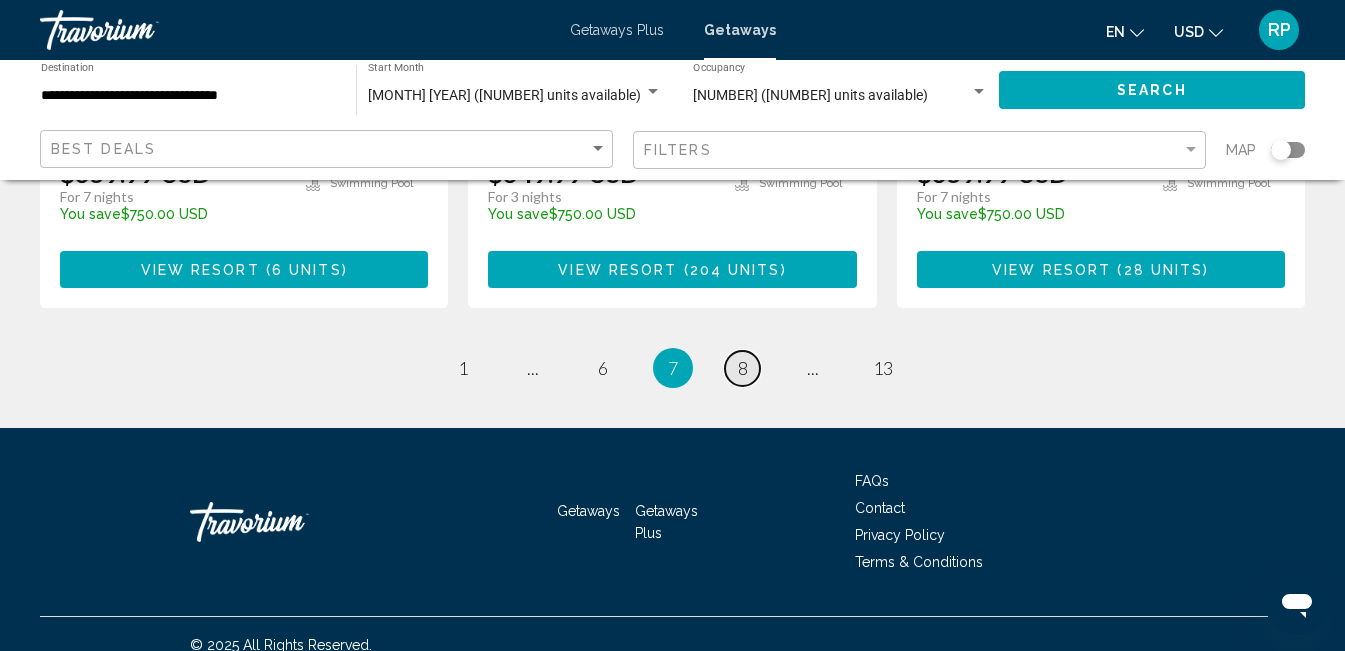 click on "page  8" at bounding box center [742, 368] 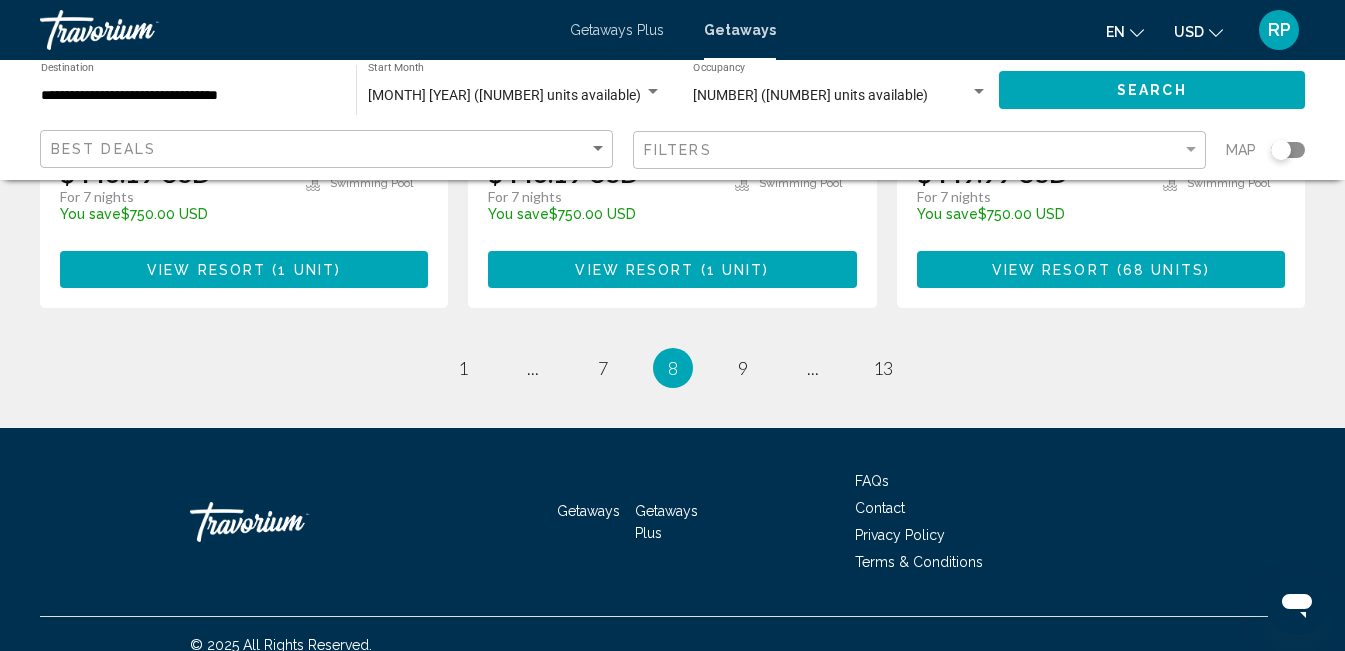 scroll, scrollTop: 2785, scrollLeft: 0, axis: vertical 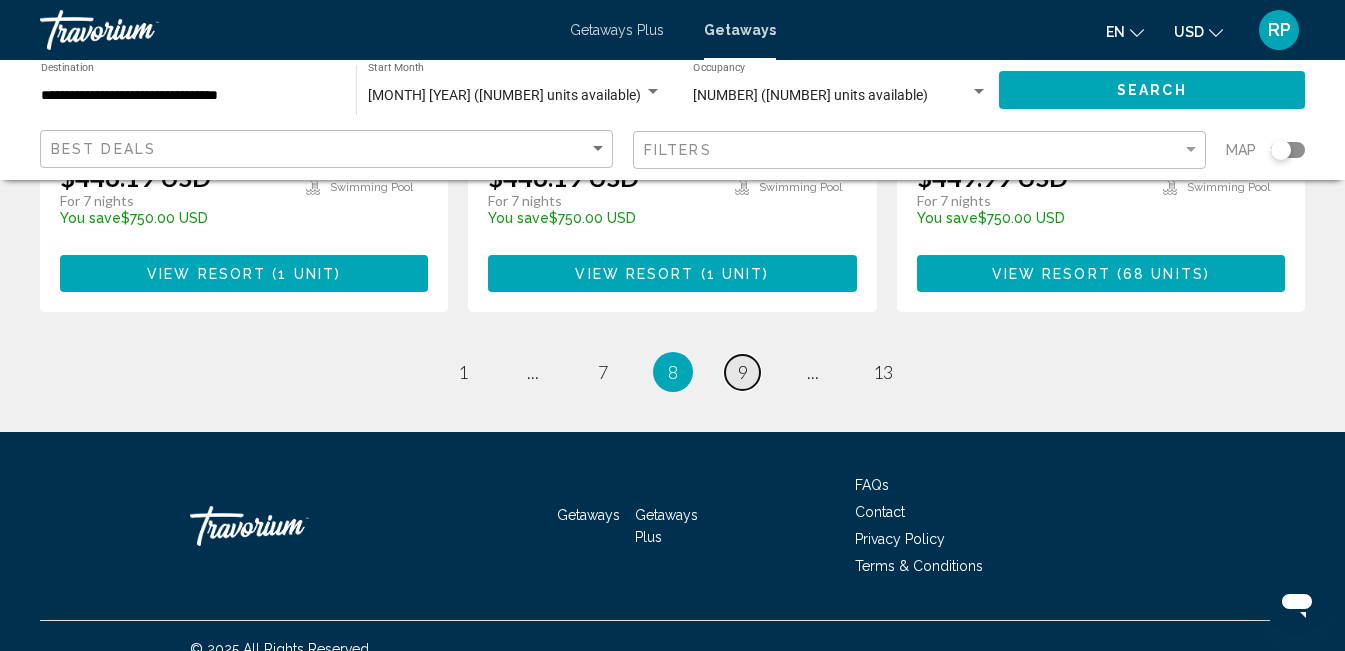 click on "9" at bounding box center [743, 372] 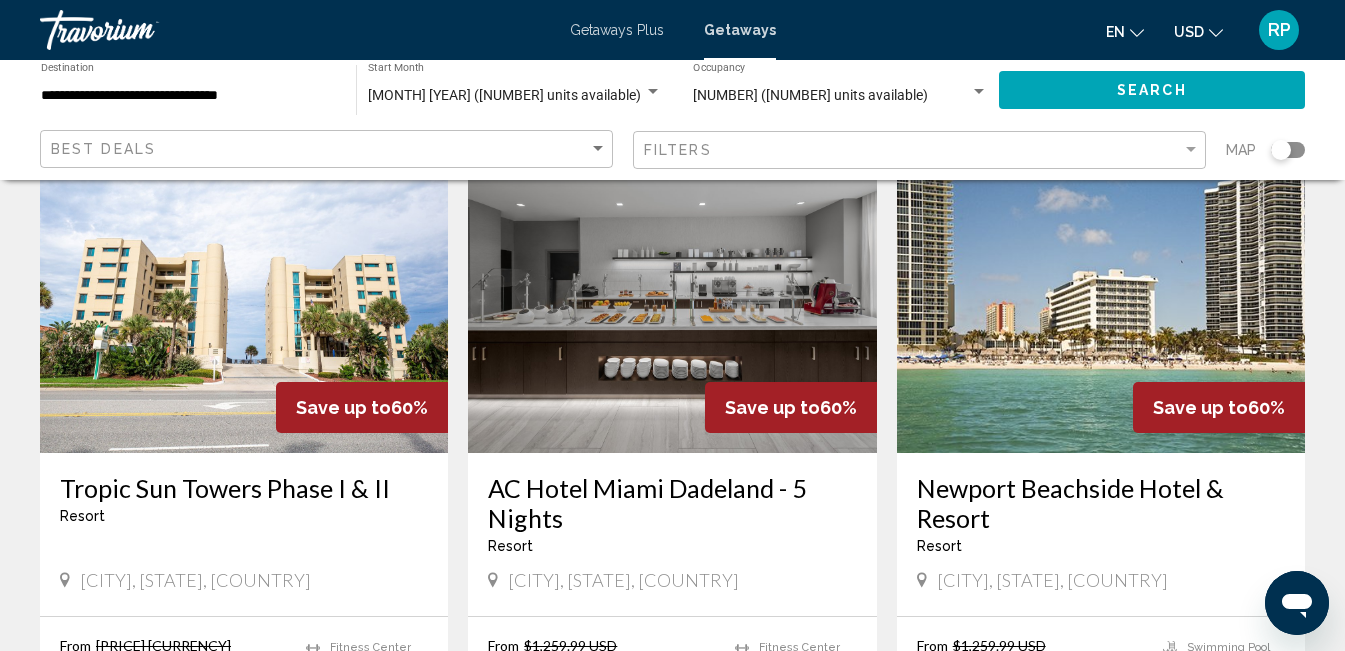 scroll, scrollTop: 1556, scrollLeft: 0, axis: vertical 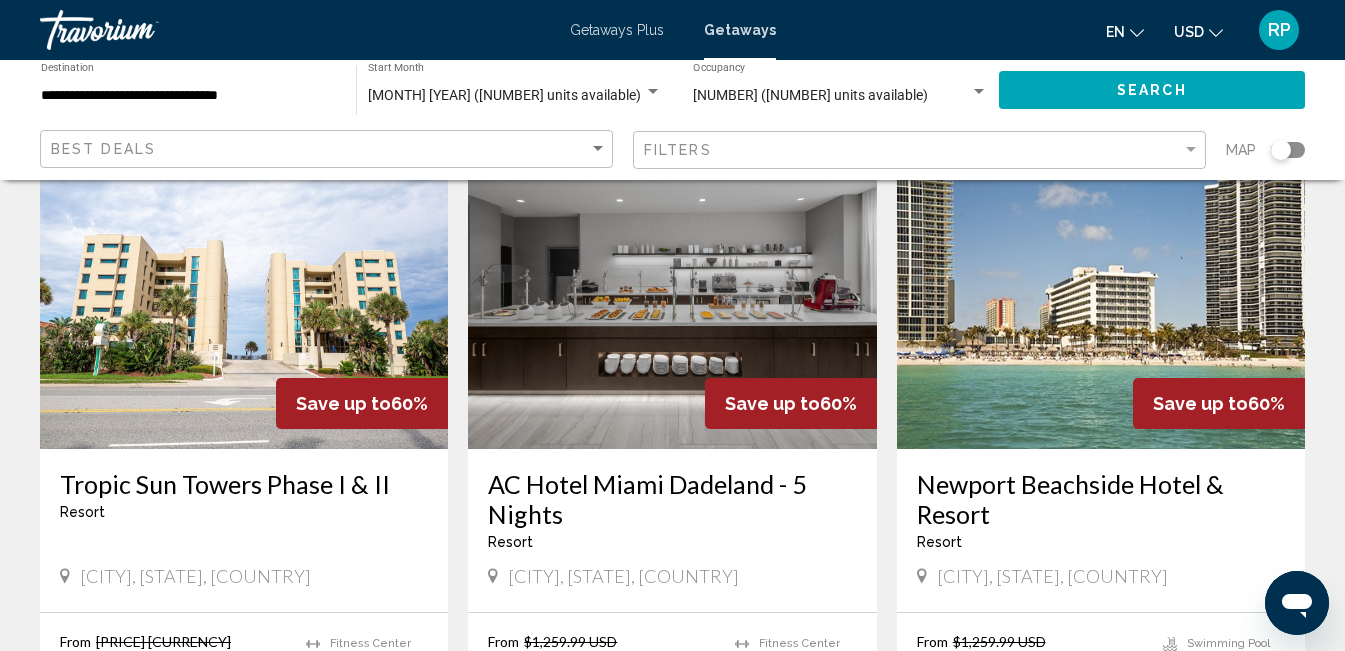 click at bounding box center (1101, 289) 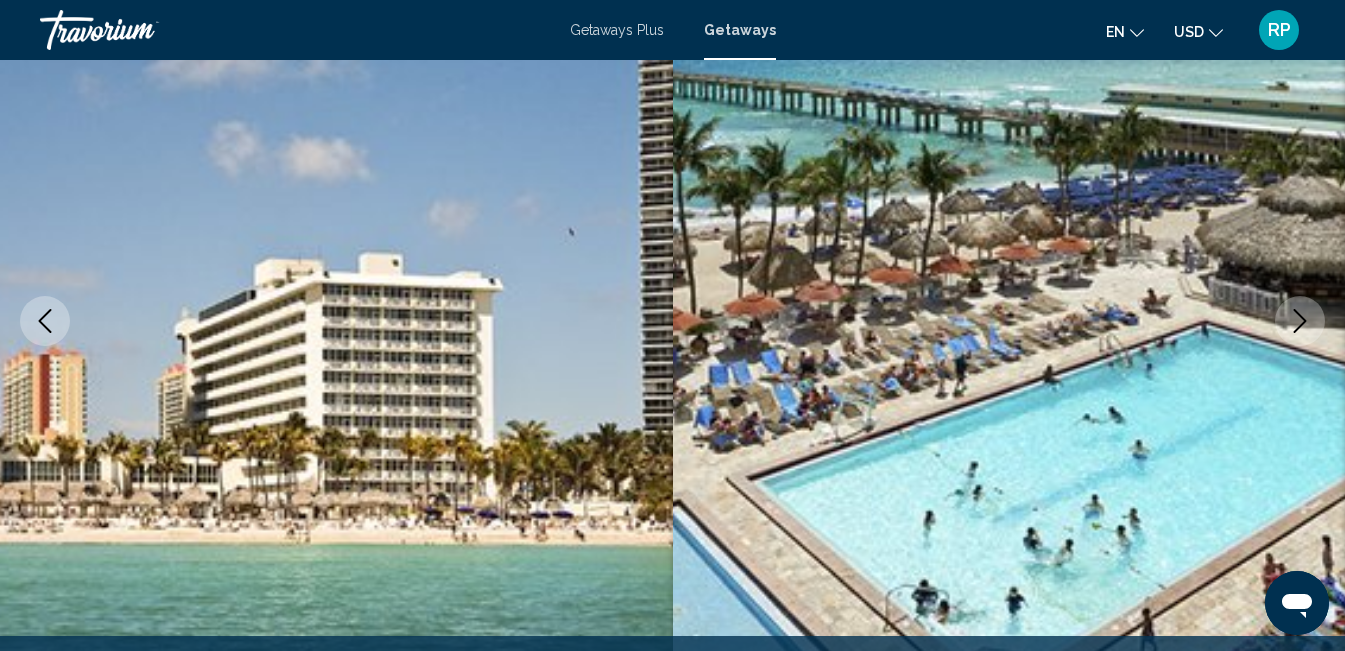 scroll, scrollTop: 237, scrollLeft: 0, axis: vertical 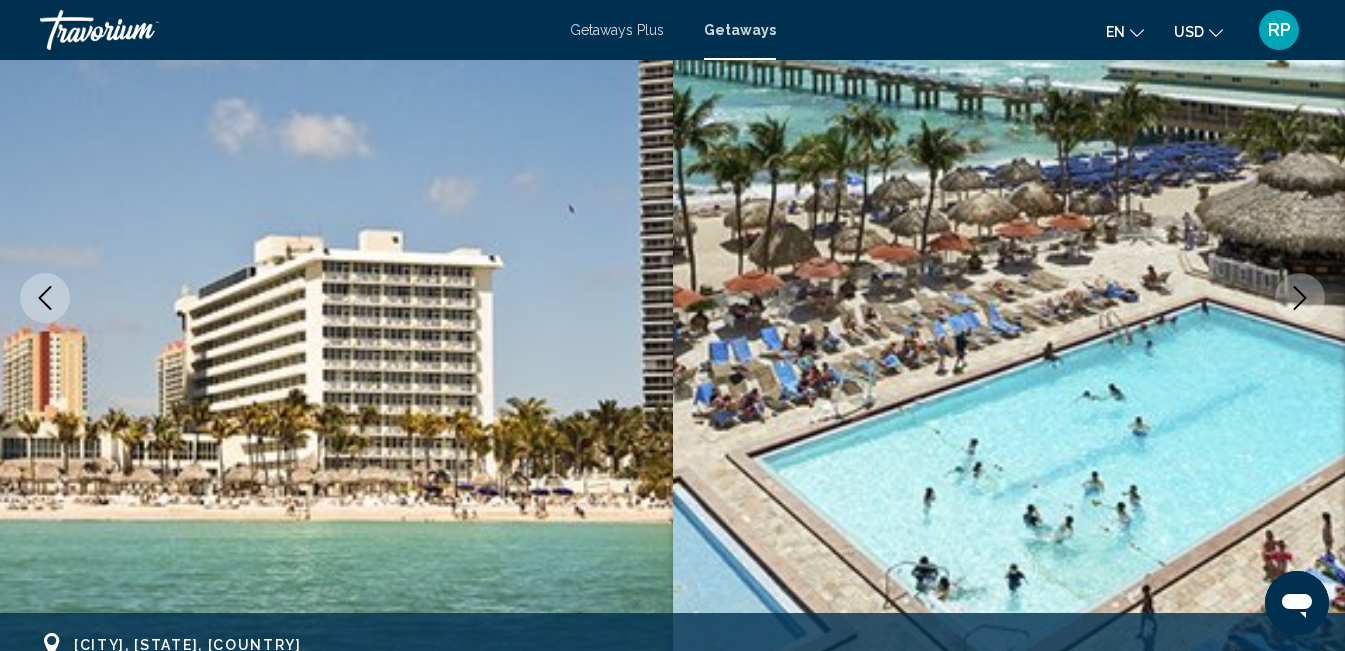 click at bounding box center (1300, 298) 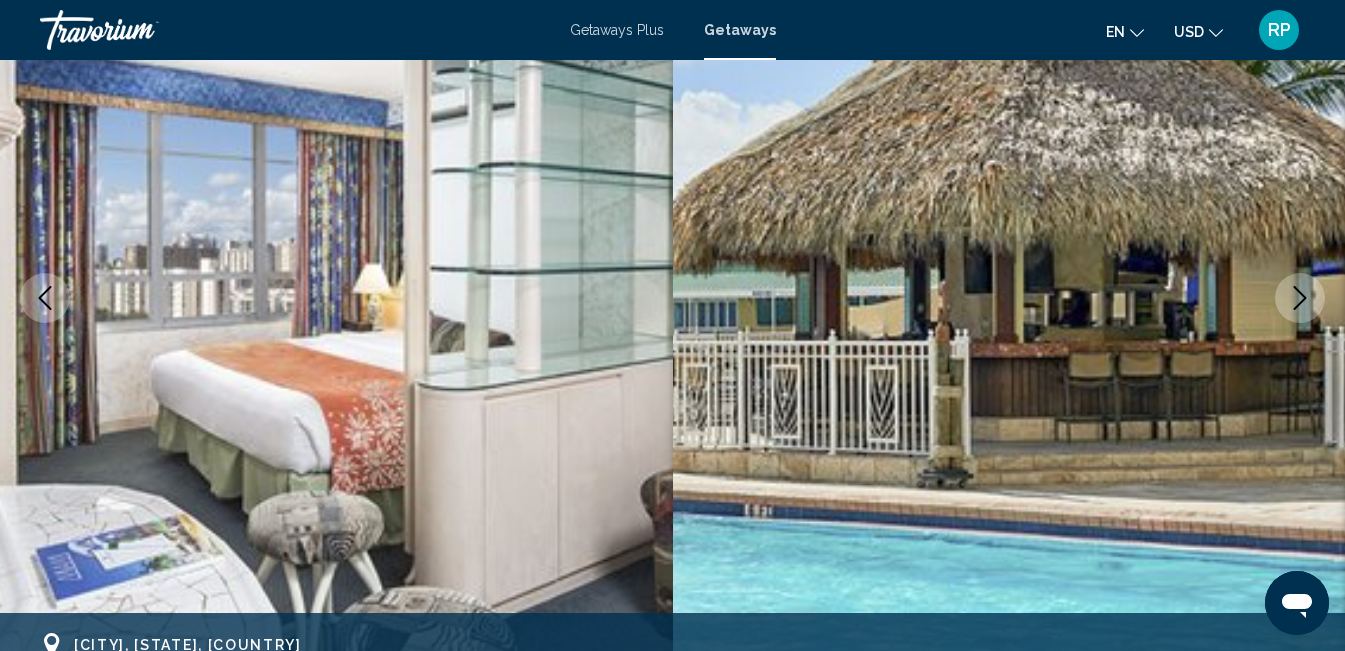 click at bounding box center [1300, 298] 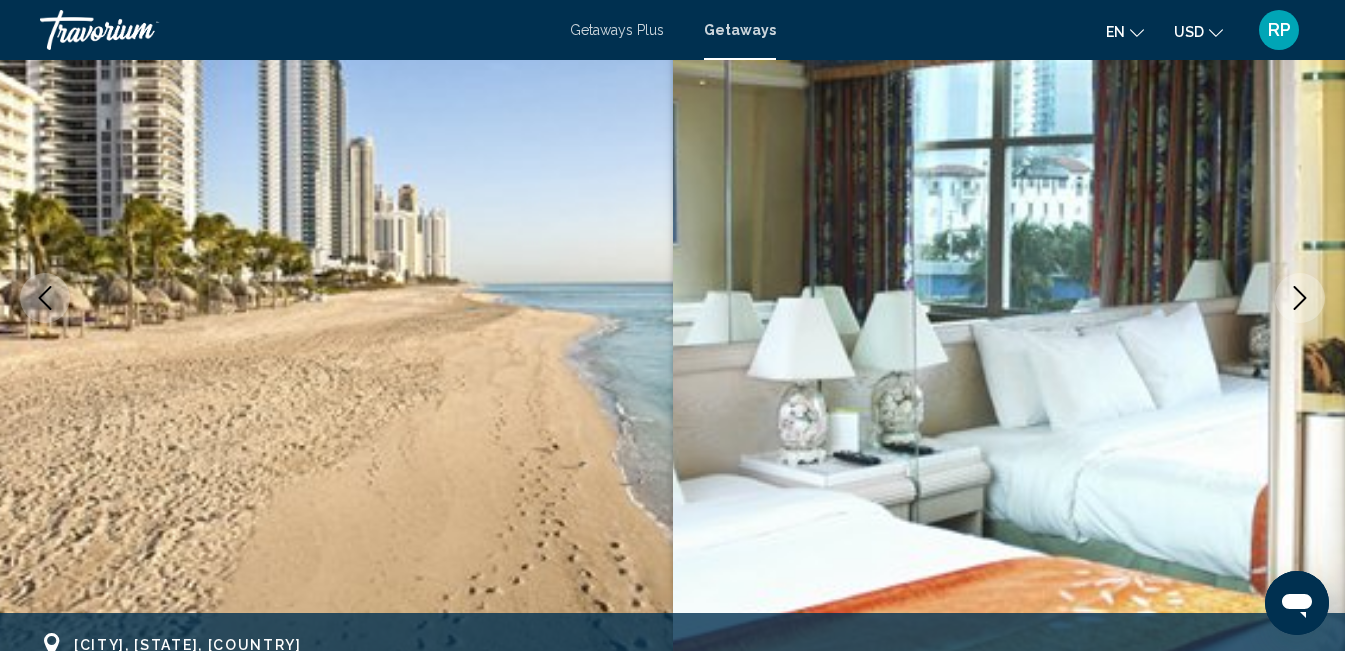 click at bounding box center (1300, 298) 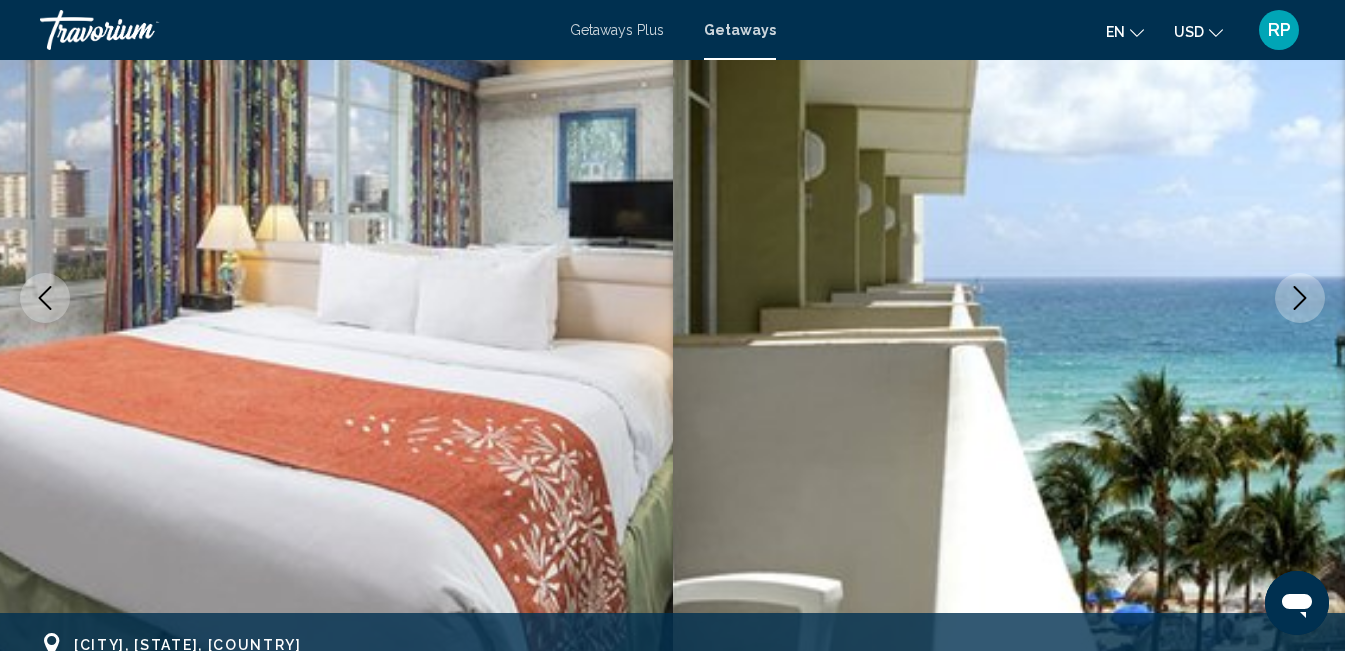 click at bounding box center (1300, 298) 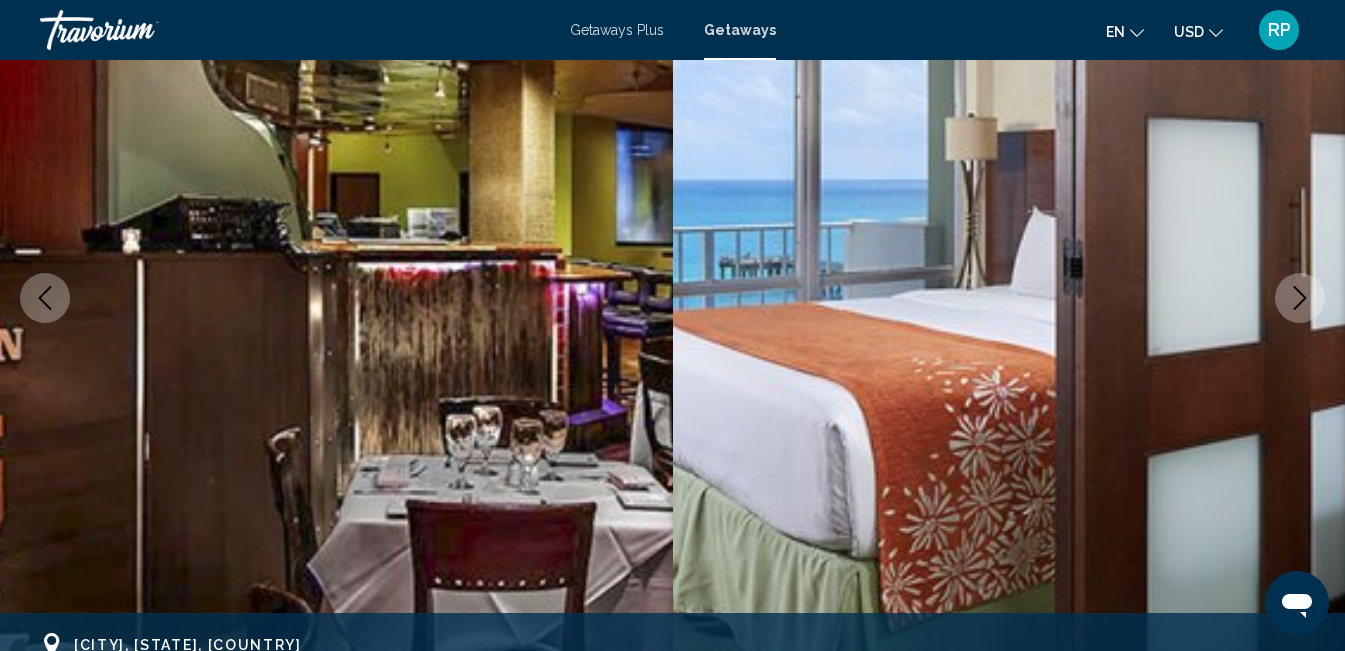 click at bounding box center (1300, 298) 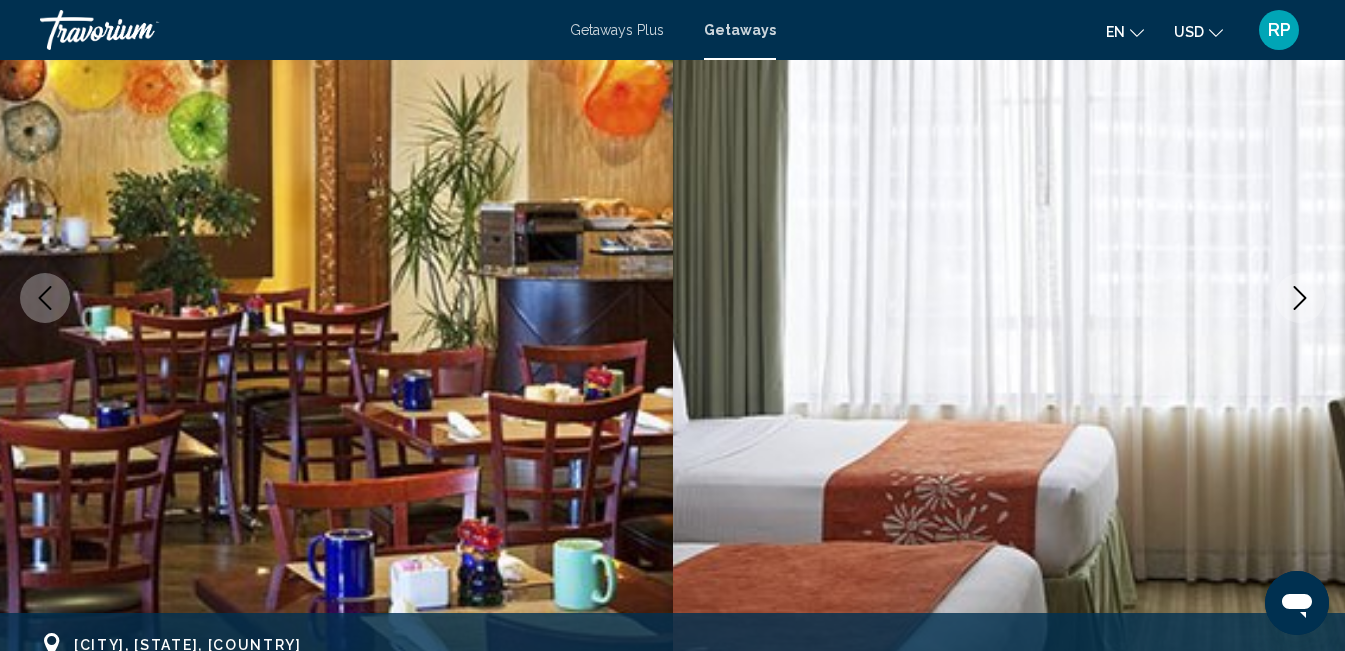 click at bounding box center [1300, 298] 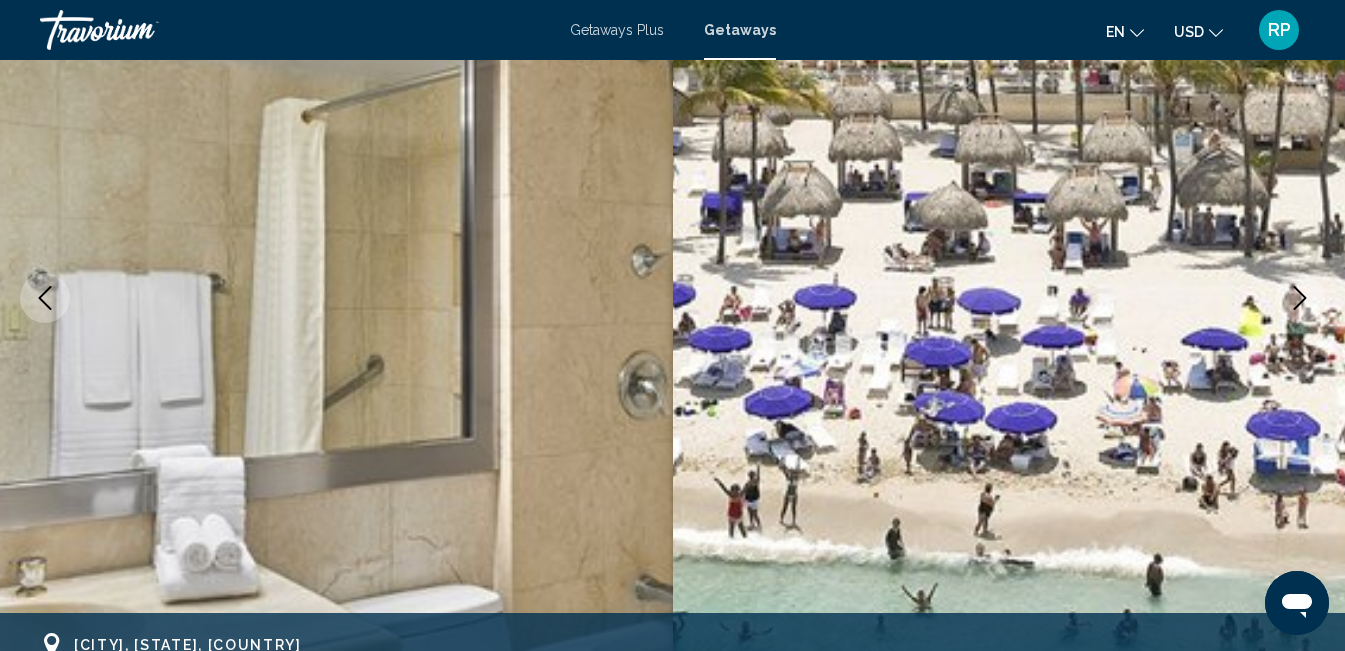 click at bounding box center (1300, 298) 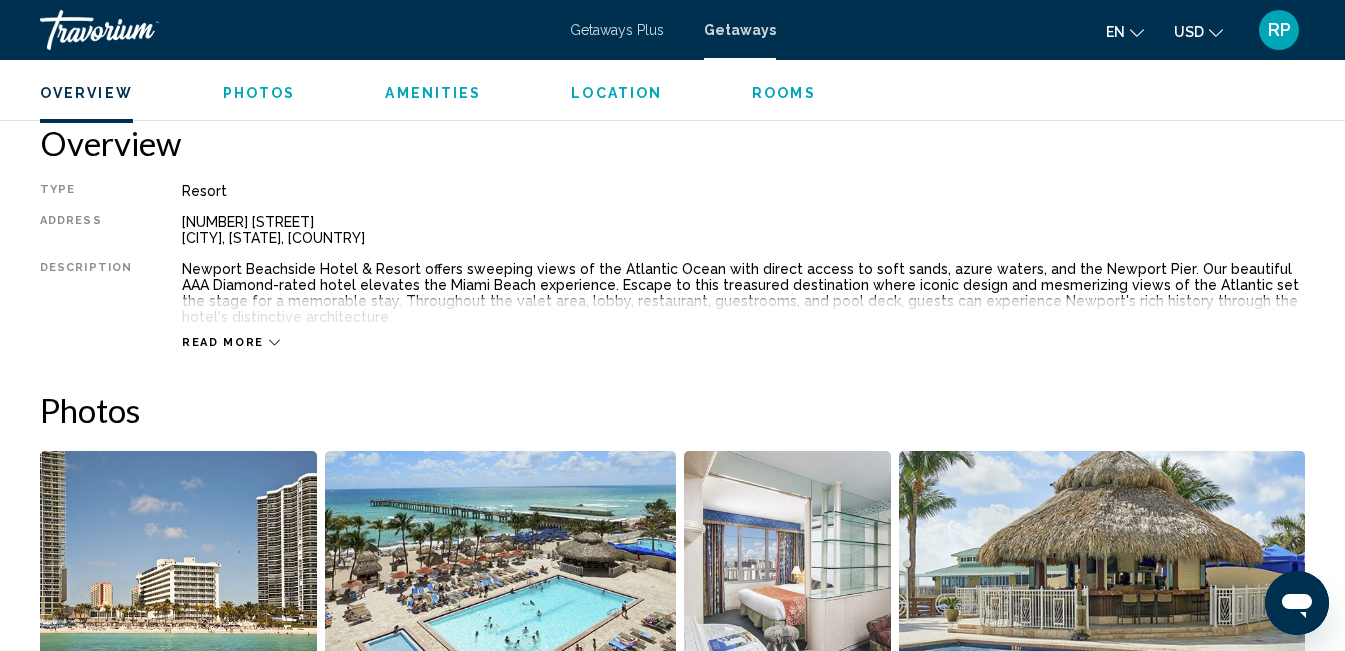 scroll, scrollTop: 990, scrollLeft: 0, axis: vertical 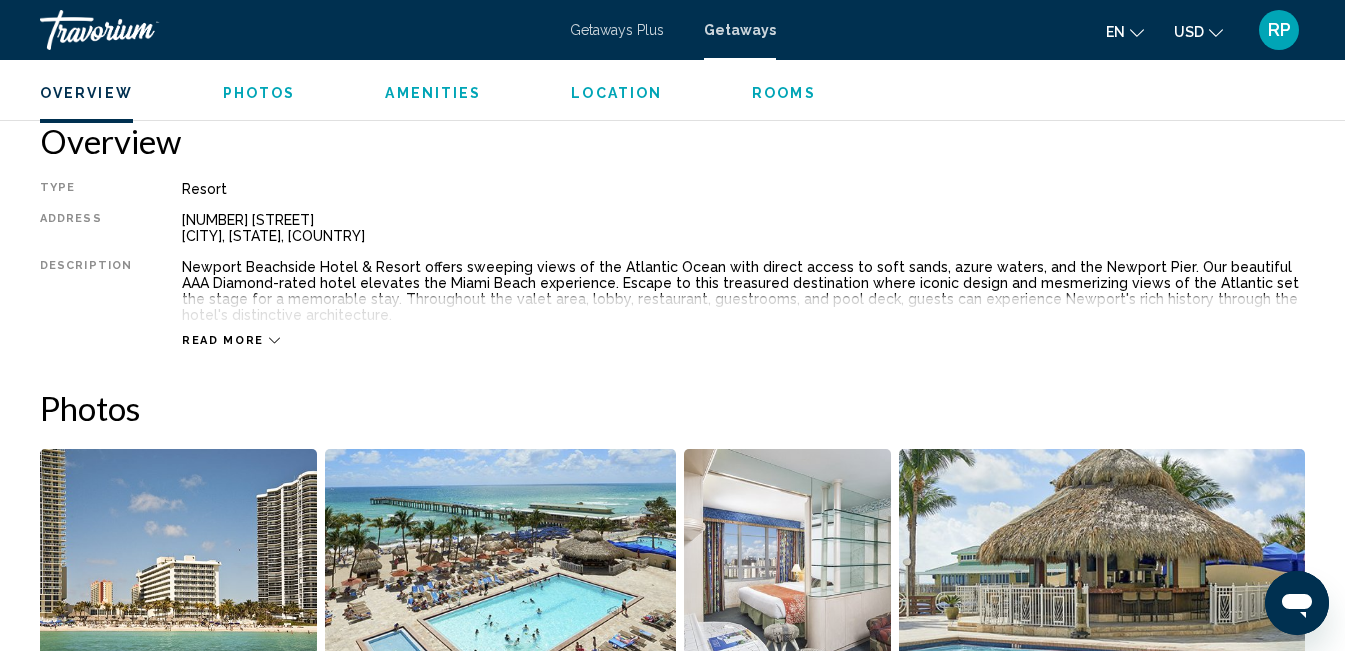 click on "Read more" at bounding box center [223, 340] 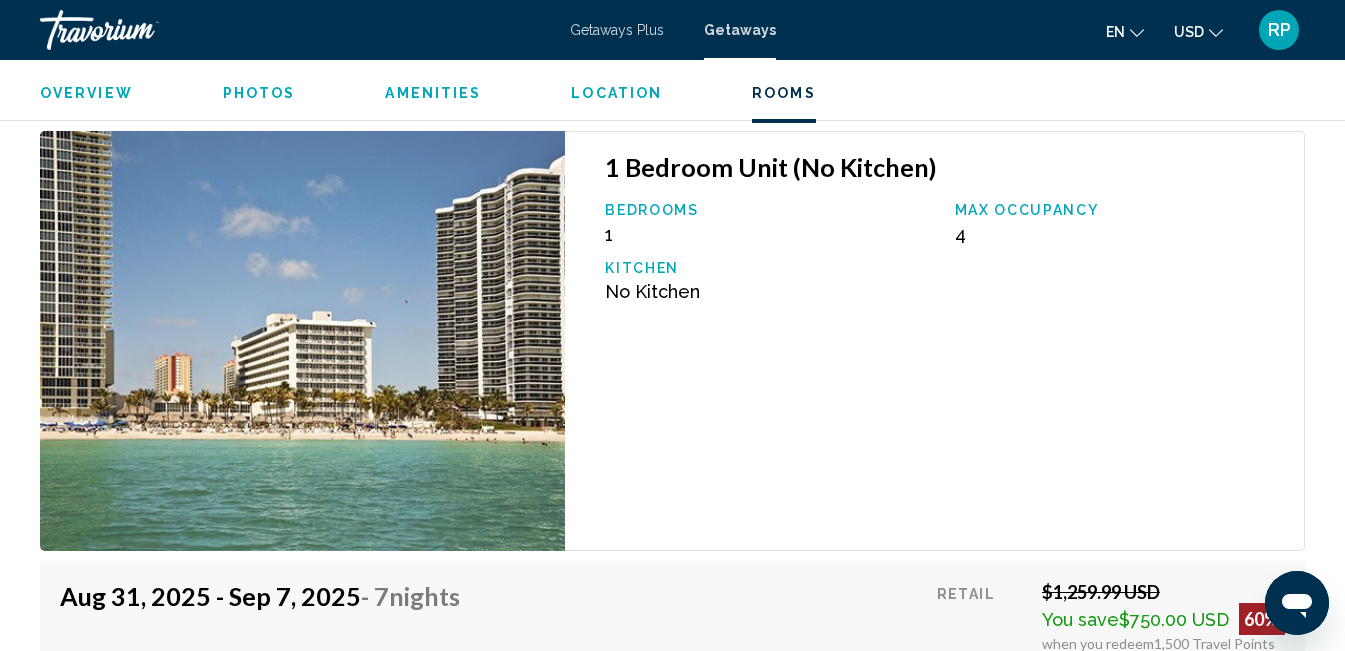 scroll, scrollTop: 3538, scrollLeft: 0, axis: vertical 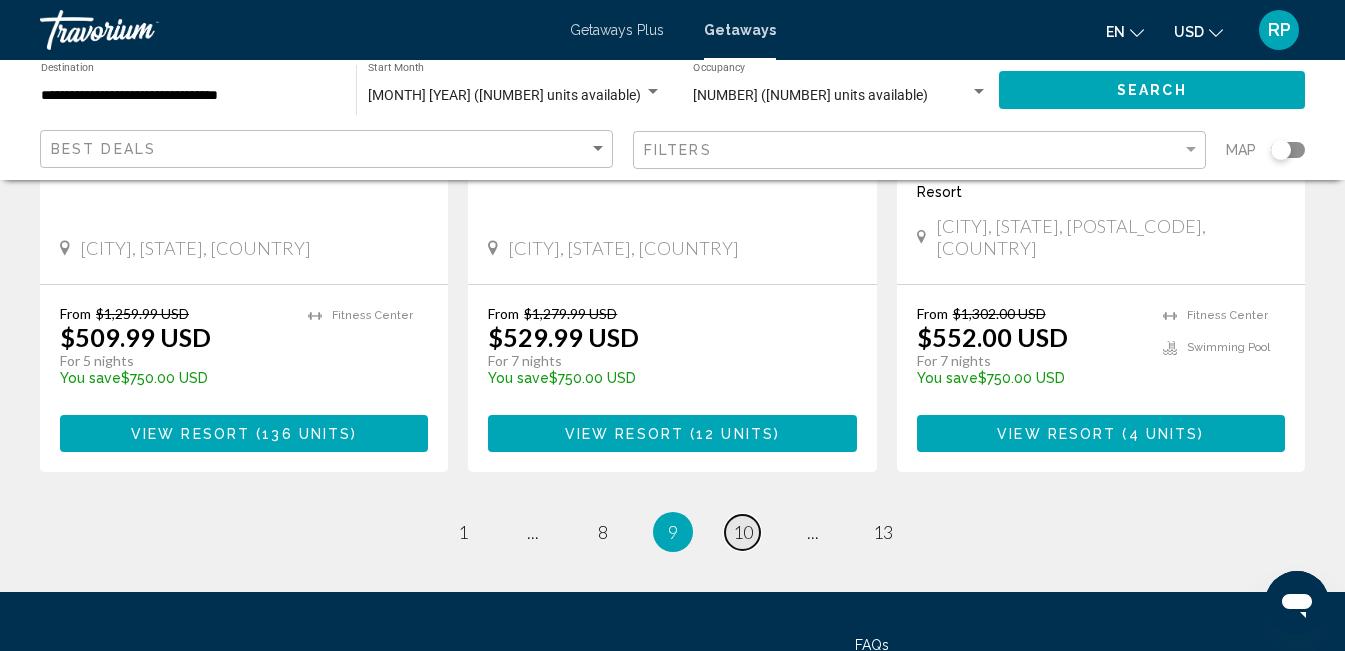 click on "10" at bounding box center (743, 532) 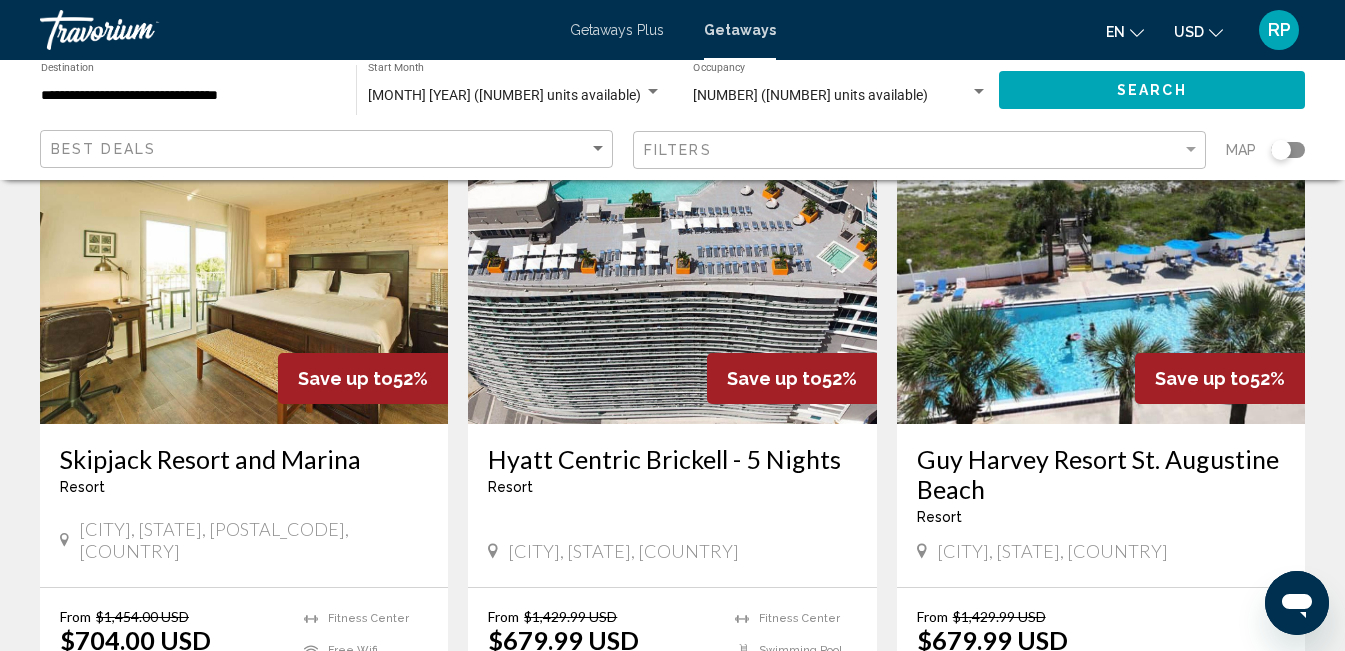 scroll, scrollTop: 2321, scrollLeft: 0, axis: vertical 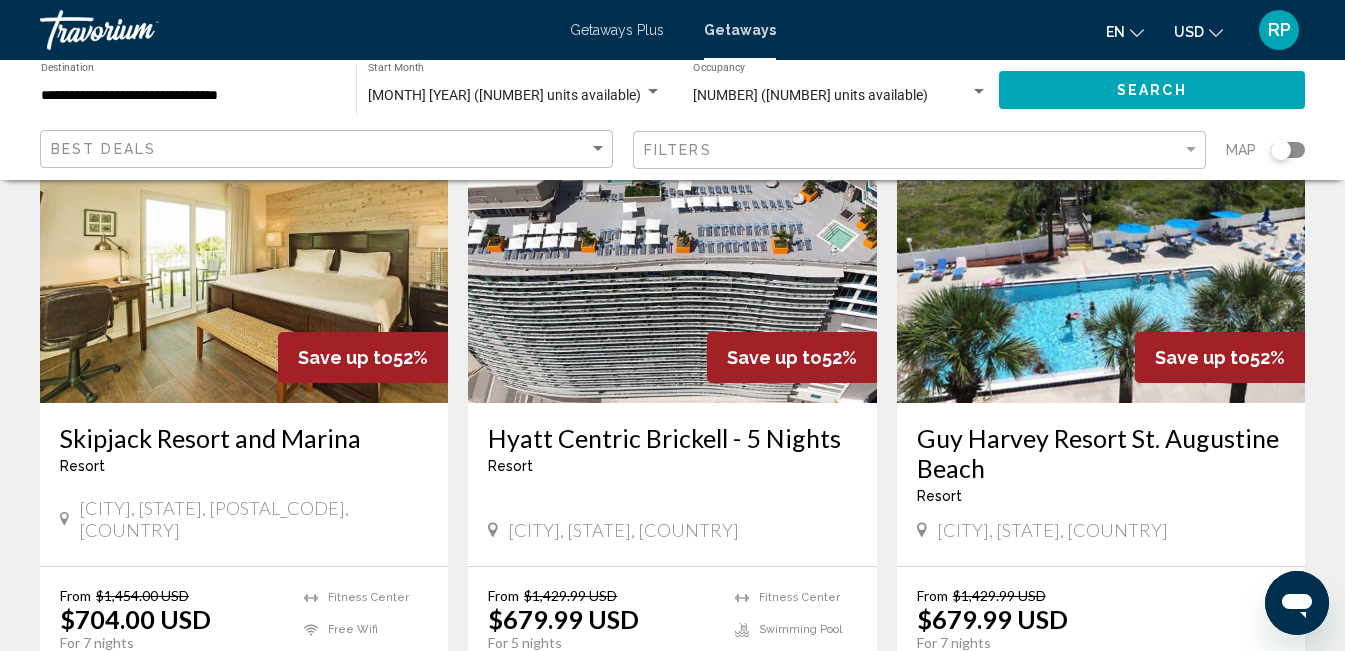 click at bounding box center [672, 243] 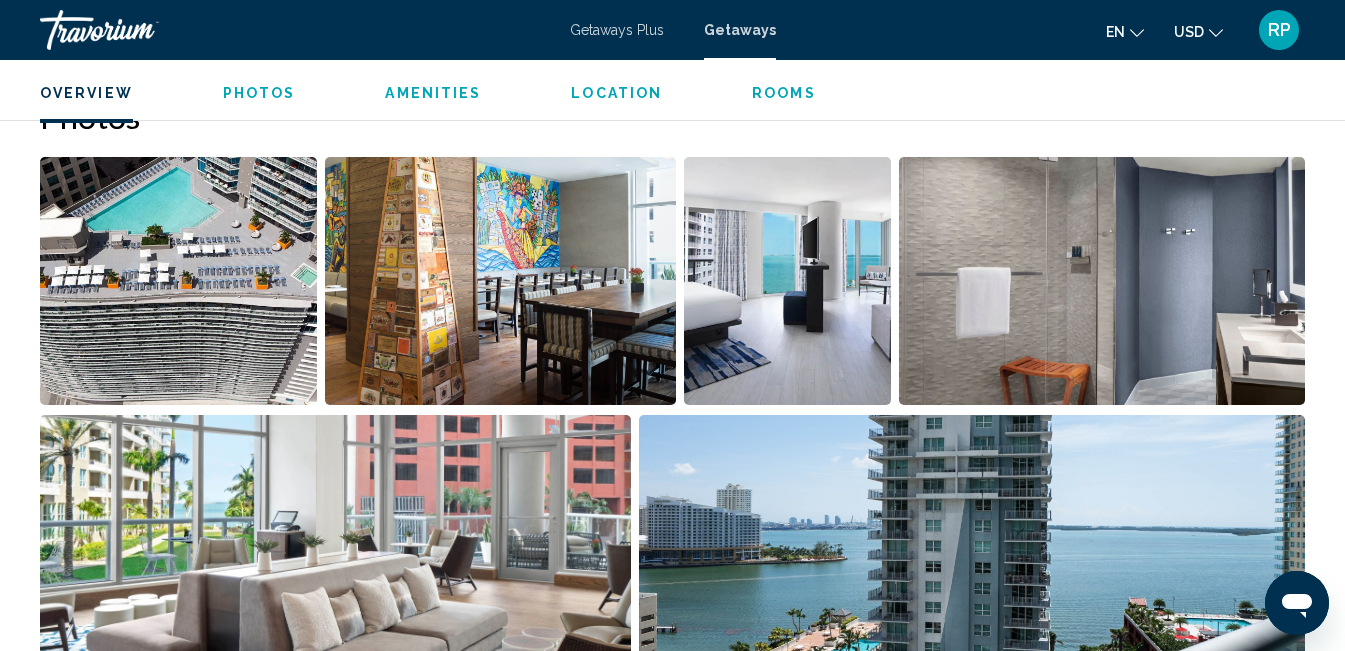 scroll, scrollTop: 1161, scrollLeft: 0, axis: vertical 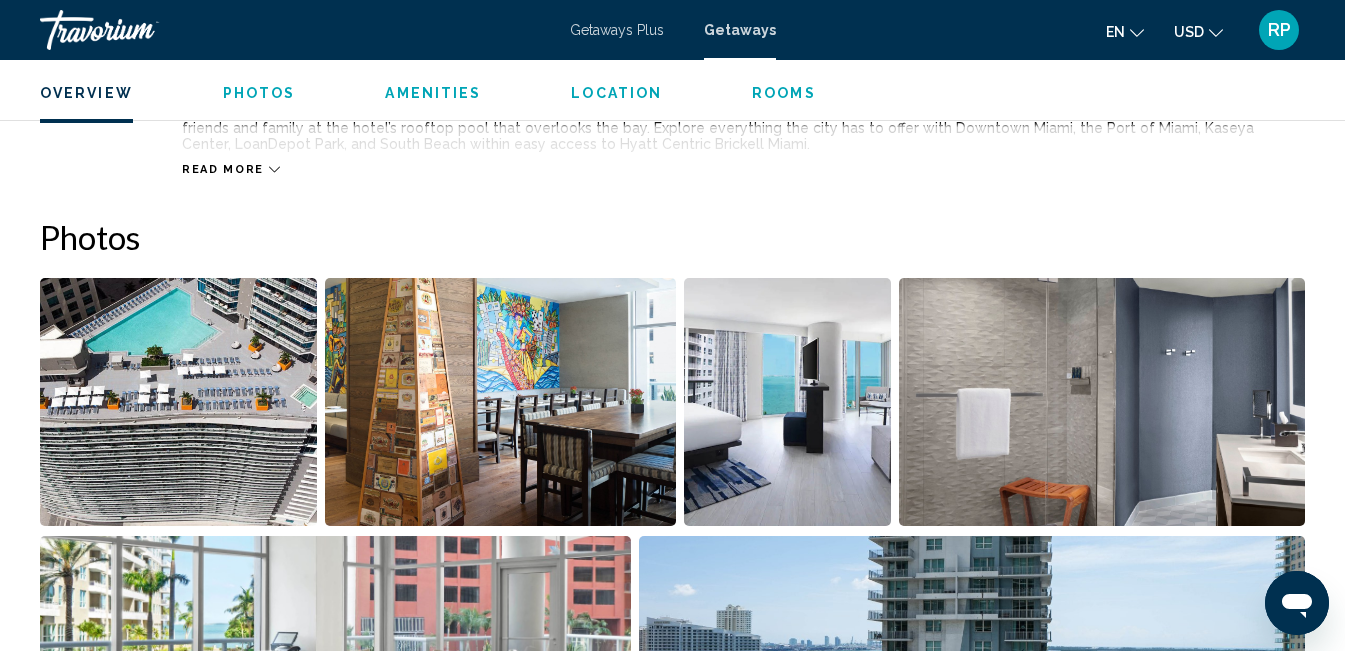 click at bounding box center [178, 402] 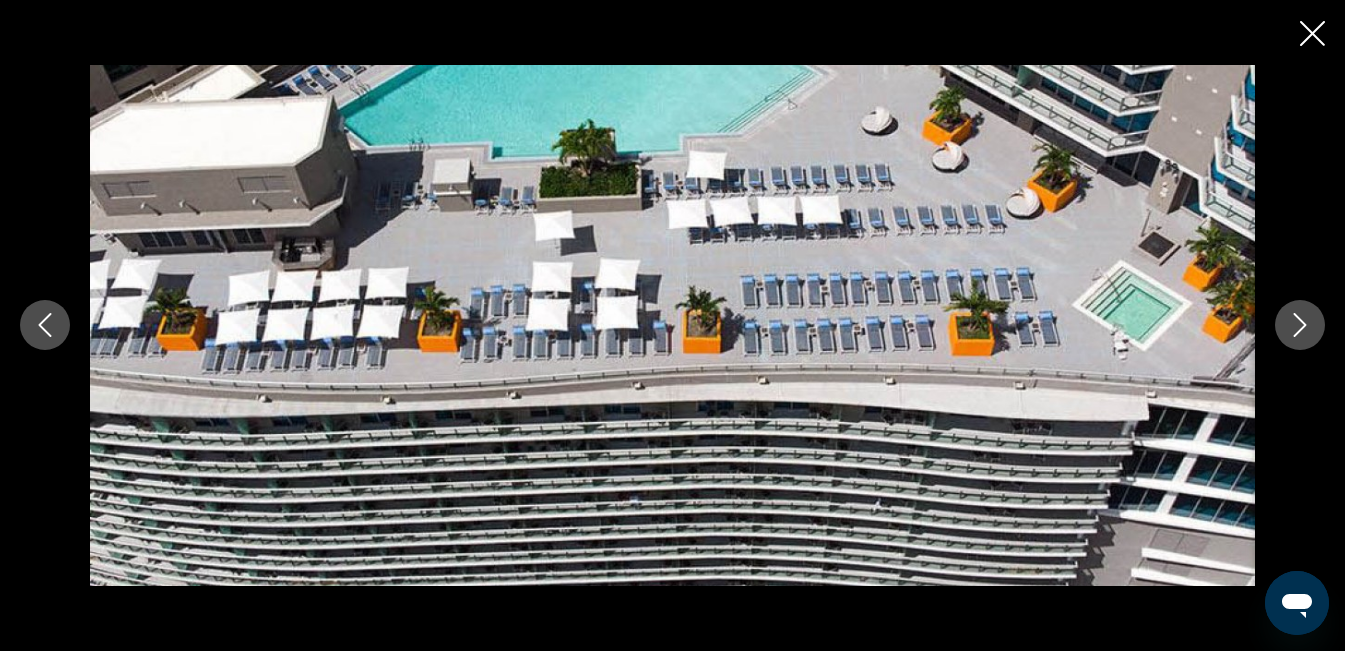 click 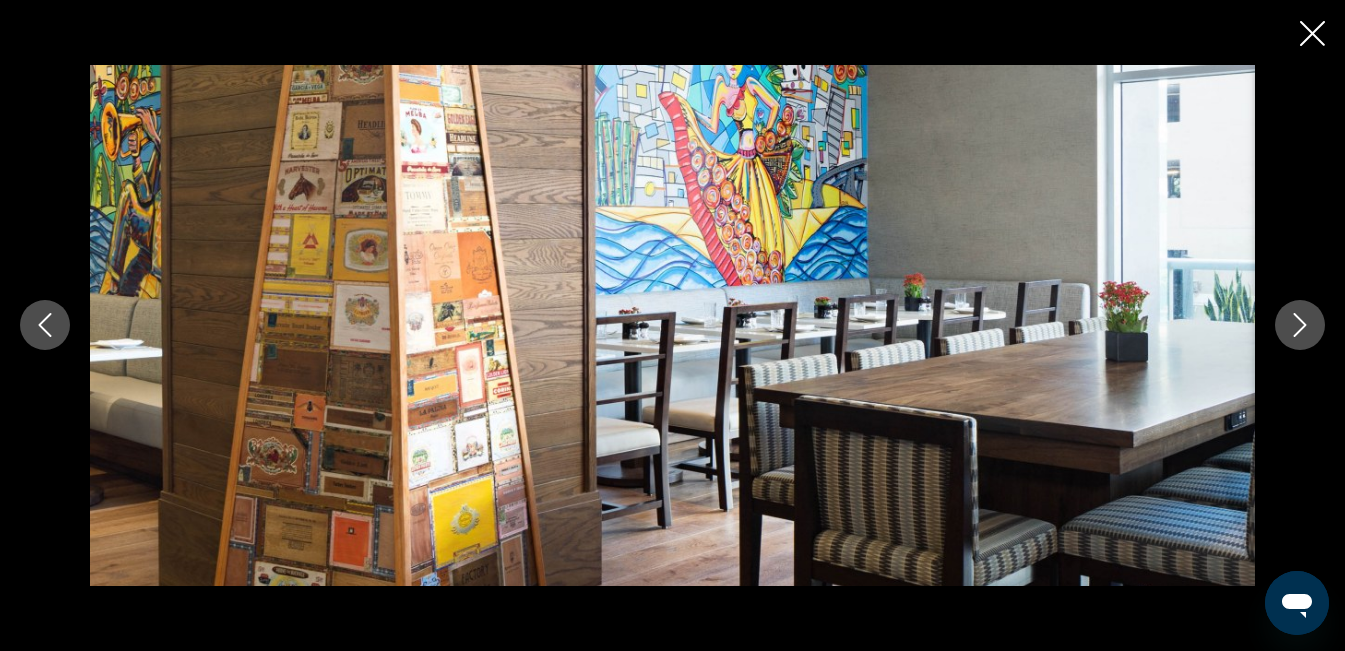click 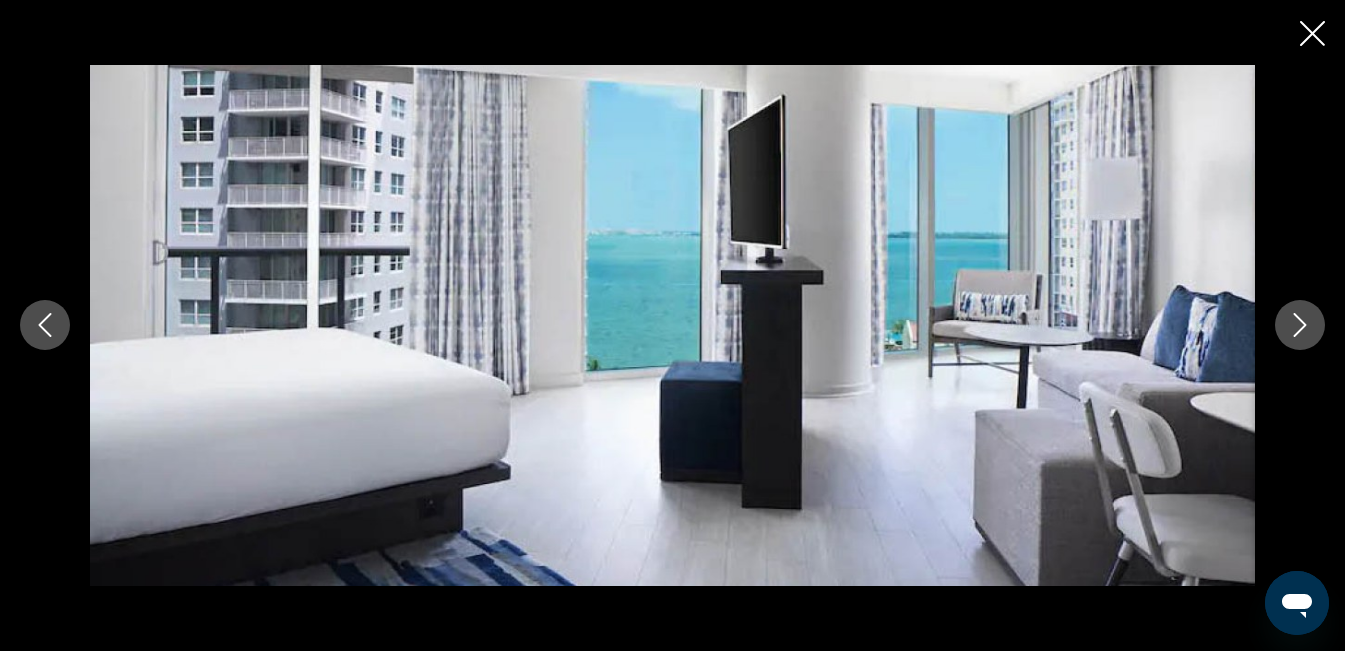 click 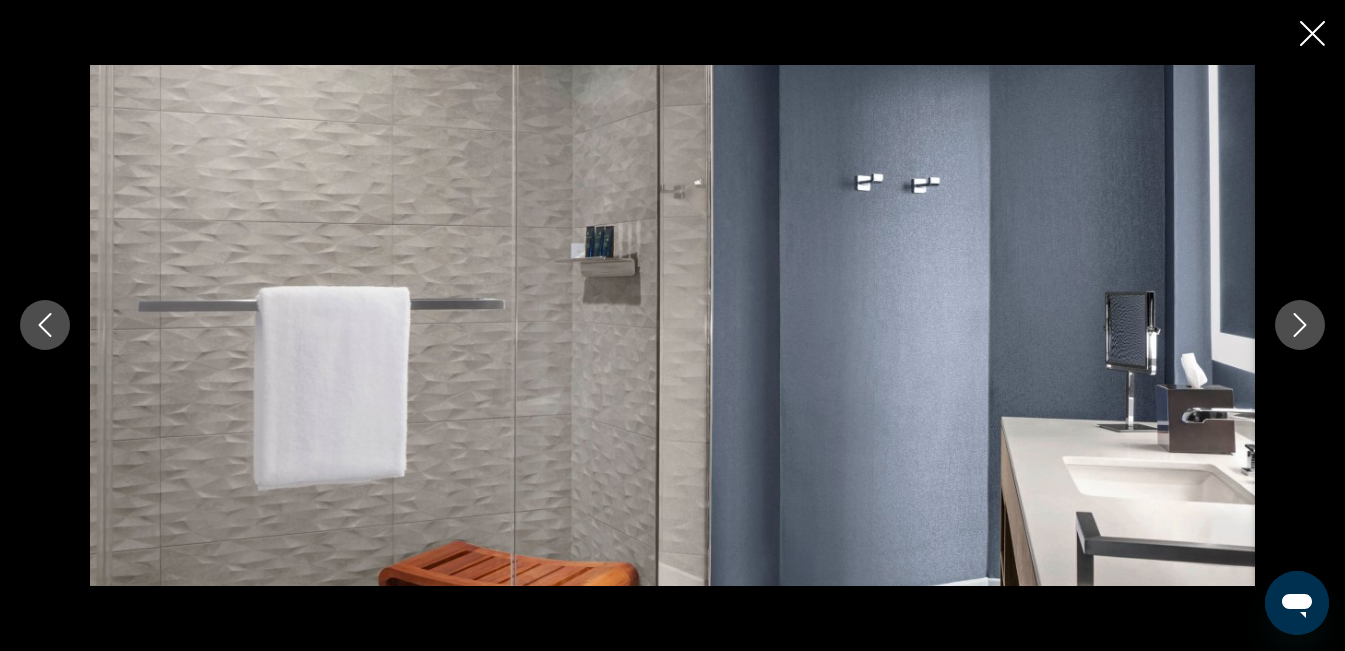 click 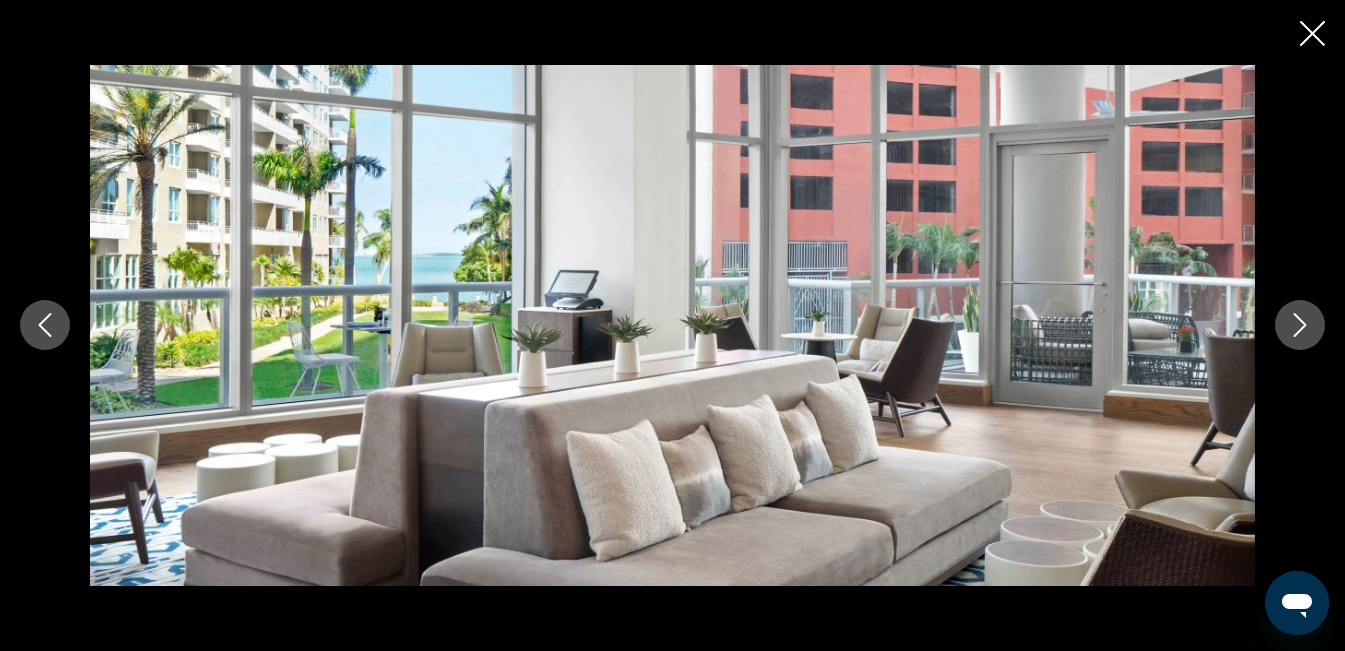 click 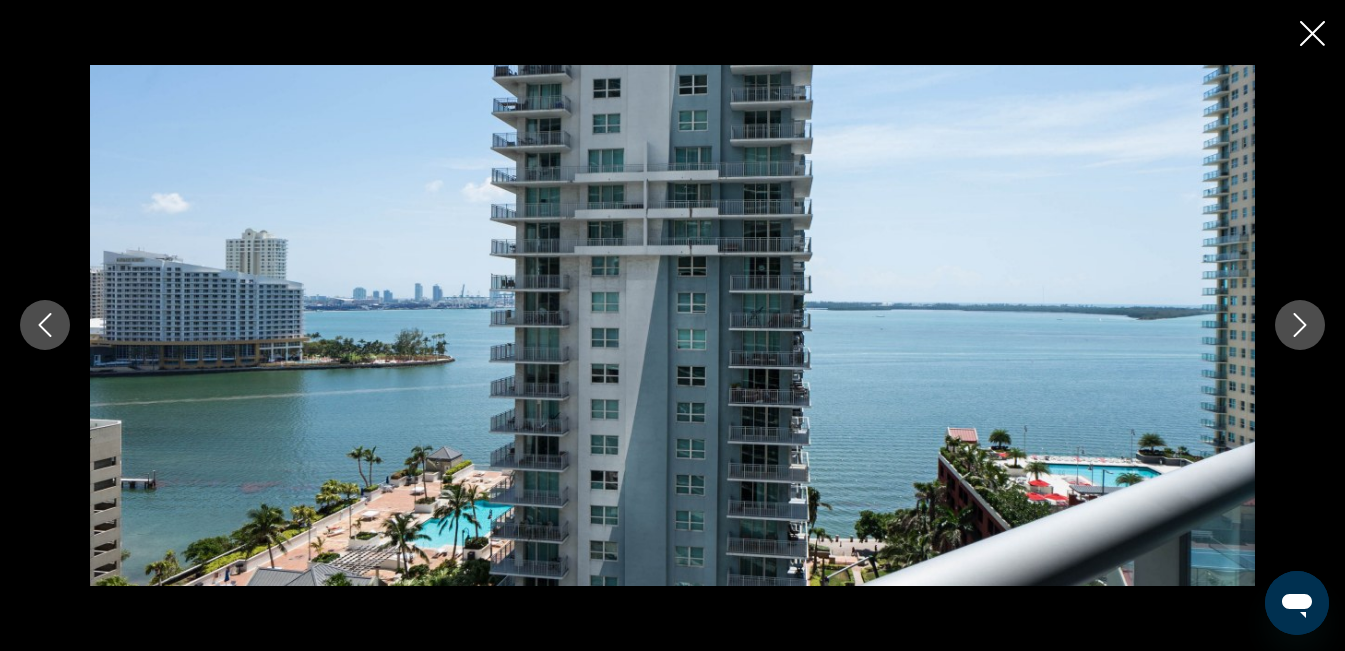 click 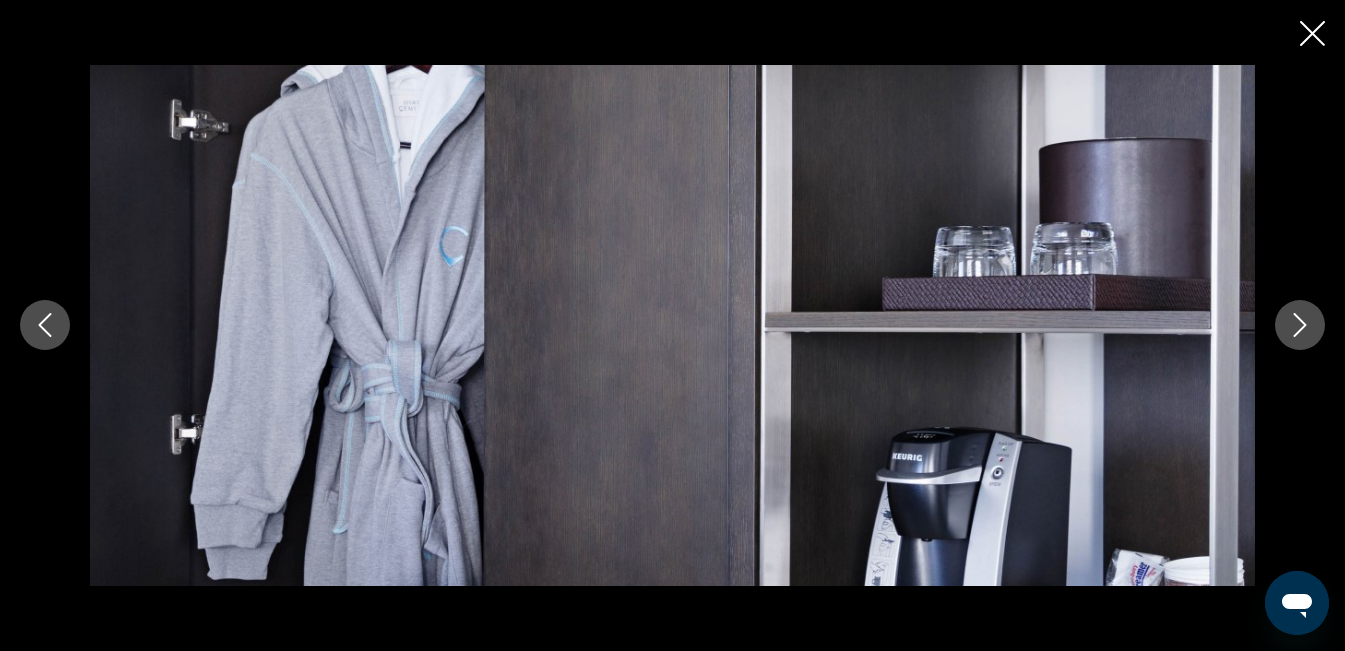 click 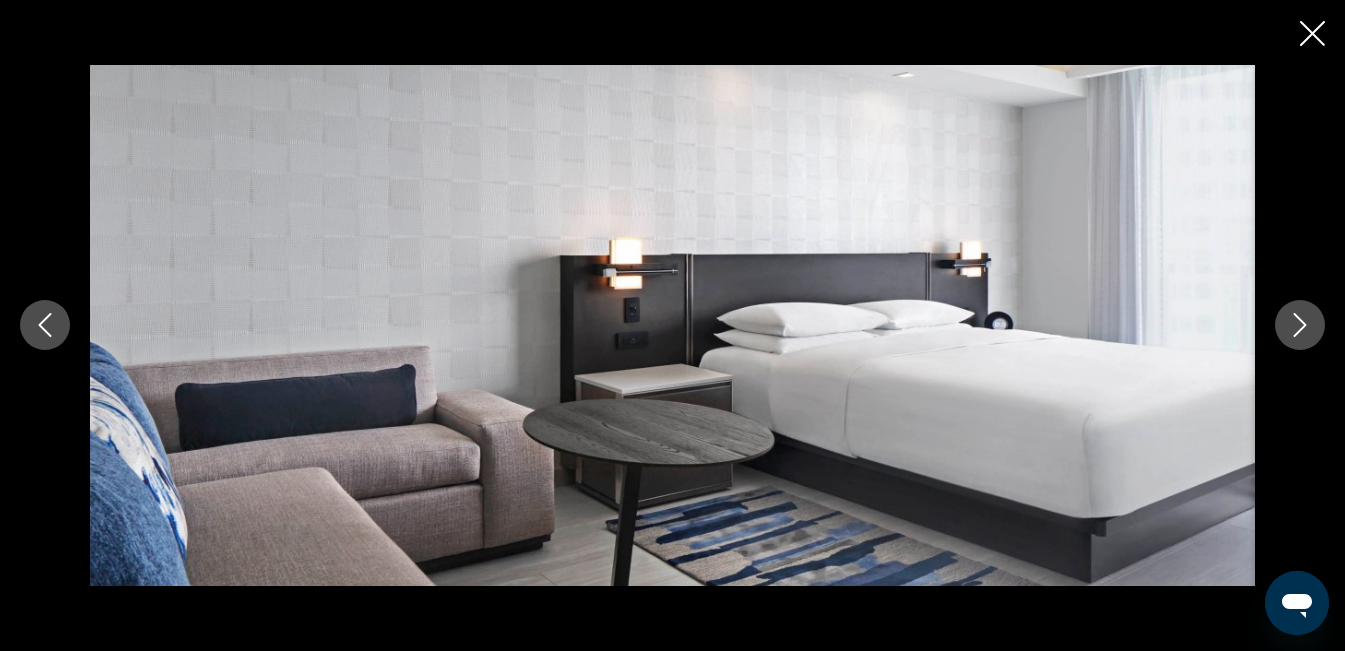 click 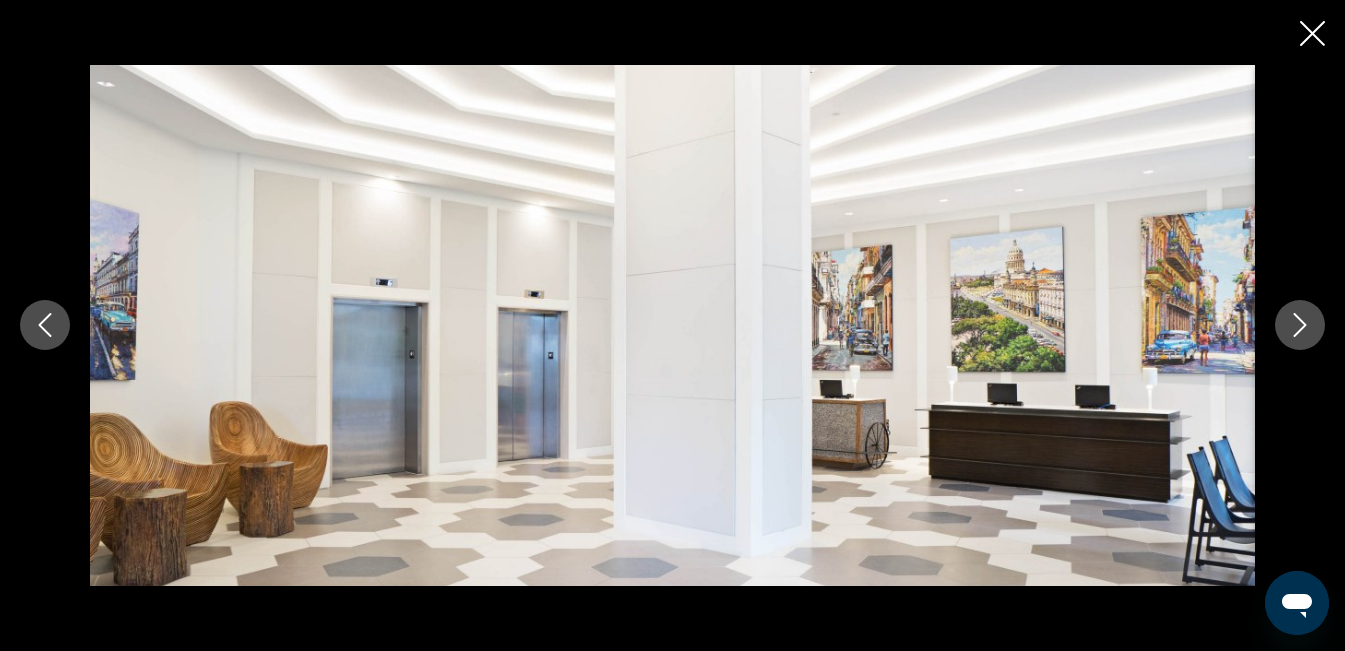 click 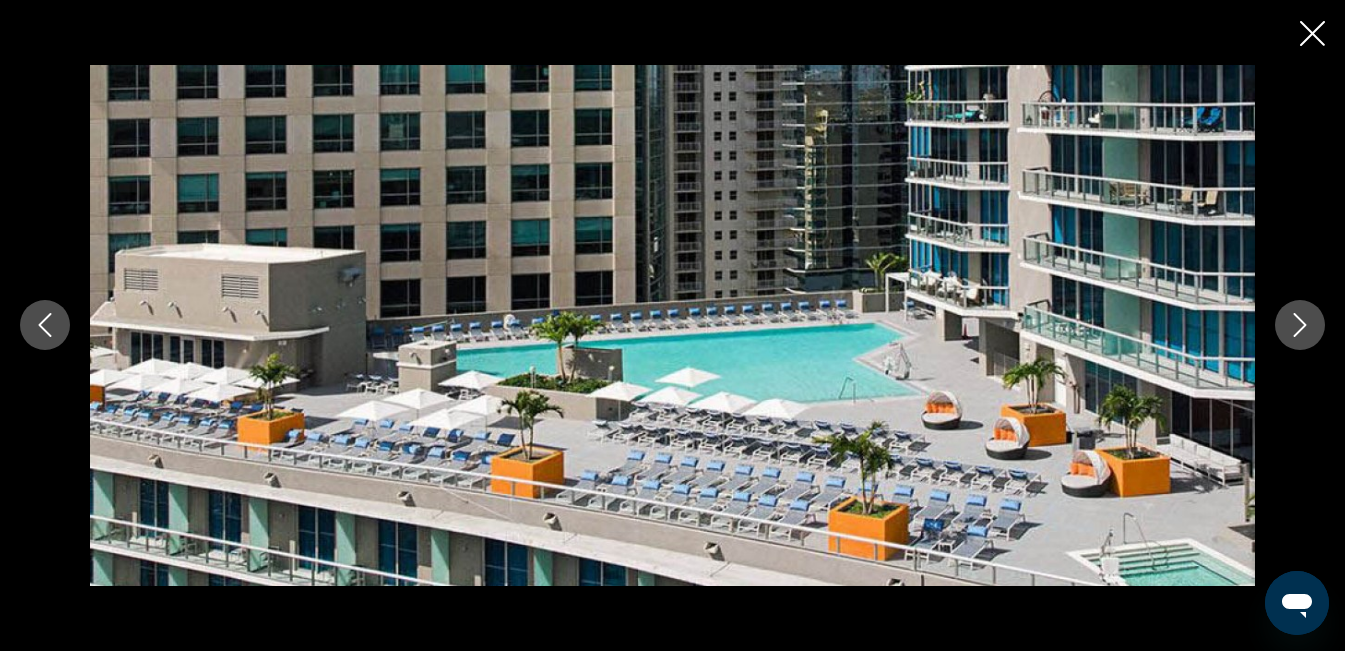 click 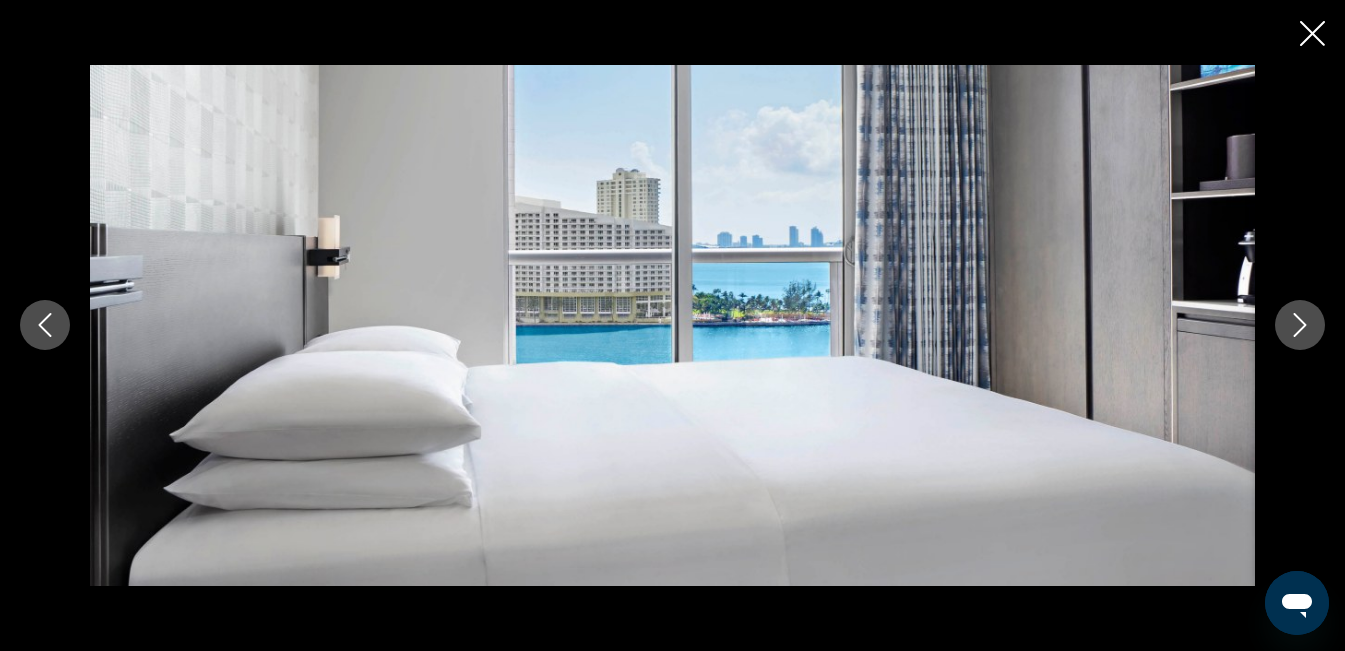 click 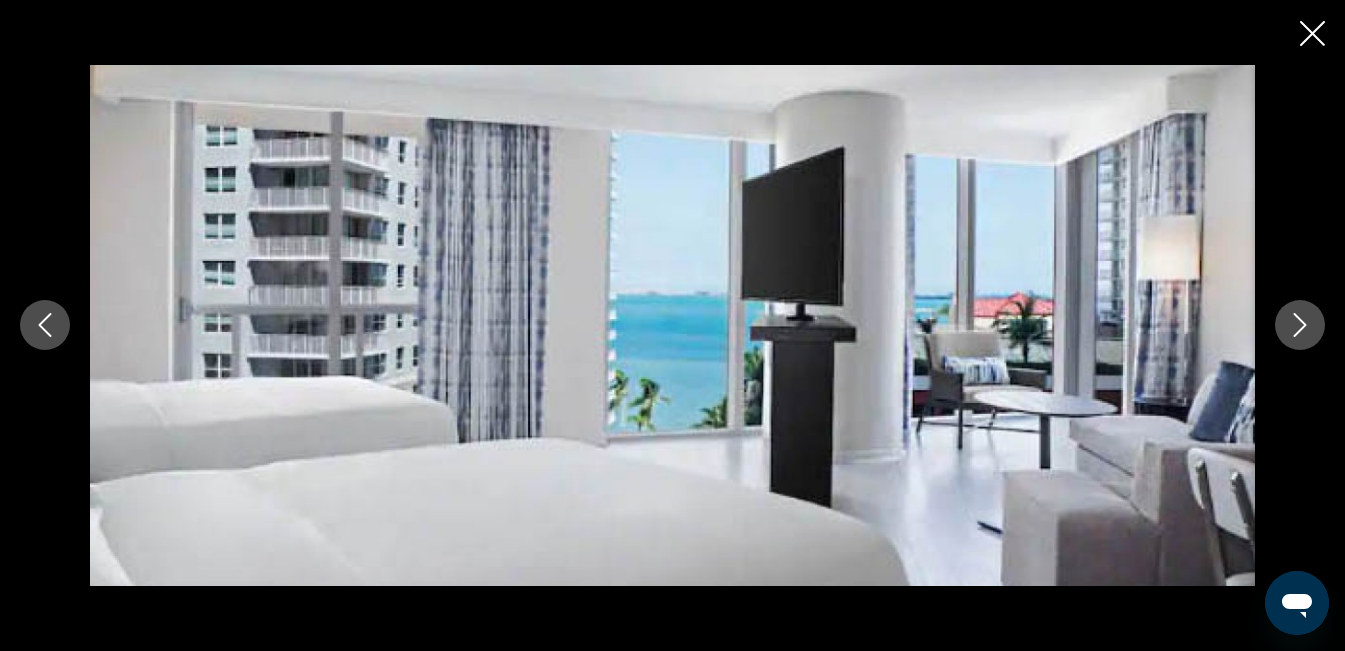 click 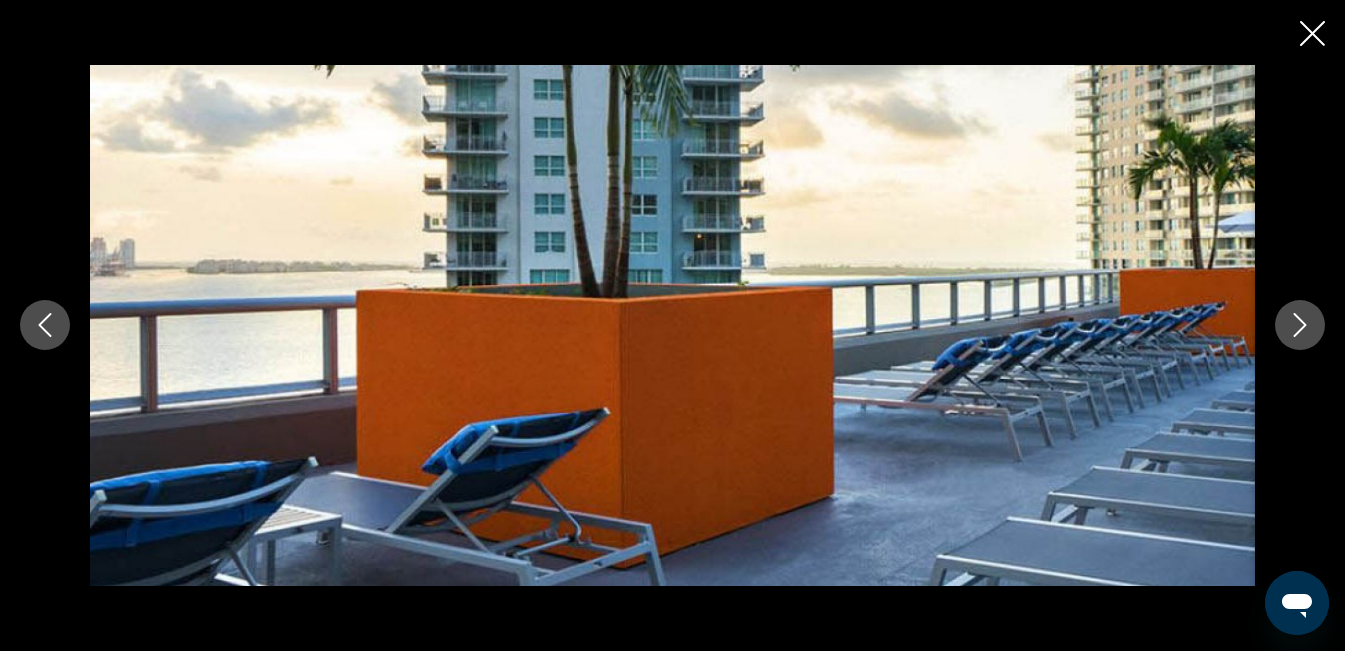 click 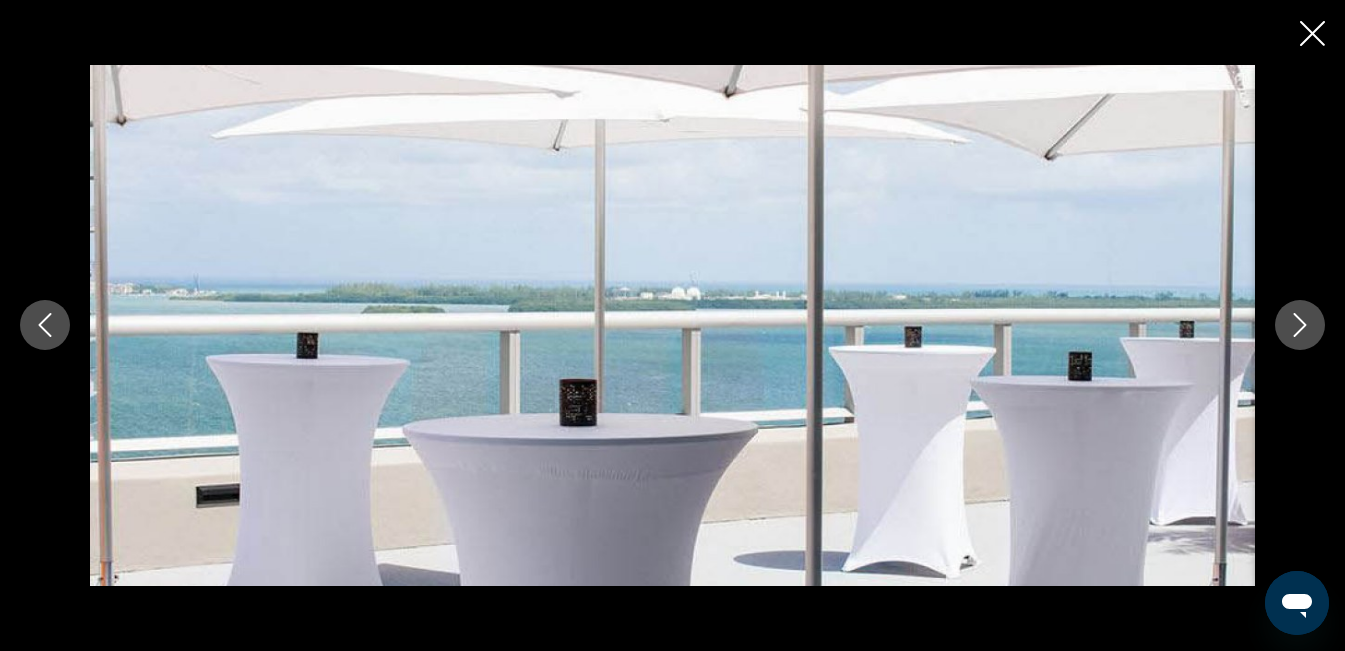 click 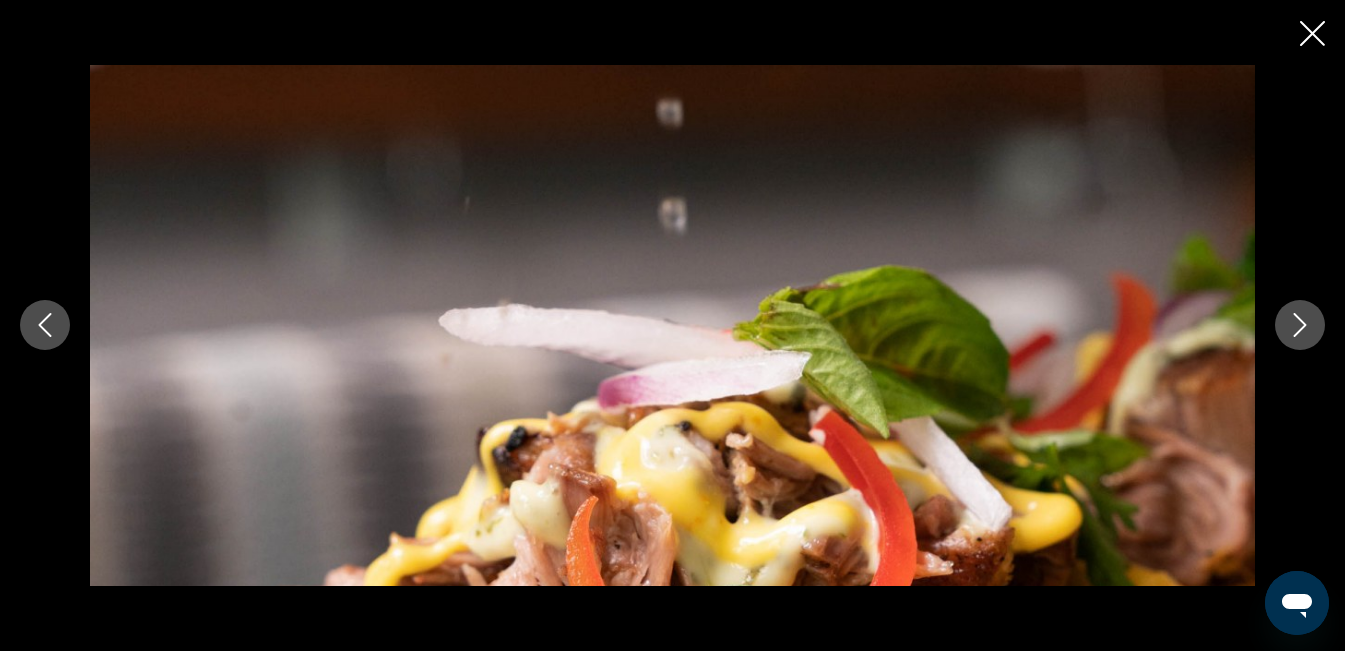 click 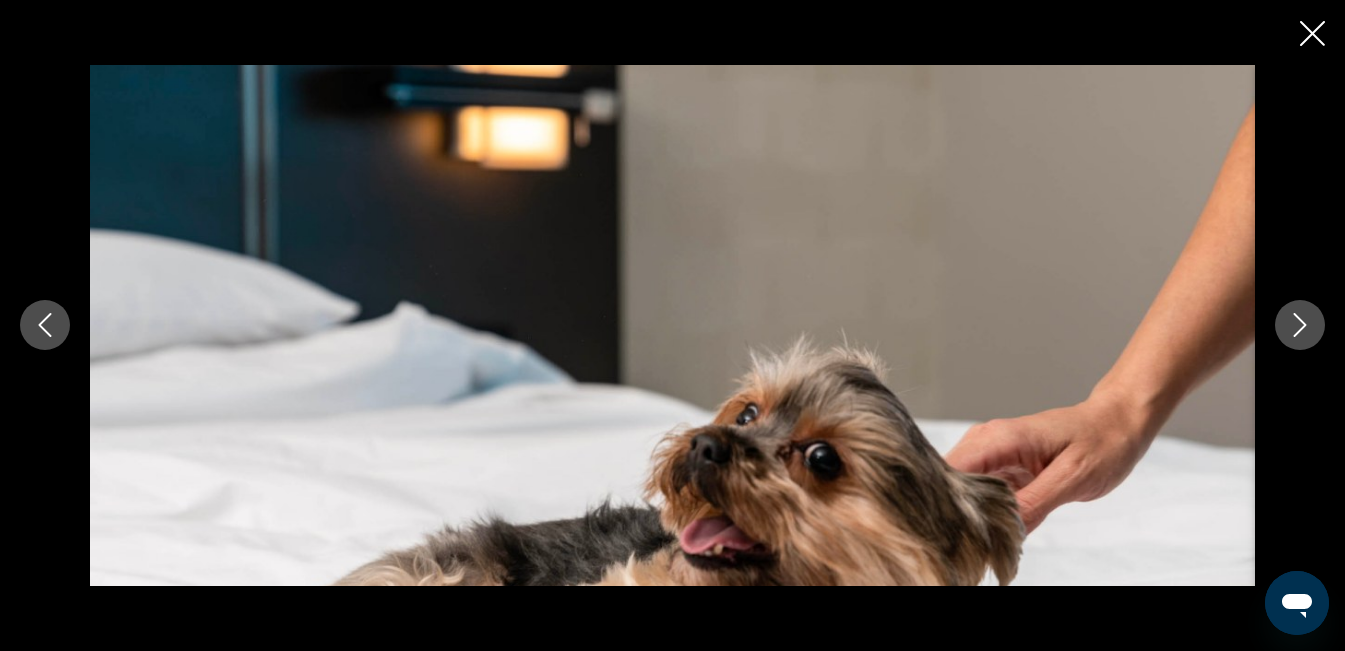 click 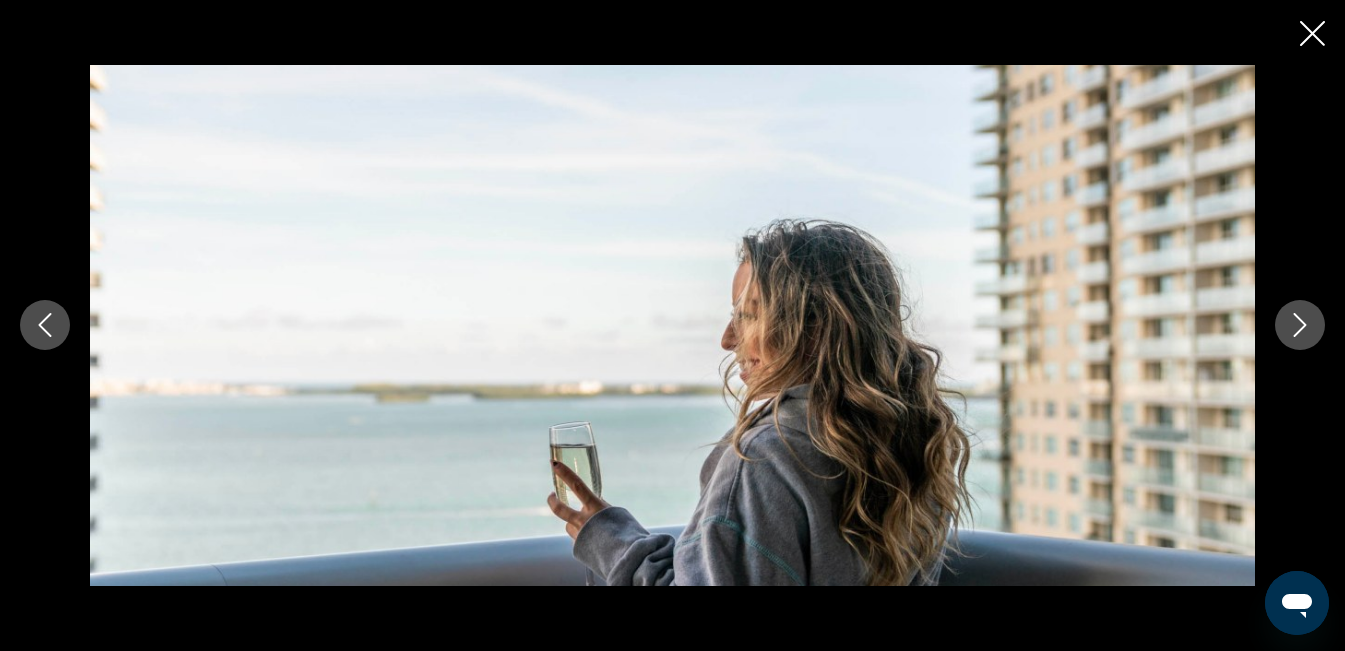 click 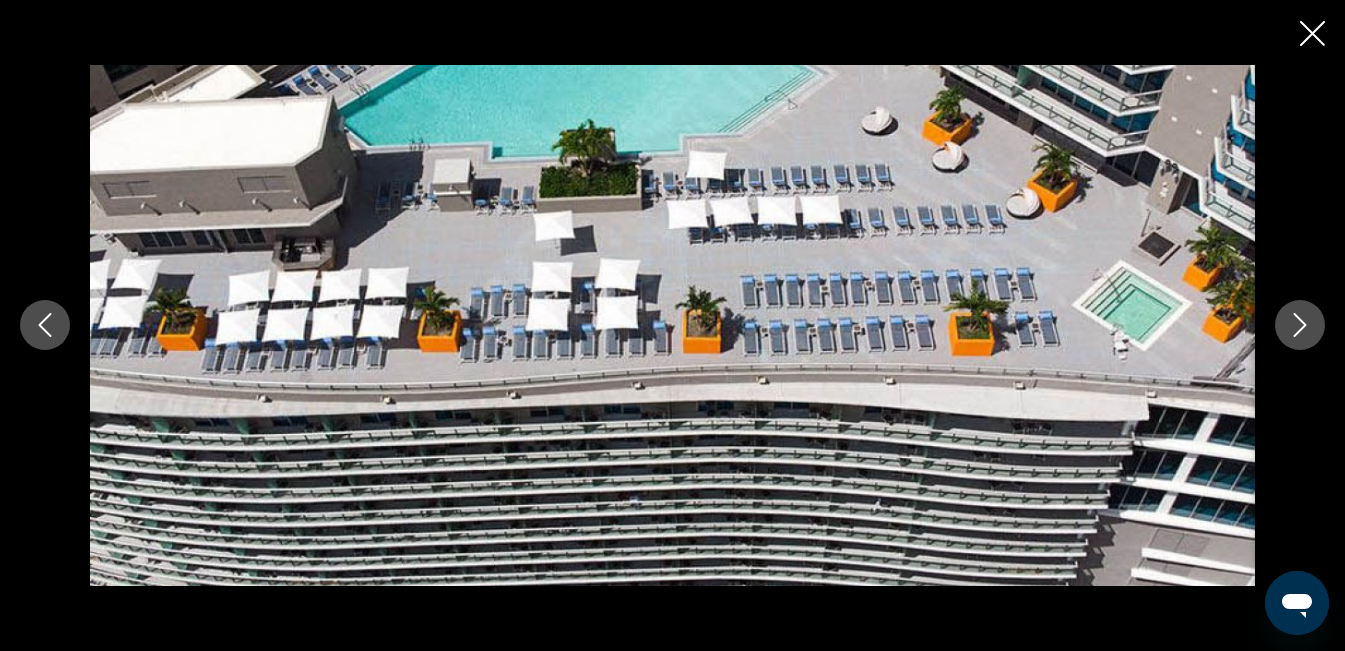 click 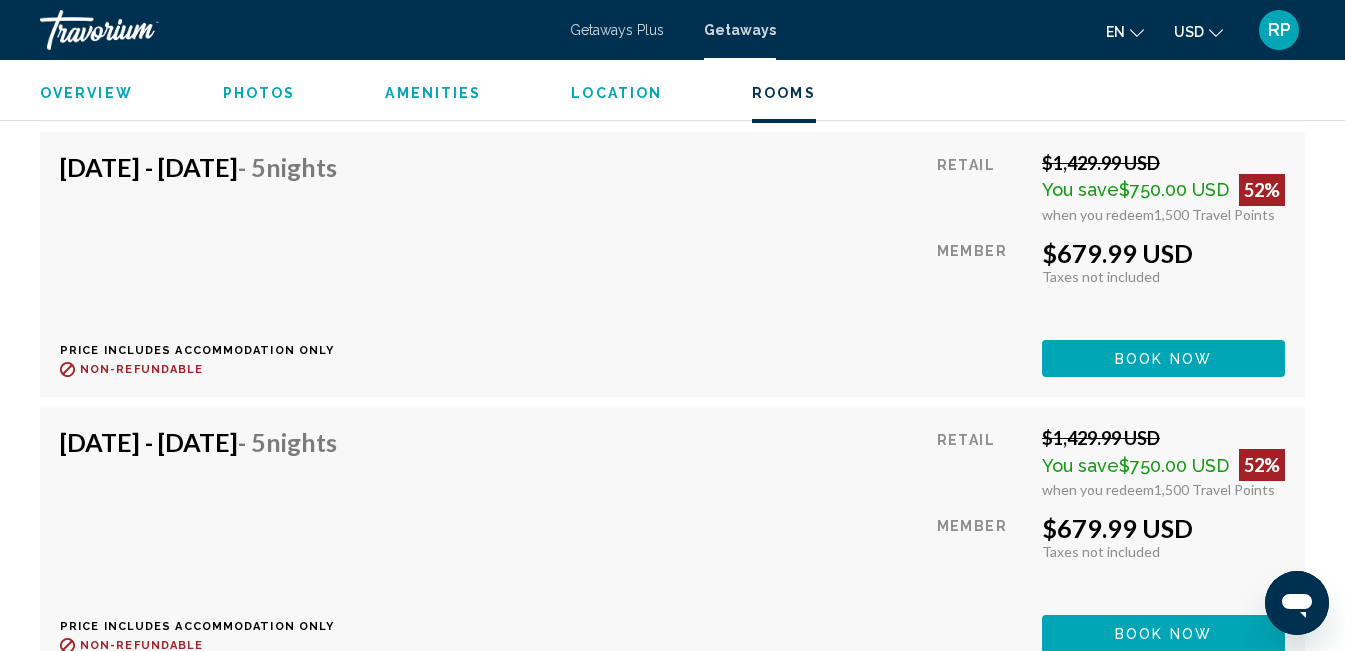scroll, scrollTop: 4315, scrollLeft: 0, axis: vertical 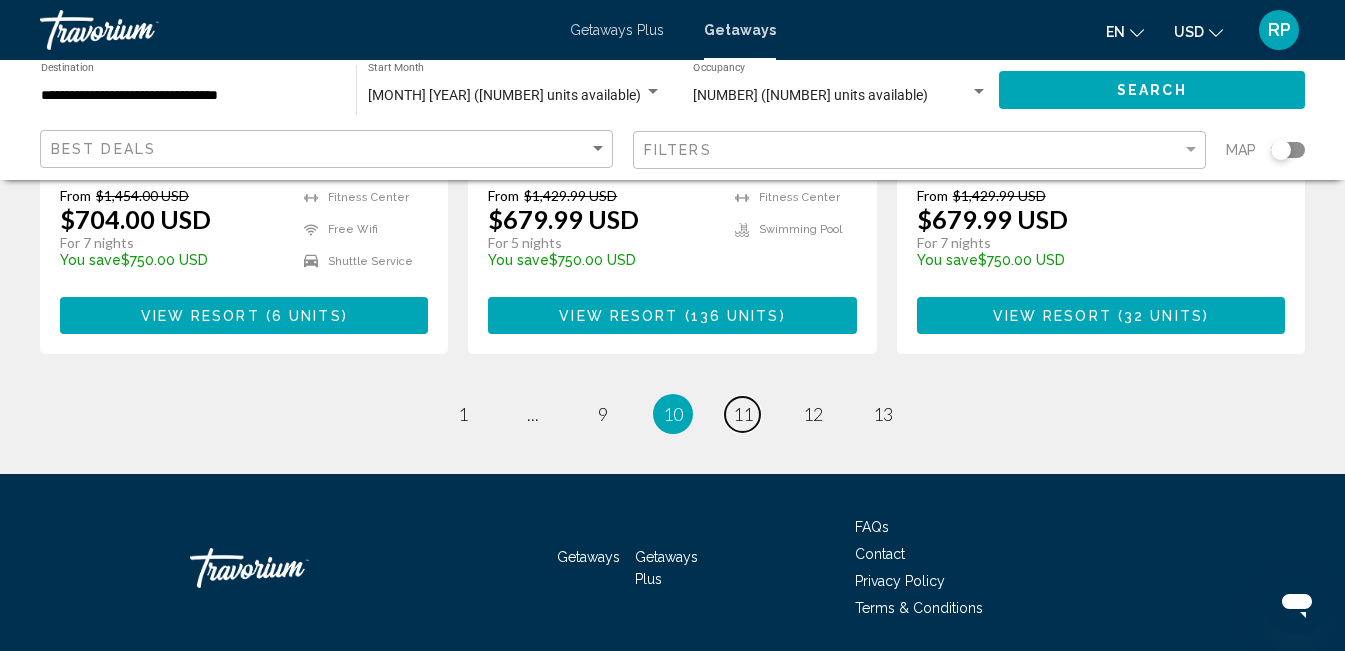 click on "11" at bounding box center (743, 414) 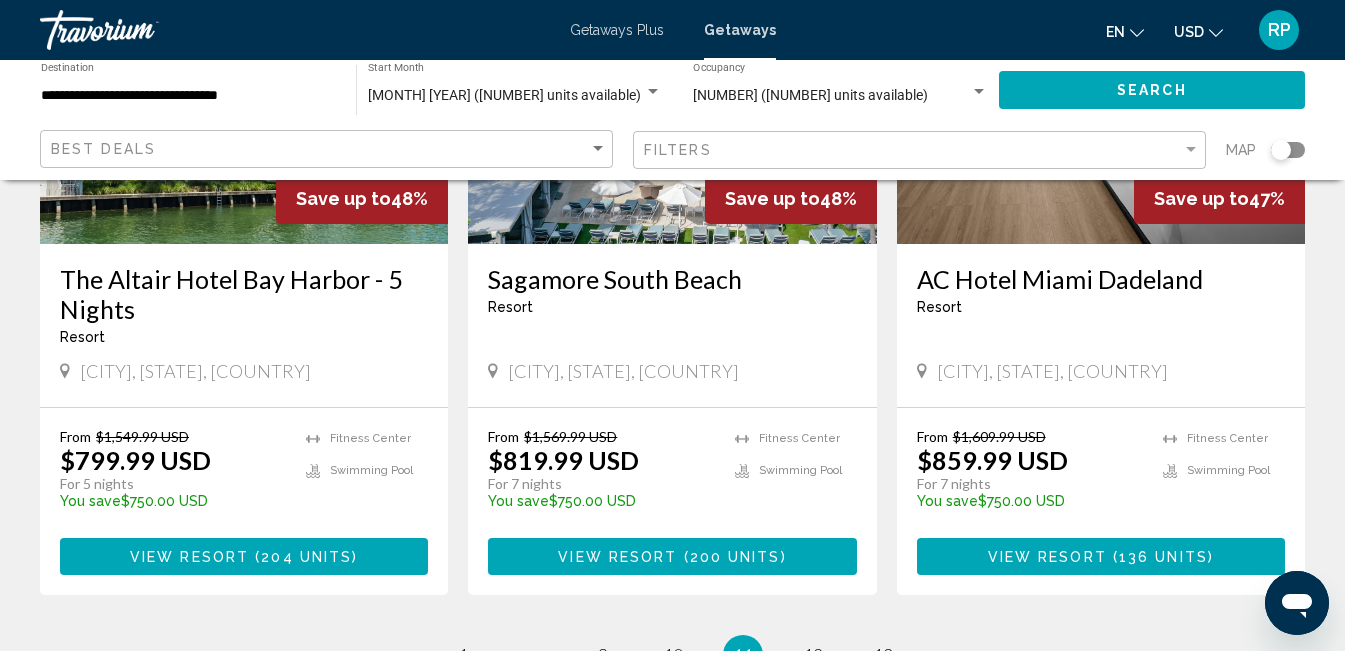 scroll, scrollTop: 2754, scrollLeft: 0, axis: vertical 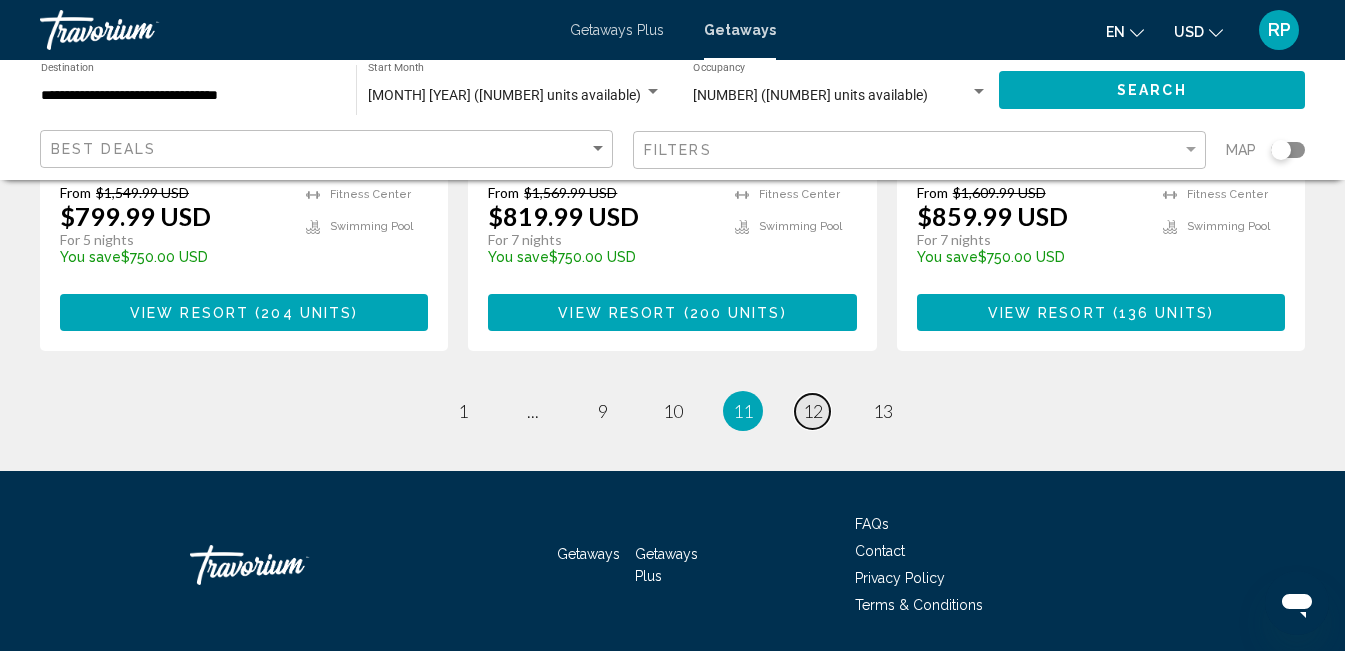 click on "12" at bounding box center [813, 411] 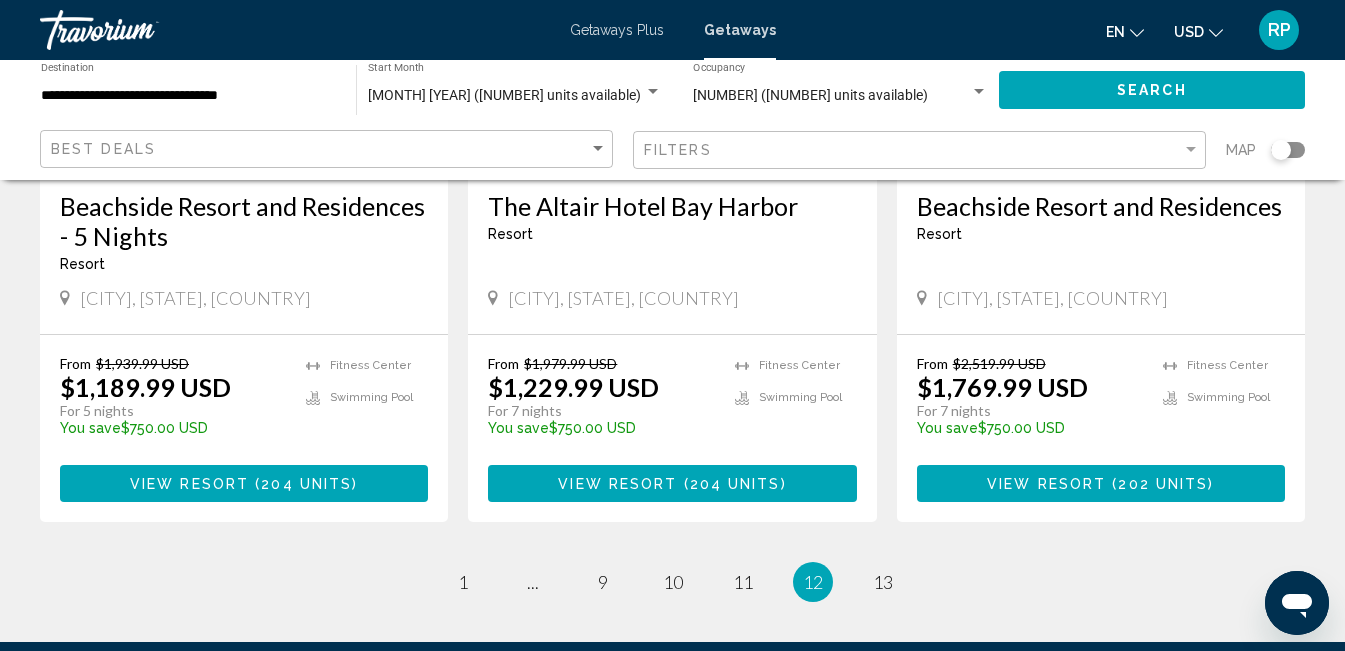 scroll, scrollTop: 2541, scrollLeft: 0, axis: vertical 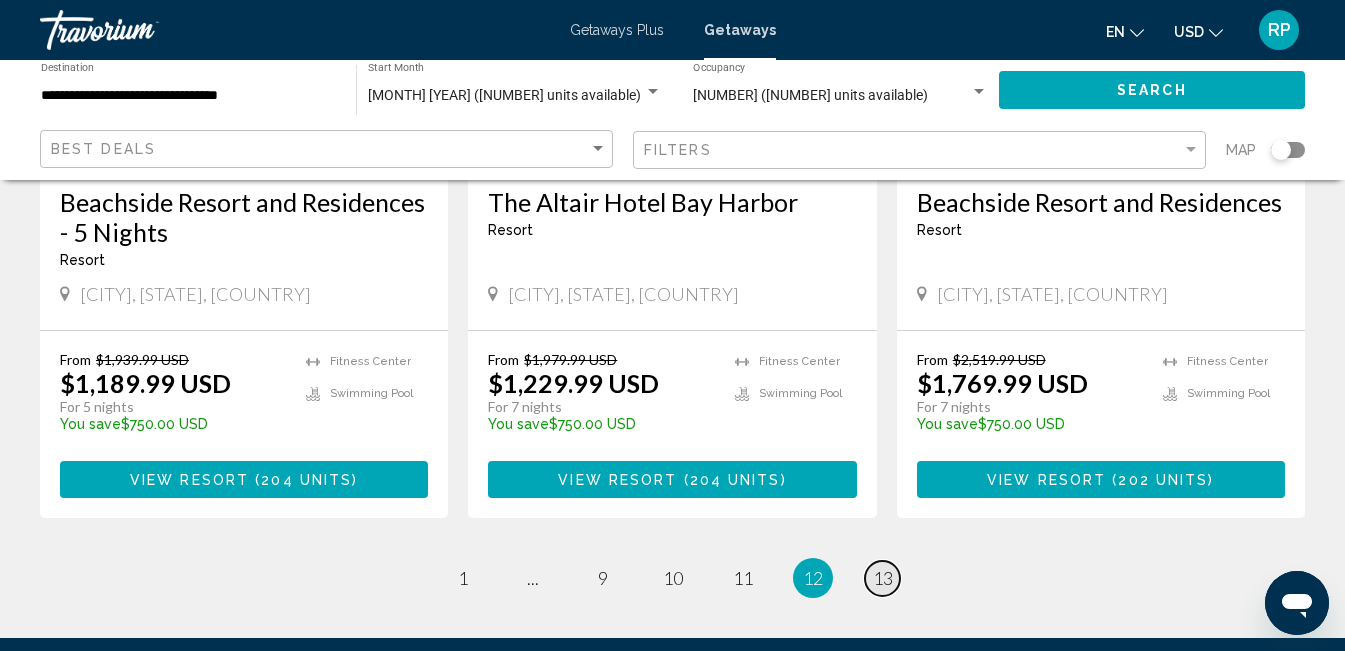 click on "13" at bounding box center (883, 578) 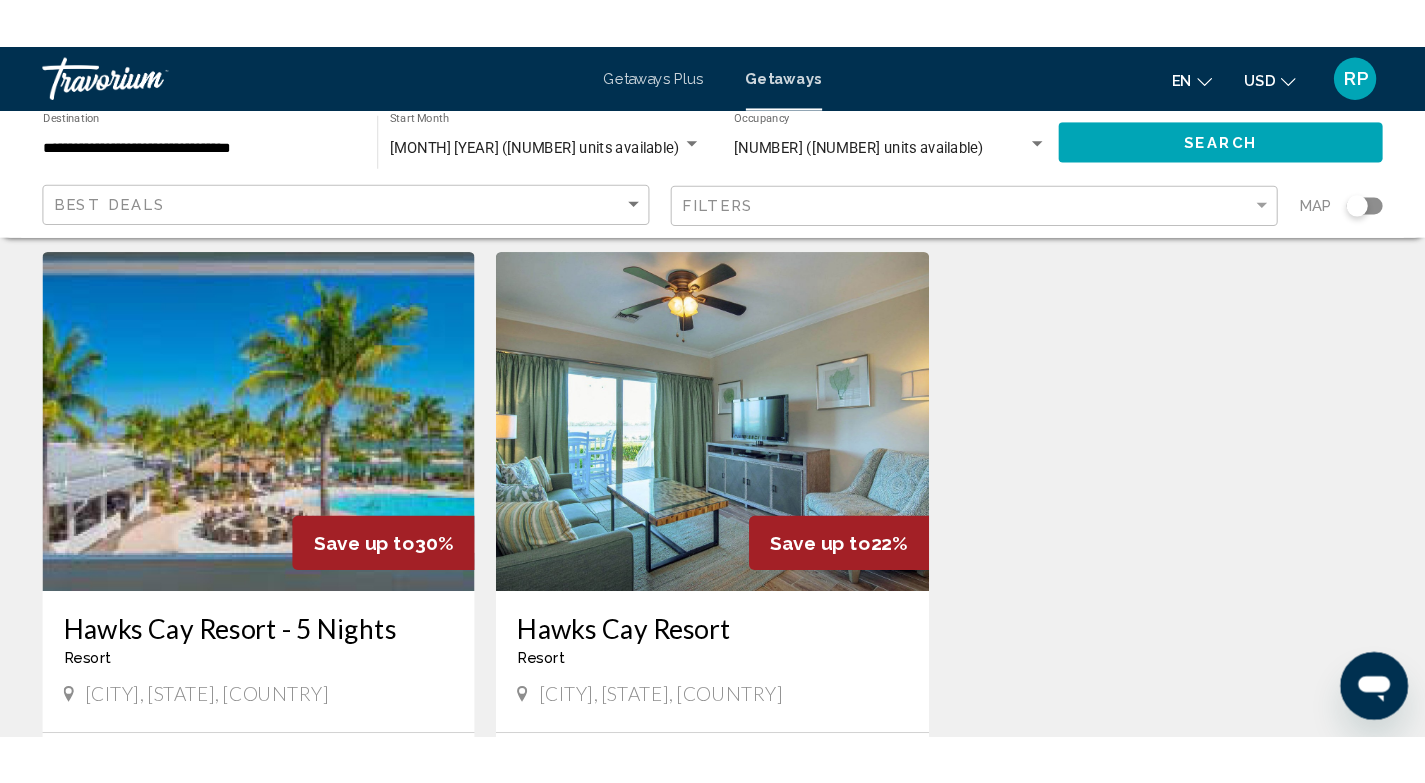 scroll, scrollTop: 0, scrollLeft: 0, axis: both 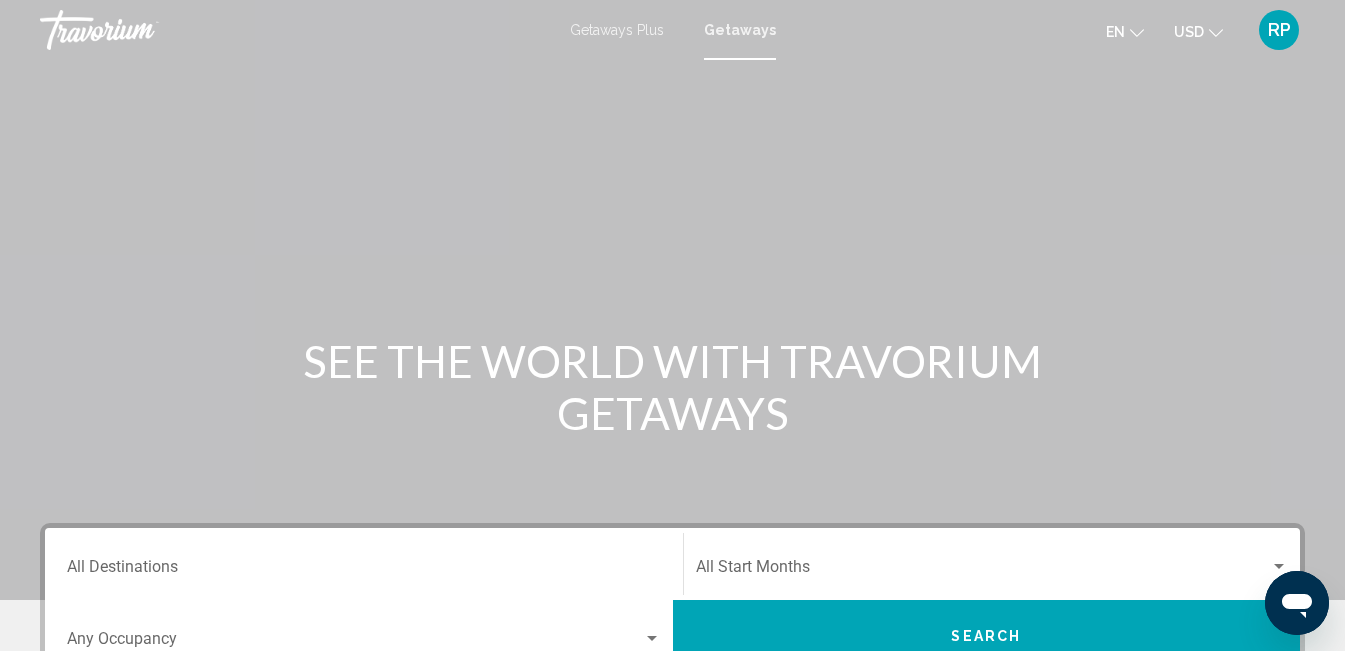click on "Getaways" at bounding box center (740, 30) 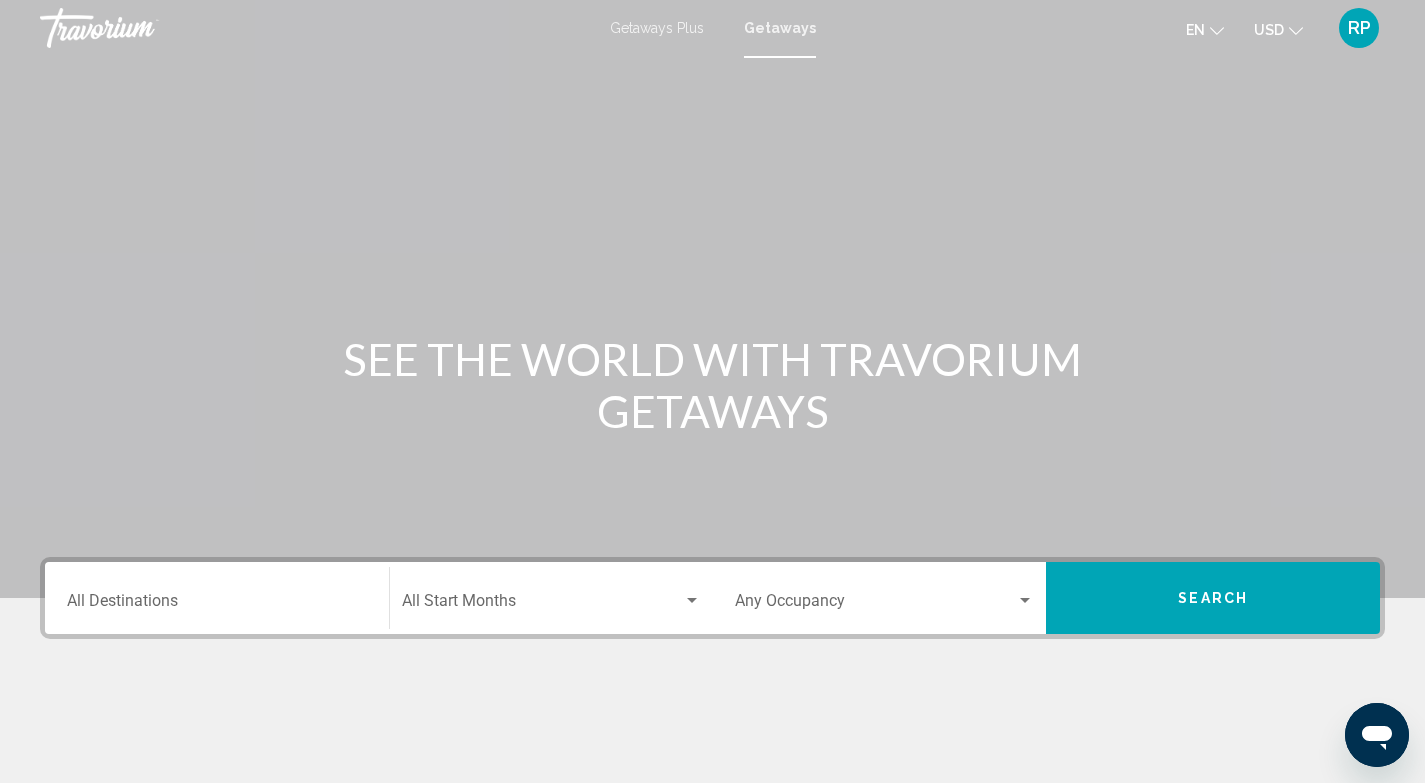 scroll, scrollTop: 4, scrollLeft: 0, axis: vertical 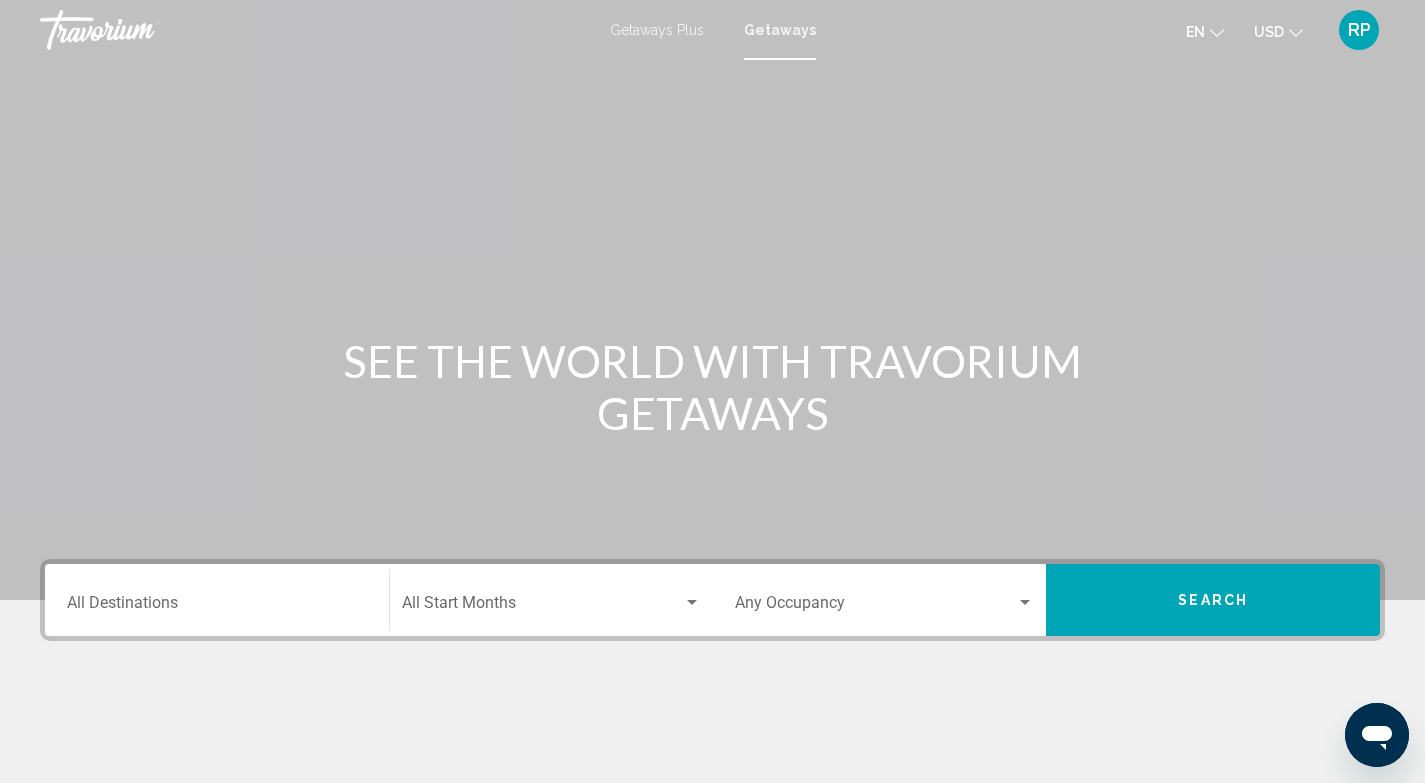 click on "Getaways" at bounding box center (780, 30) 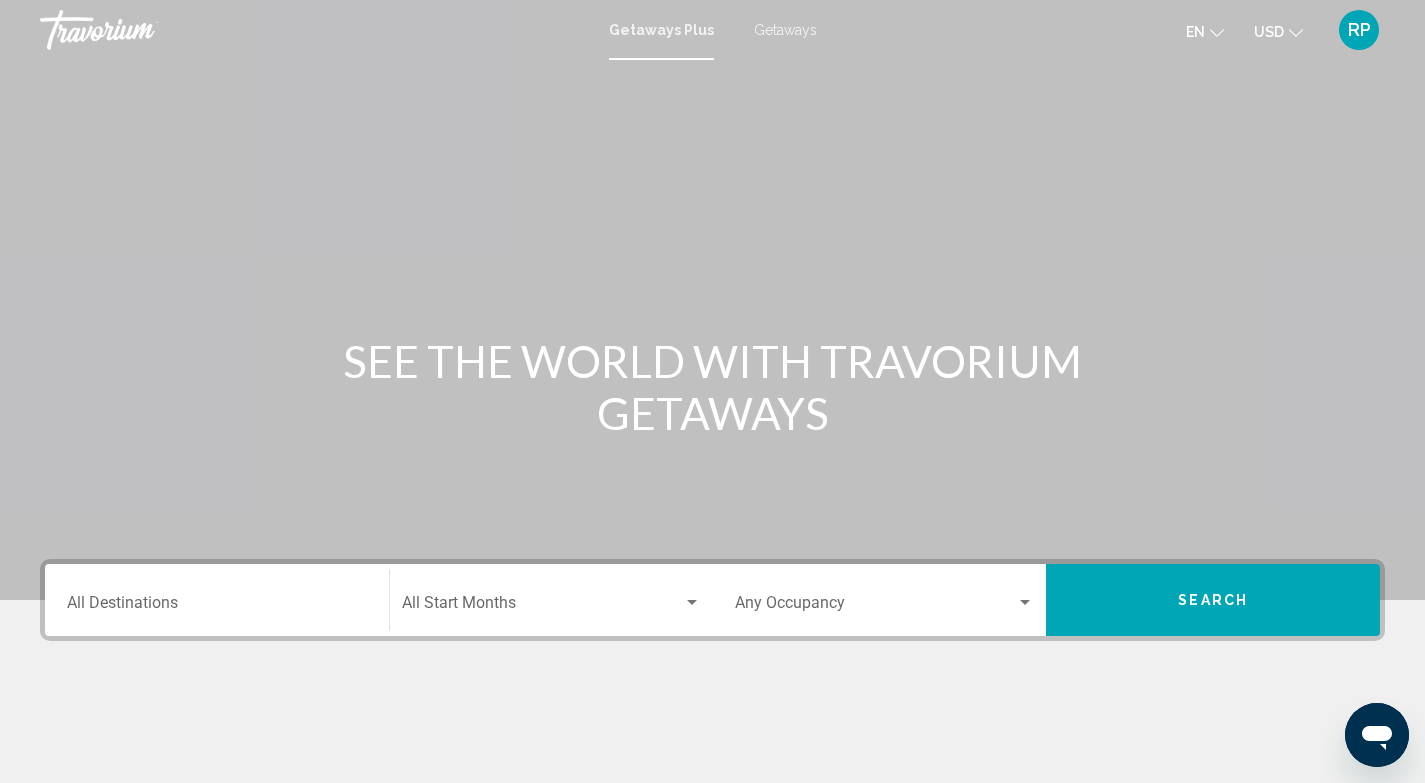 click on "Getaways" at bounding box center (785, 30) 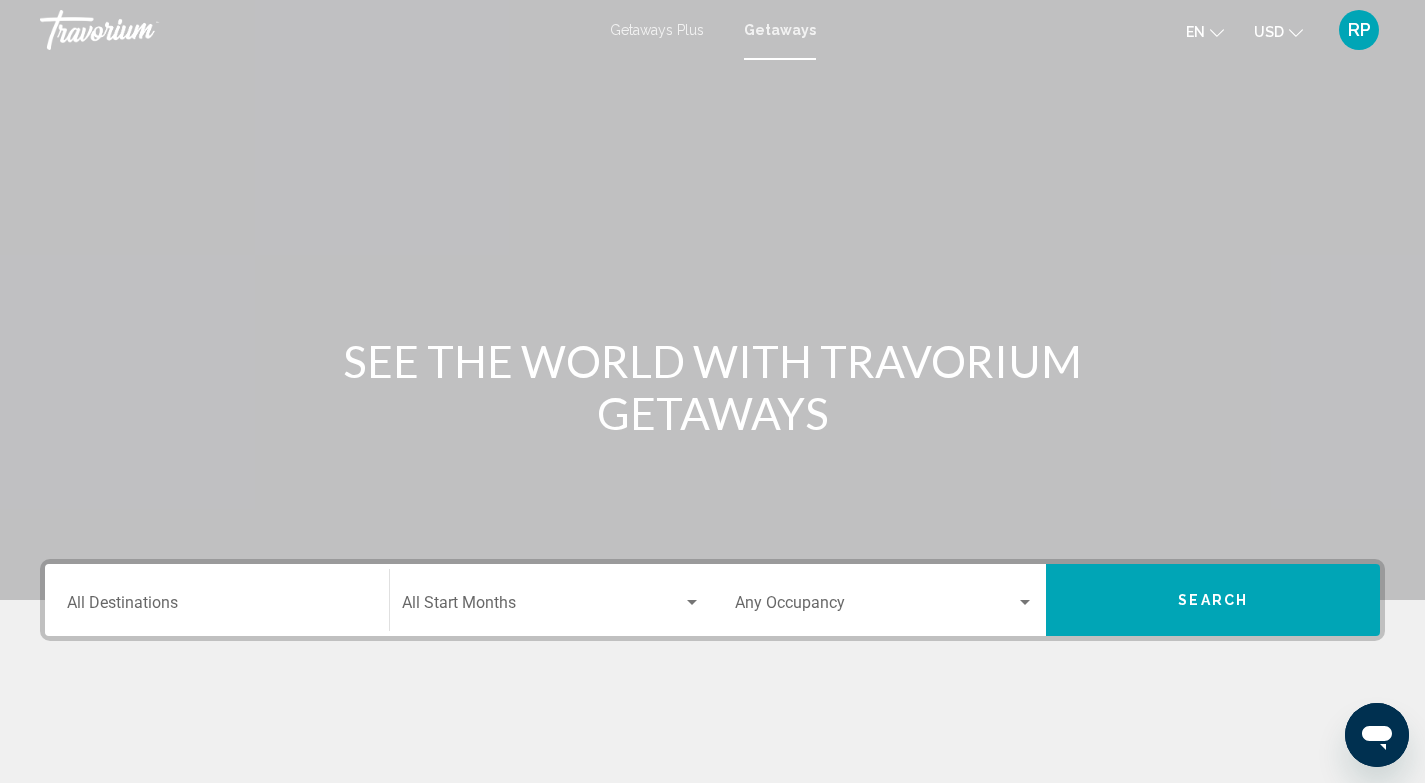 click on "Getaways" at bounding box center [780, 30] 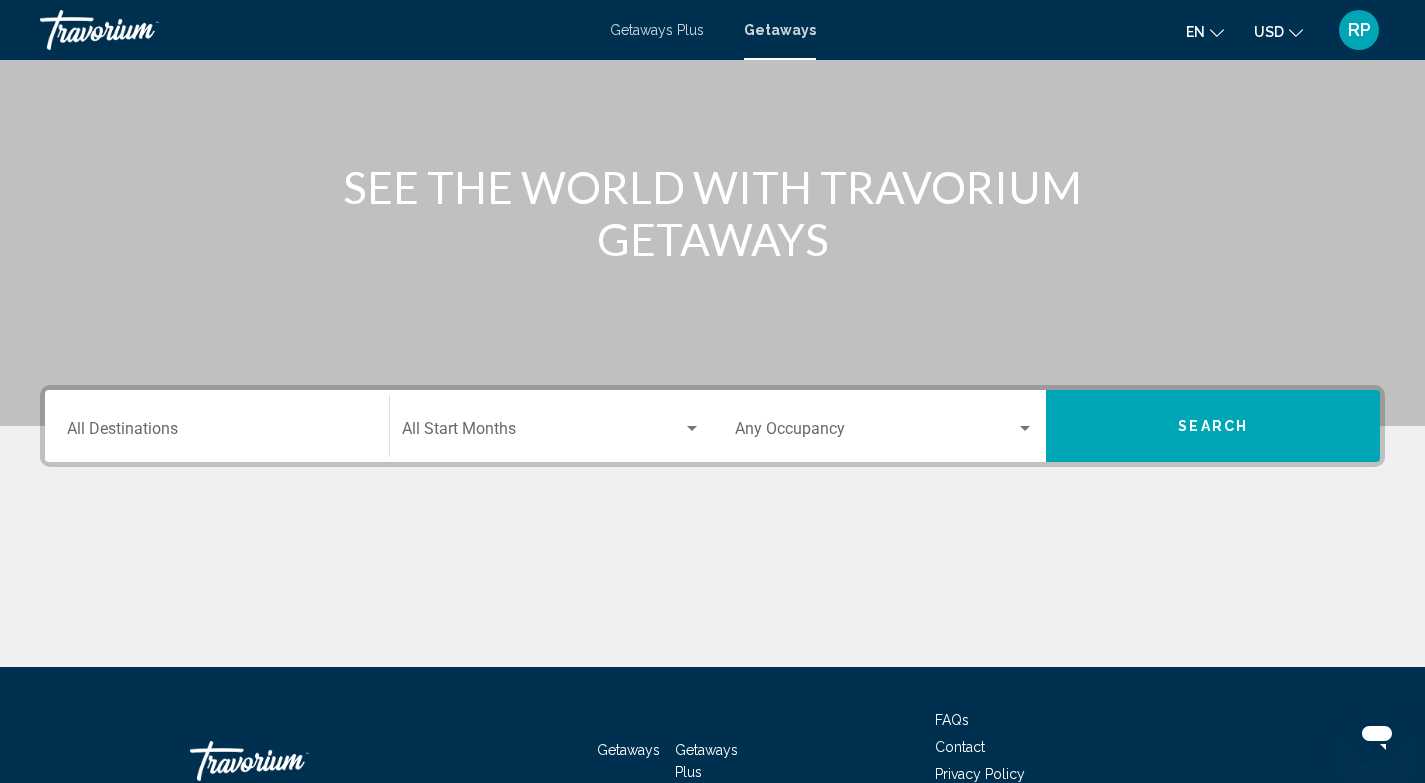 scroll, scrollTop: 303, scrollLeft: 0, axis: vertical 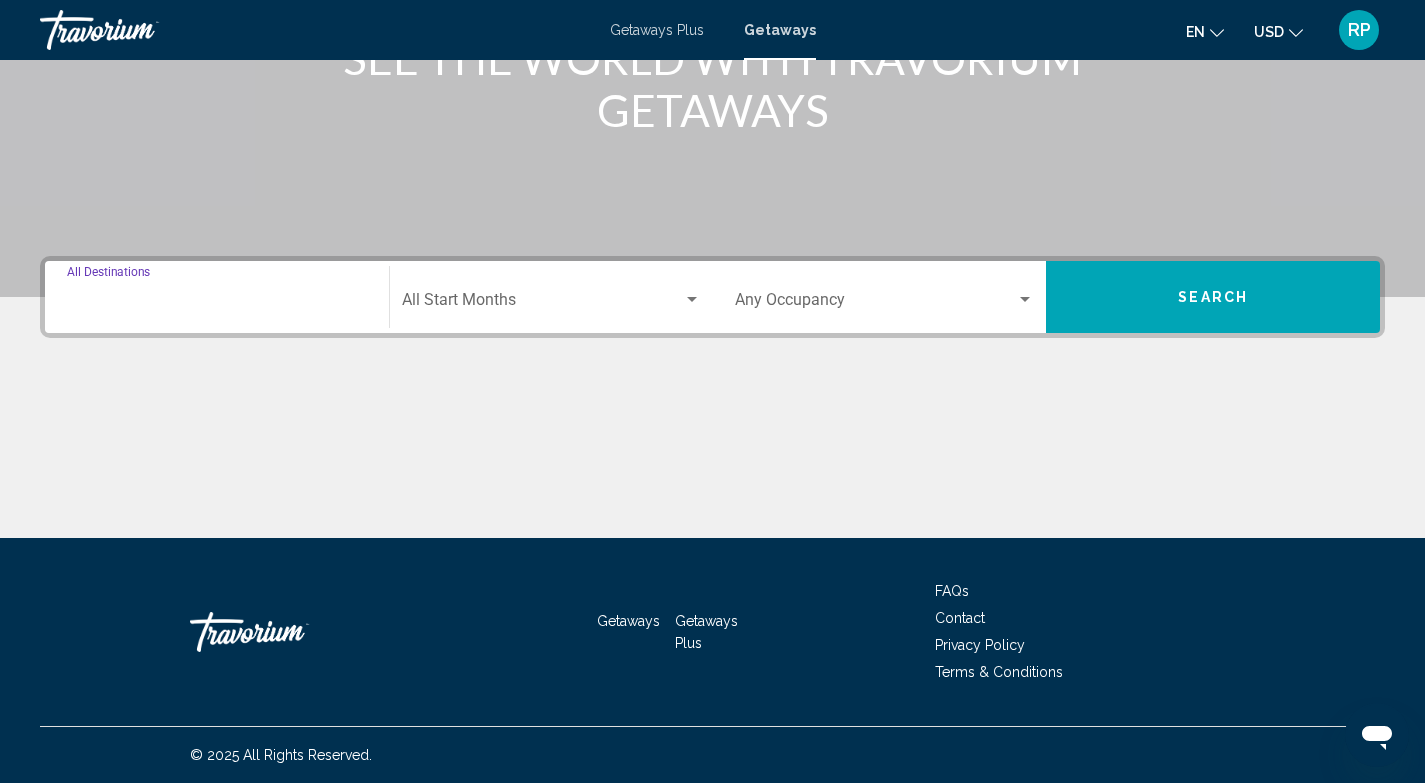 click on "Destination All Destinations" at bounding box center [217, 304] 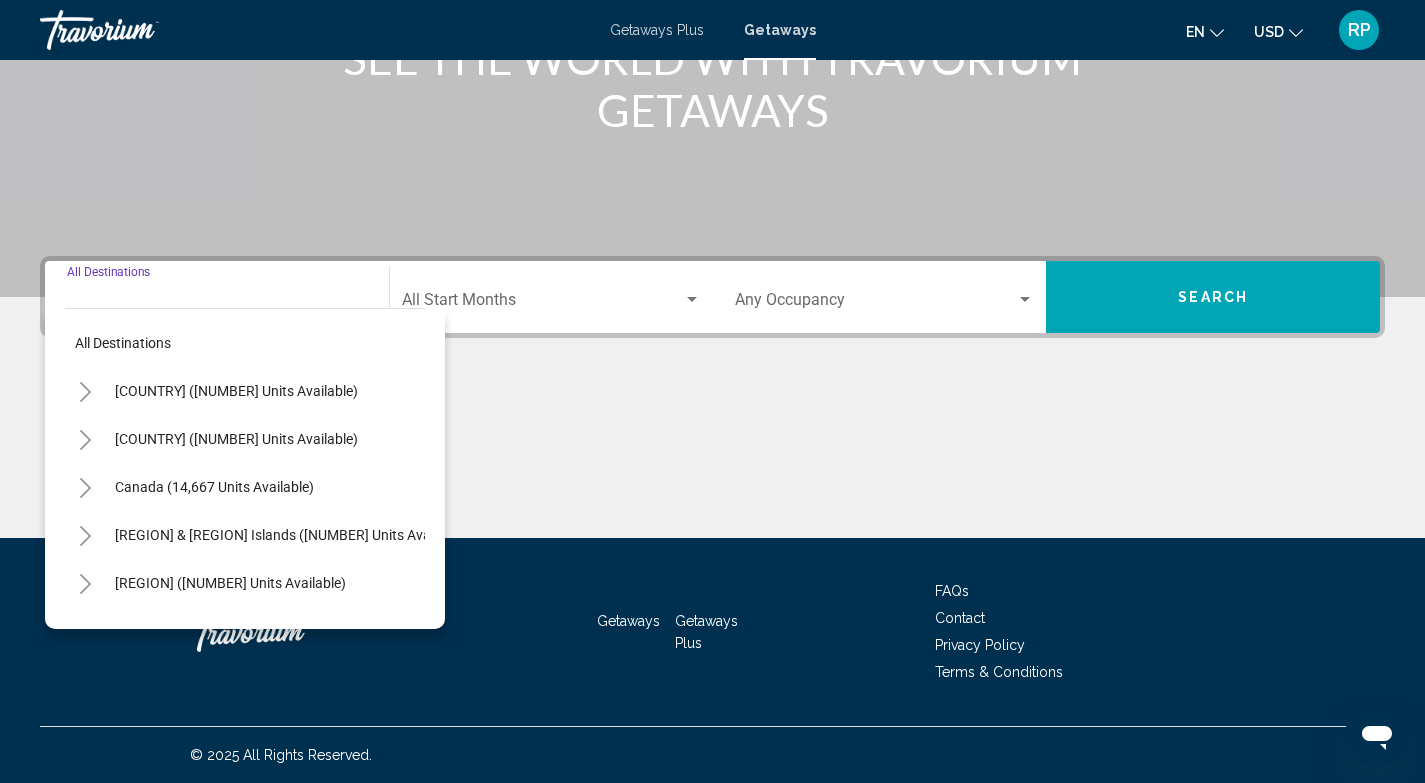click 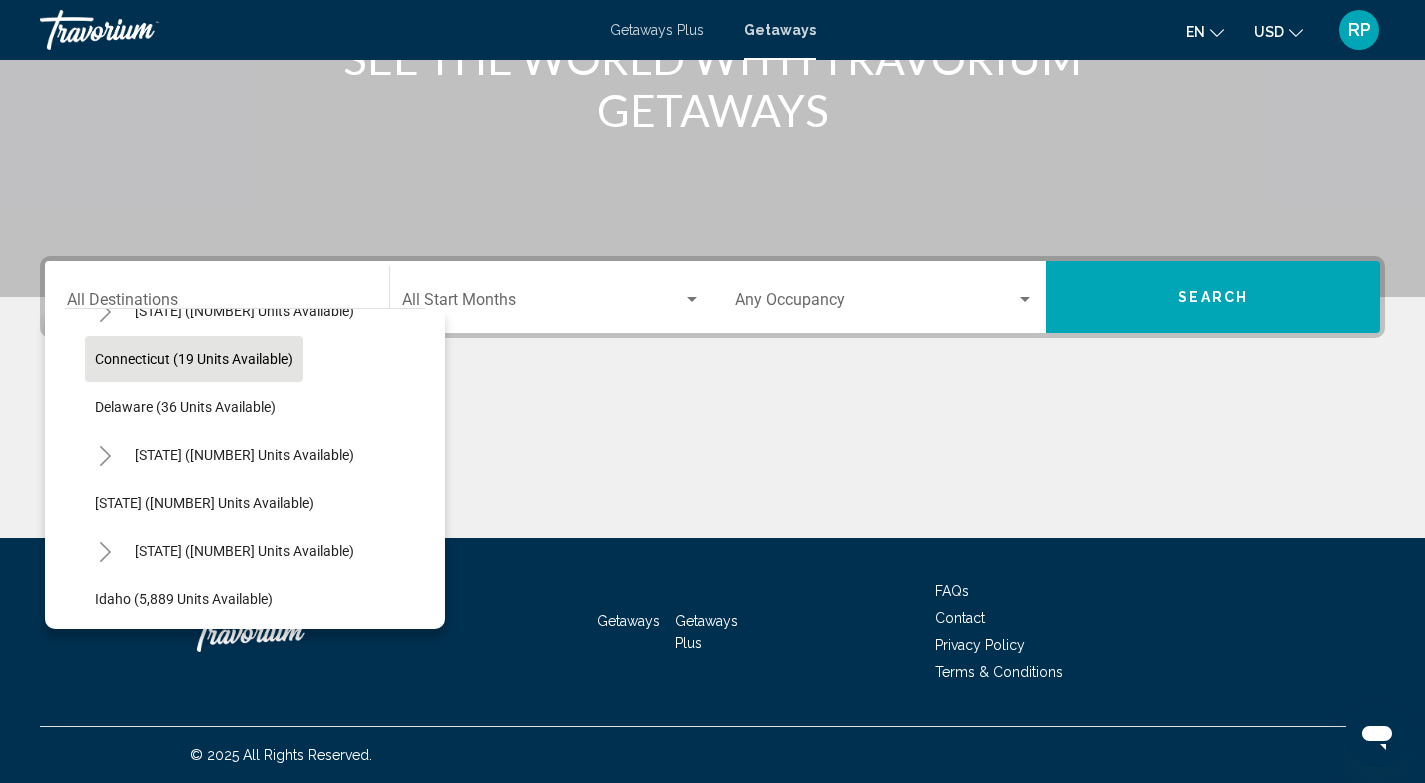 scroll, scrollTop: 275, scrollLeft: 0, axis: vertical 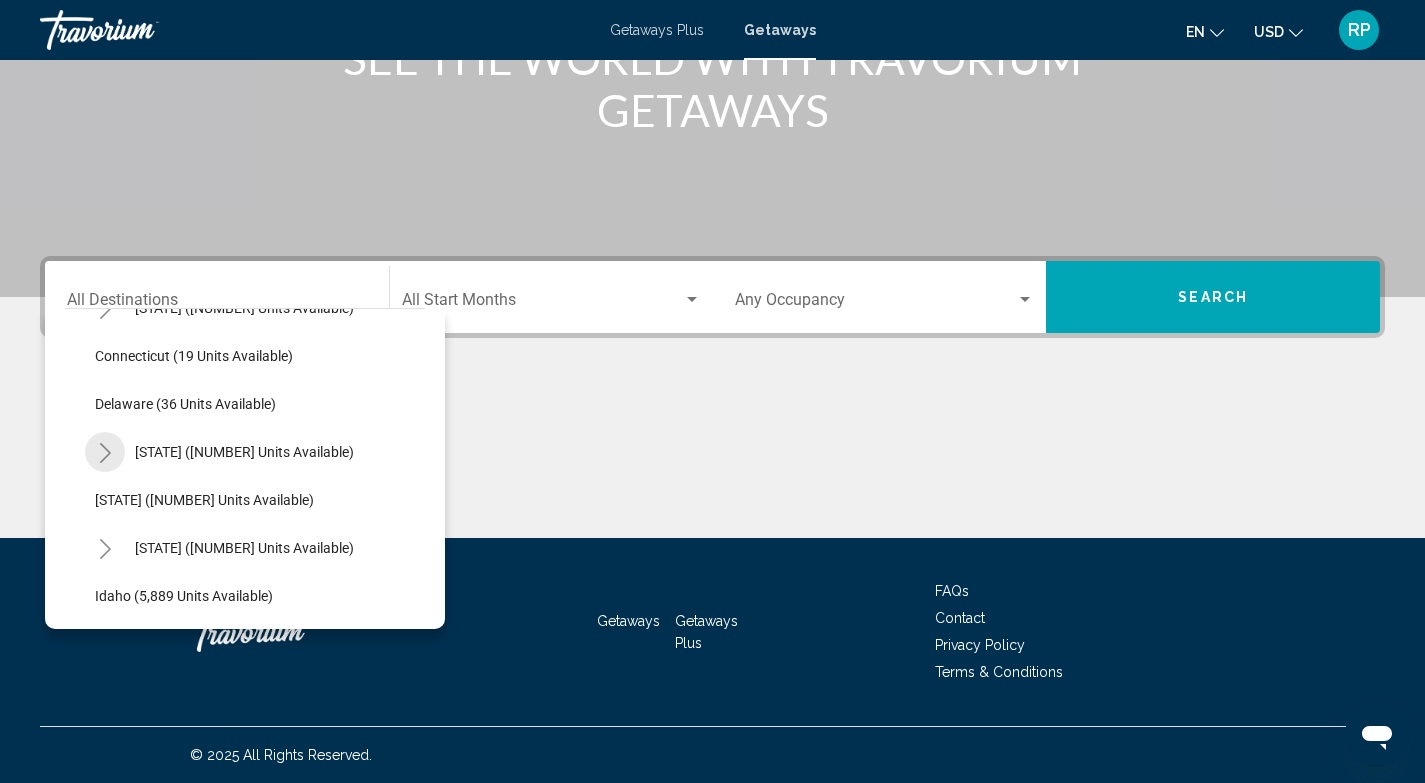 click 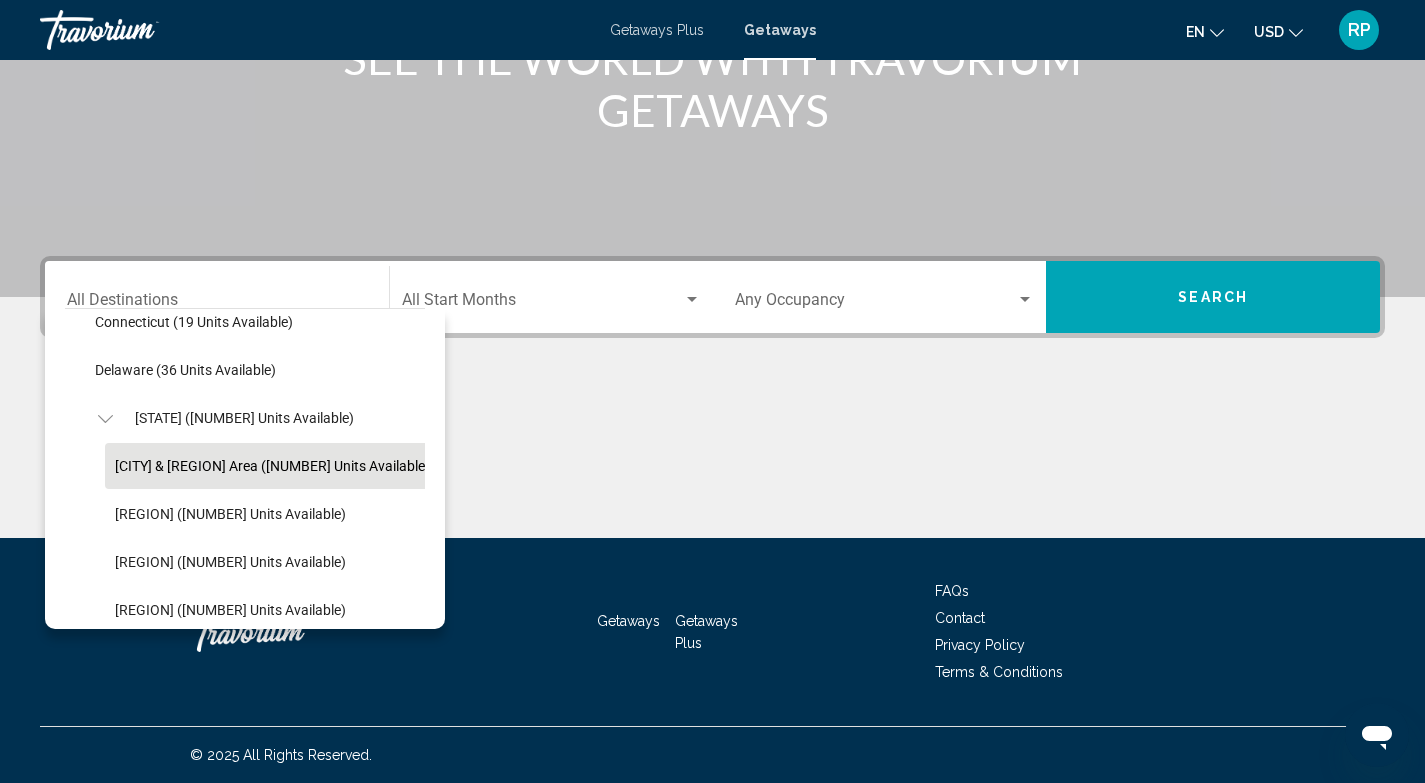 scroll, scrollTop: 311, scrollLeft: 0, axis: vertical 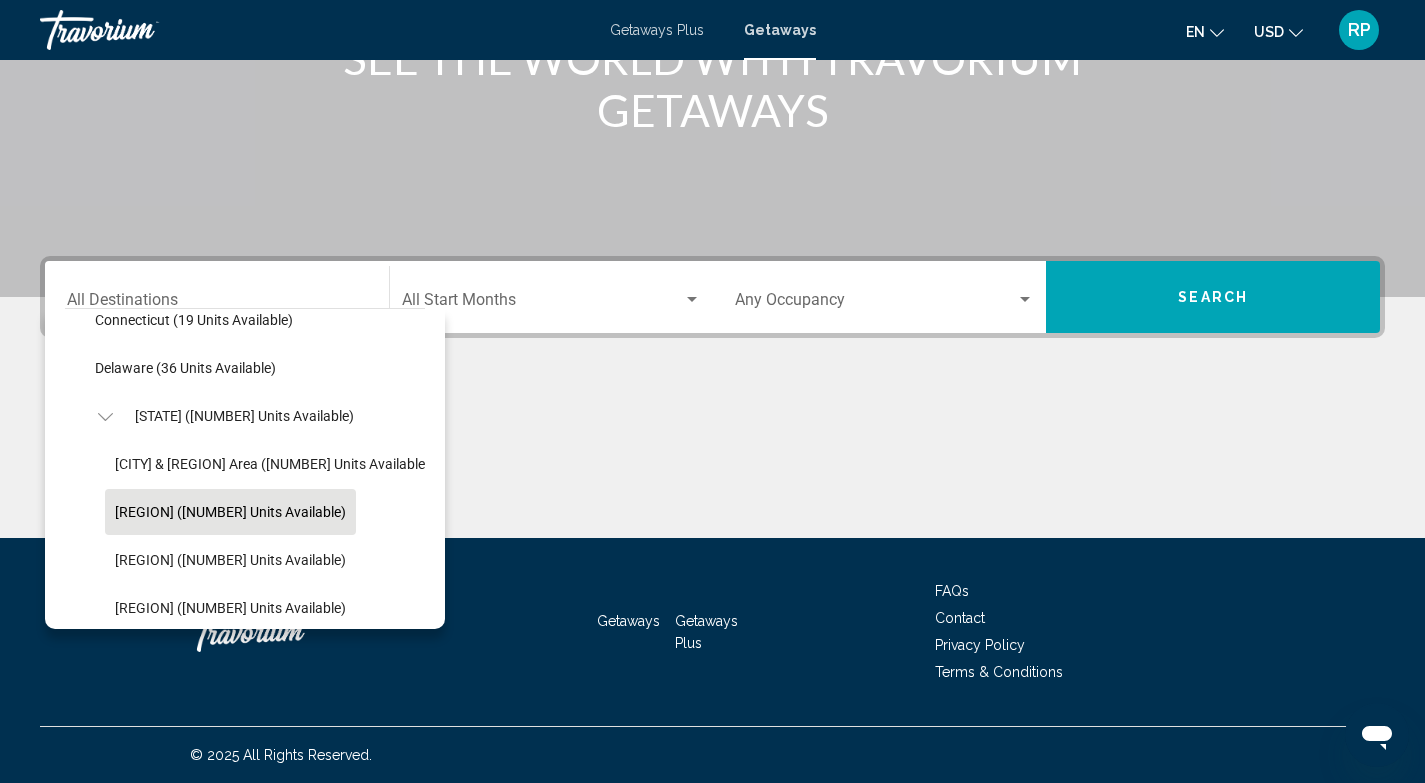 click on "East Coast (60,120 units available)" 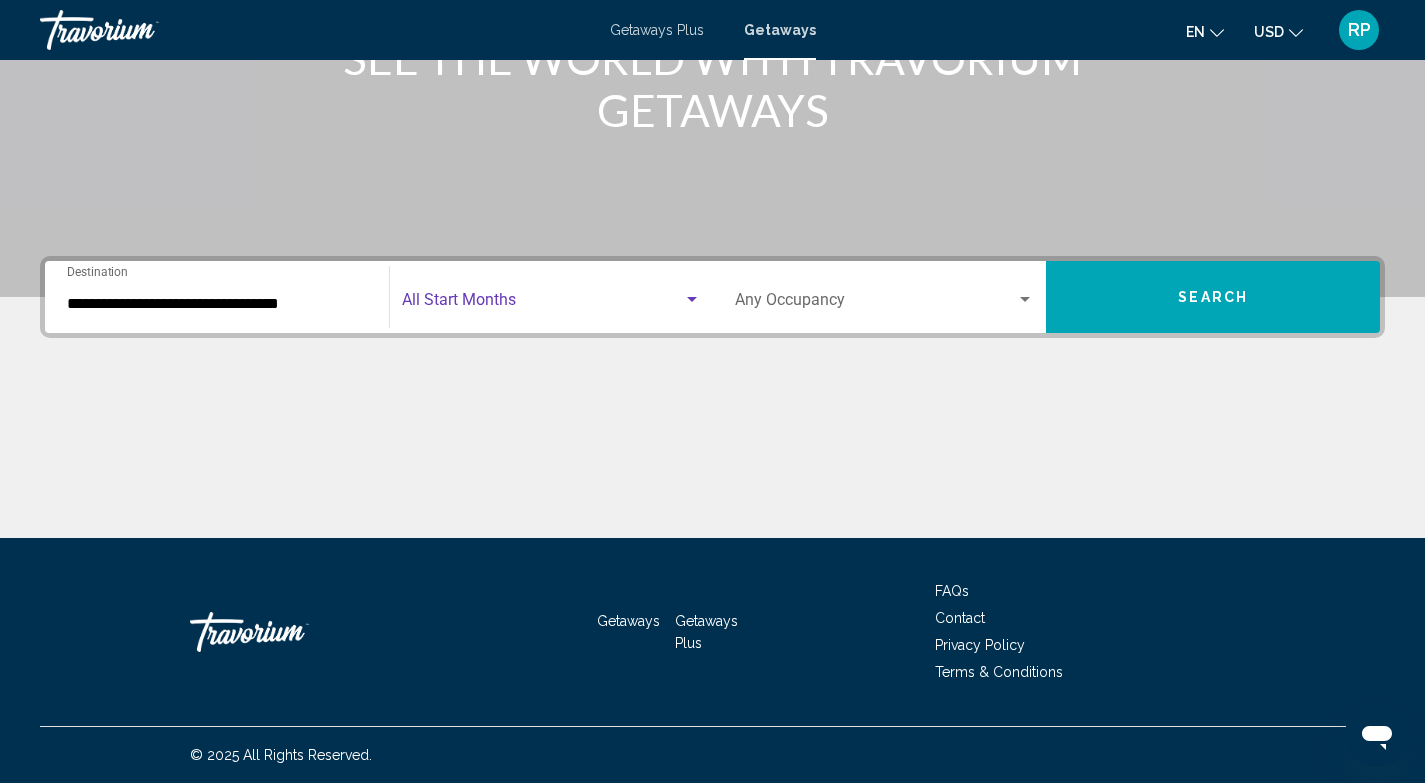 click at bounding box center [542, 304] 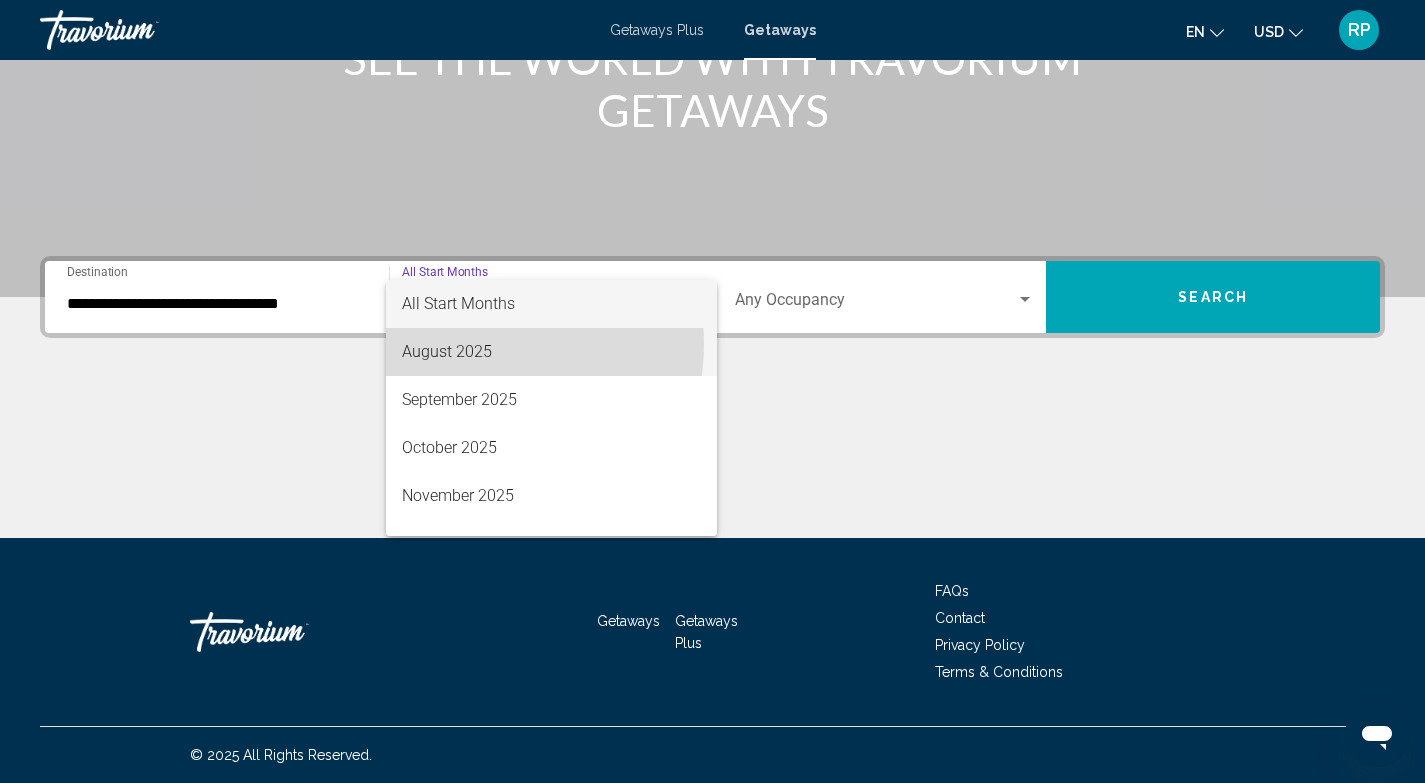 click on "August 2025" at bounding box center [551, 352] 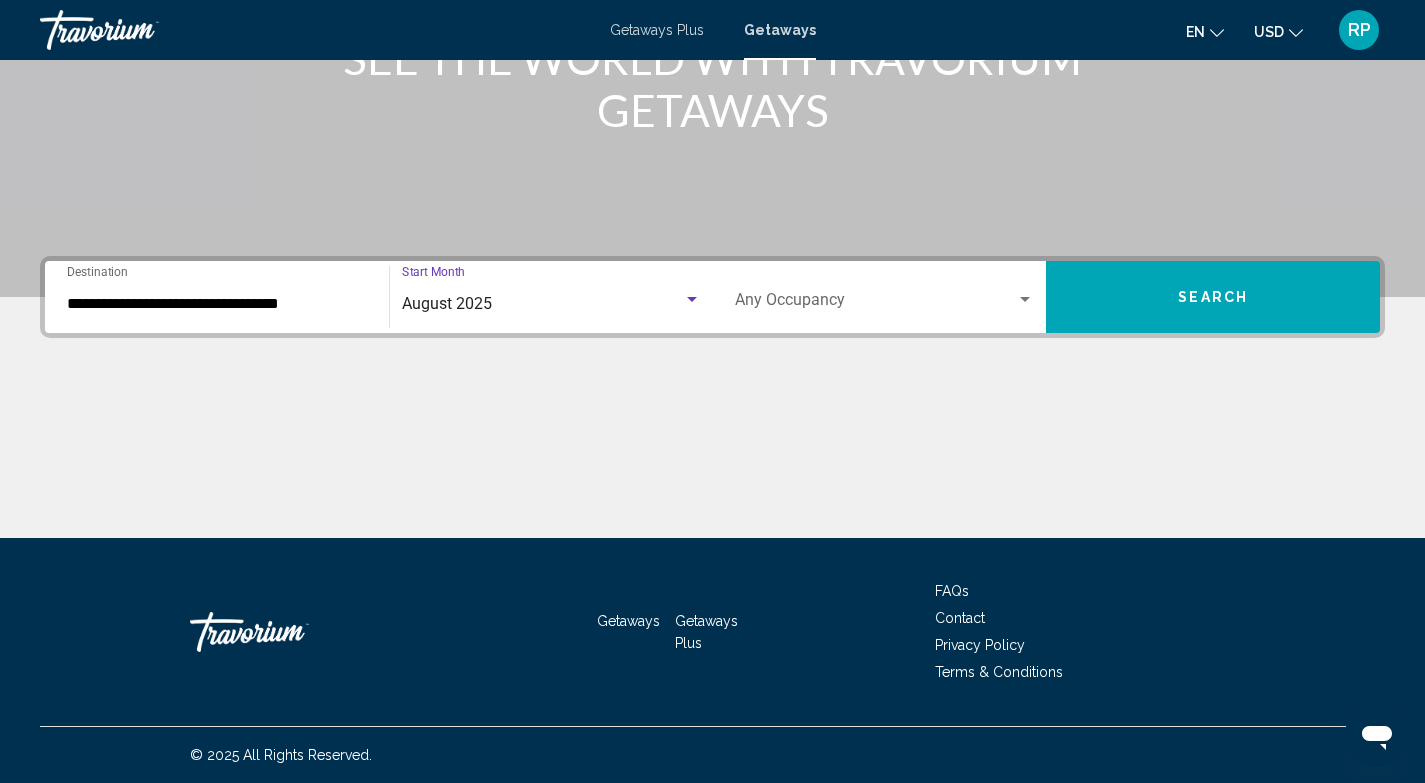 click at bounding box center [876, 304] 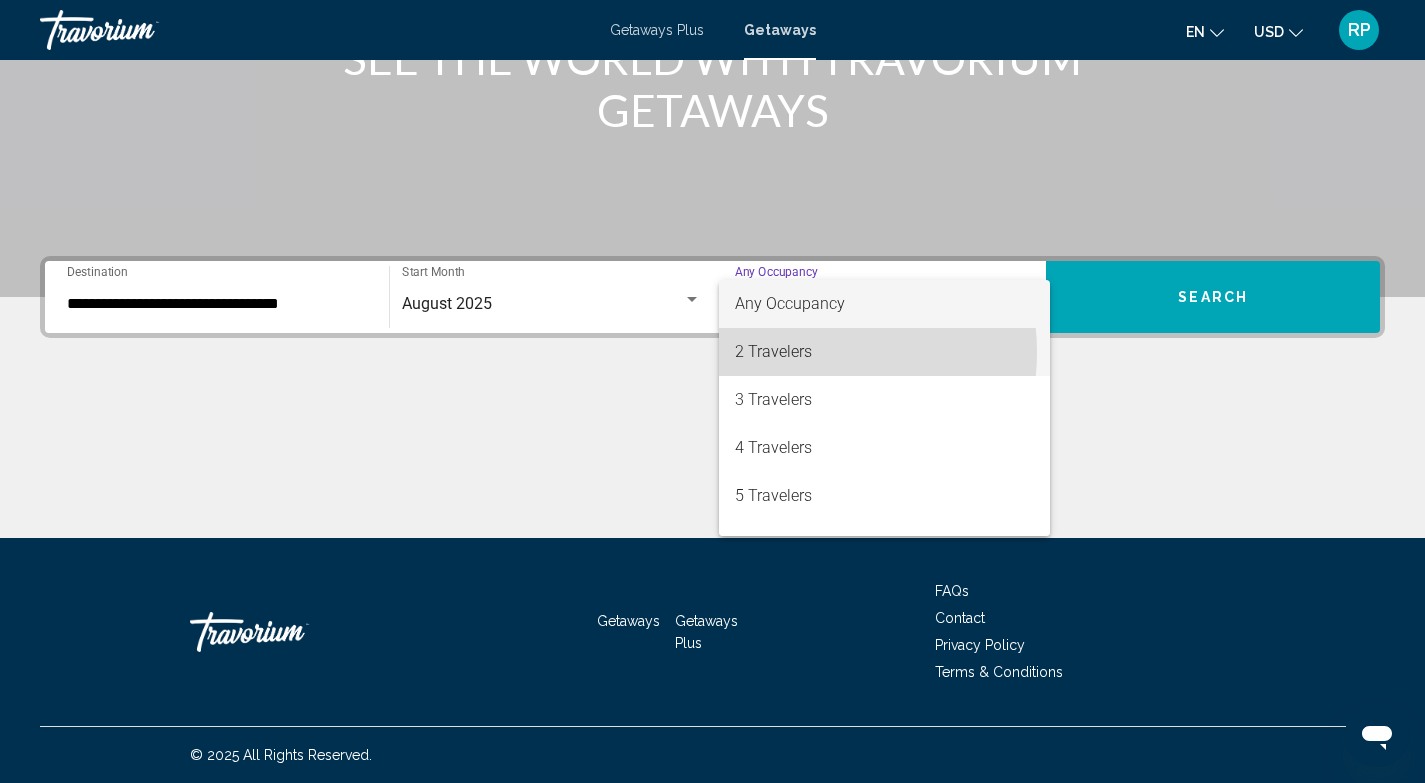click on "2 Travelers" at bounding box center (885, 352) 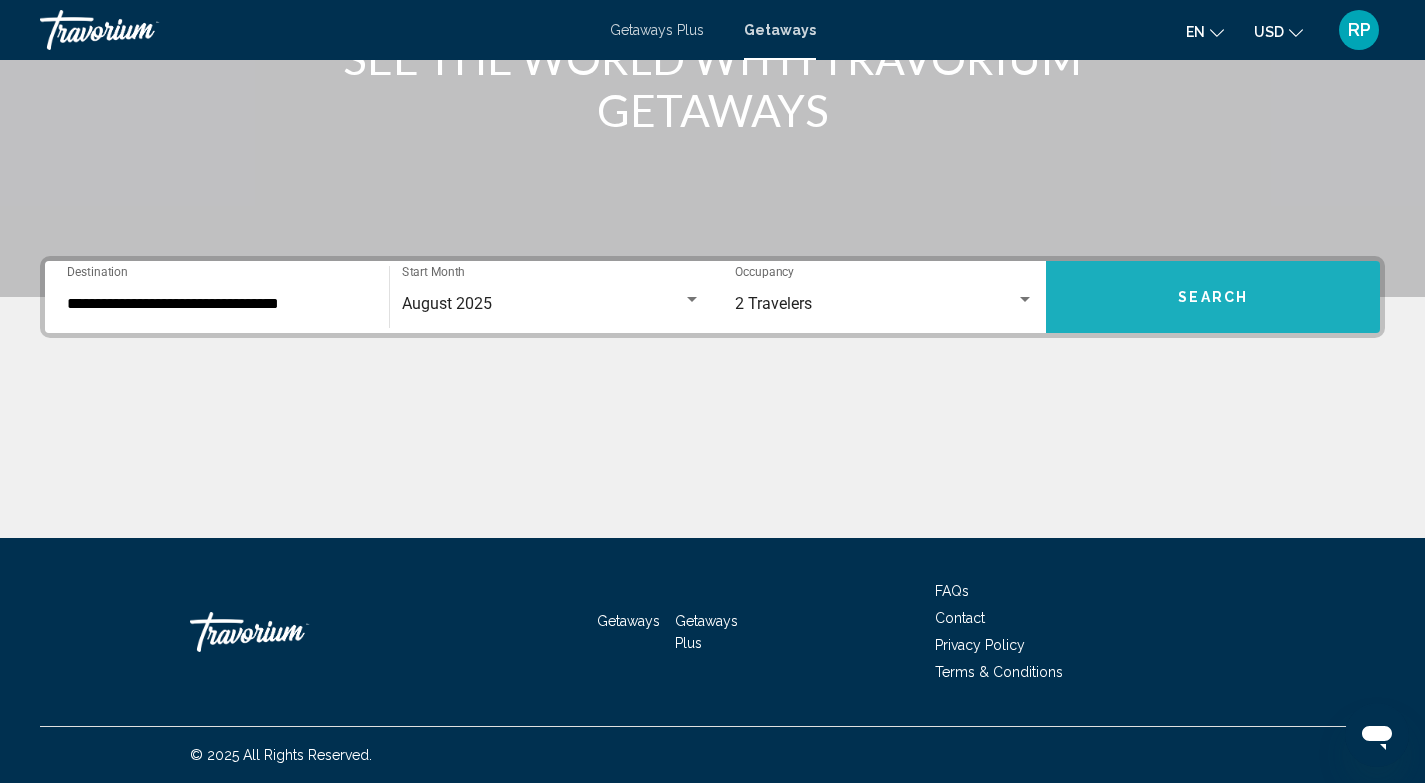 click on "Search" at bounding box center [1213, 297] 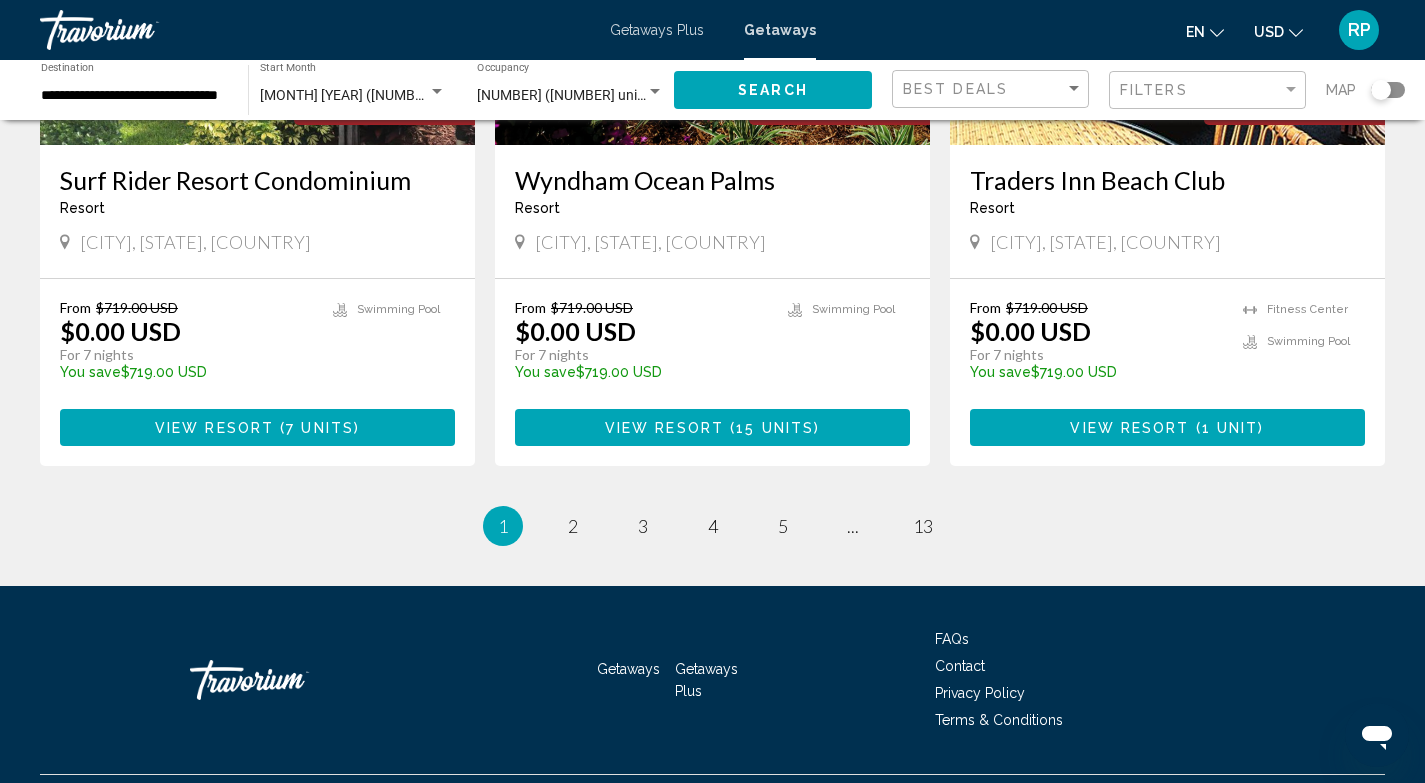 scroll, scrollTop: 2566, scrollLeft: 0, axis: vertical 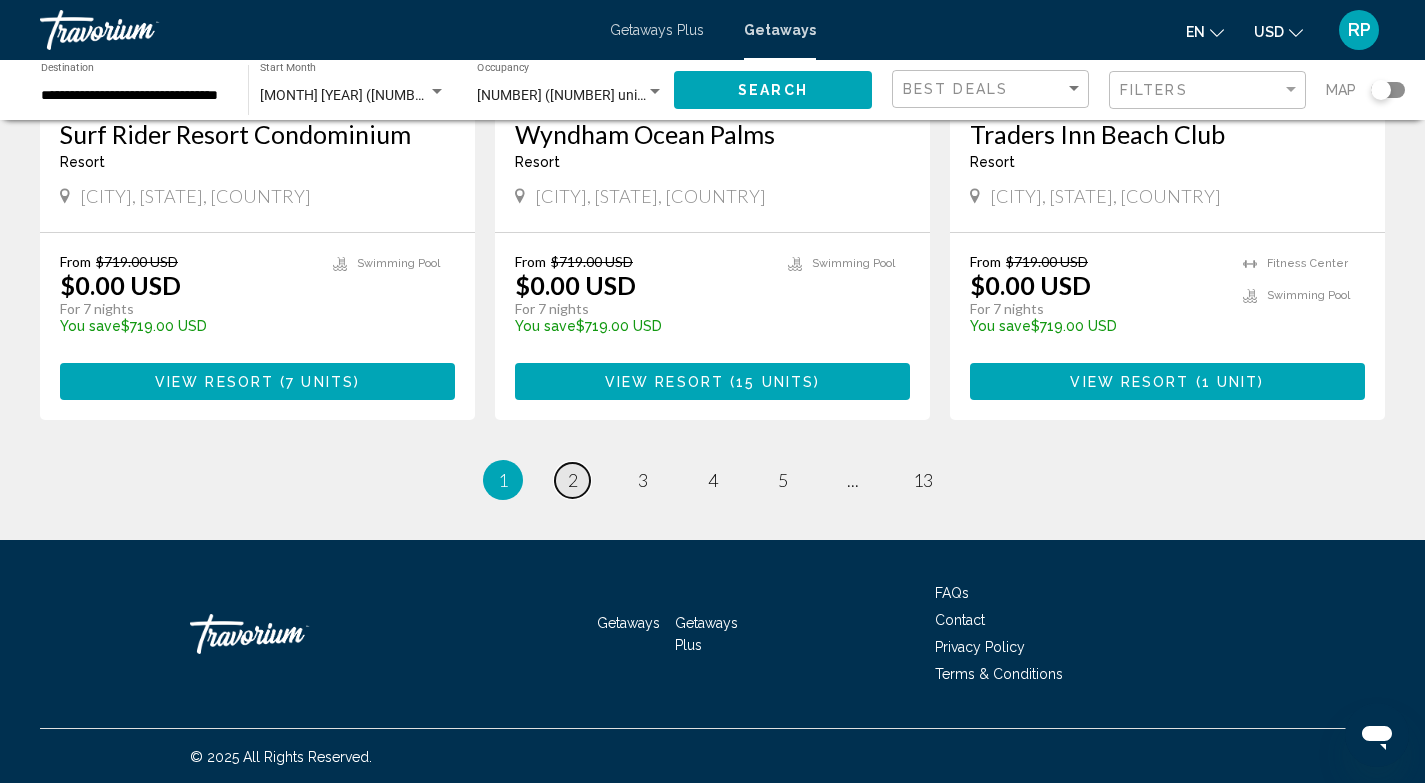click on "page  2" at bounding box center [572, 480] 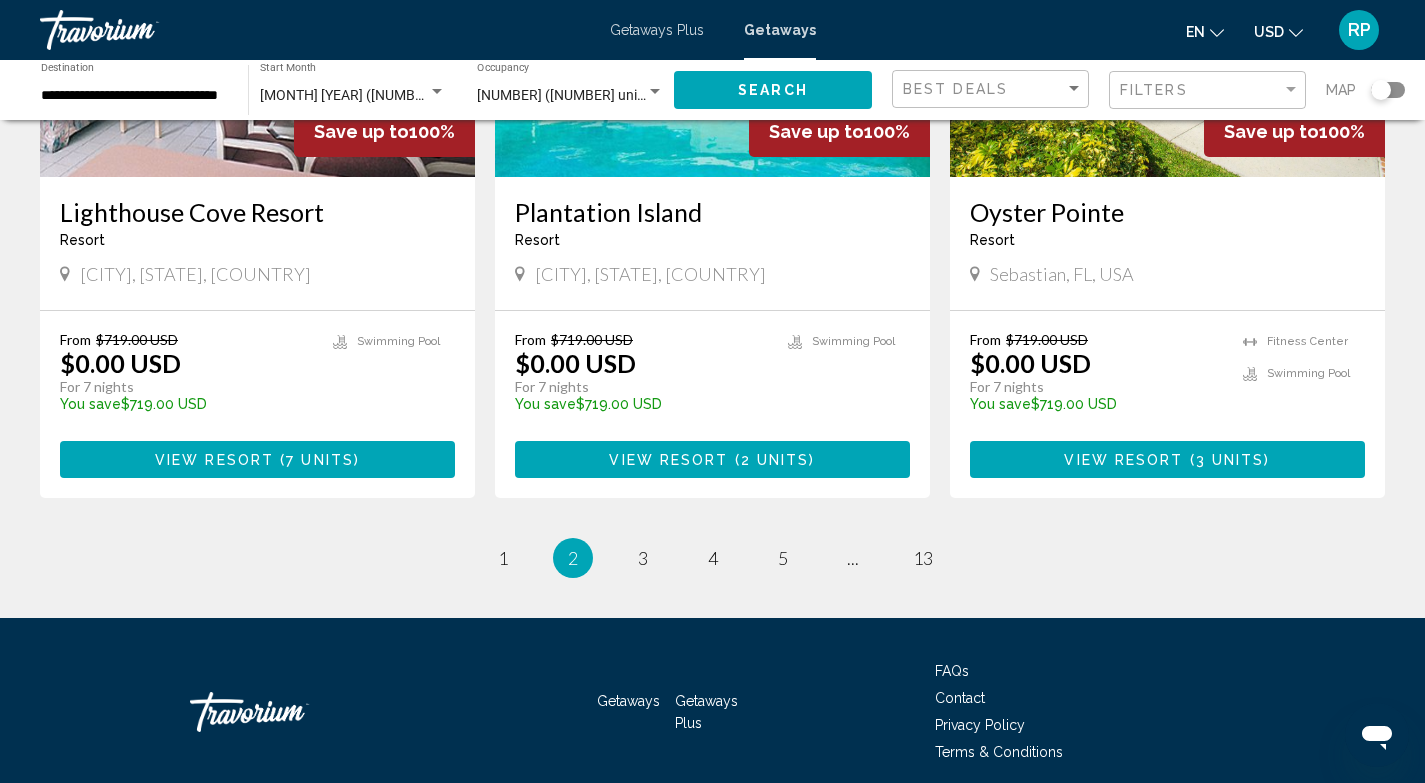 scroll, scrollTop: 2496, scrollLeft: 0, axis: vertical 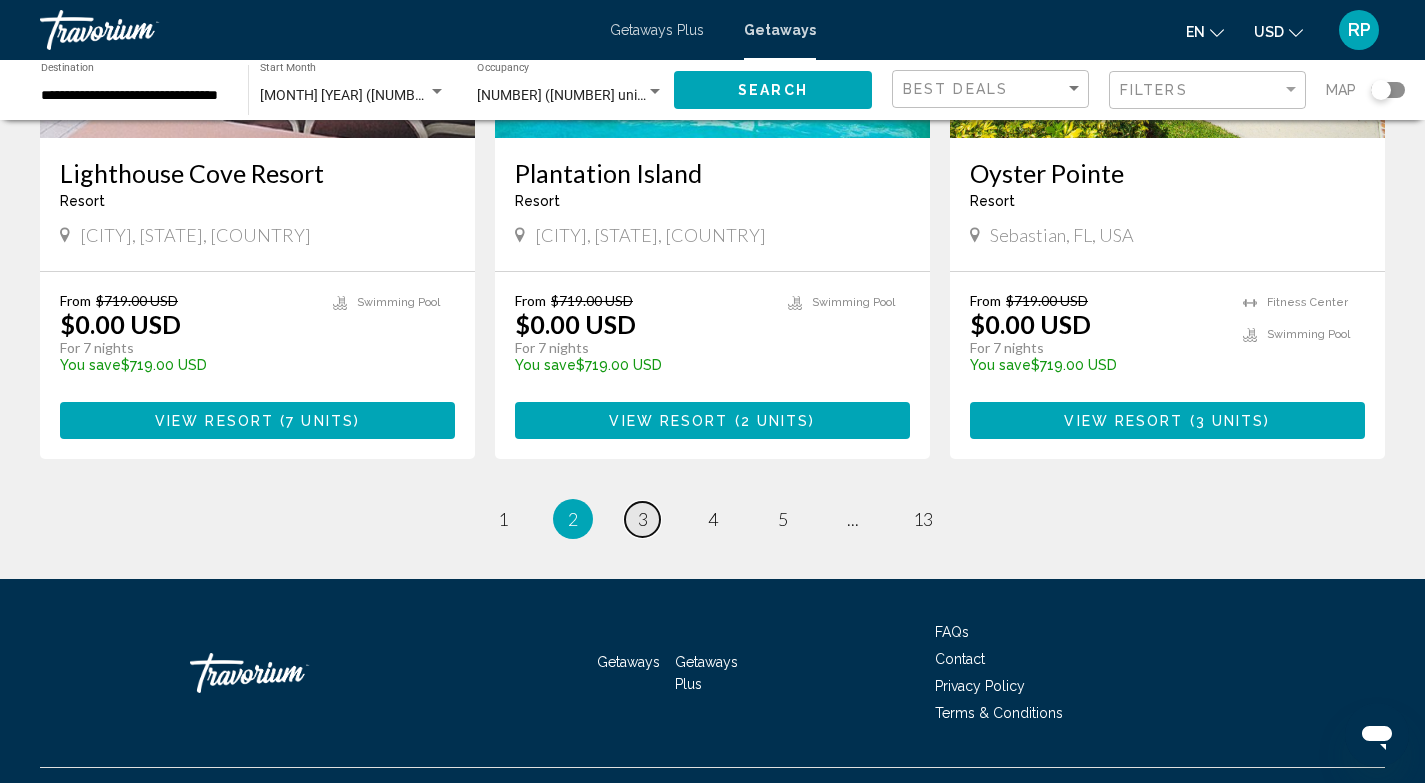 click on "3" at bounding box center [643, 519] 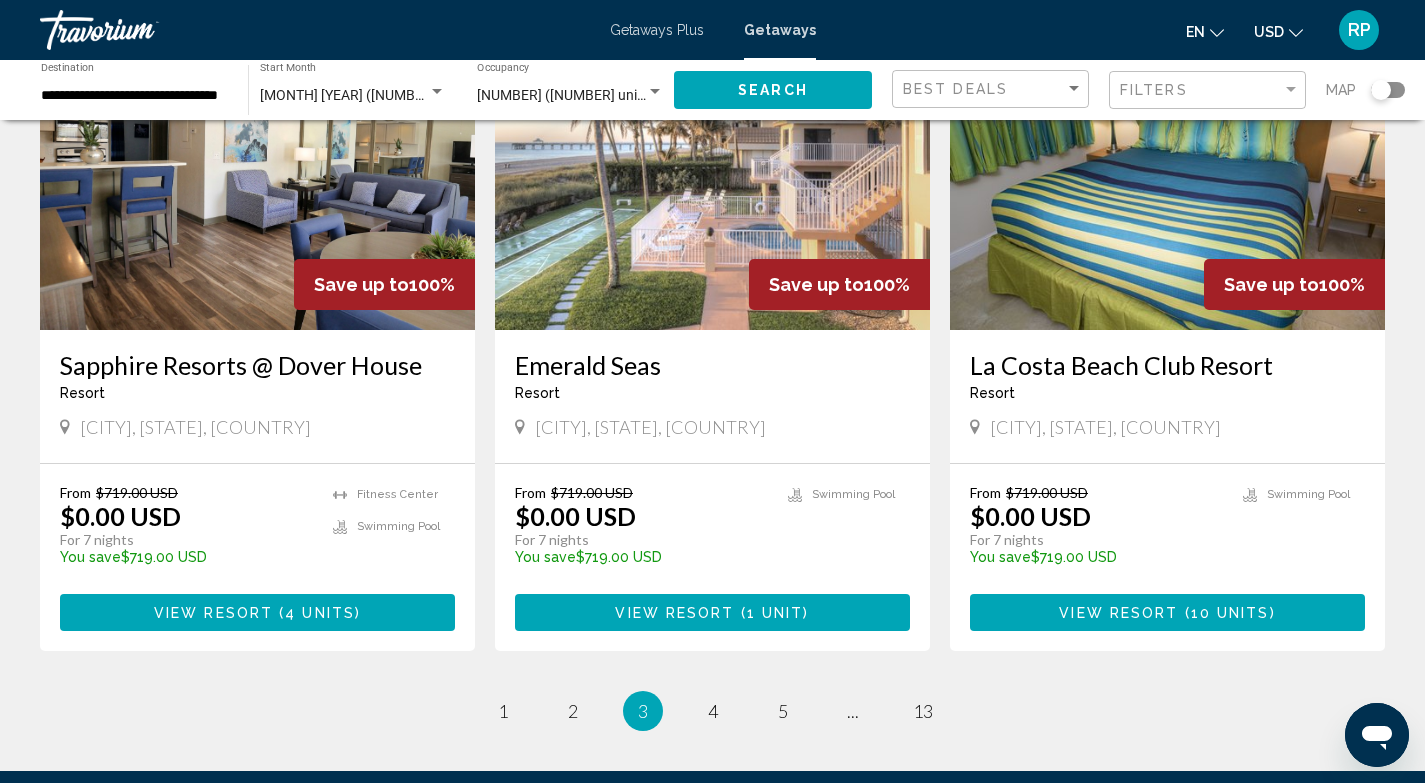 scroll, scrollTop: 2505, scrollLeft: 0, axis: vertical 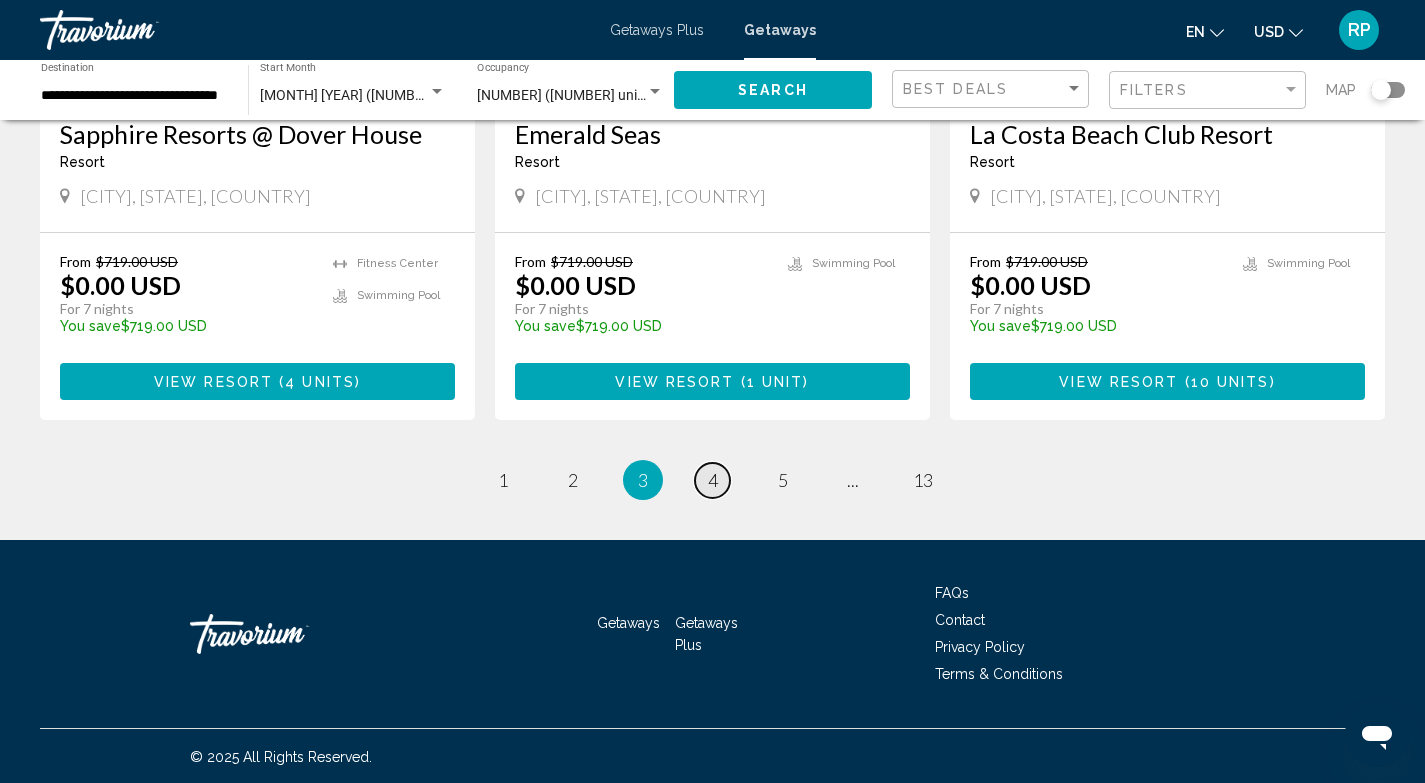click on "4" at bounding box center [713, 480] 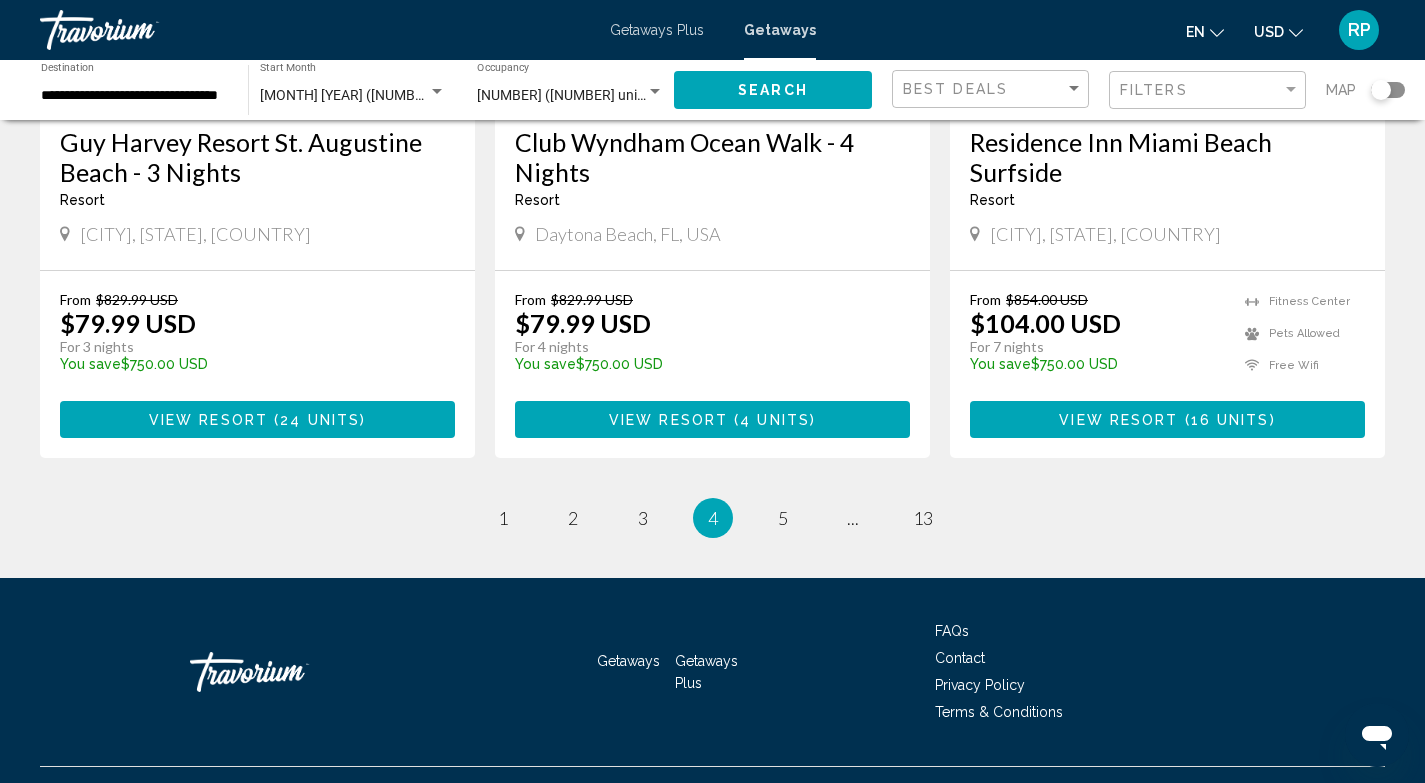 scroll, scrollTop: 2595, scrollLeft: 0, axis: vertical 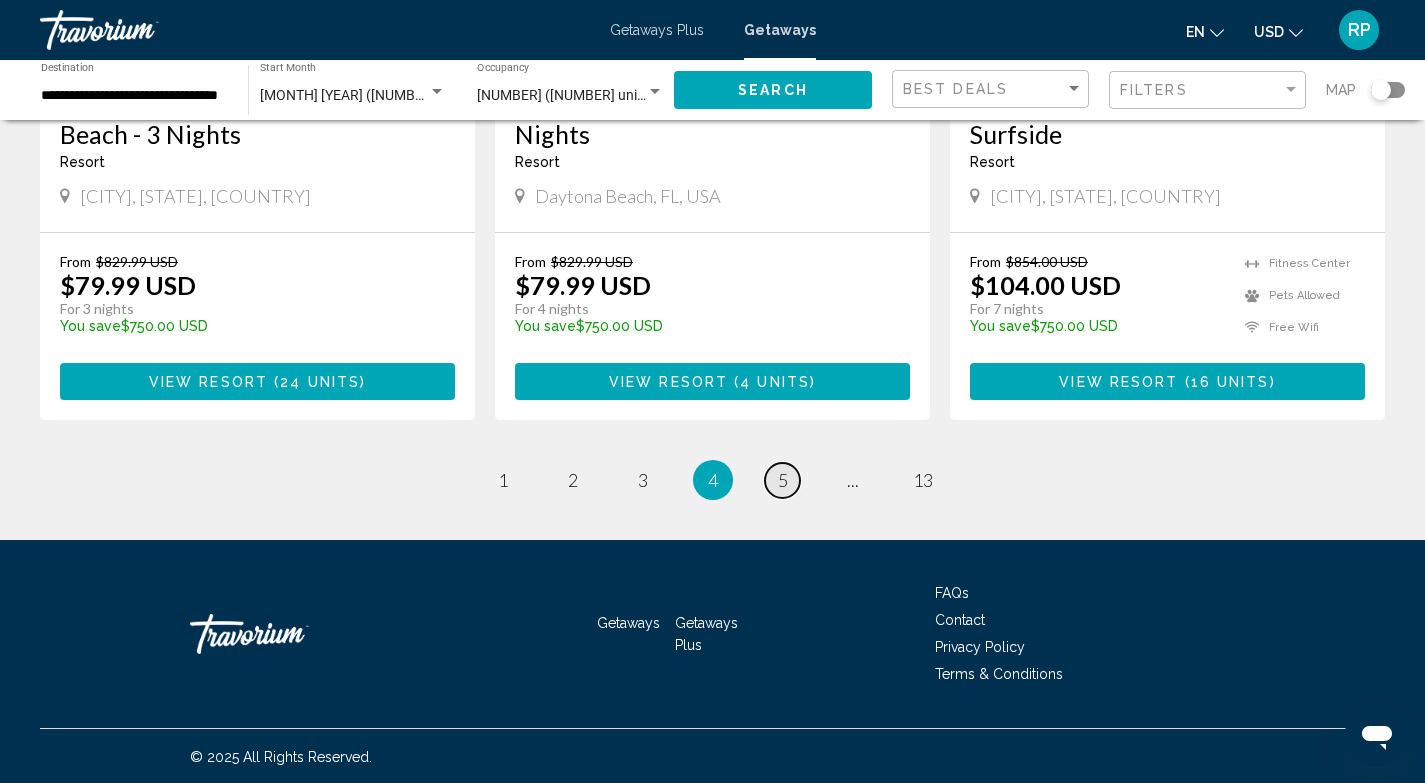 click on "5" at bounding box center (783, 480) 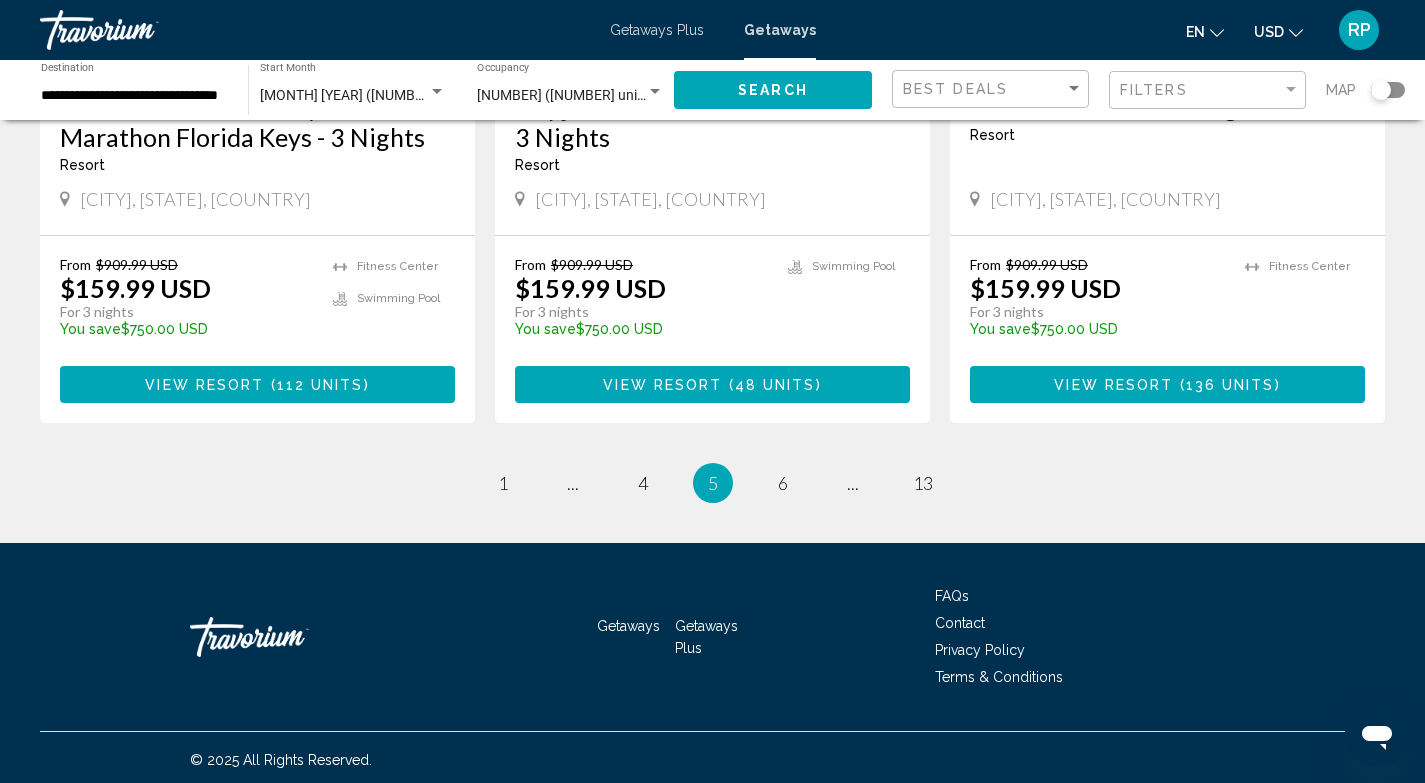 scroll, scrollTop: 2621, scrollLeft: 0, axis: vertical 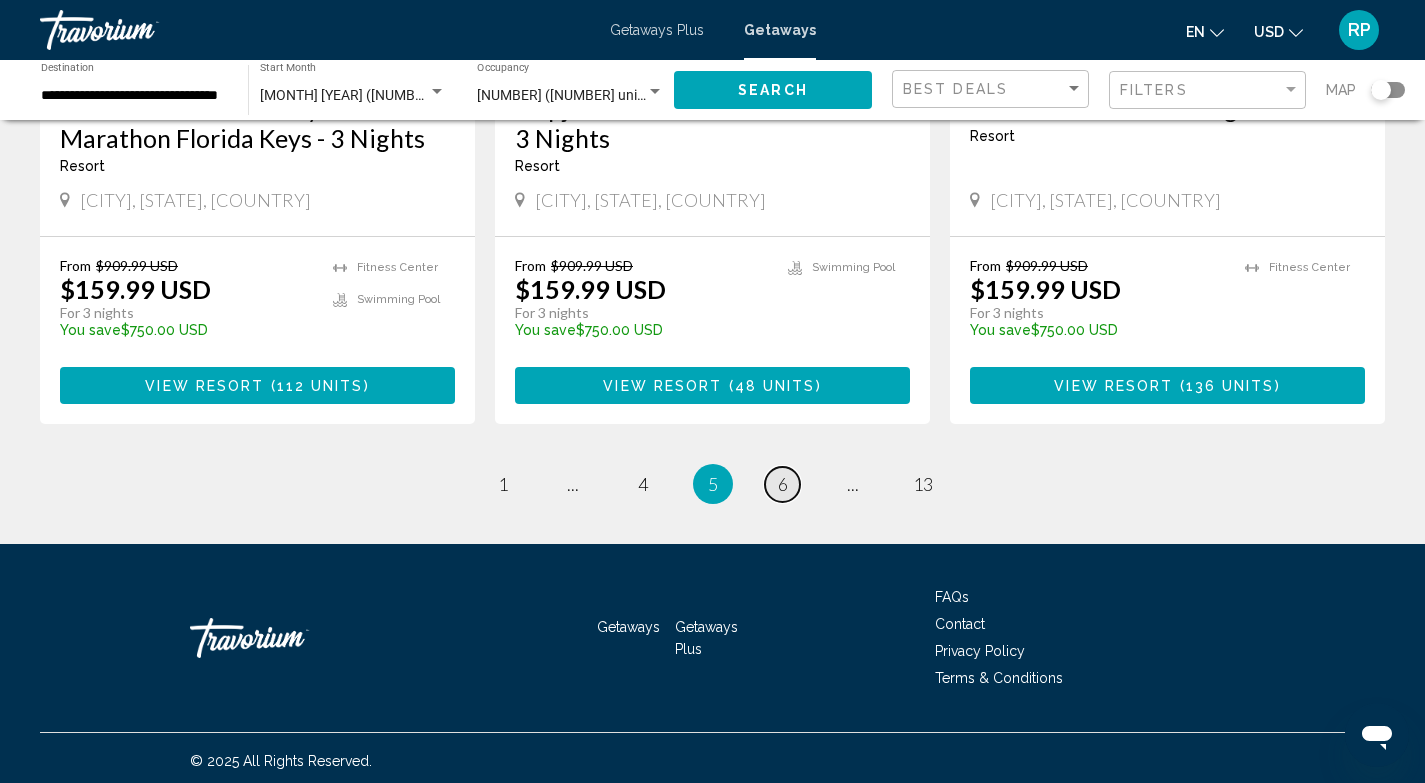click on "page  6" at bounding box center [782, 484] 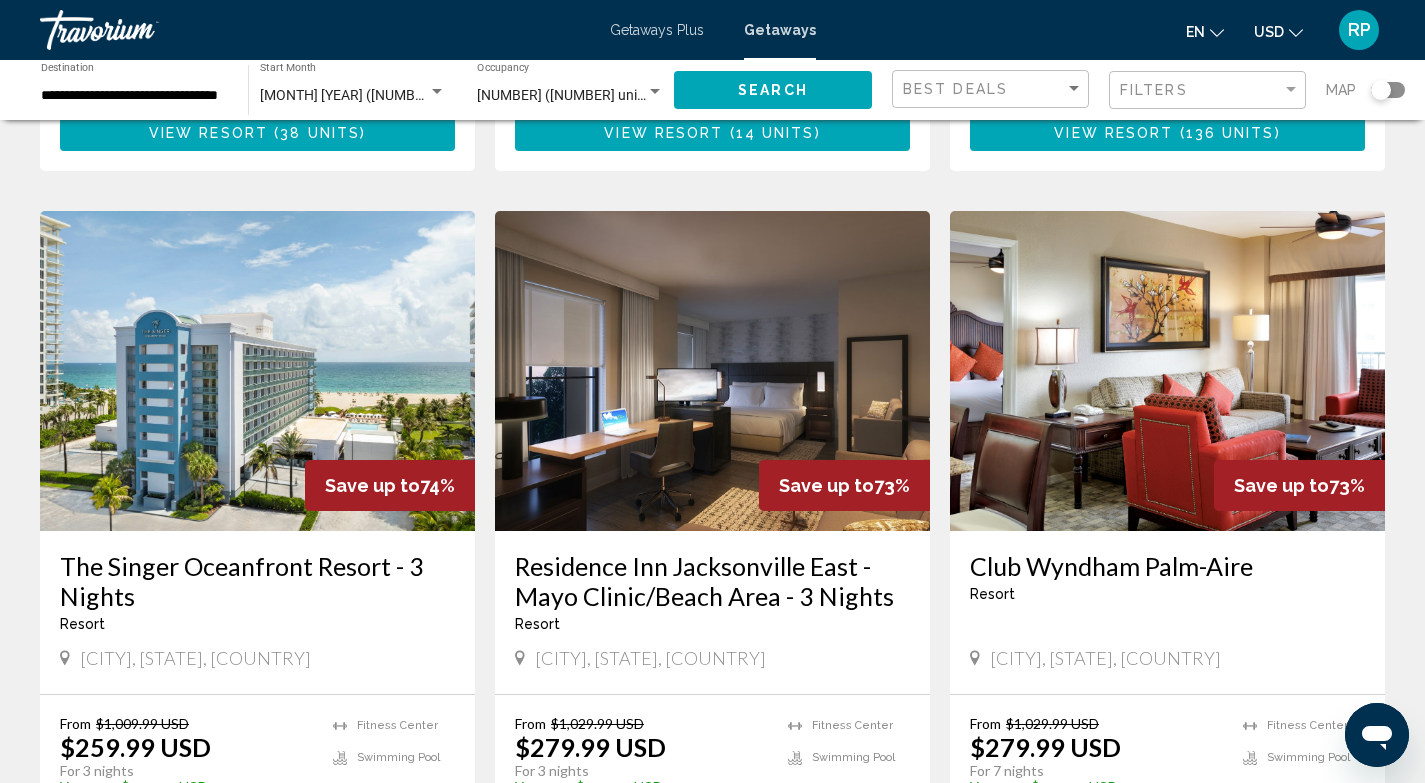 scroll, scrollTop: 2555, scrollLeft: 0, axis: vertical 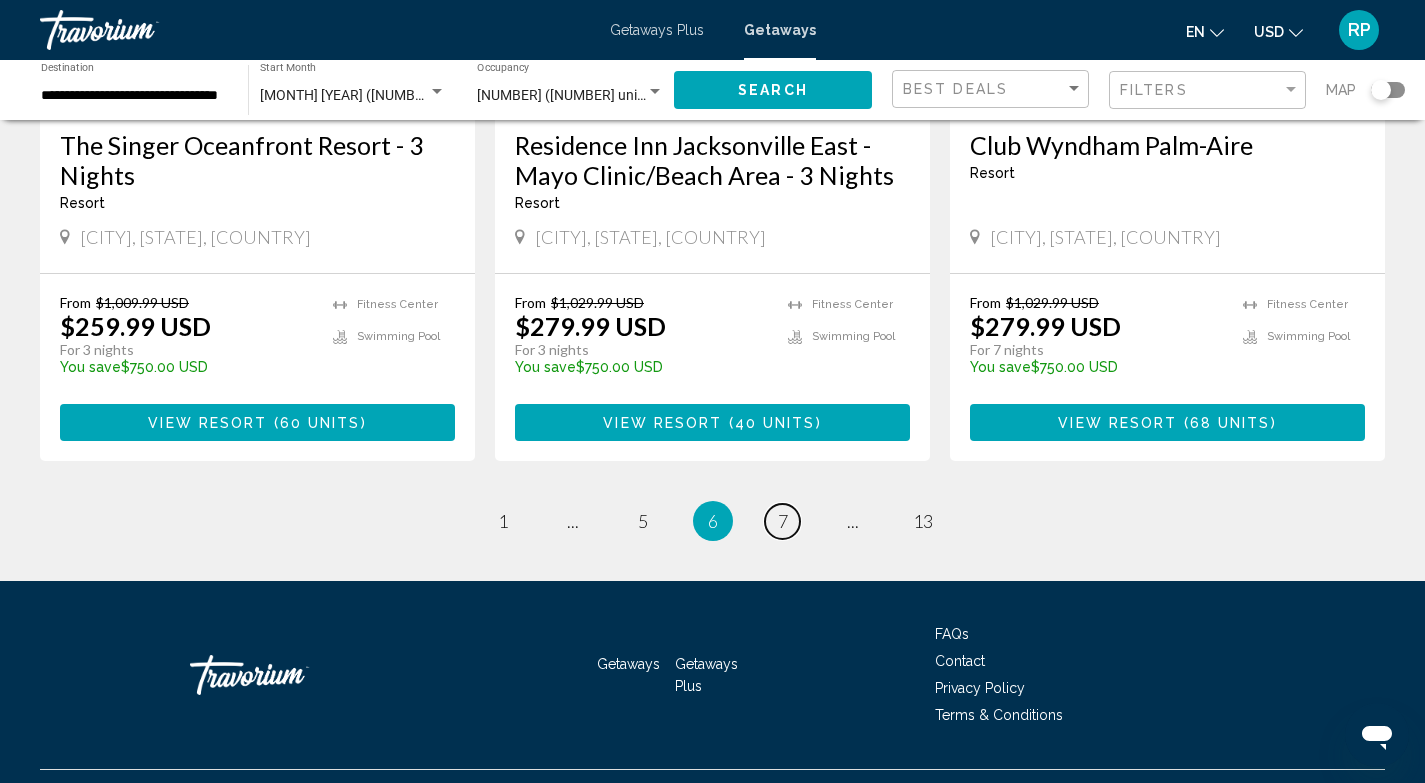 click on "page  7" at bounding box center (782, 521) 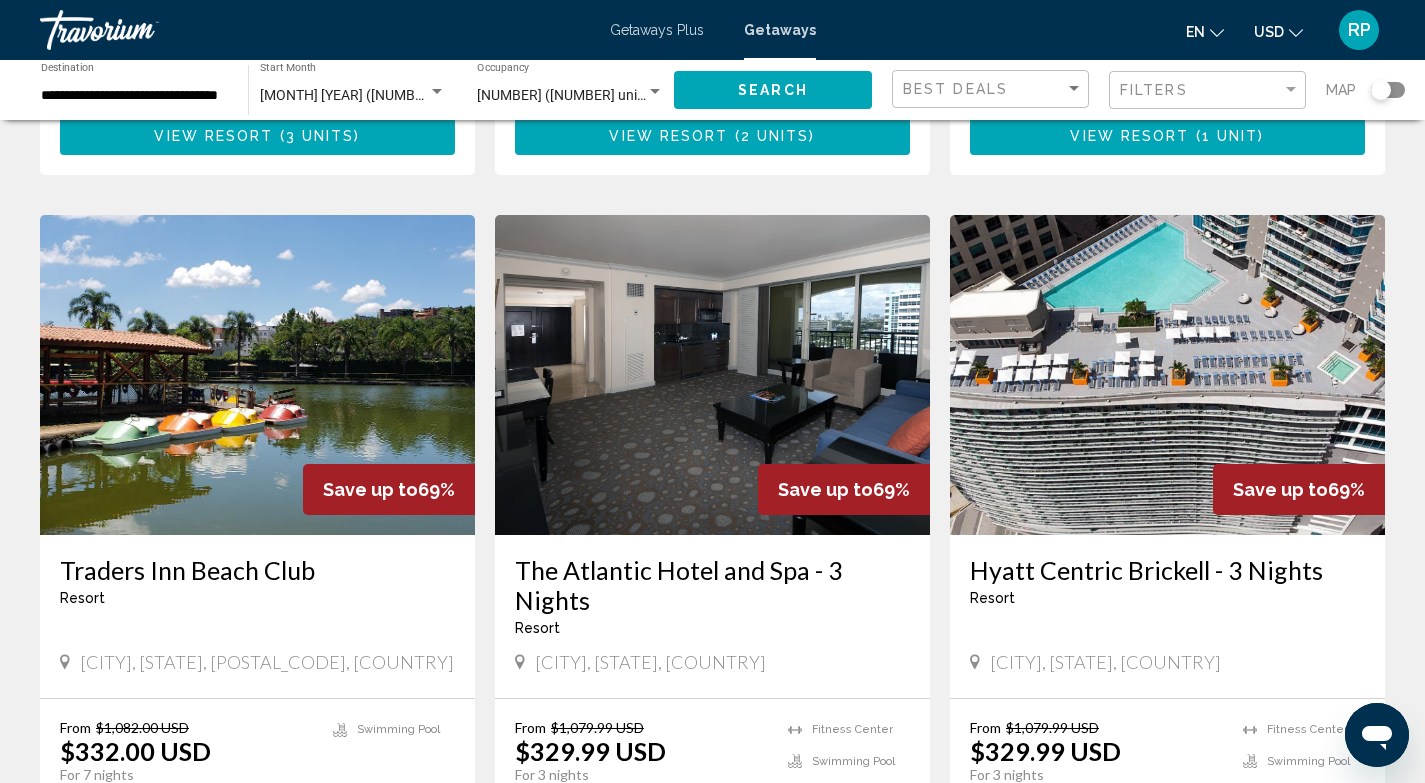 scroll, scrollTop: 1500, scrollLeft: 0, axis: vertical 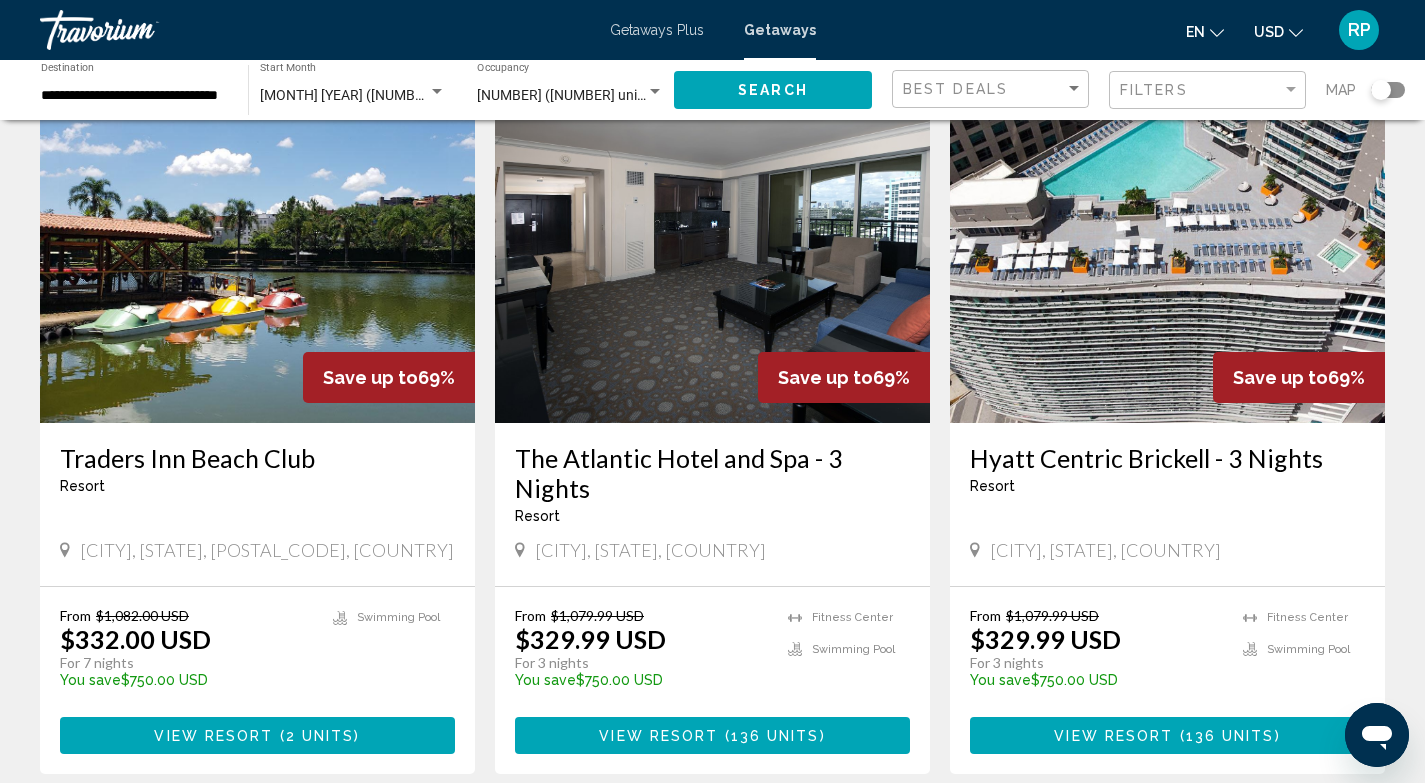 click at bounding box center [1167, 263] 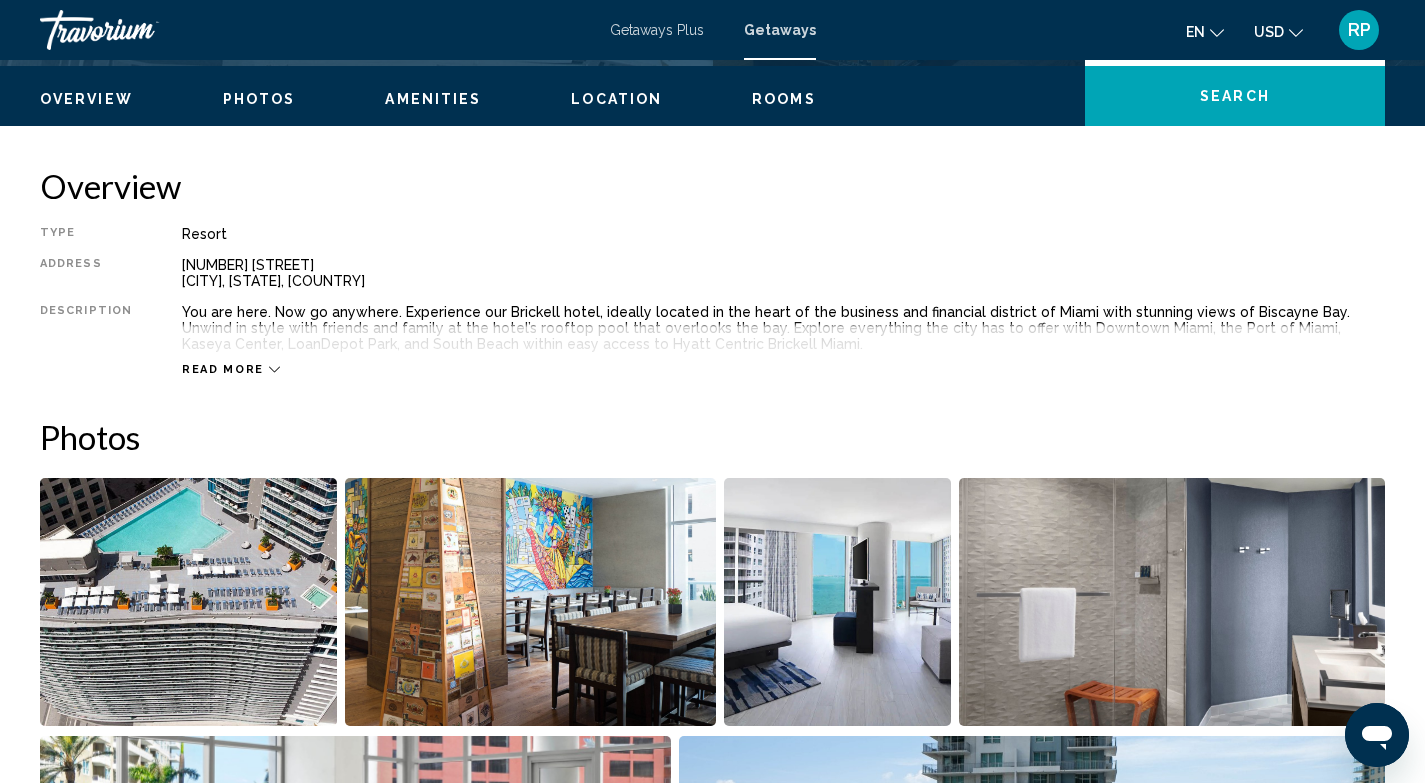 scroll, scrollTop: 595, scrollLeft: 0, axis: vertical 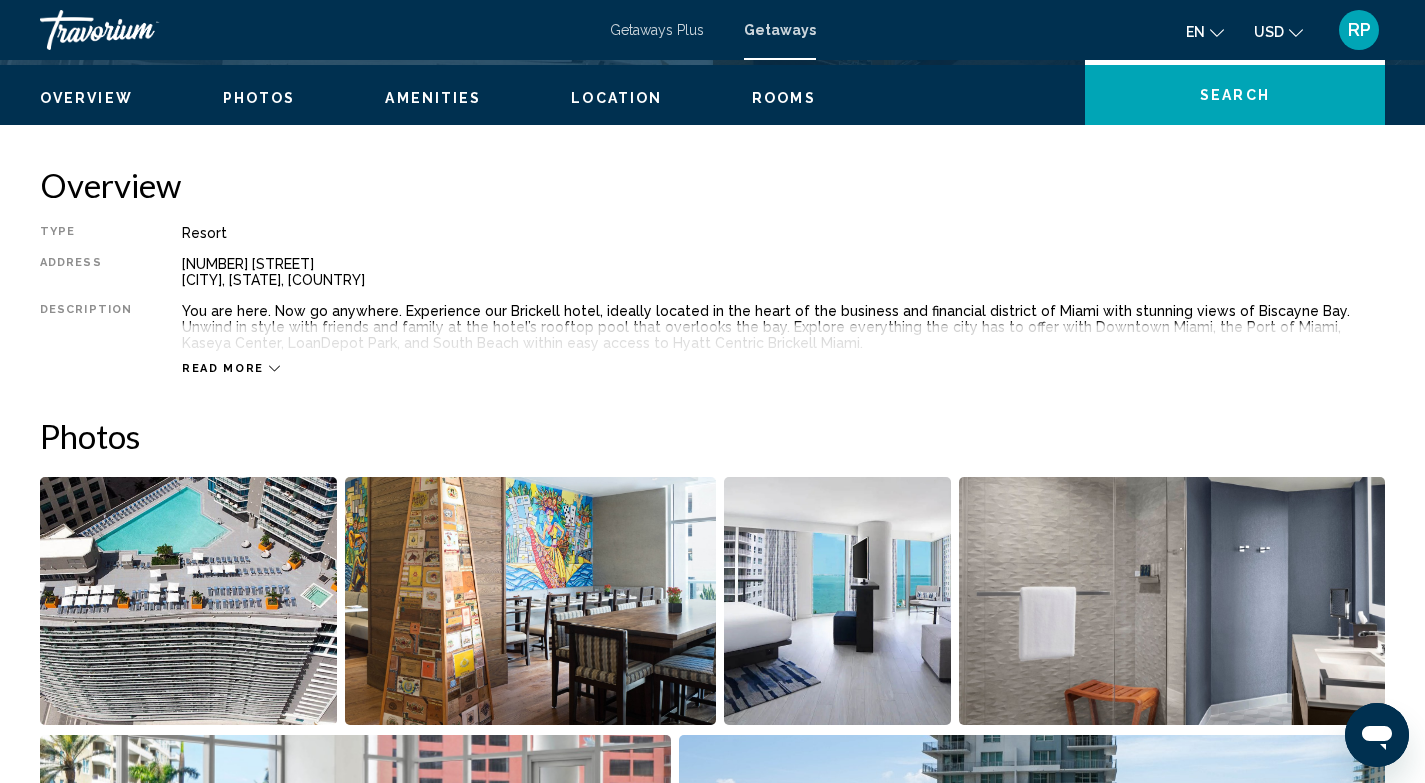 click on "Read more" at bounding box center [223, 368] 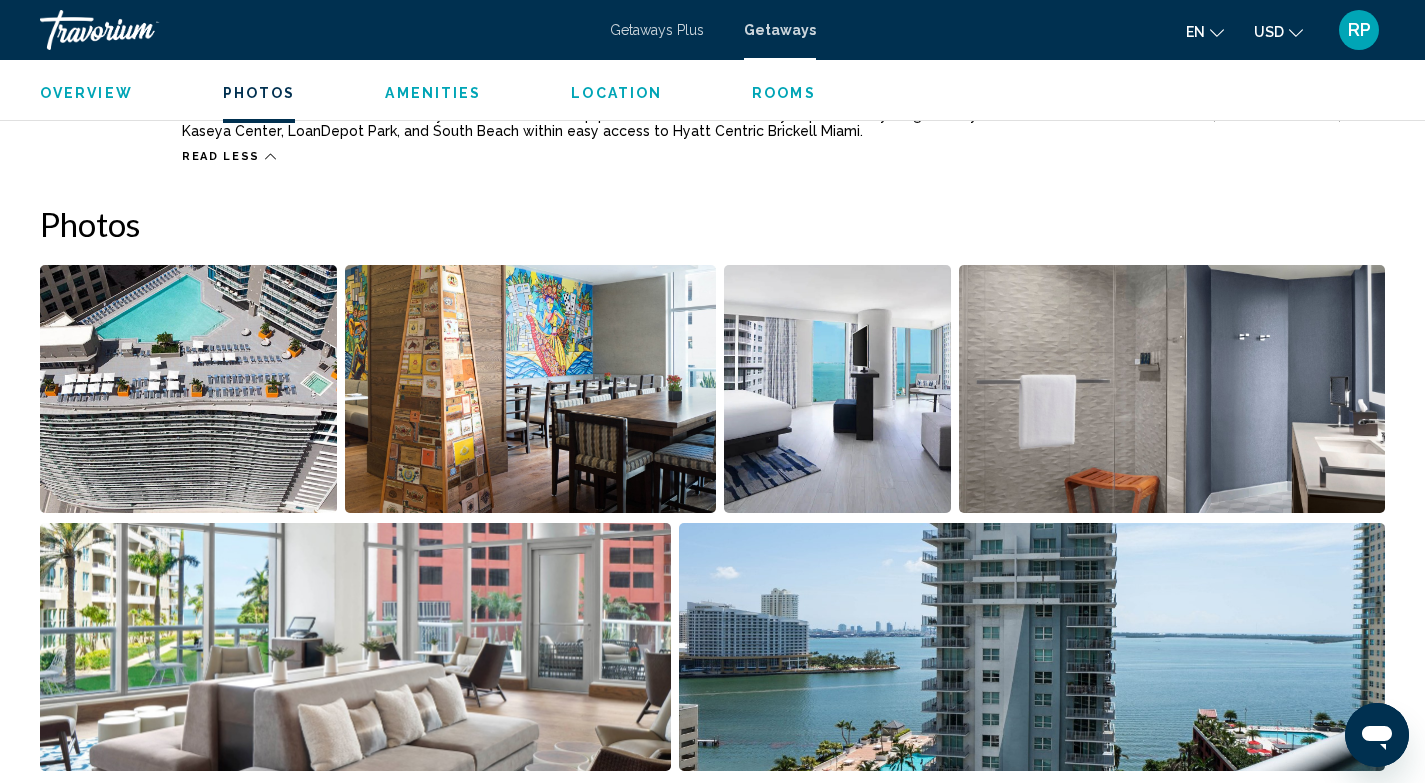 scroll, scrollTop: 887, scrollLeft: 0, axis: vertical 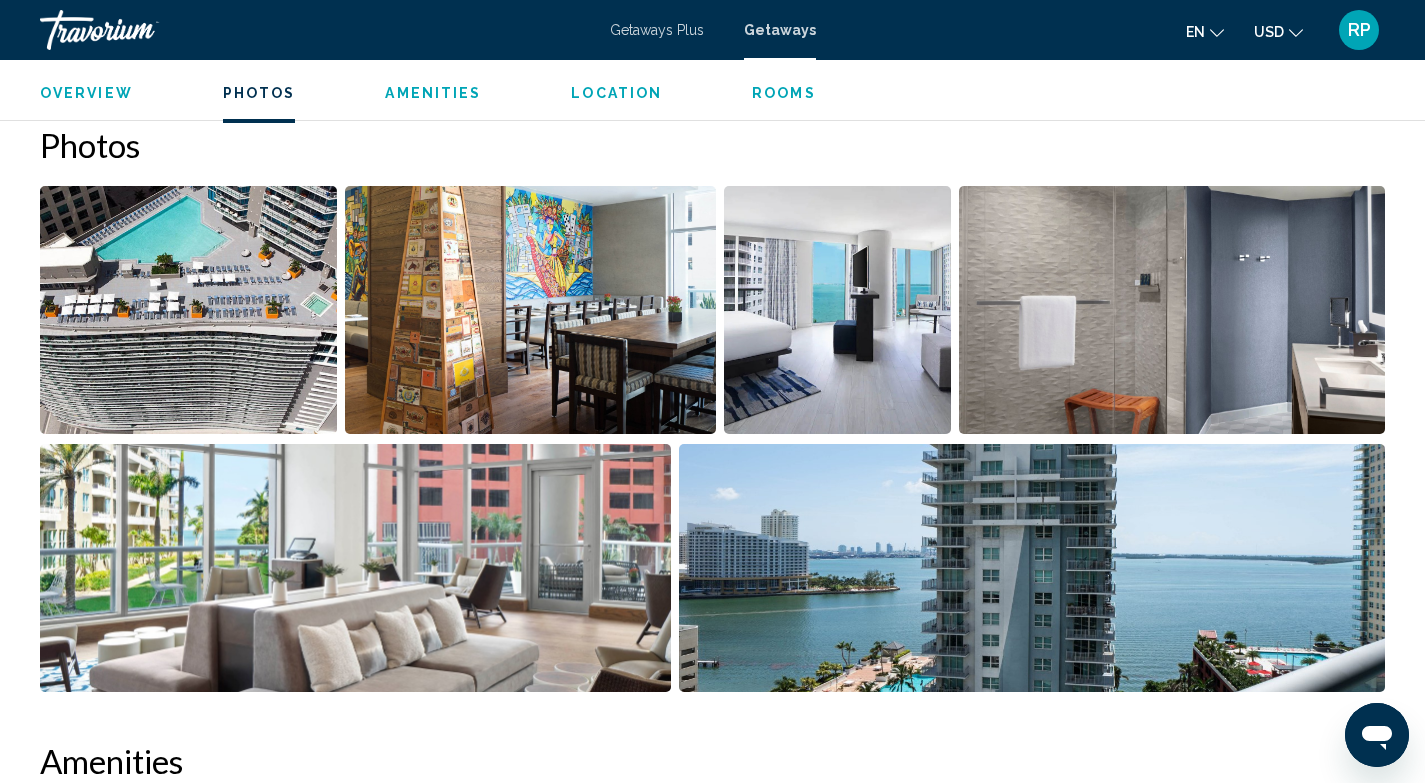 click at bounding box center (188, 310) 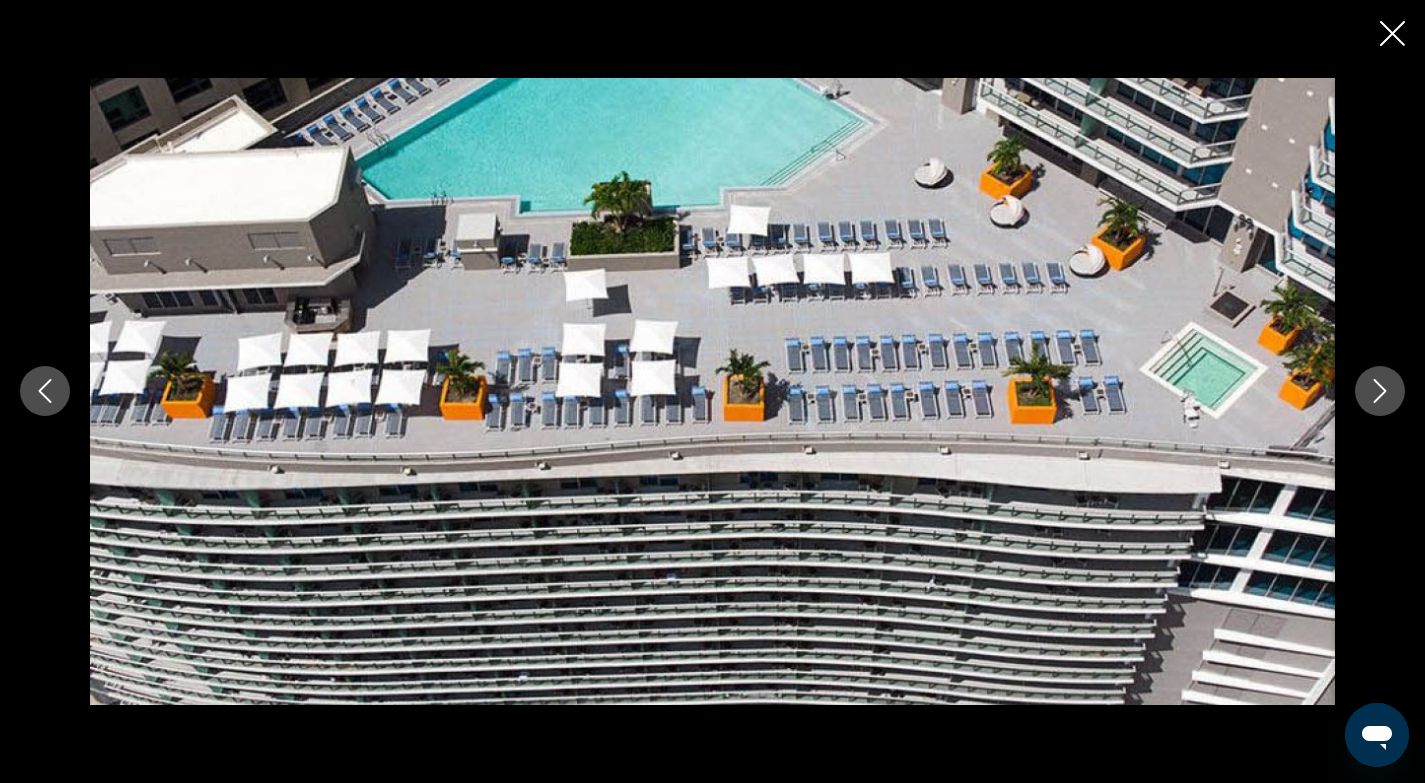 click 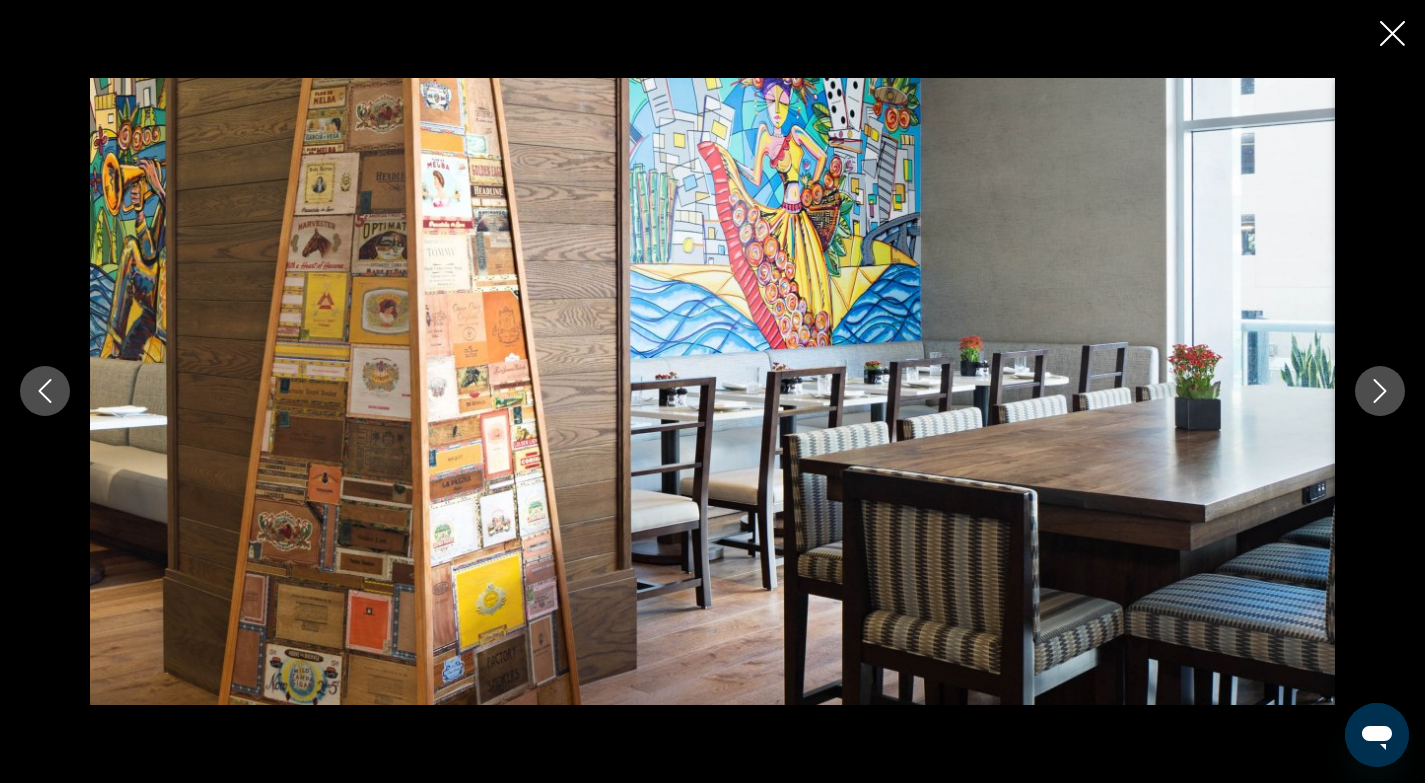 click 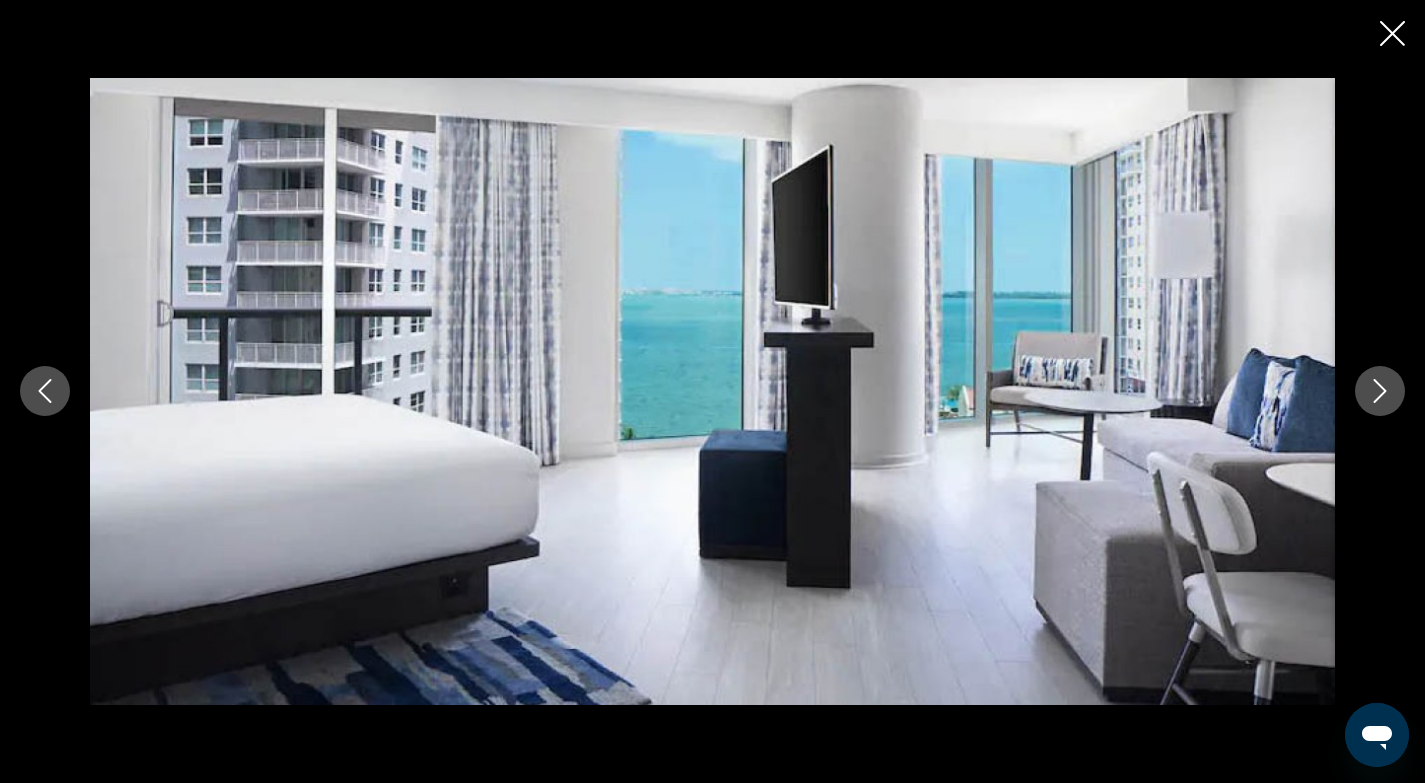 click 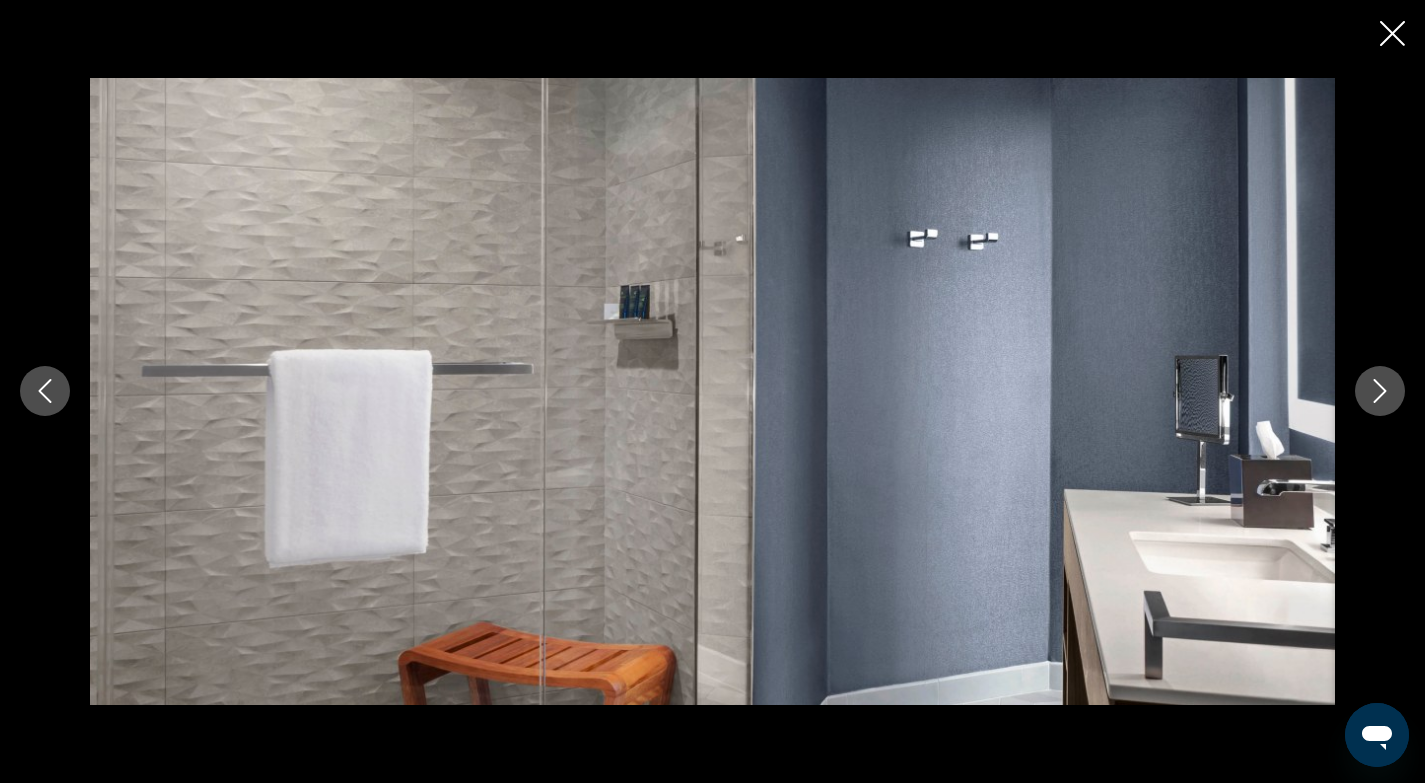 click 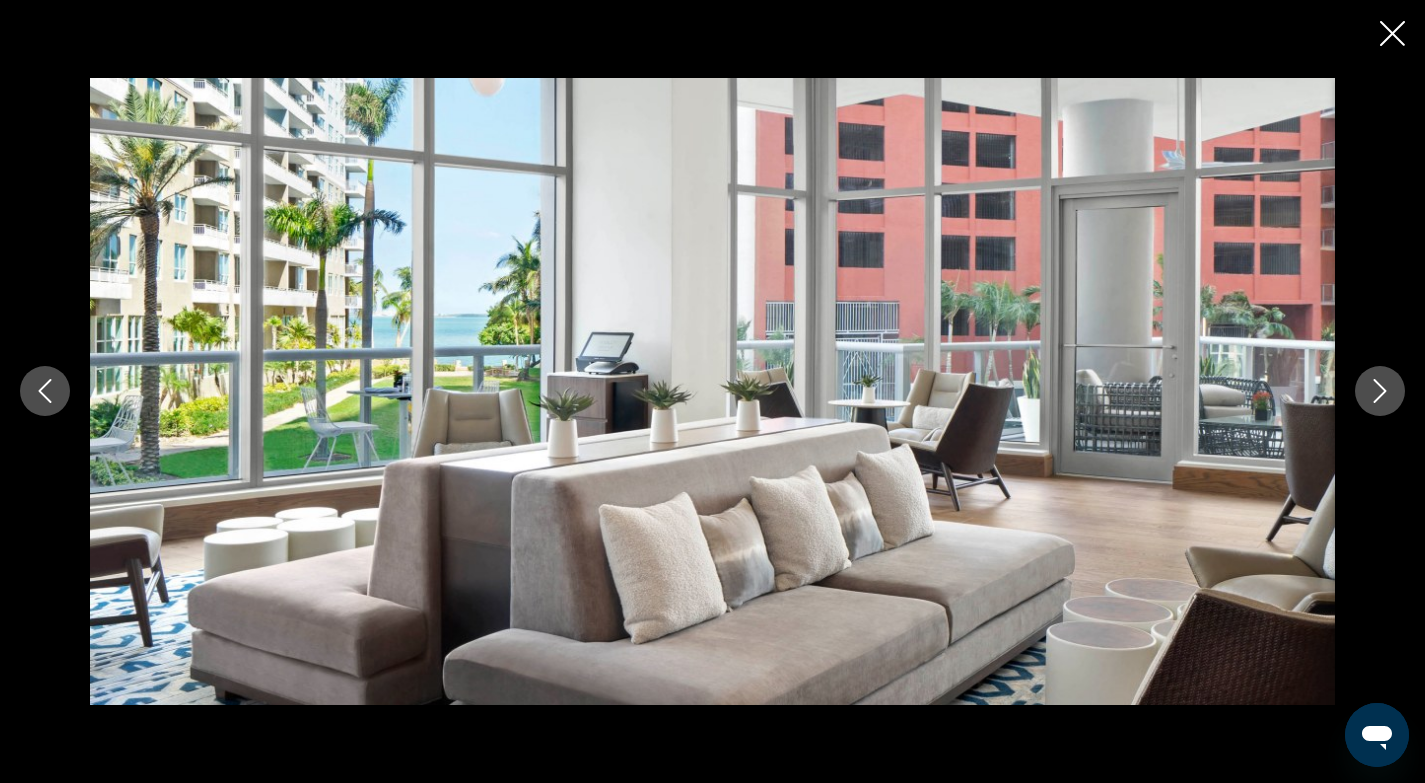 click 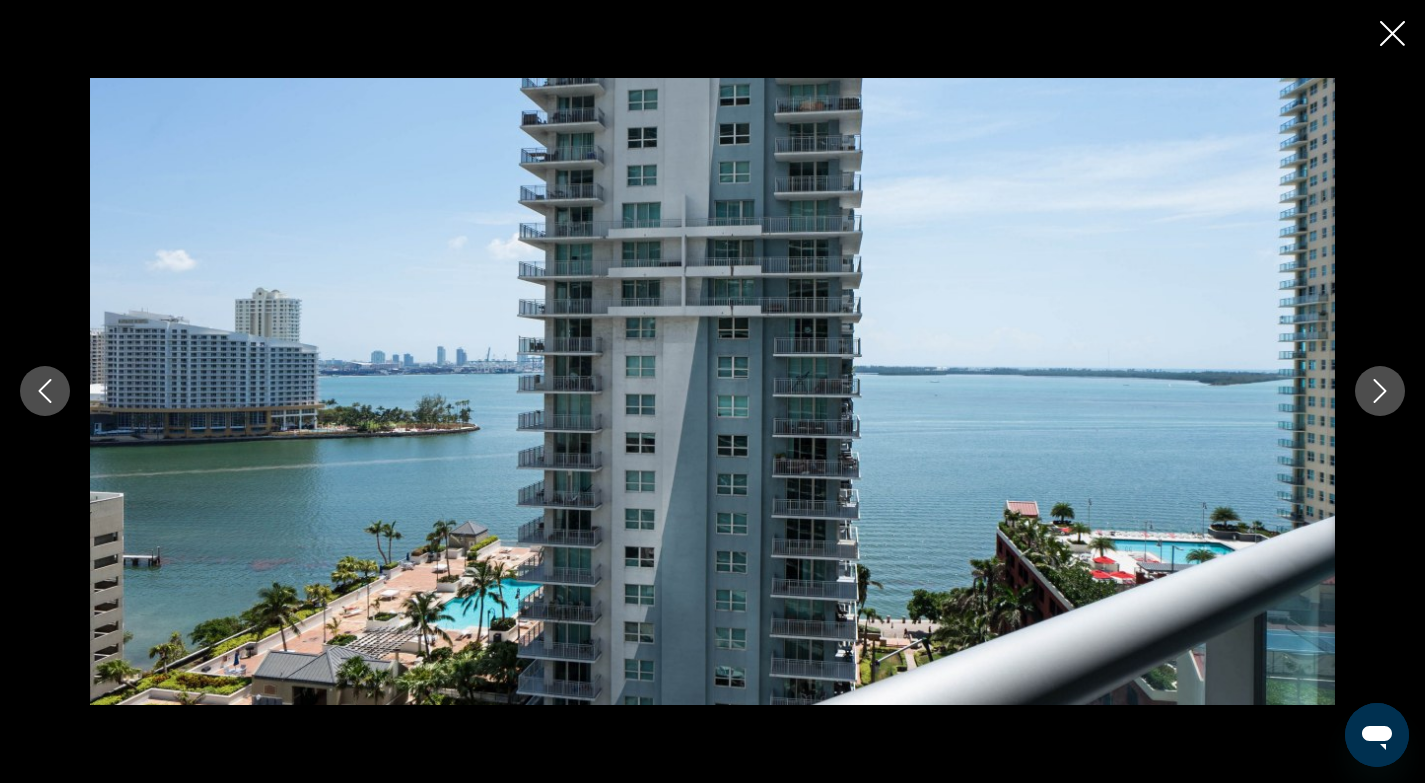 click 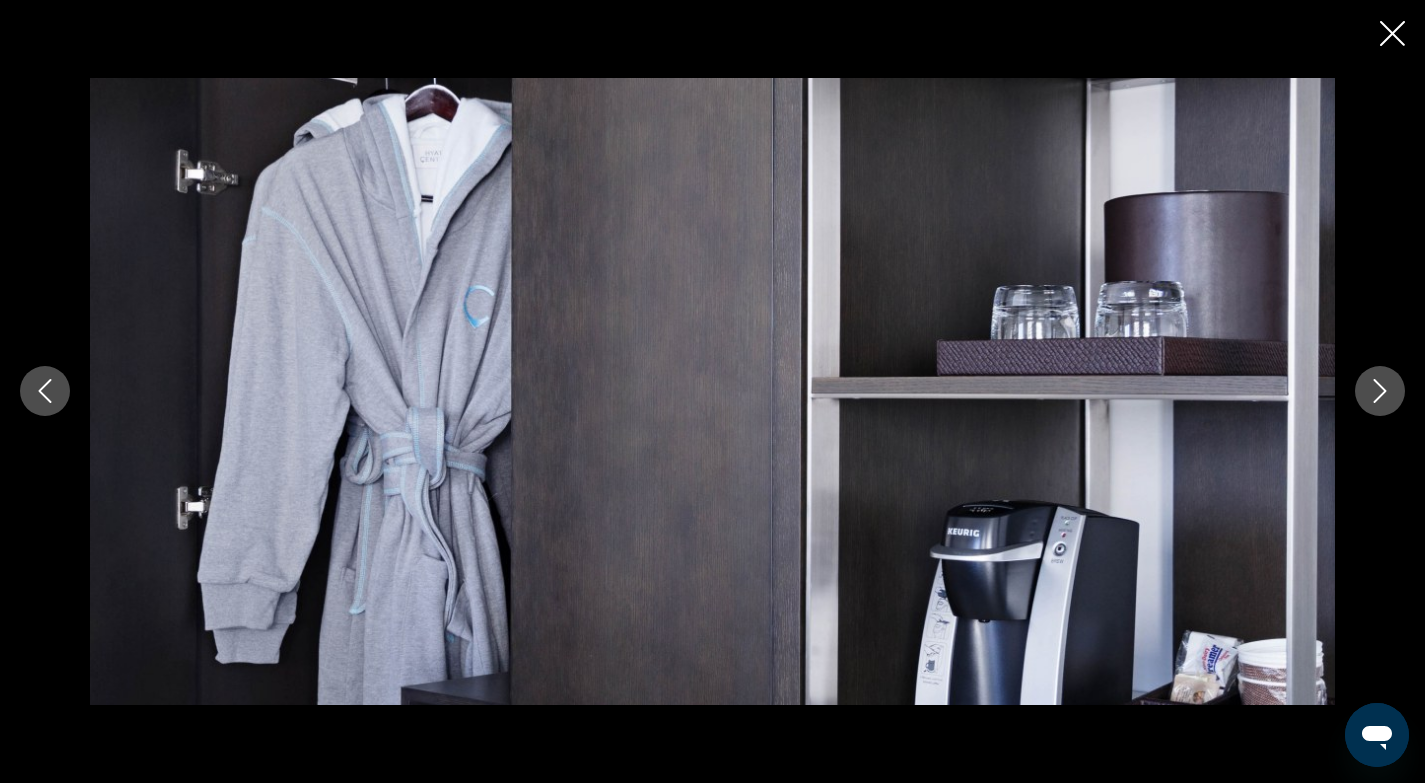 click 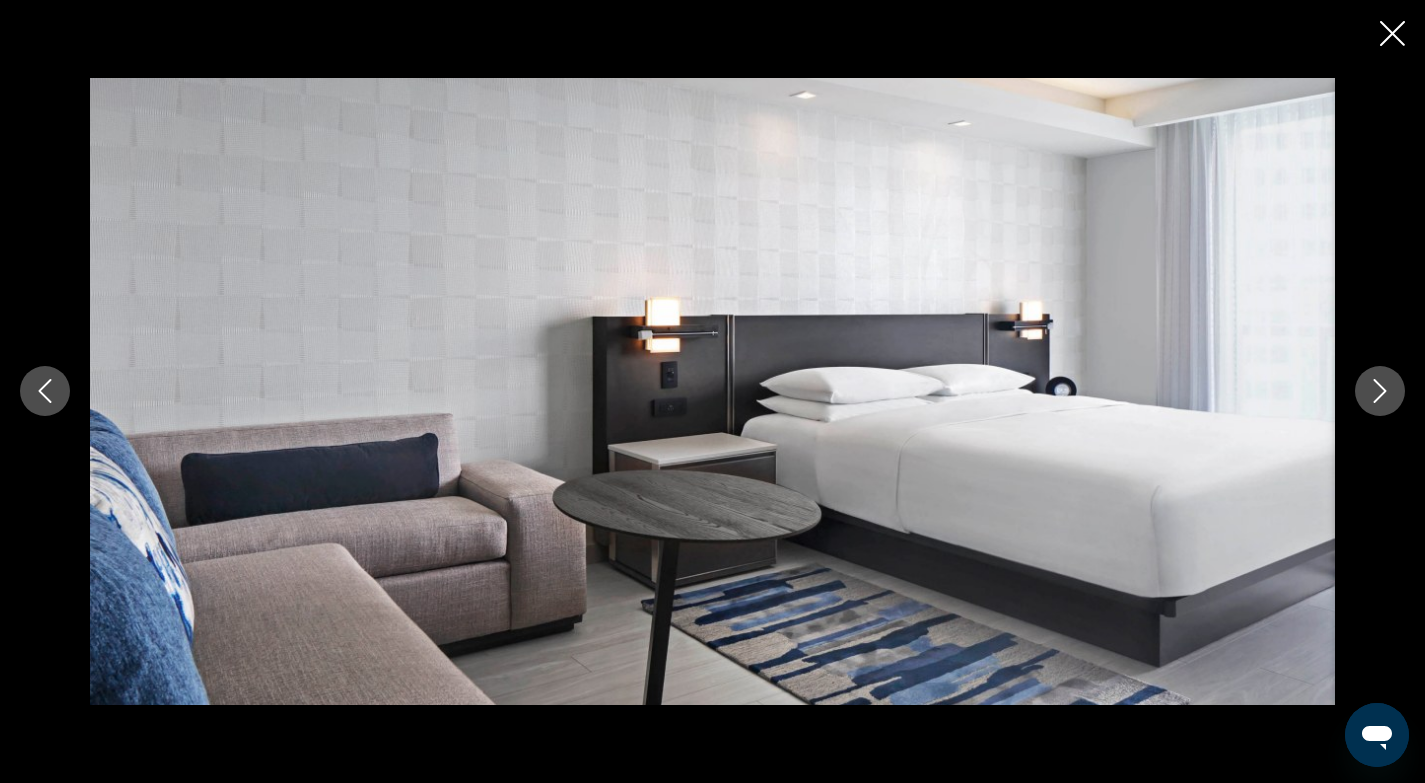 click 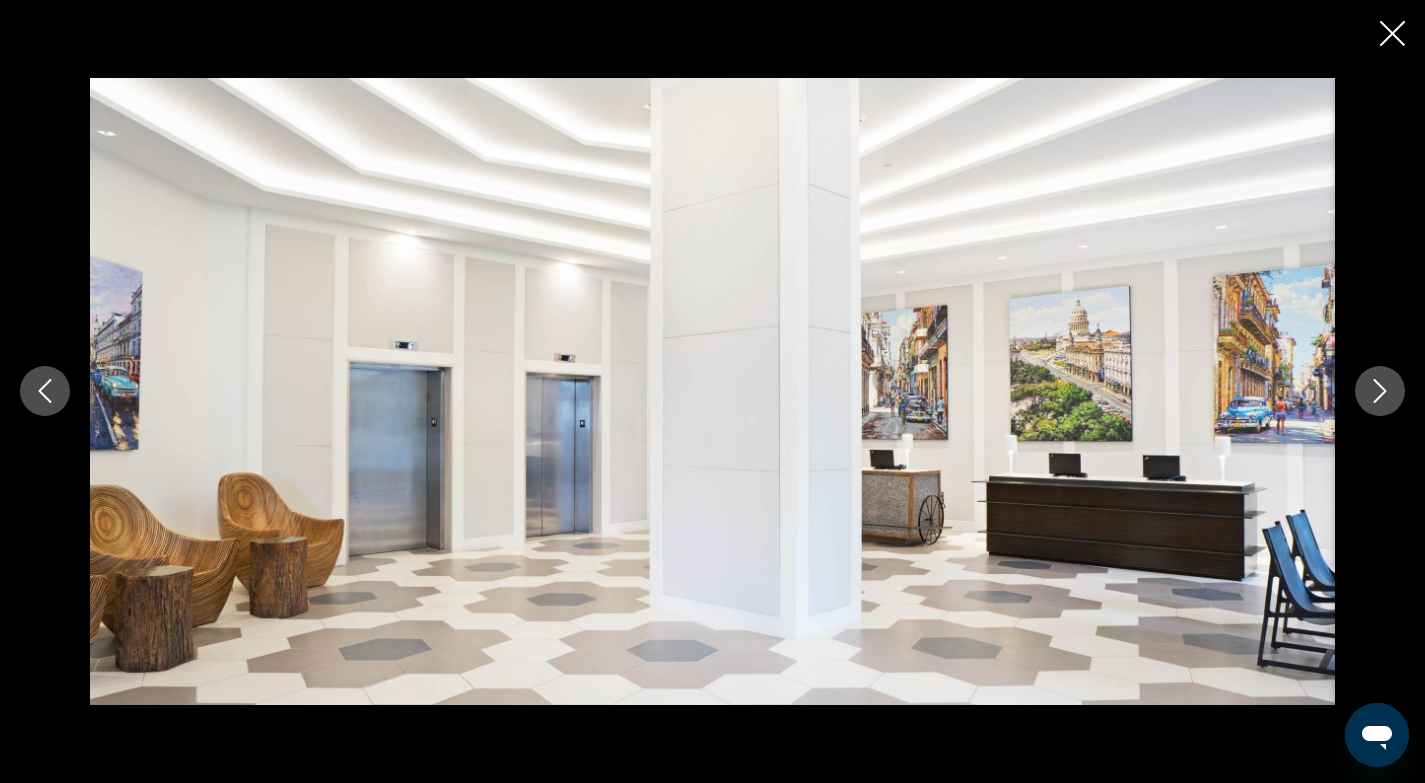 click 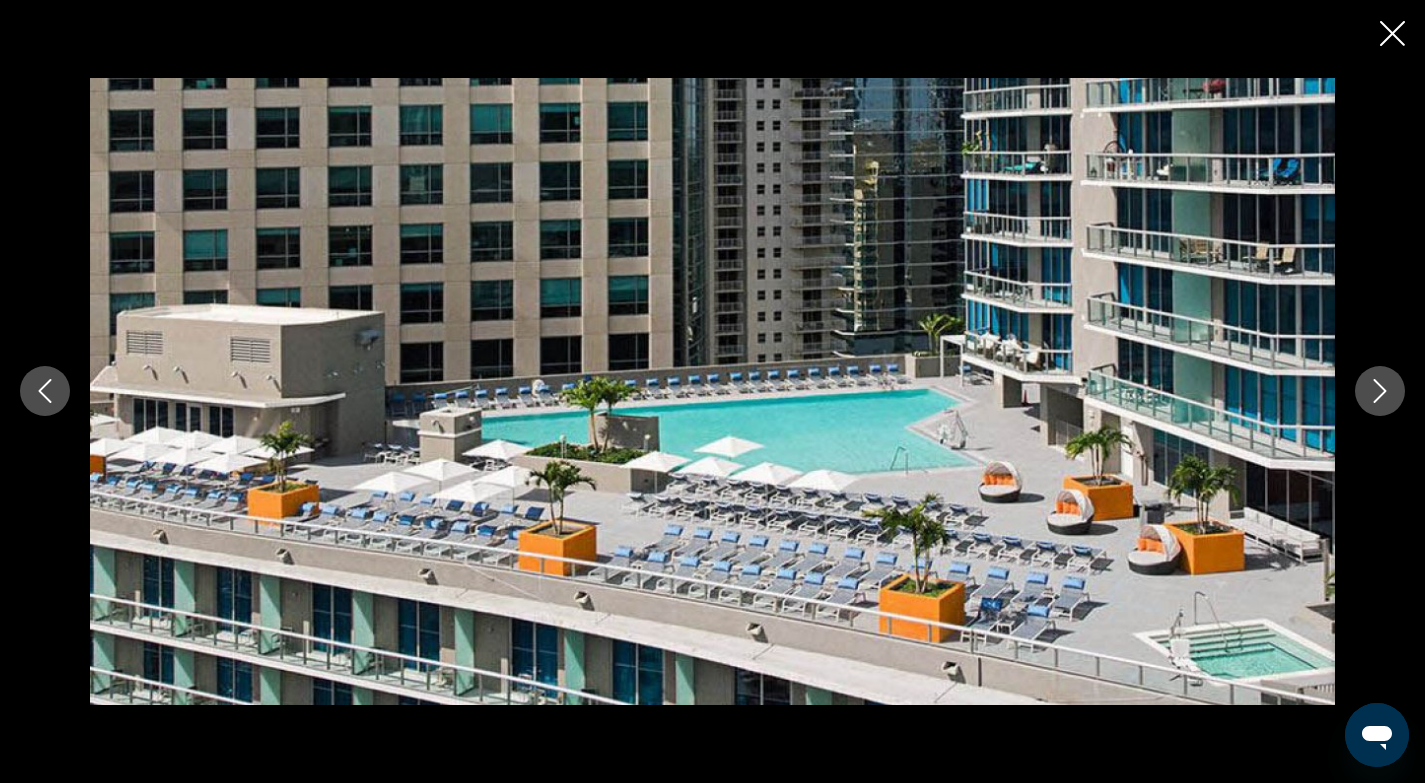 click 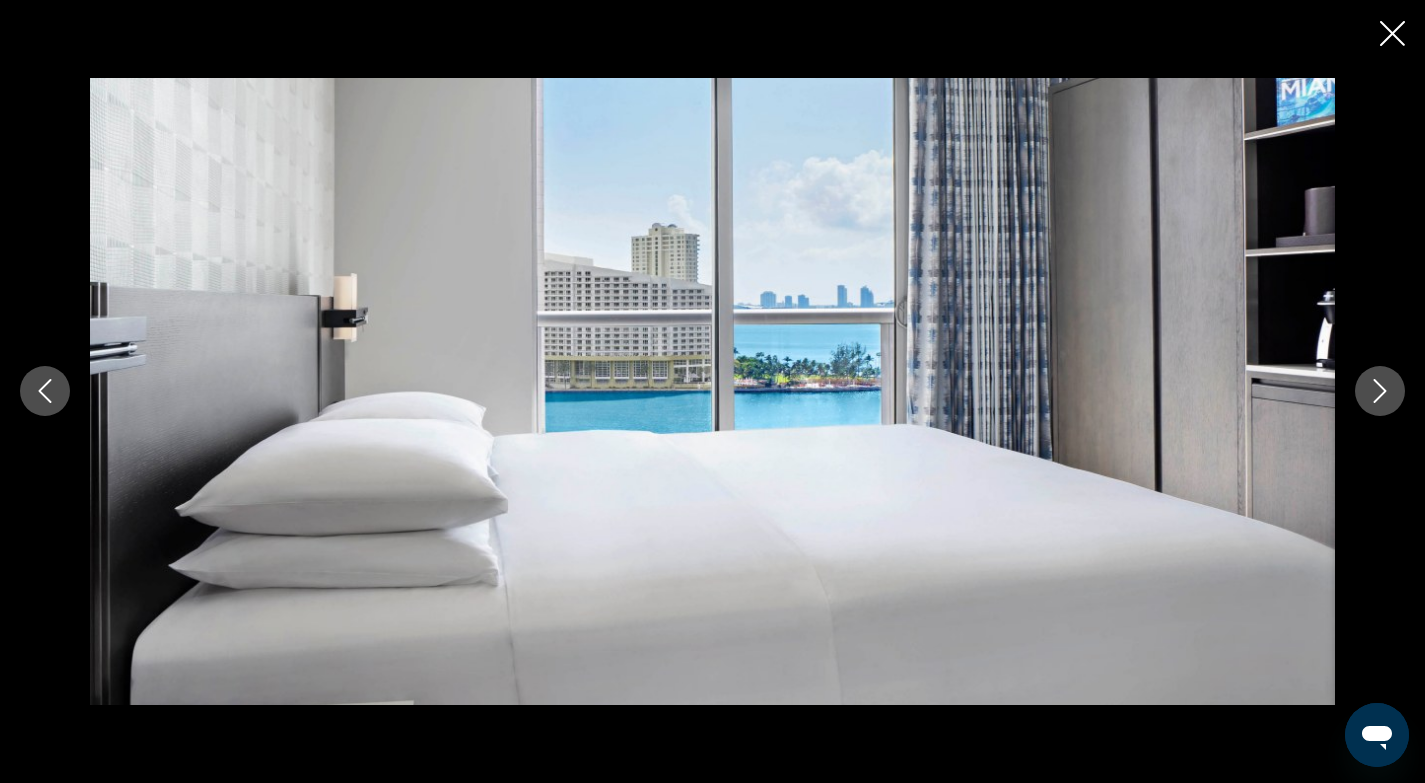 click 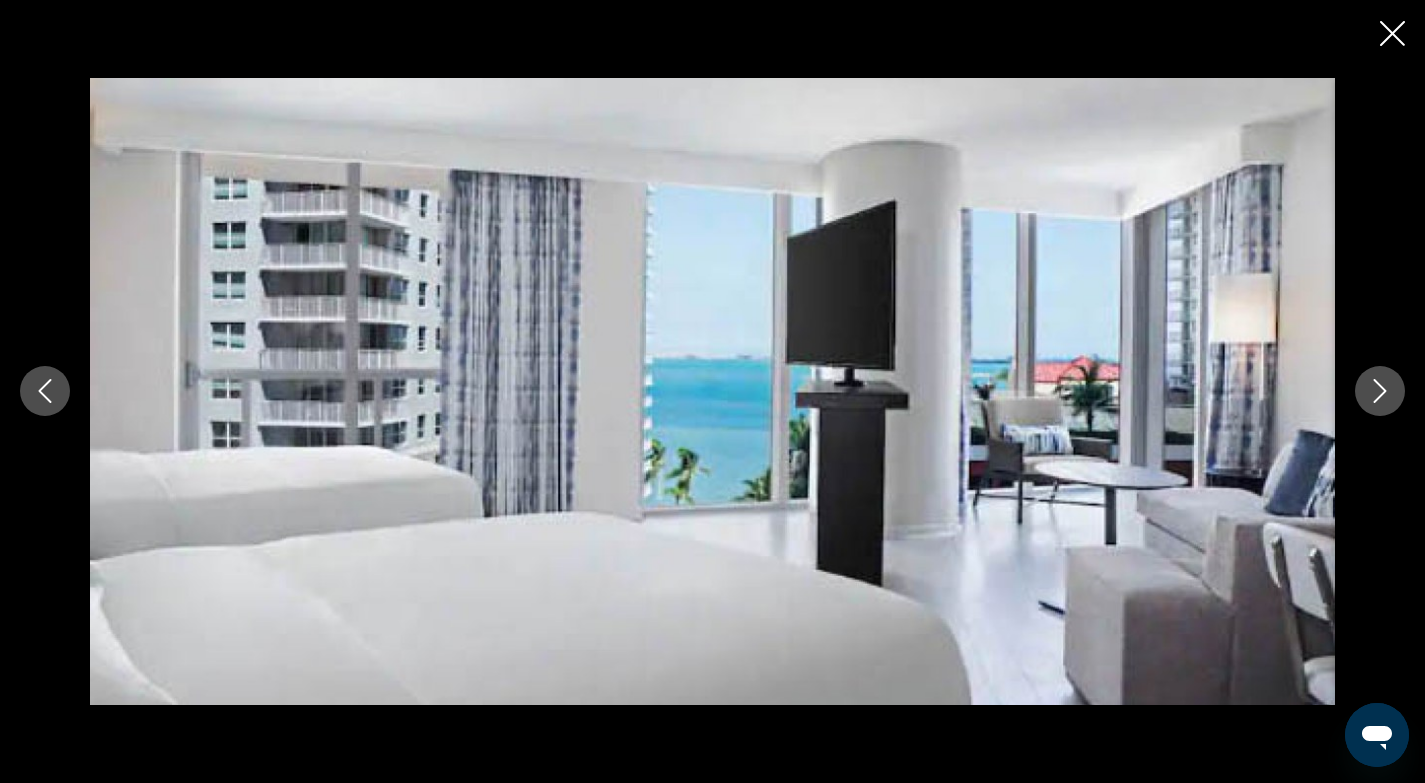 click 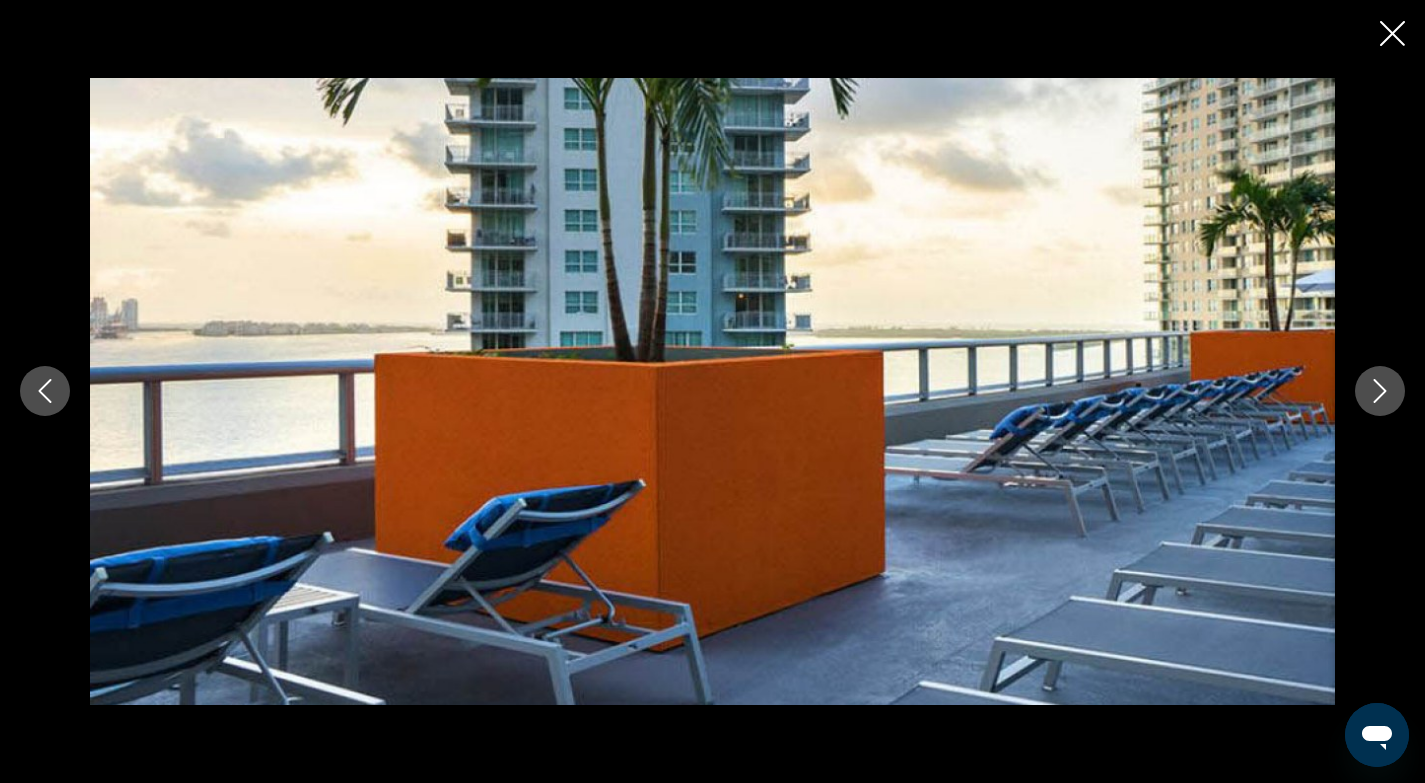 click 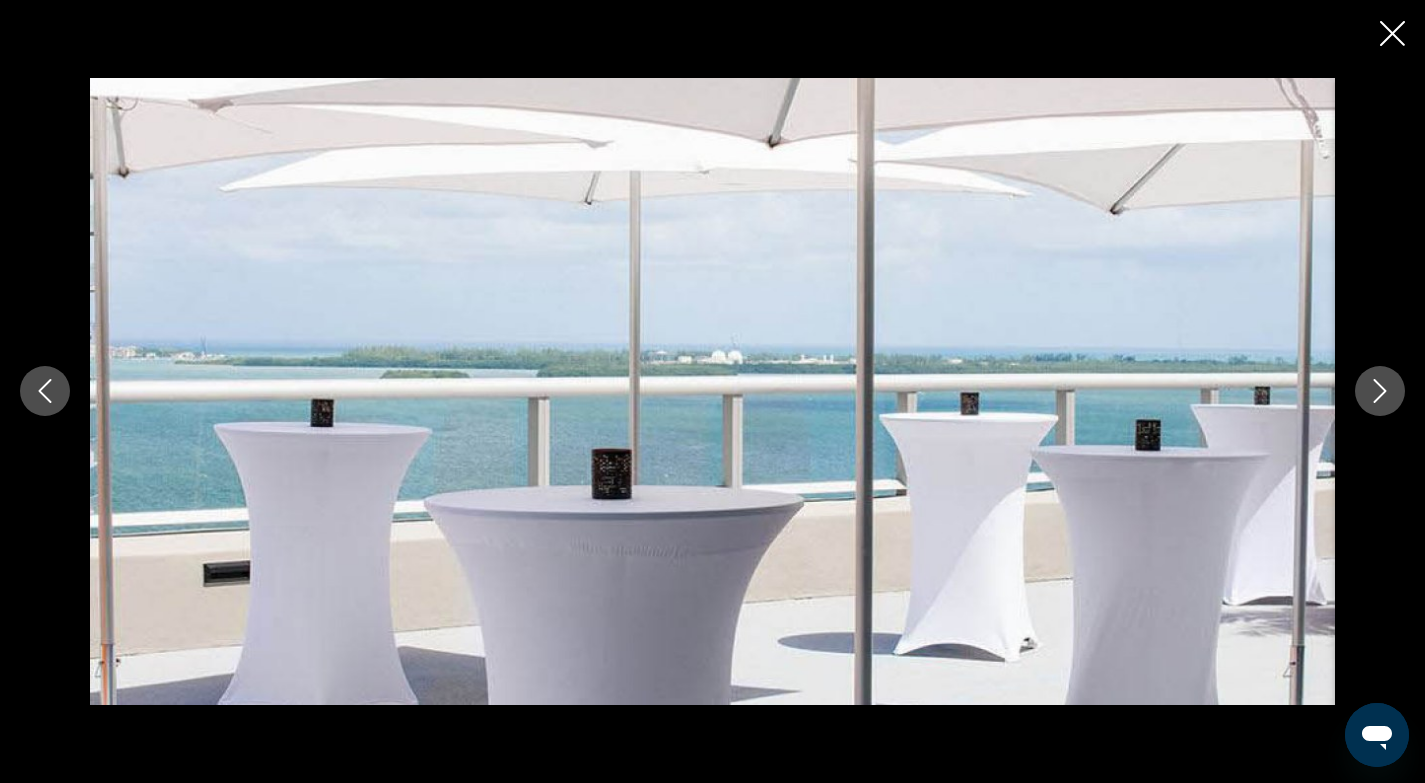 click 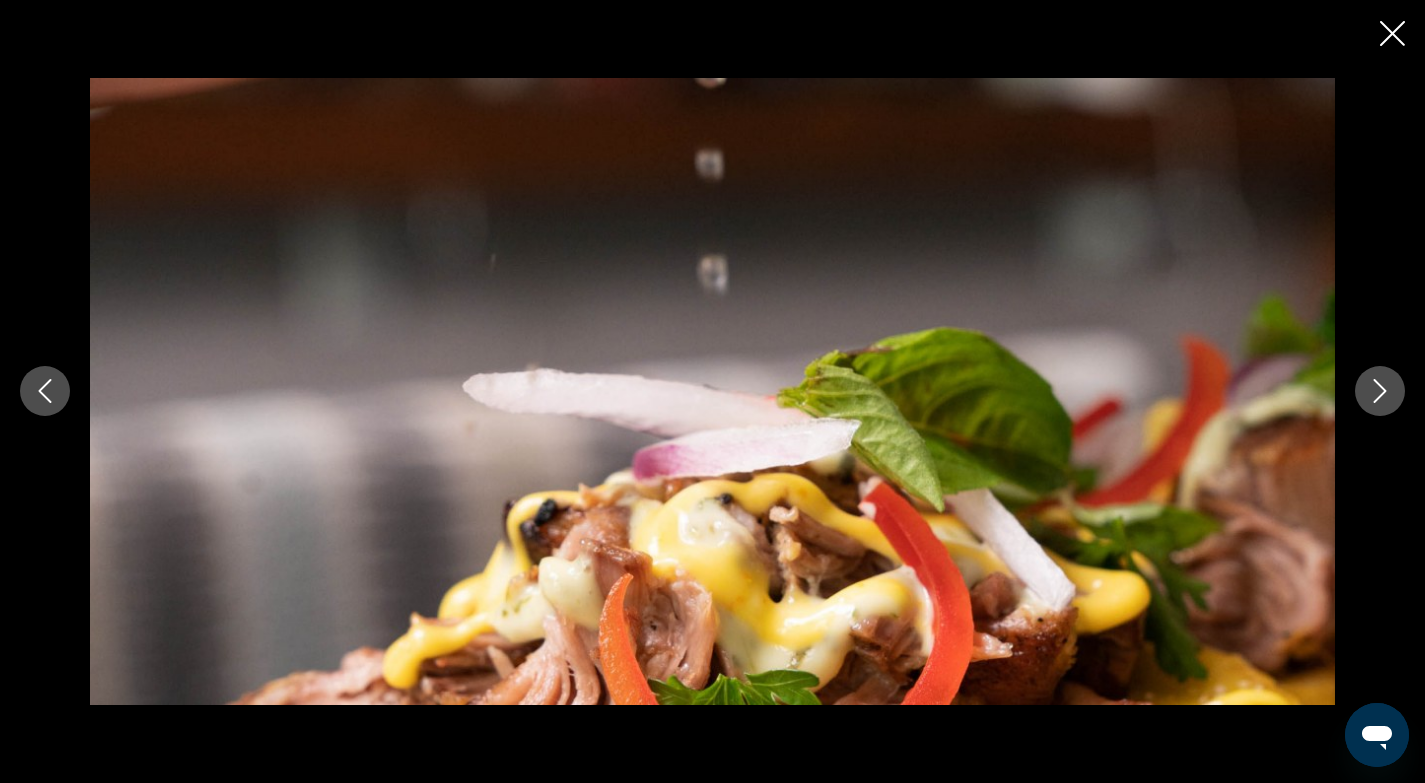 click 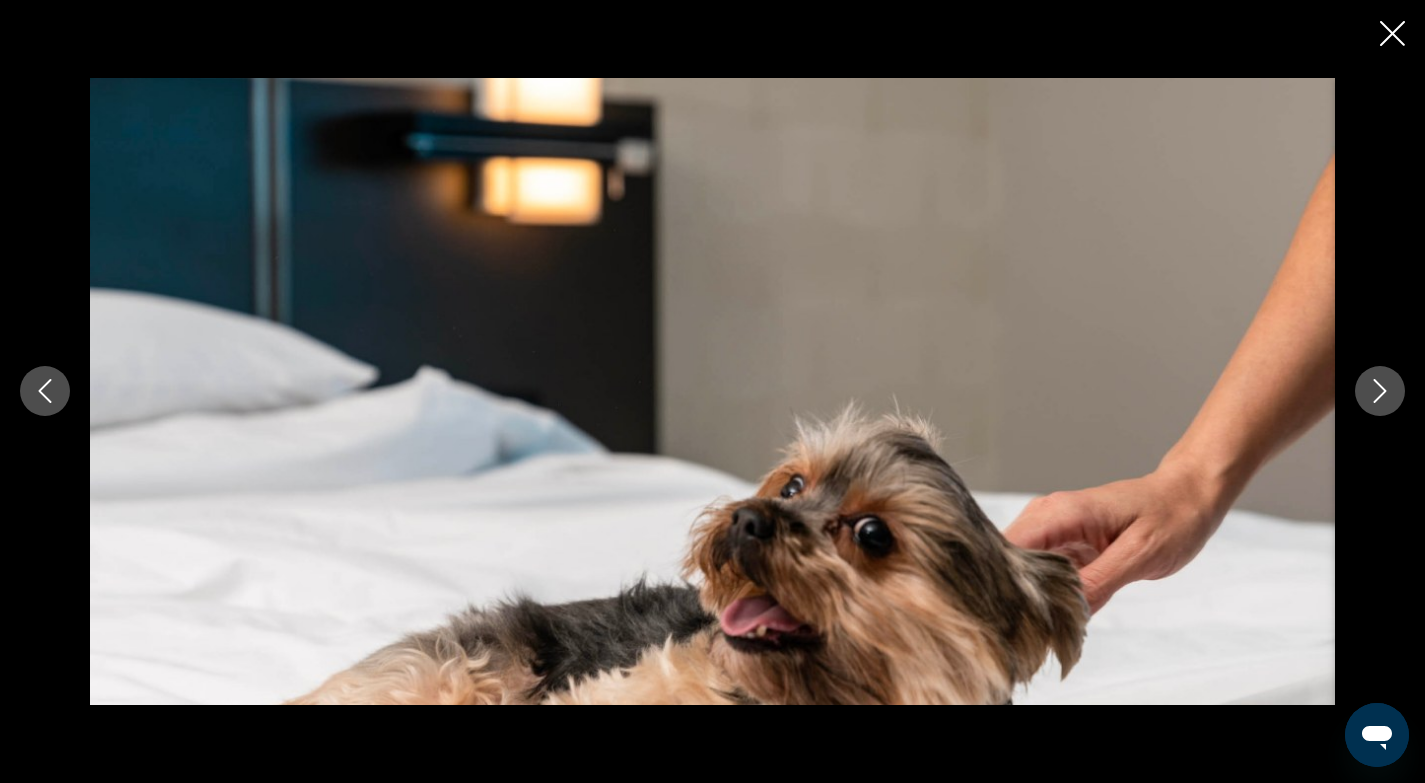click 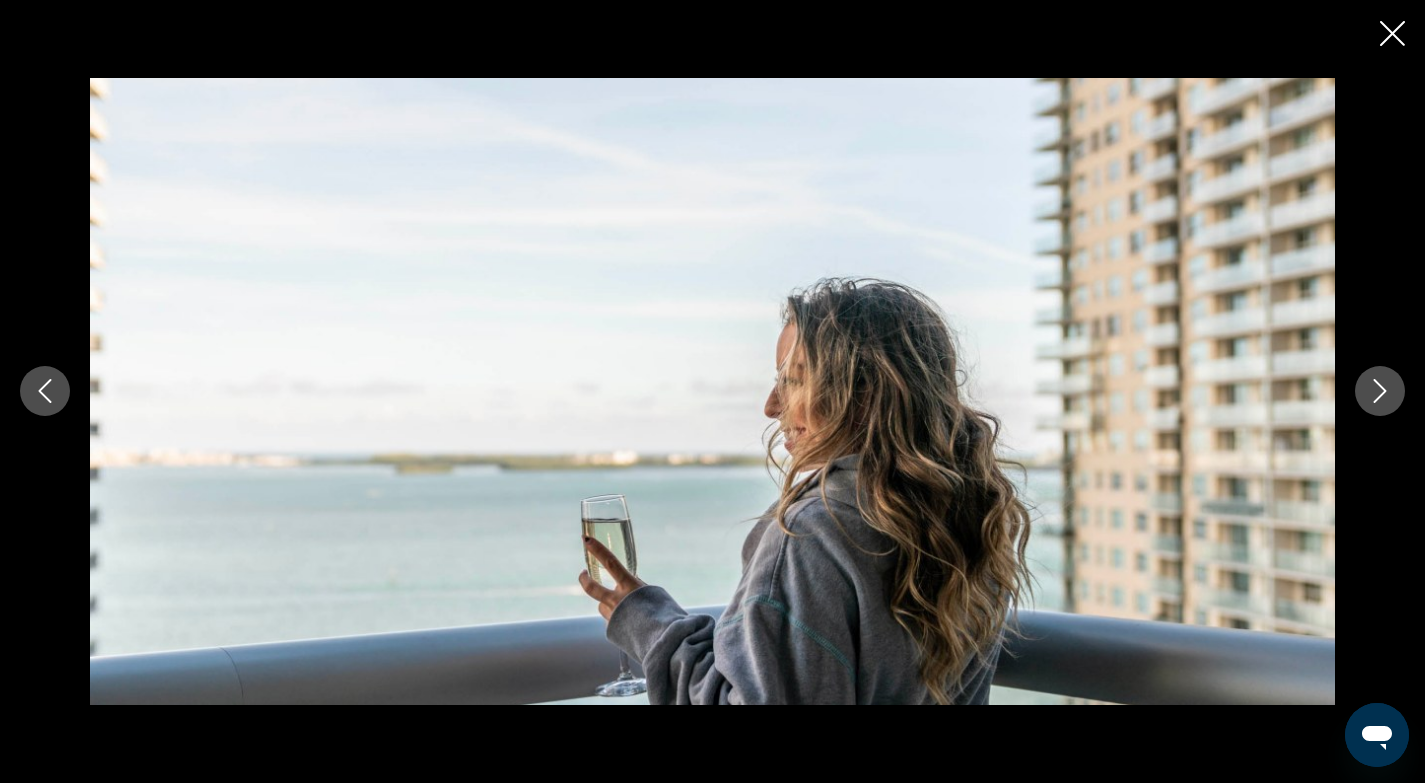 click 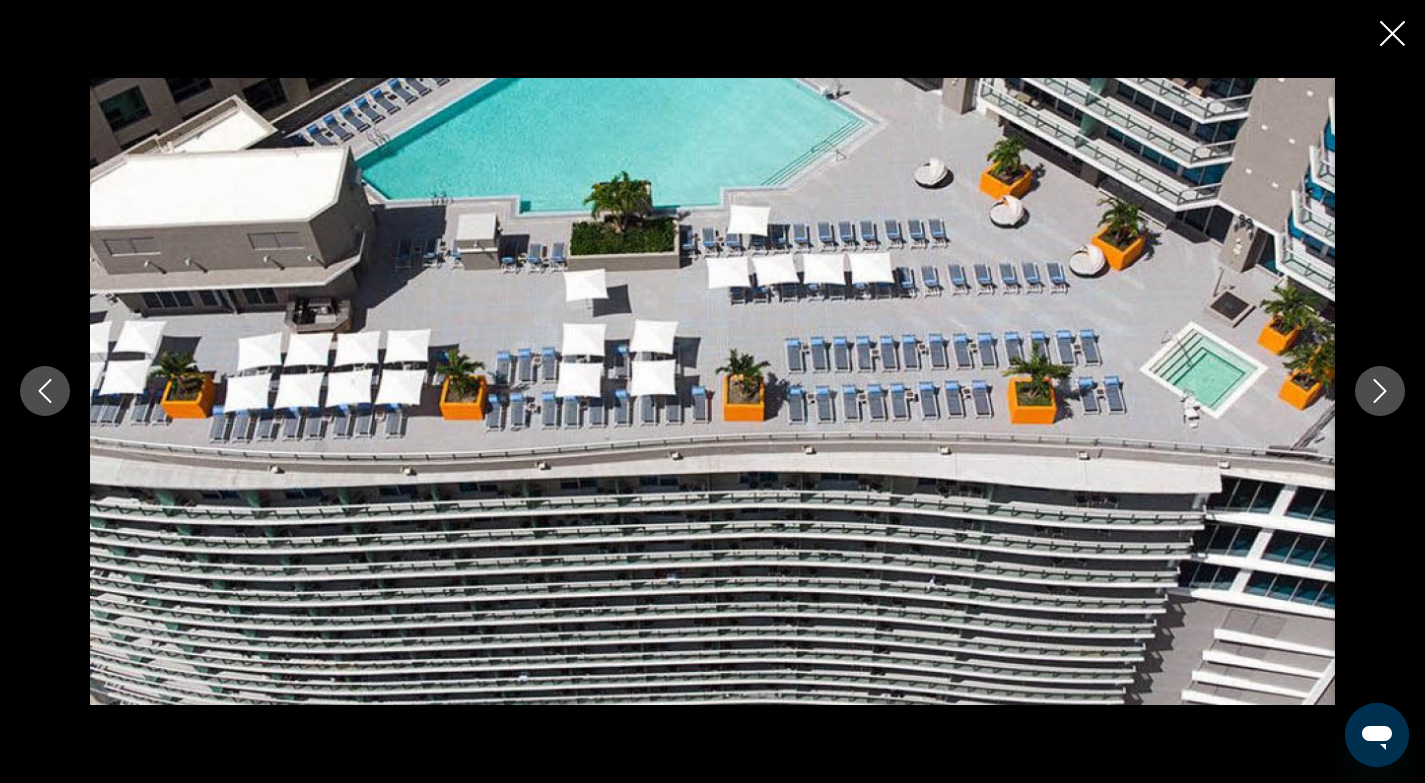 click 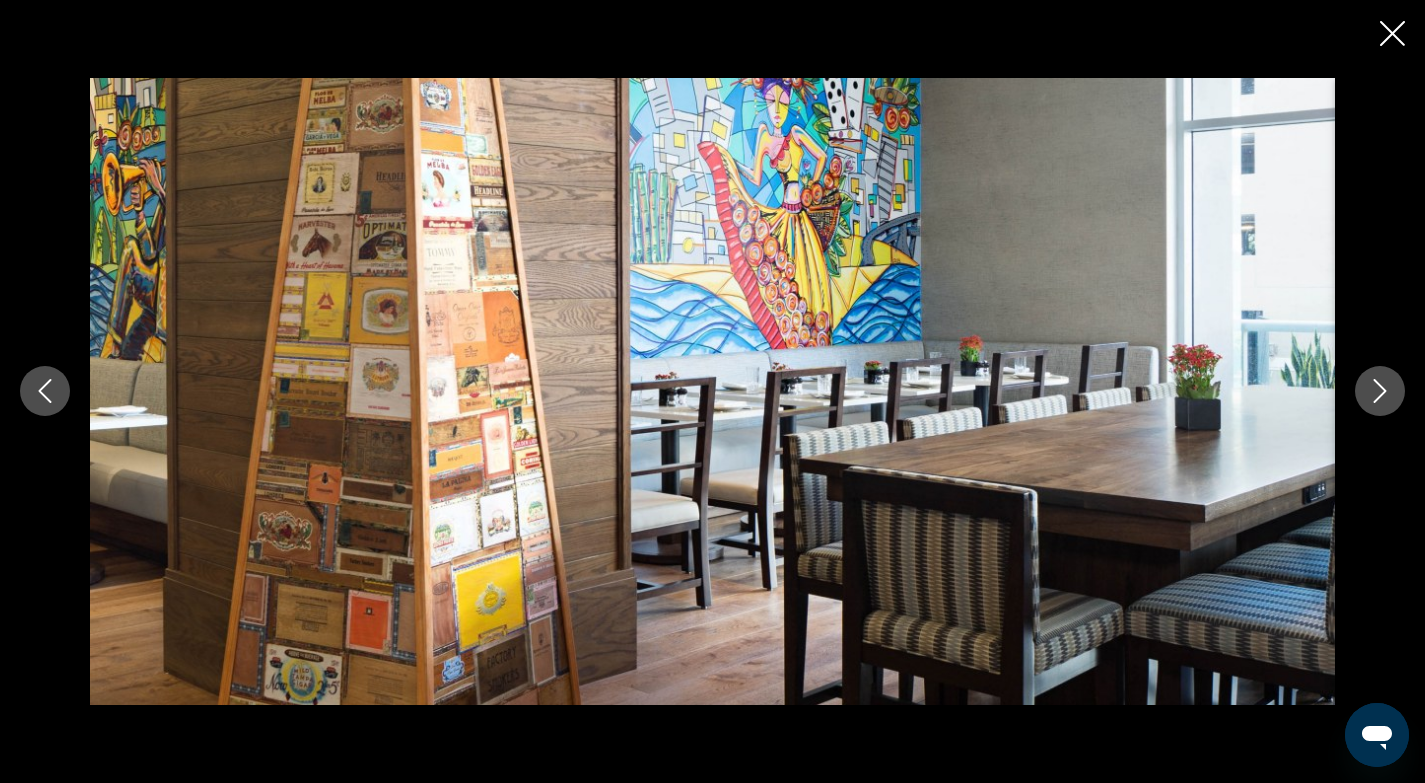 scroll, scrollTop: 1852, scrollLeft: 0, axis: vertical 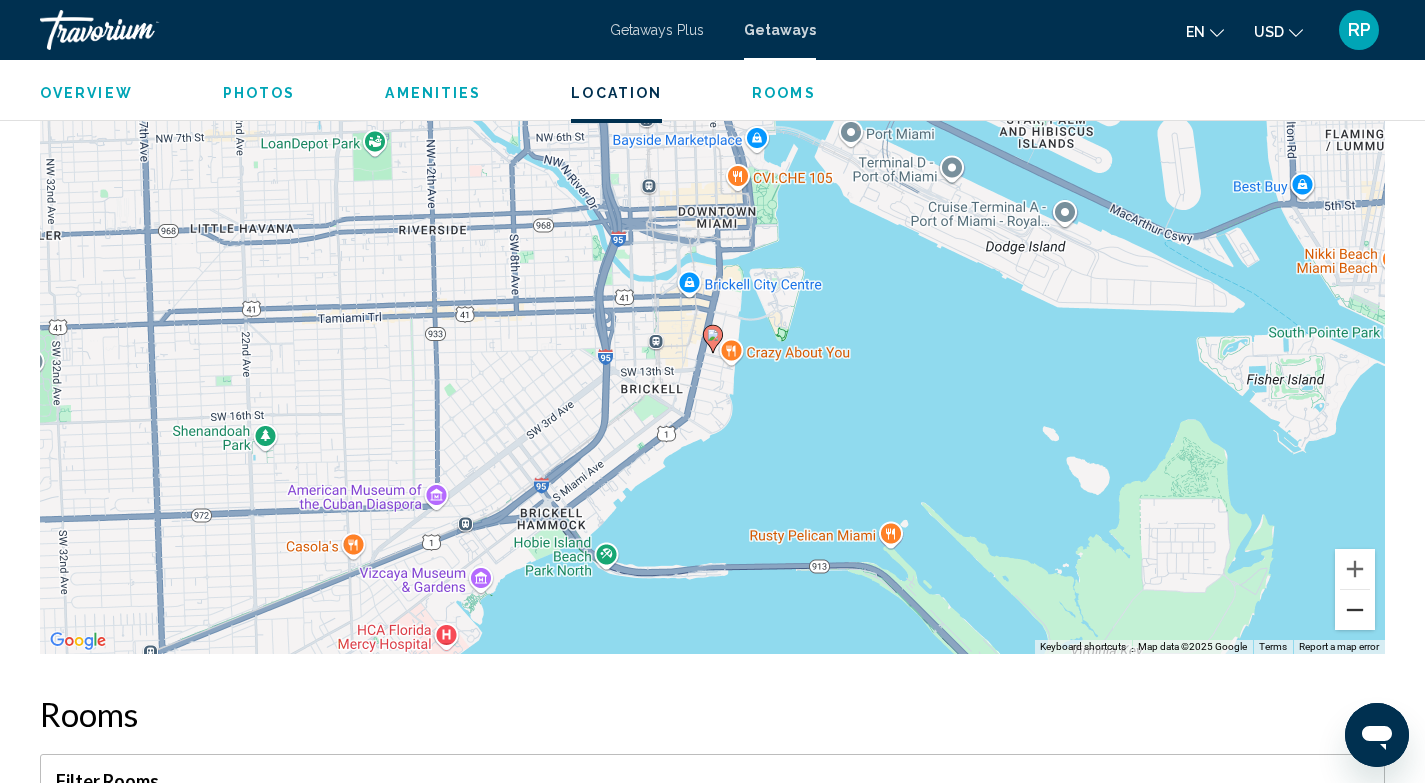 click at bounding box center (1355, 610) 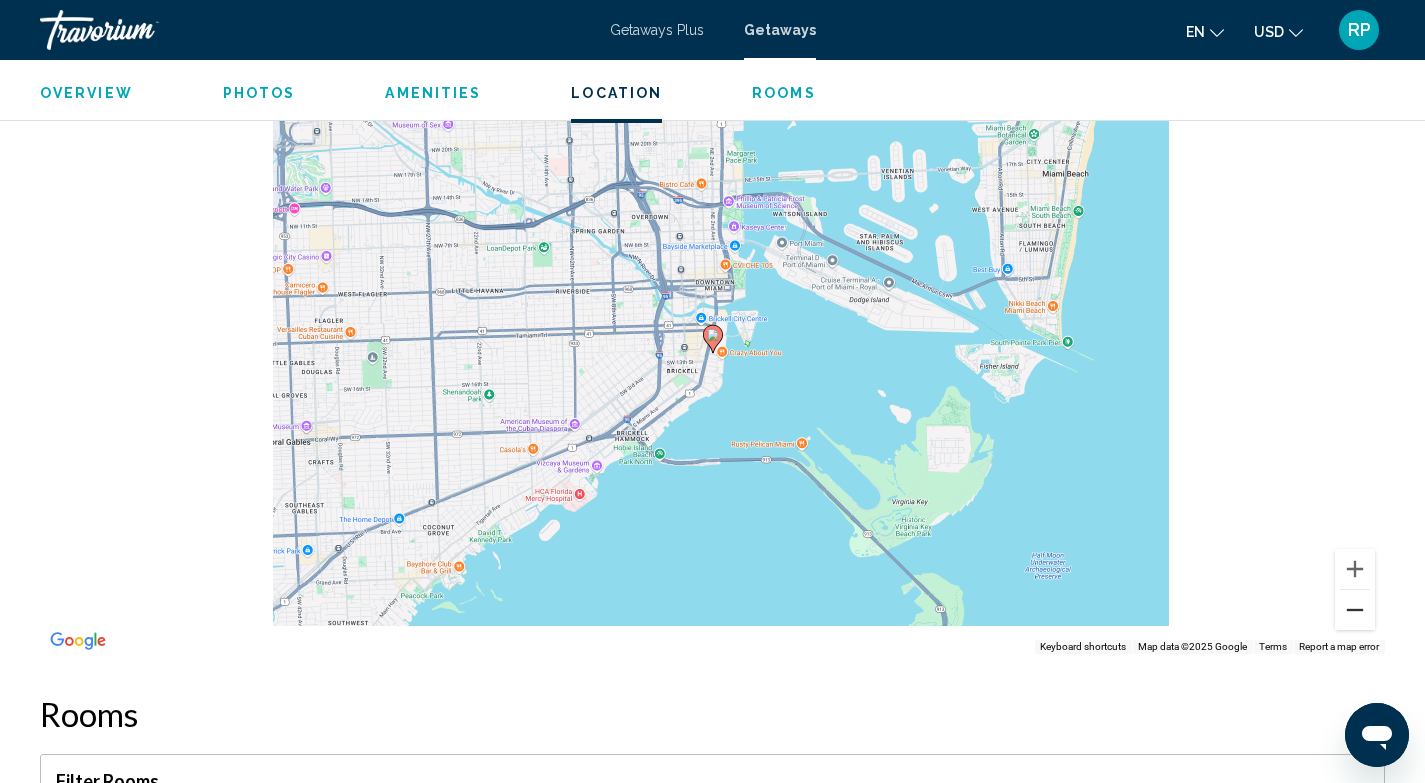 click at bounding box center (1355, 610) 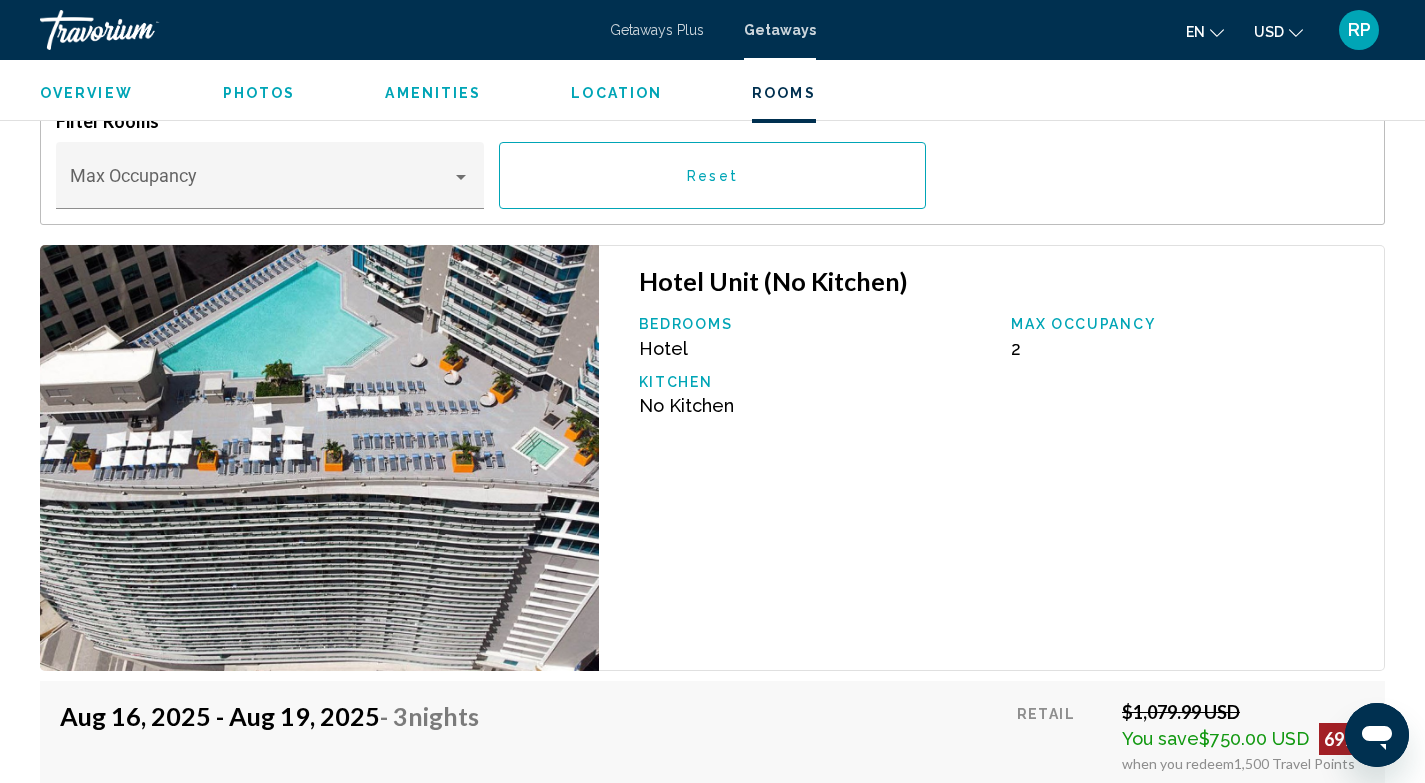 scroll, scrollTop: 2829, scrollLeft: 0, axis: vertical 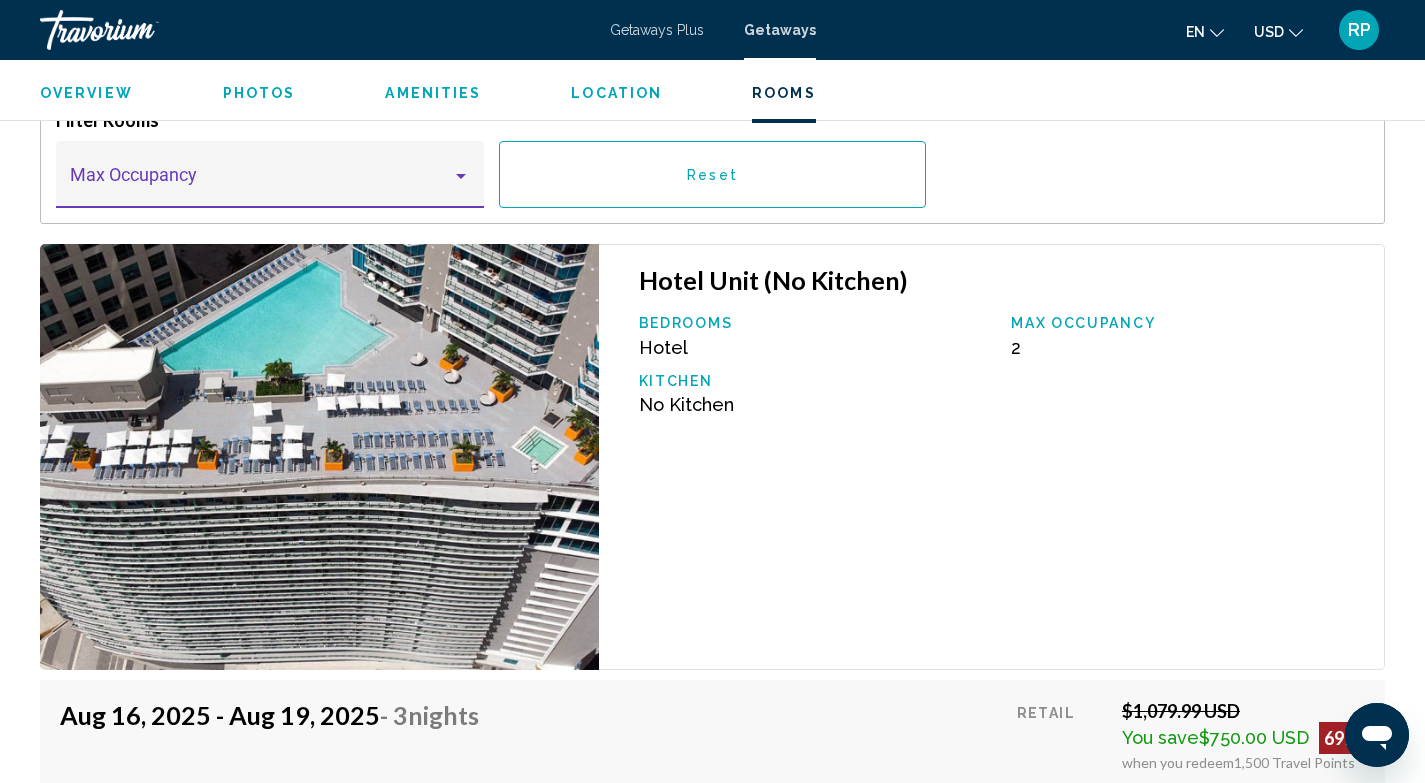 click at bounding box center [261, 184] 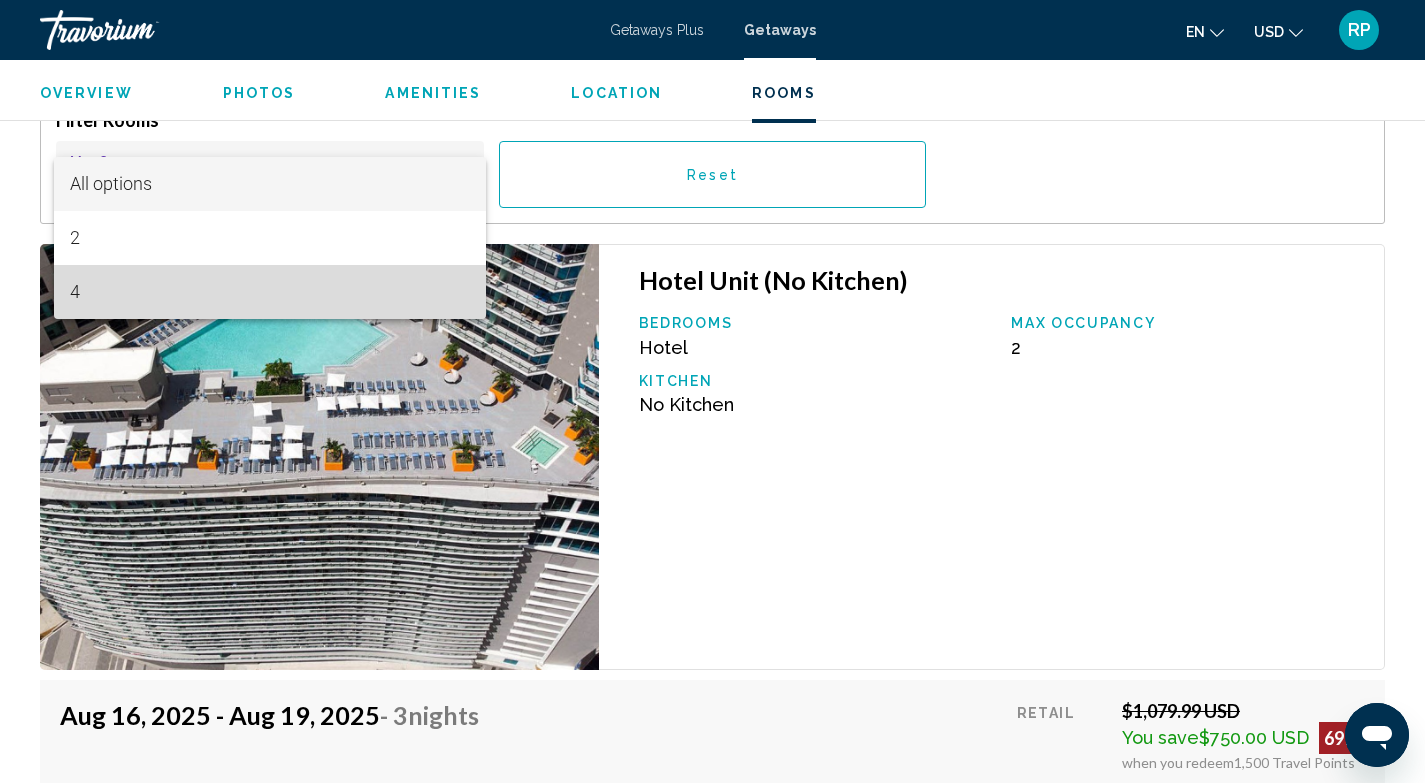 click on "4" at bounding box center (270, 292) 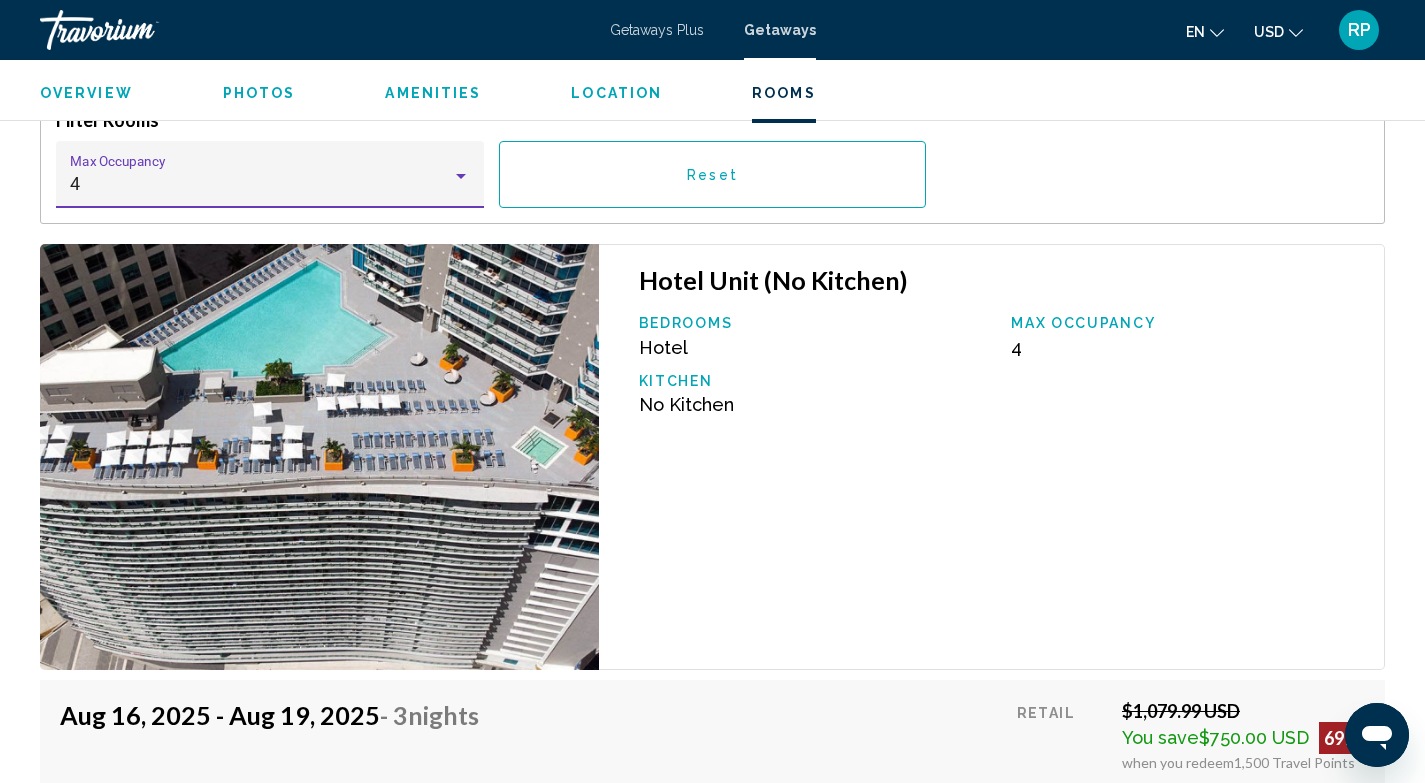 click on "Reset" at bounding box center [713, 174] 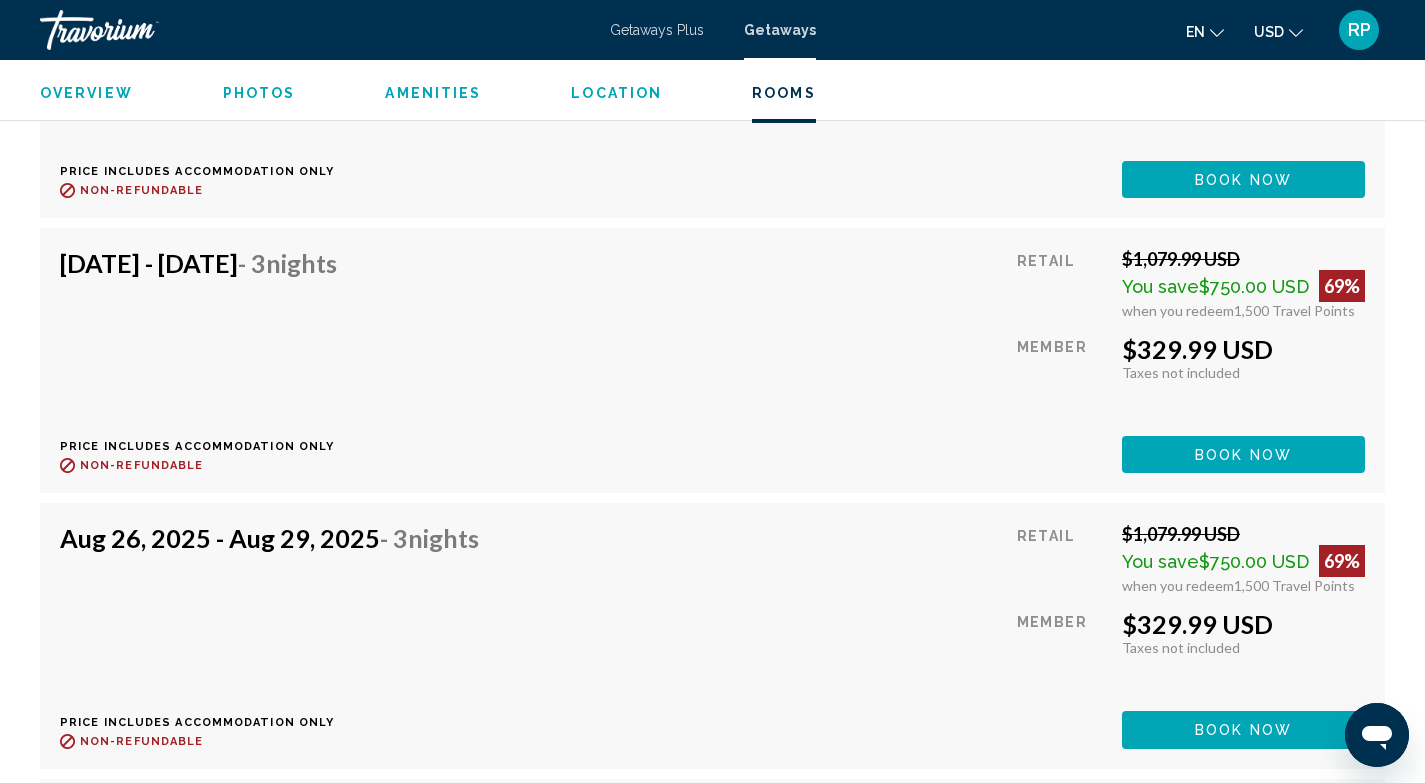 scroll, scrollTop: 5759, scrollLeft: 0, axis: vertical 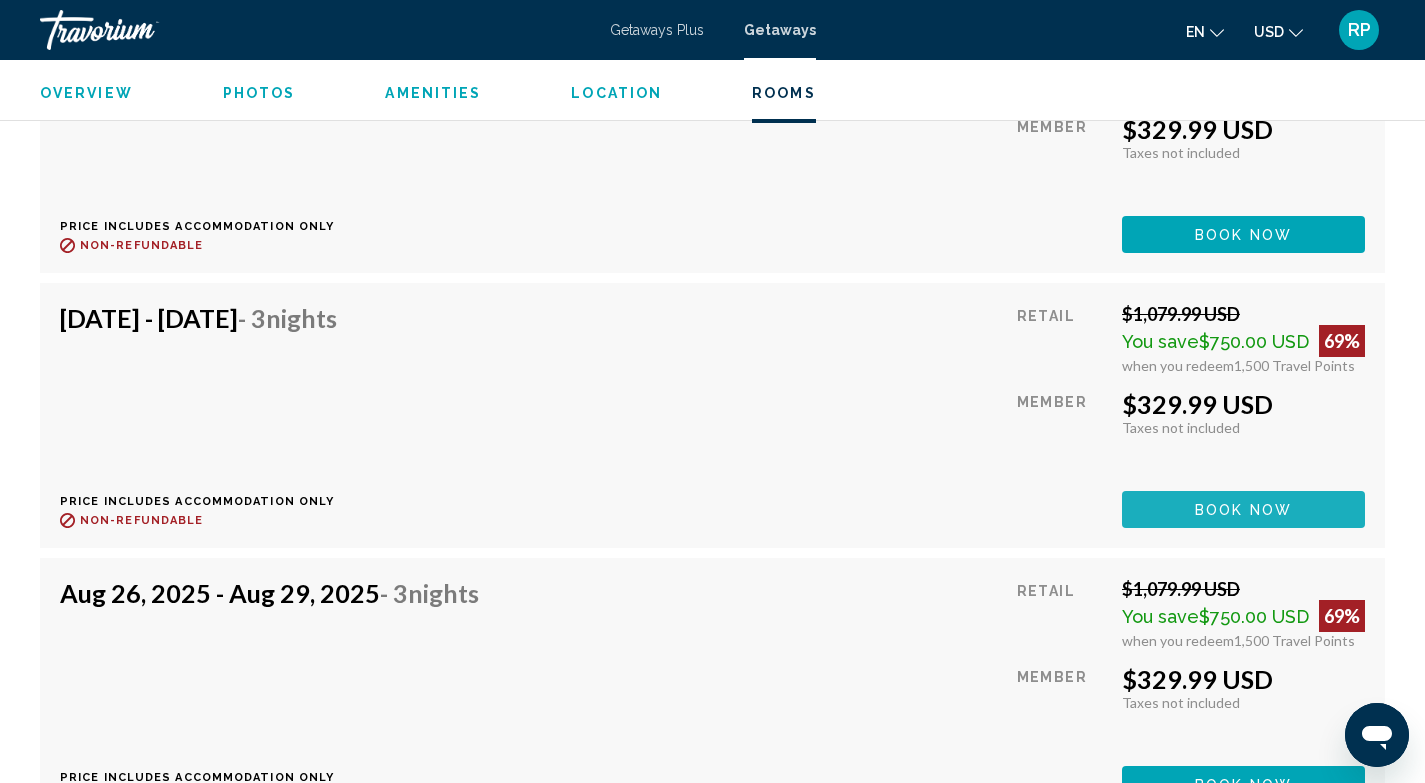 click on "Book now" at bounding box center [1243, 510] 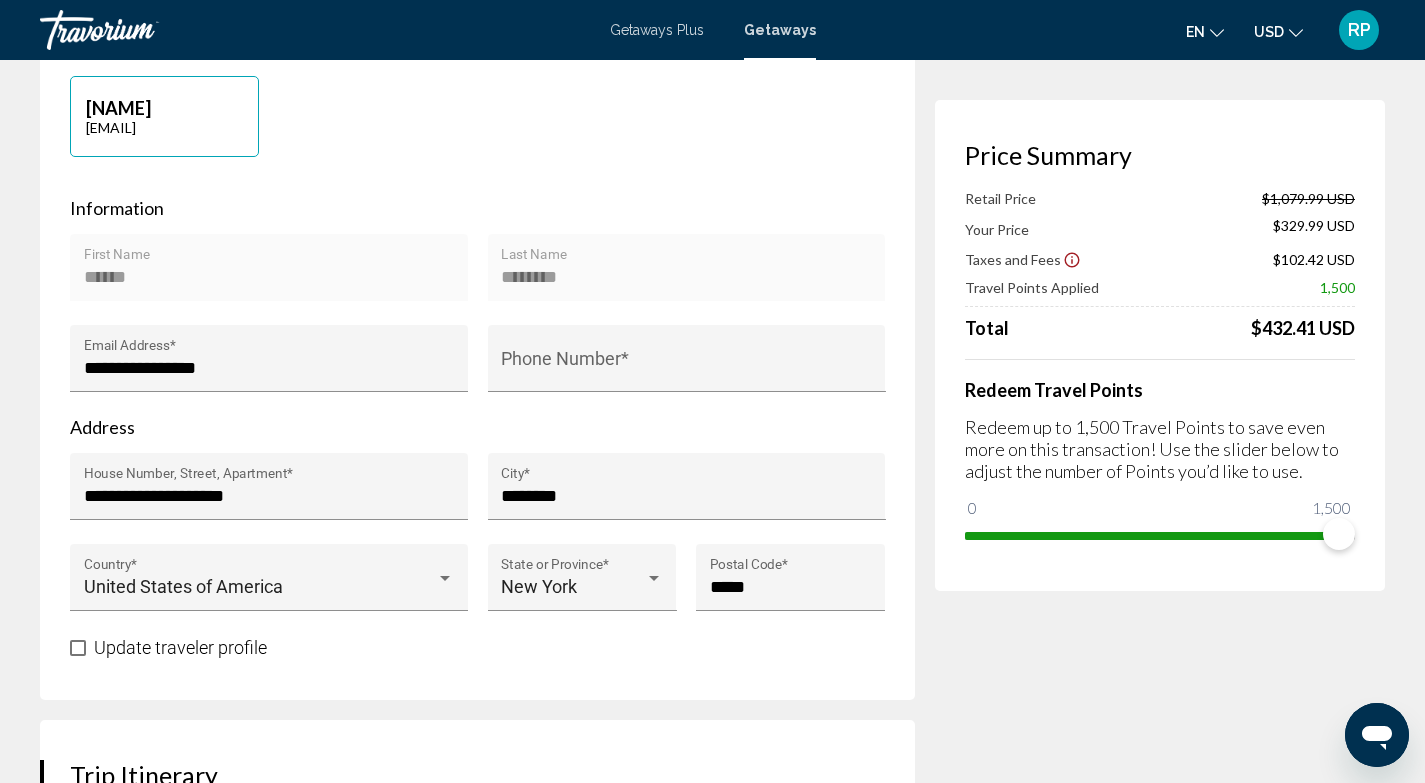 scroll, scrollTop: 529, scrollLeft: 0, axis: vertical 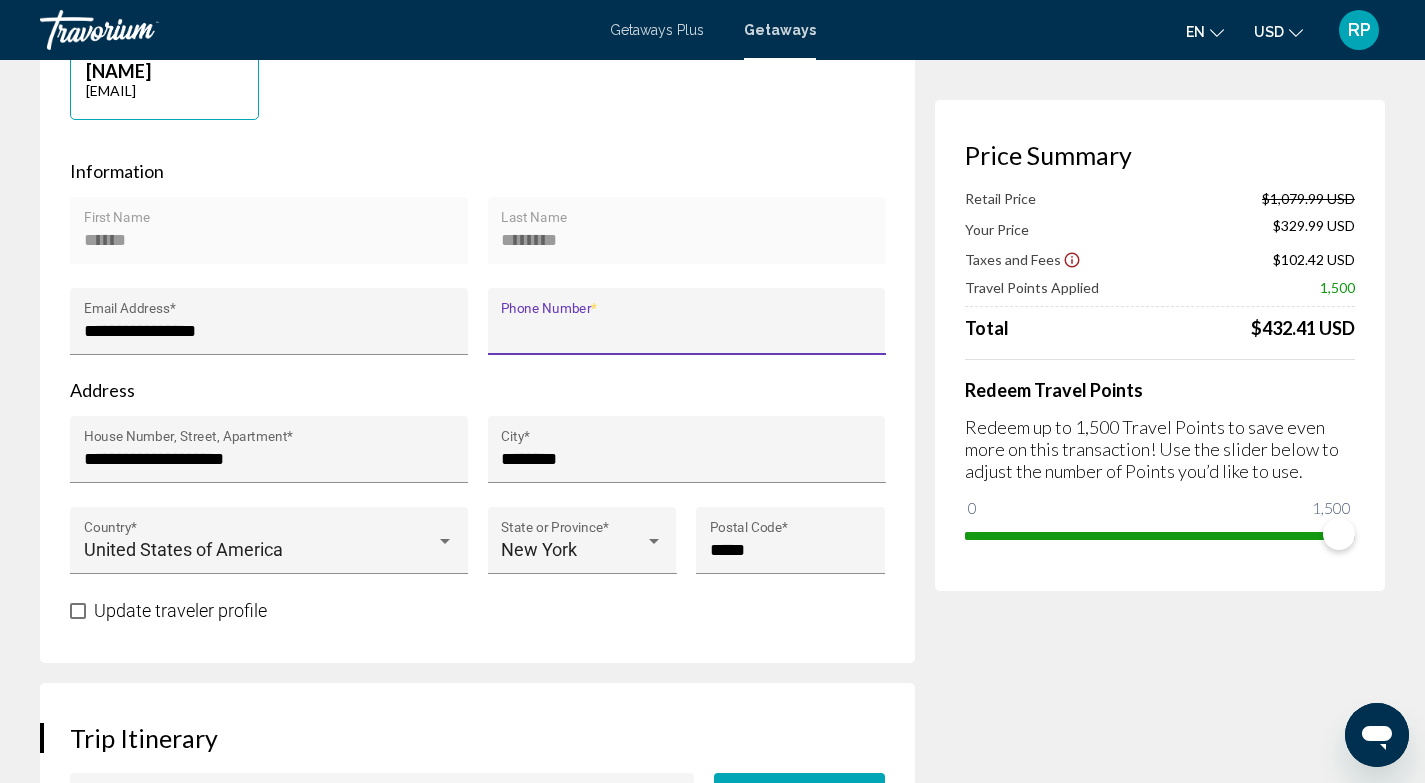 click on "Phone Number  *" at bounding box center [686, 331] 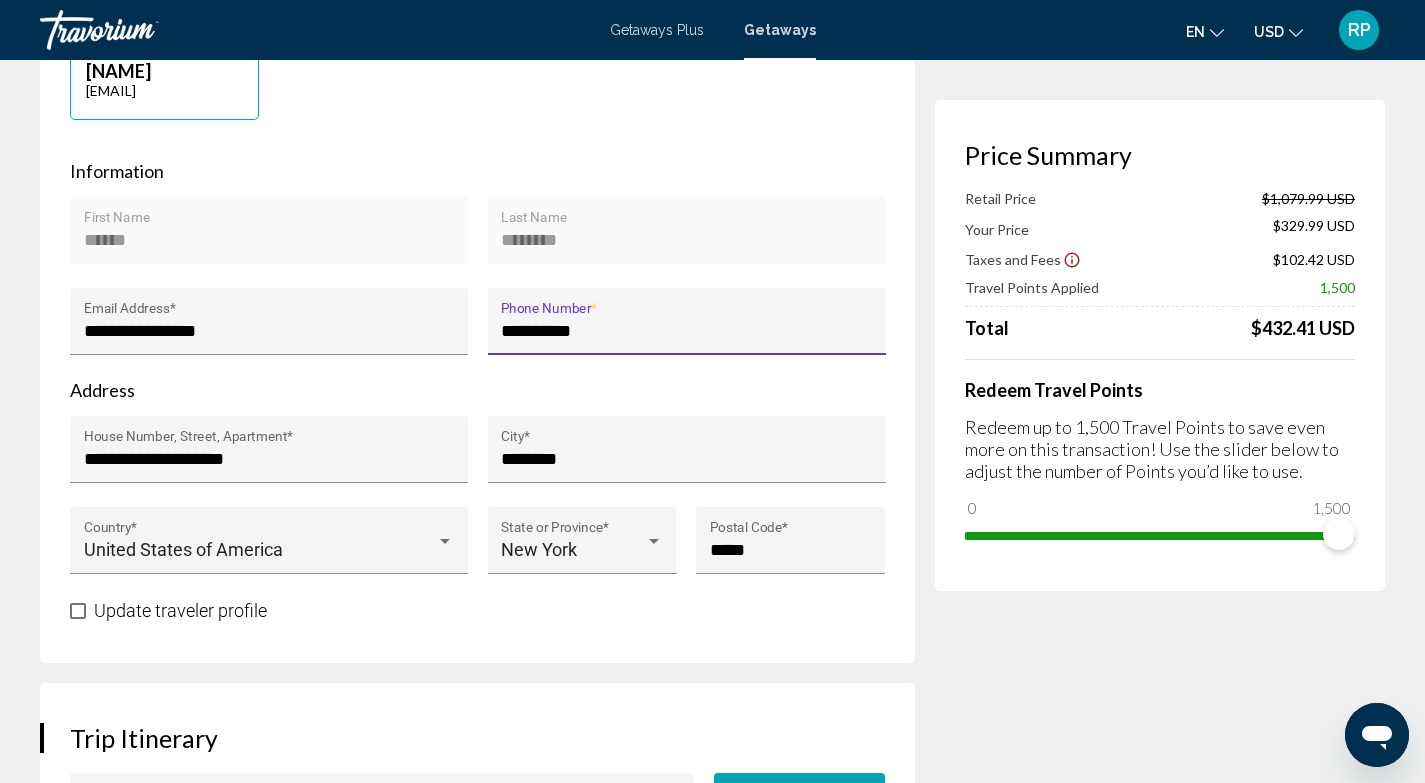 type on "**********" 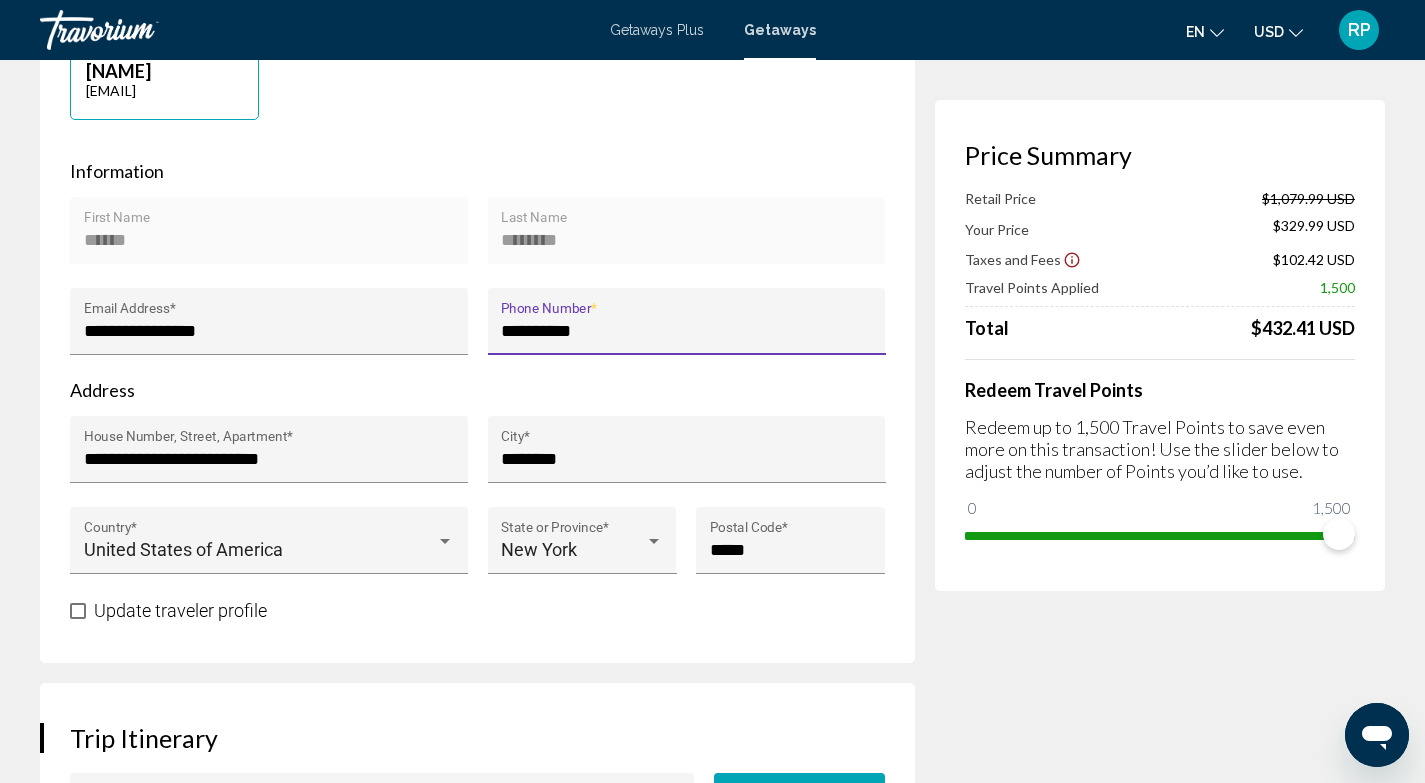 type on "********" 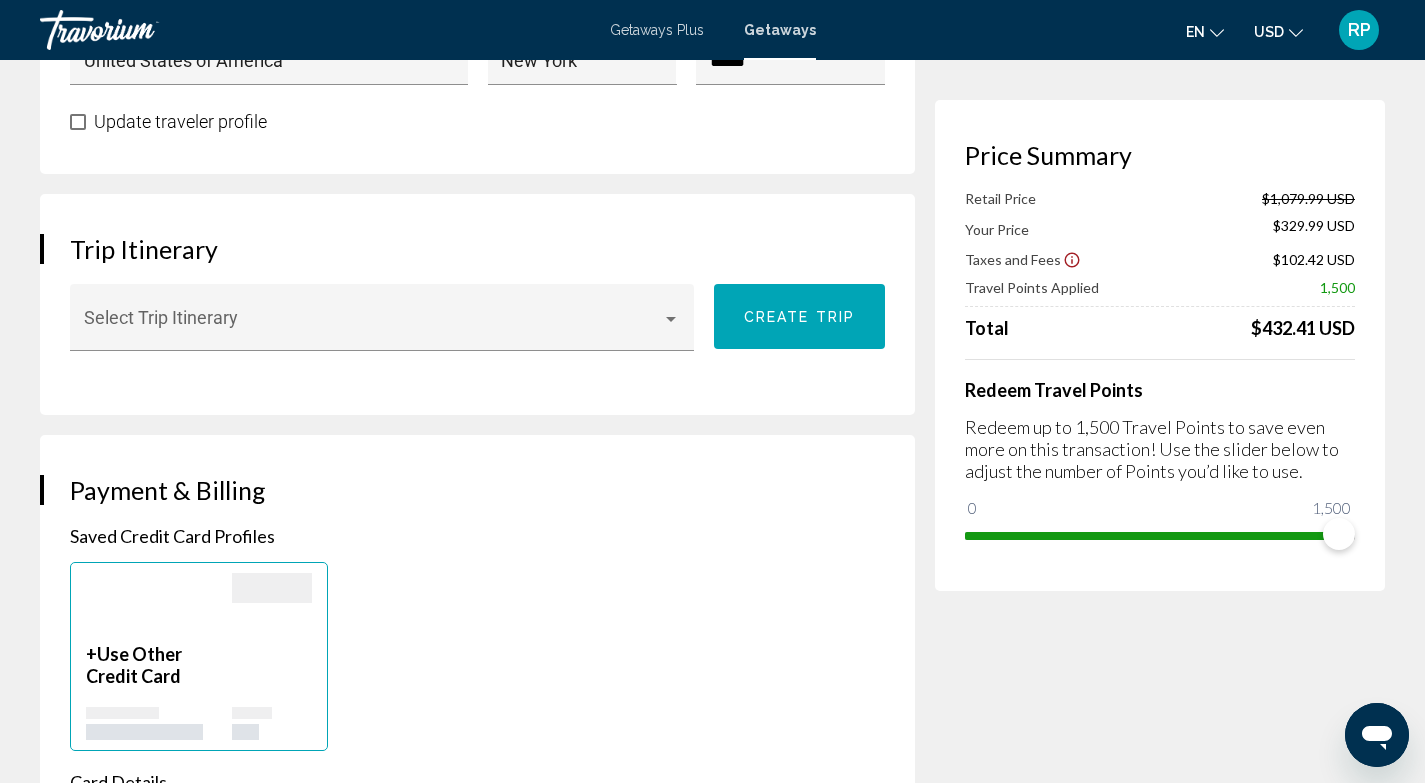 scroll, scrollTop: 1035, scrollLeft: 0, axis: vertical 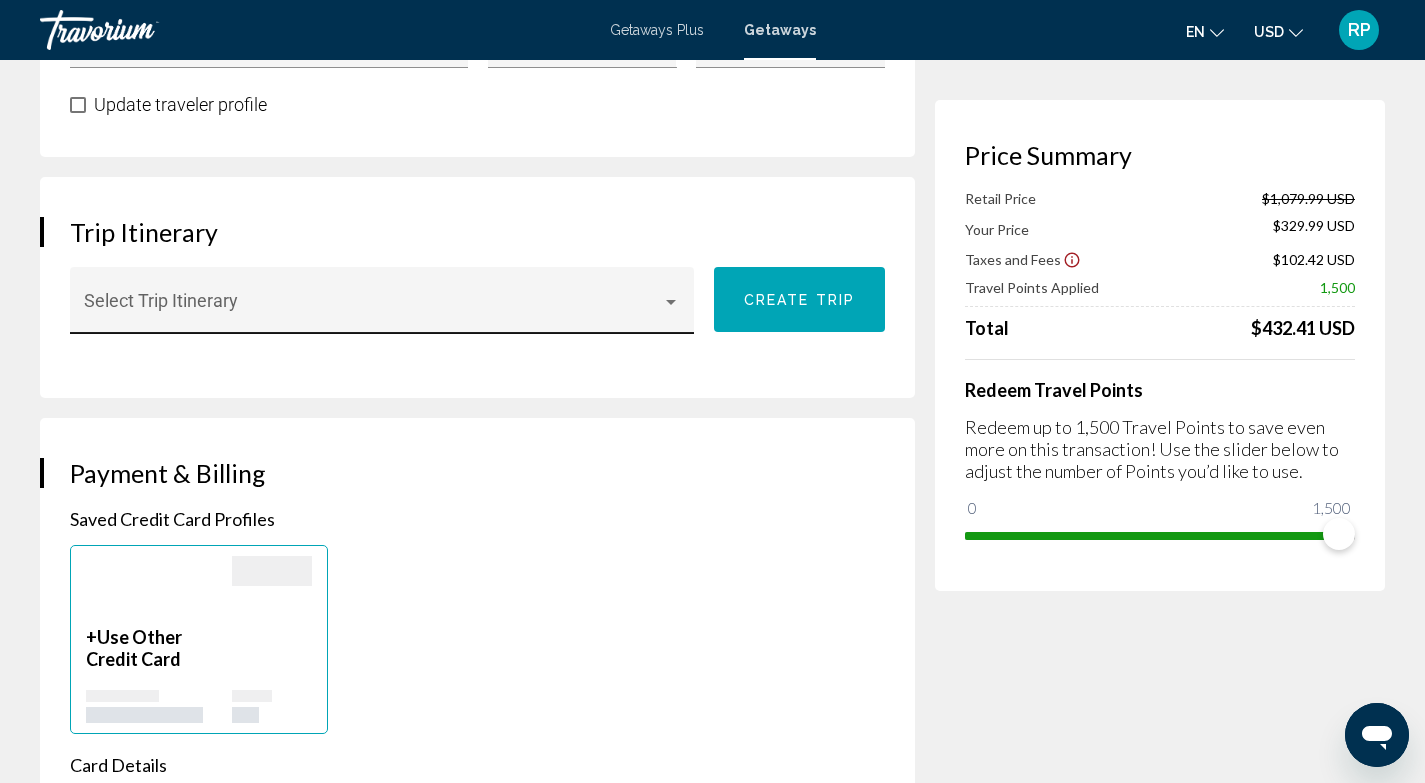 click at bounding box center (671, 302) 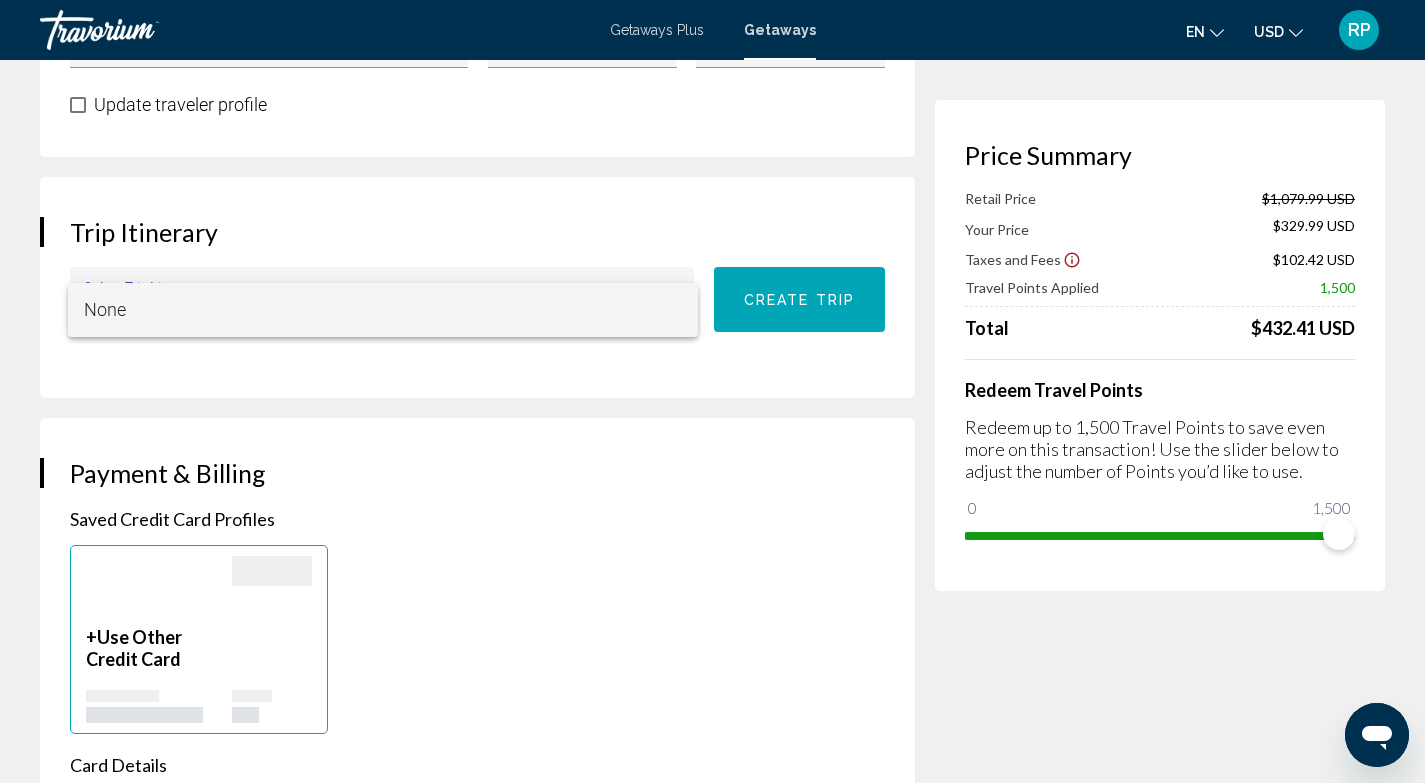 click on "None" at bounding box center [383, 310] 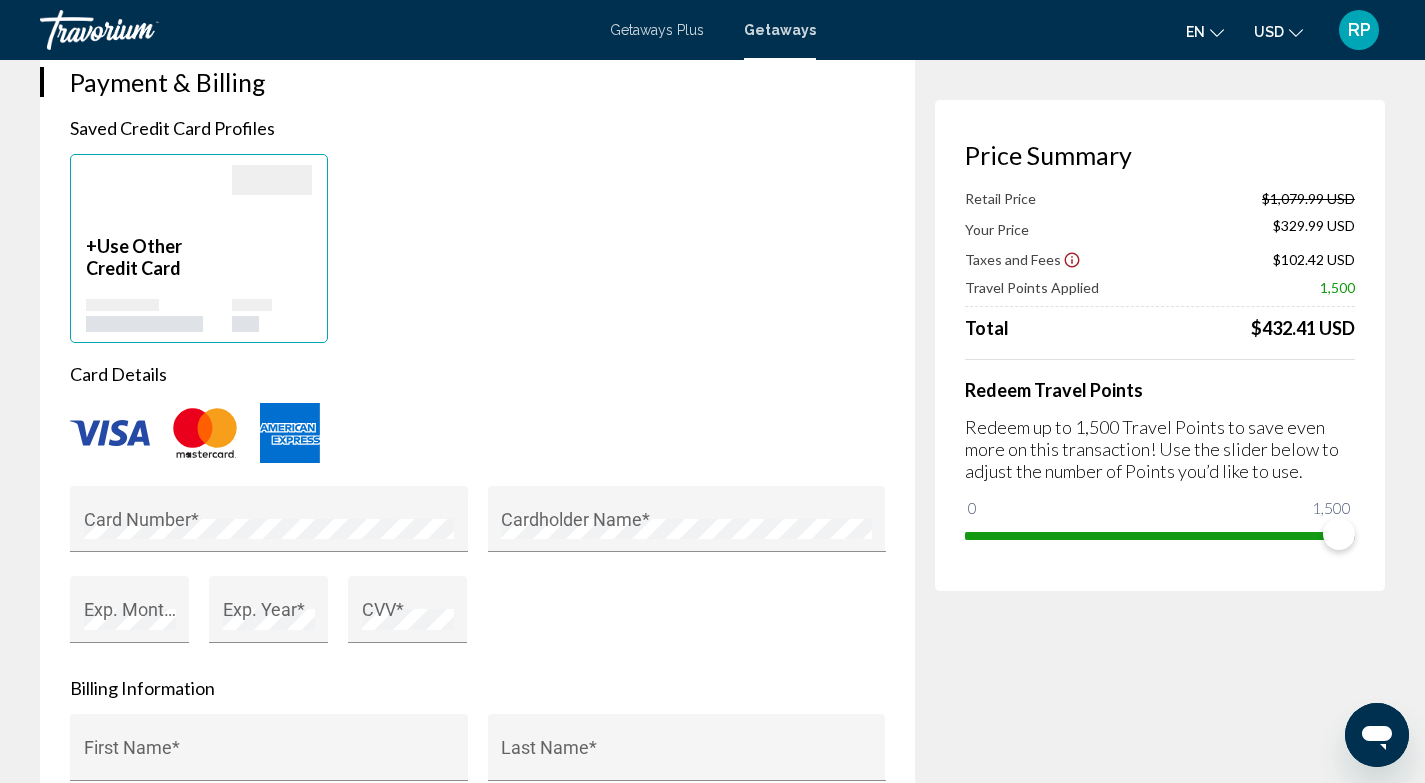 scroll, scrollTop: 1675, scrollLeft: 0, axis: vertical 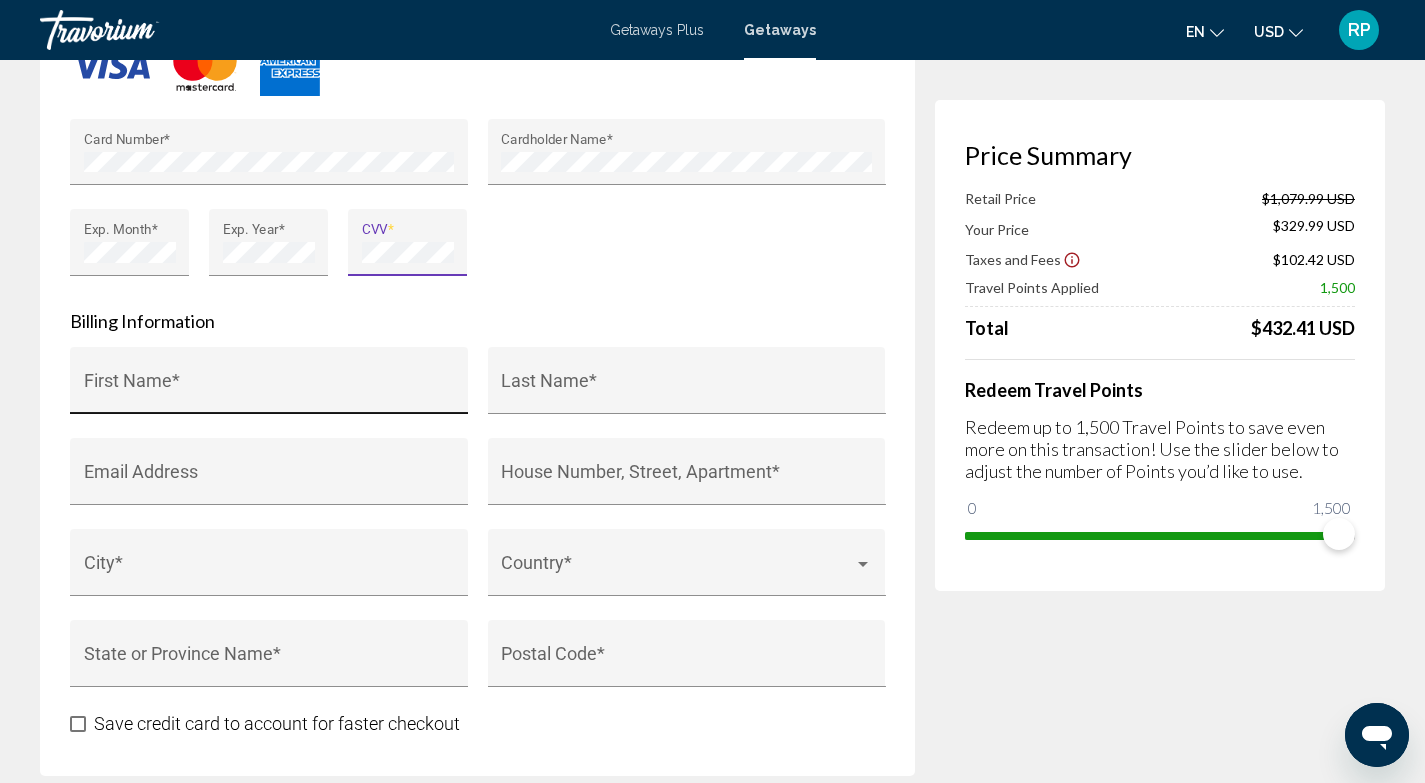 click on "First Name  *" at bounding box center [269, 390] 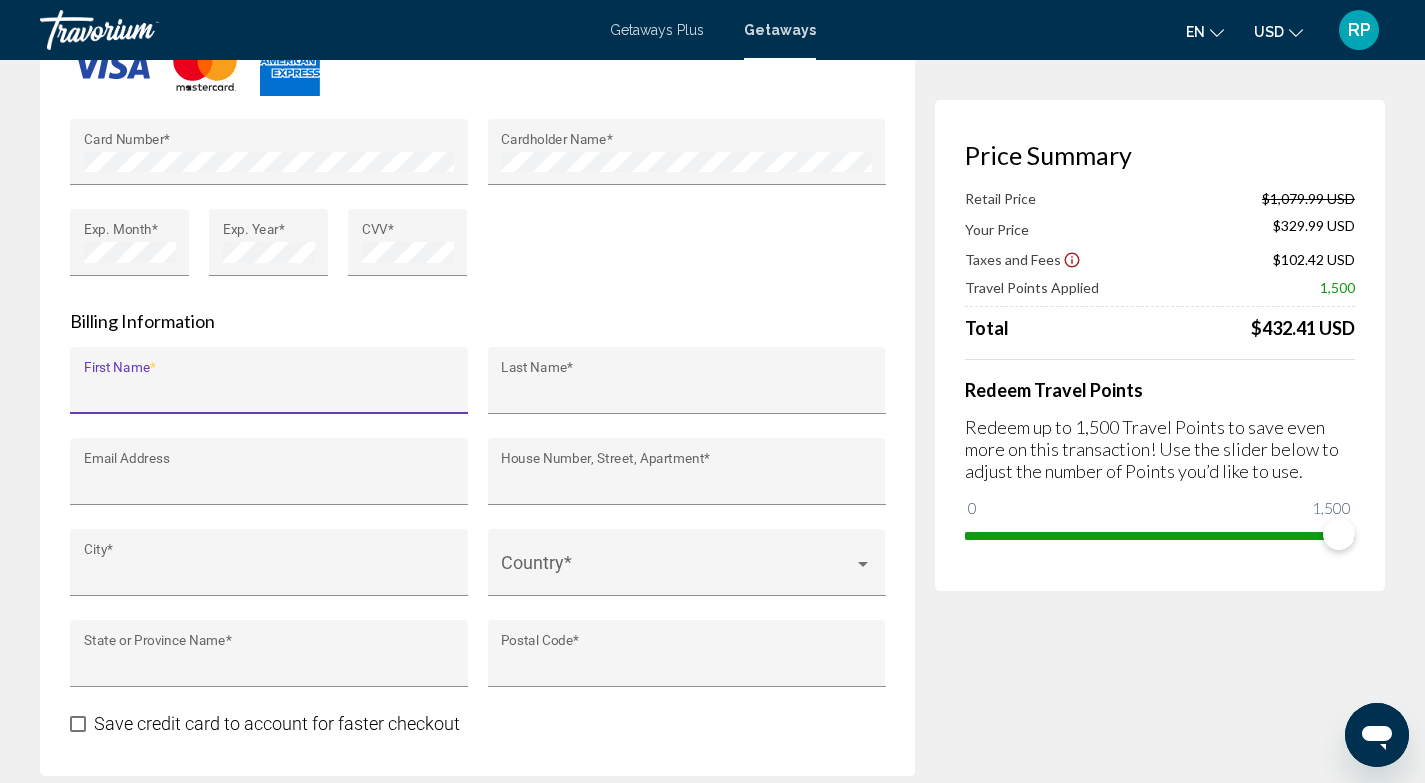 type on "******" 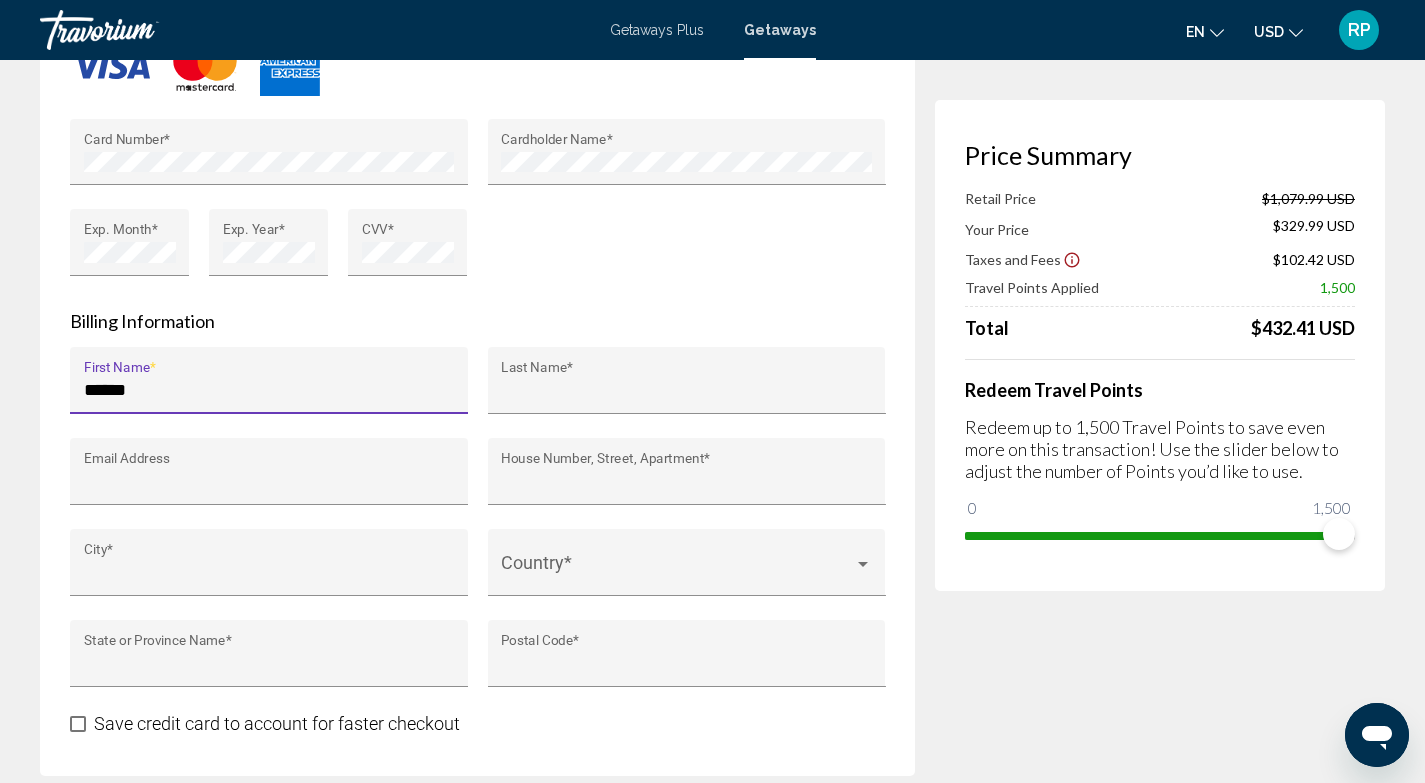 type on "********" 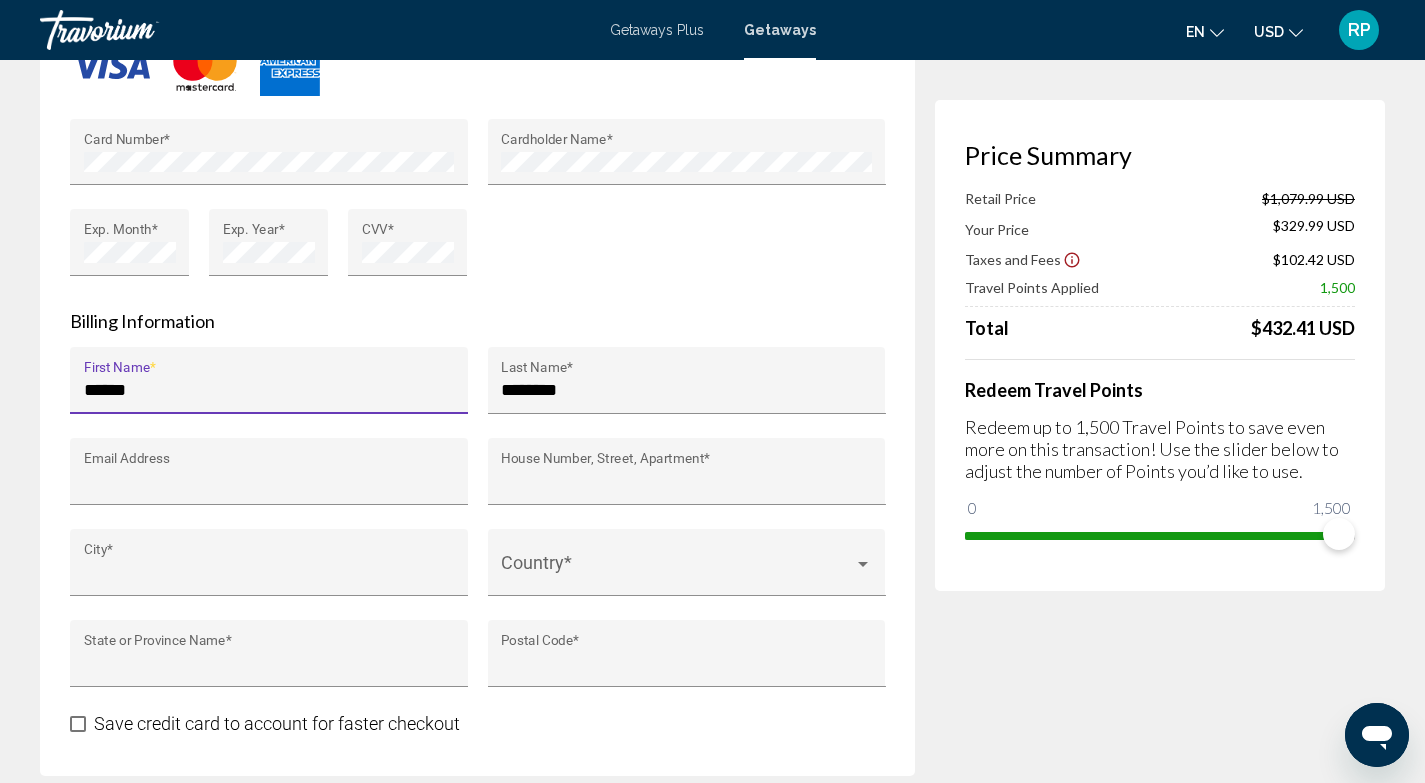 type on "**********" 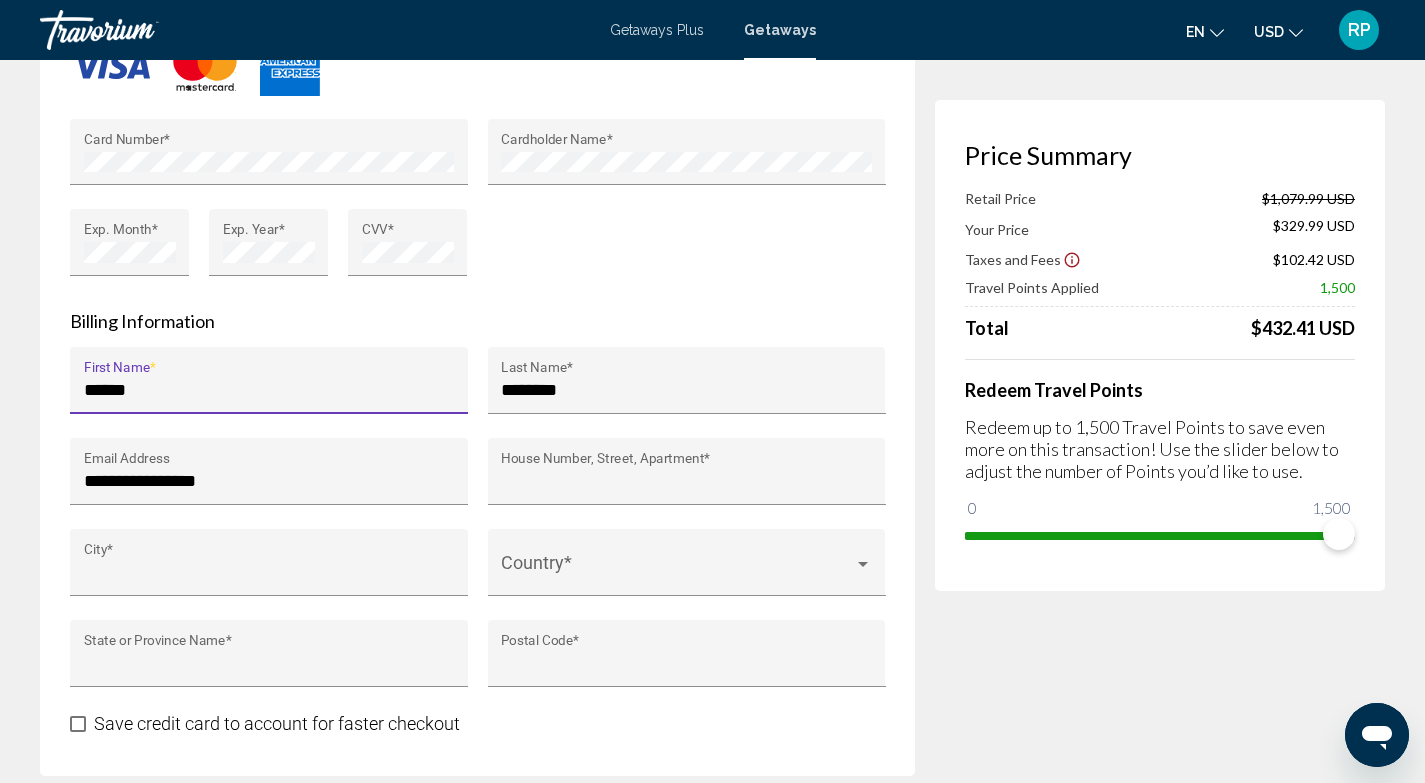 type on "**********" 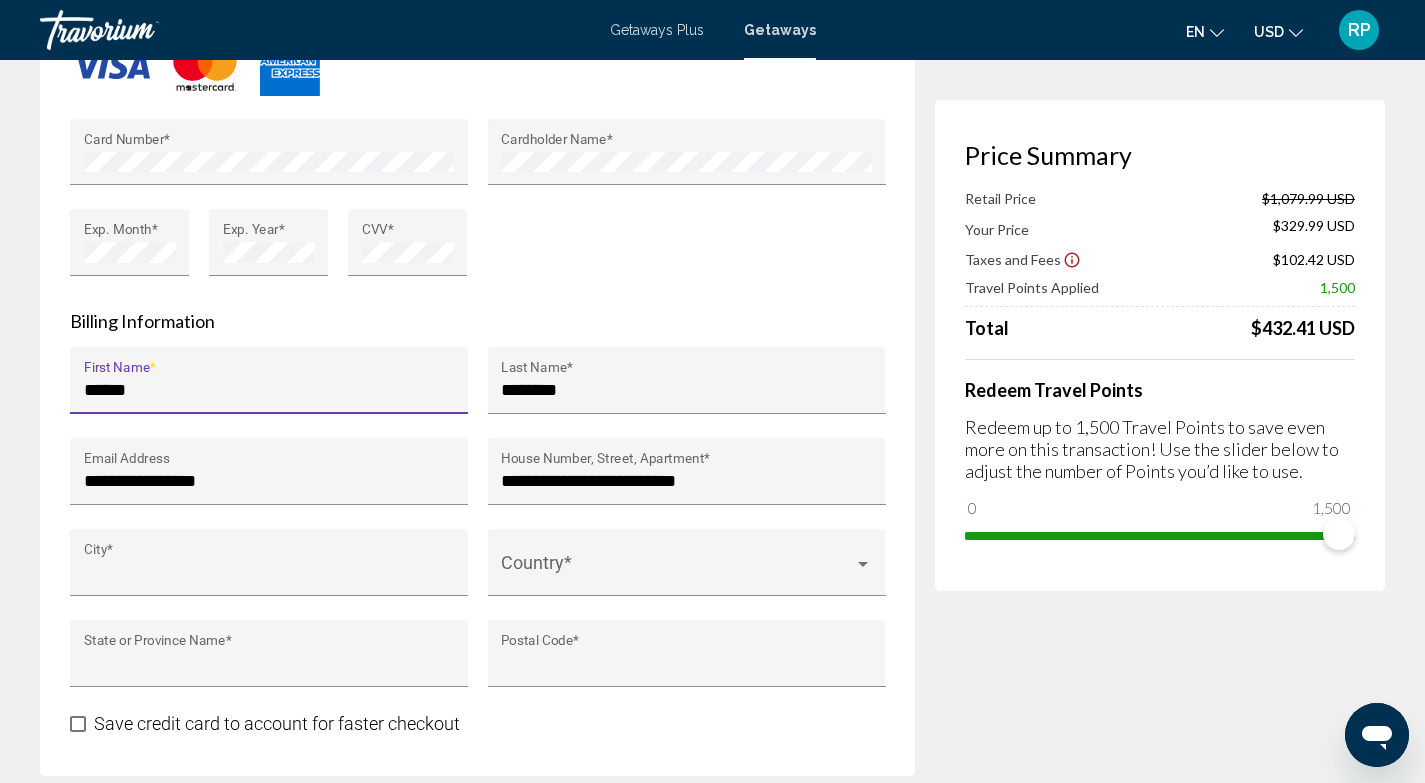 type on "********" 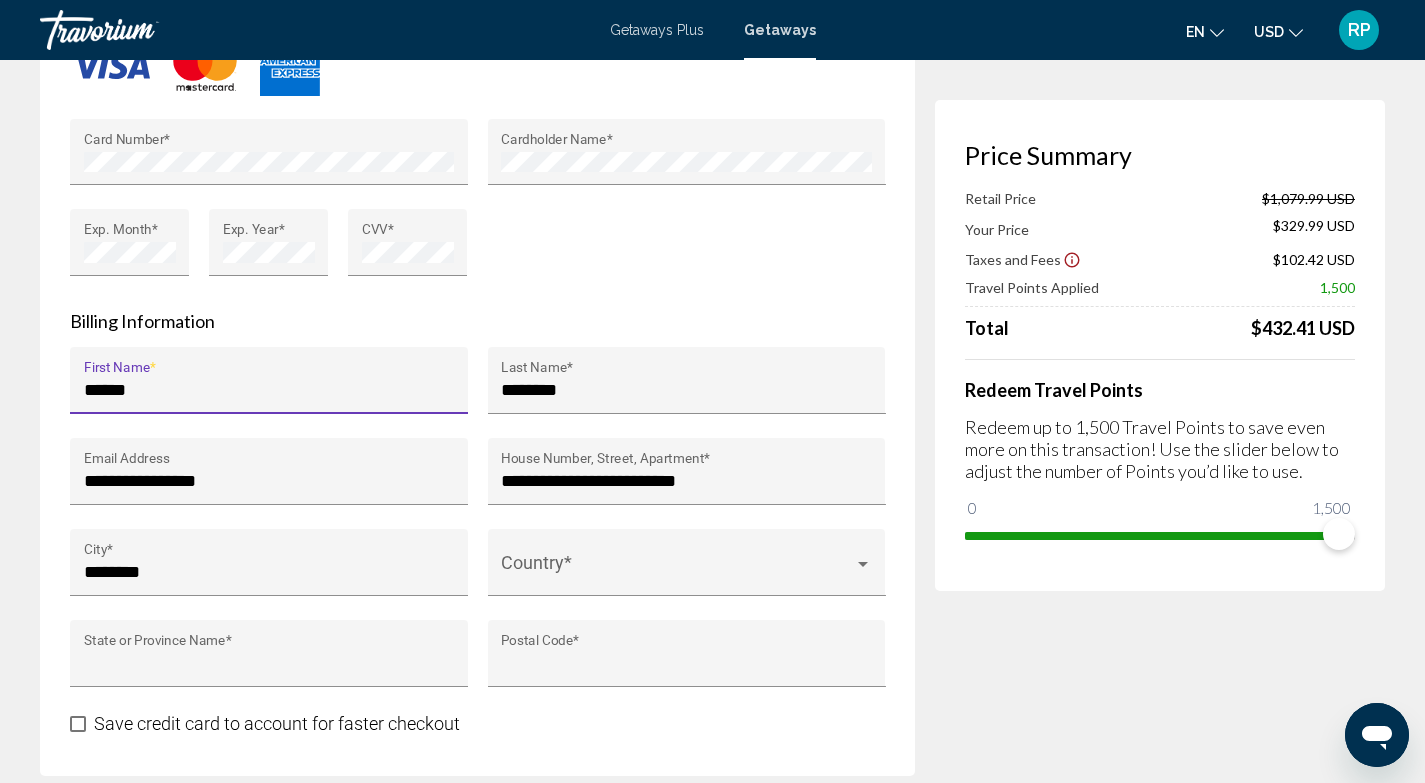 type on "**" 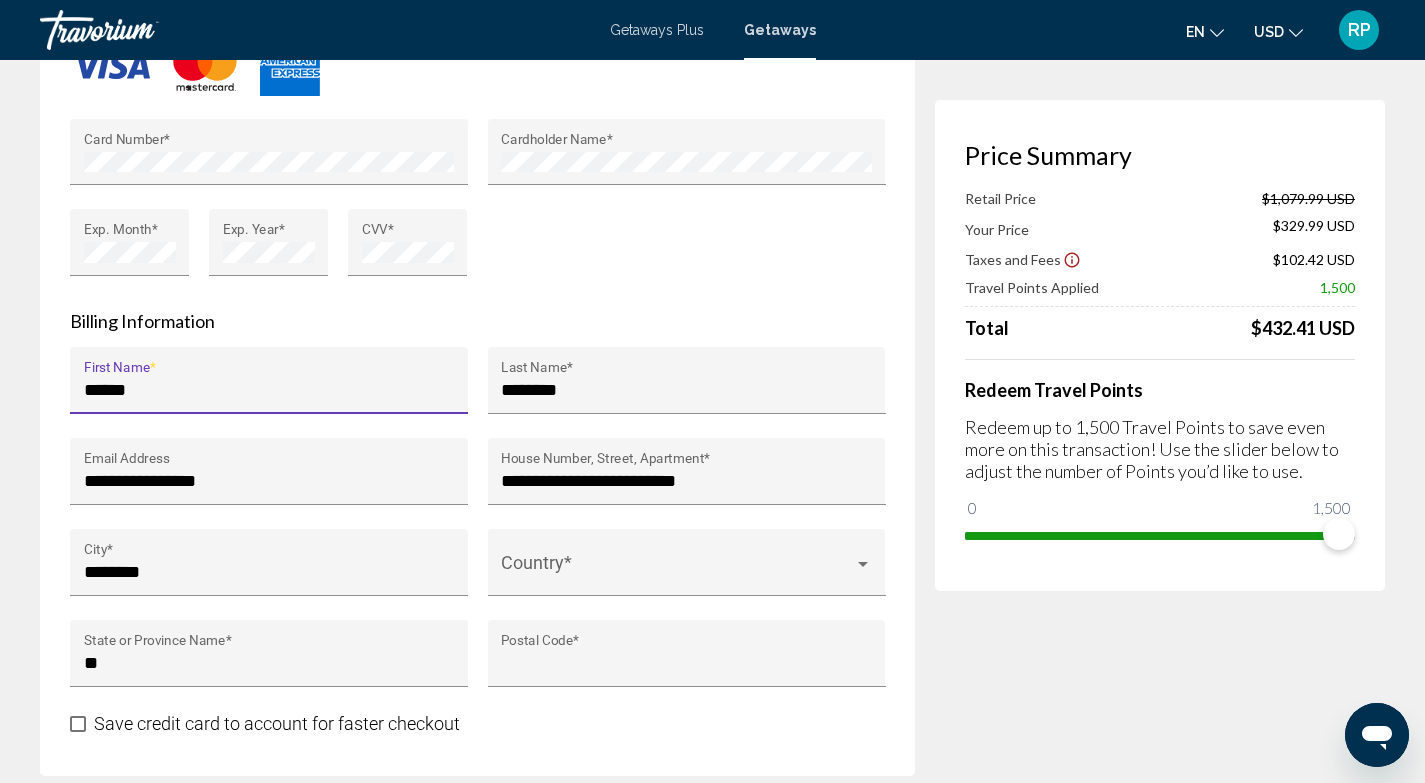 type on "*****" 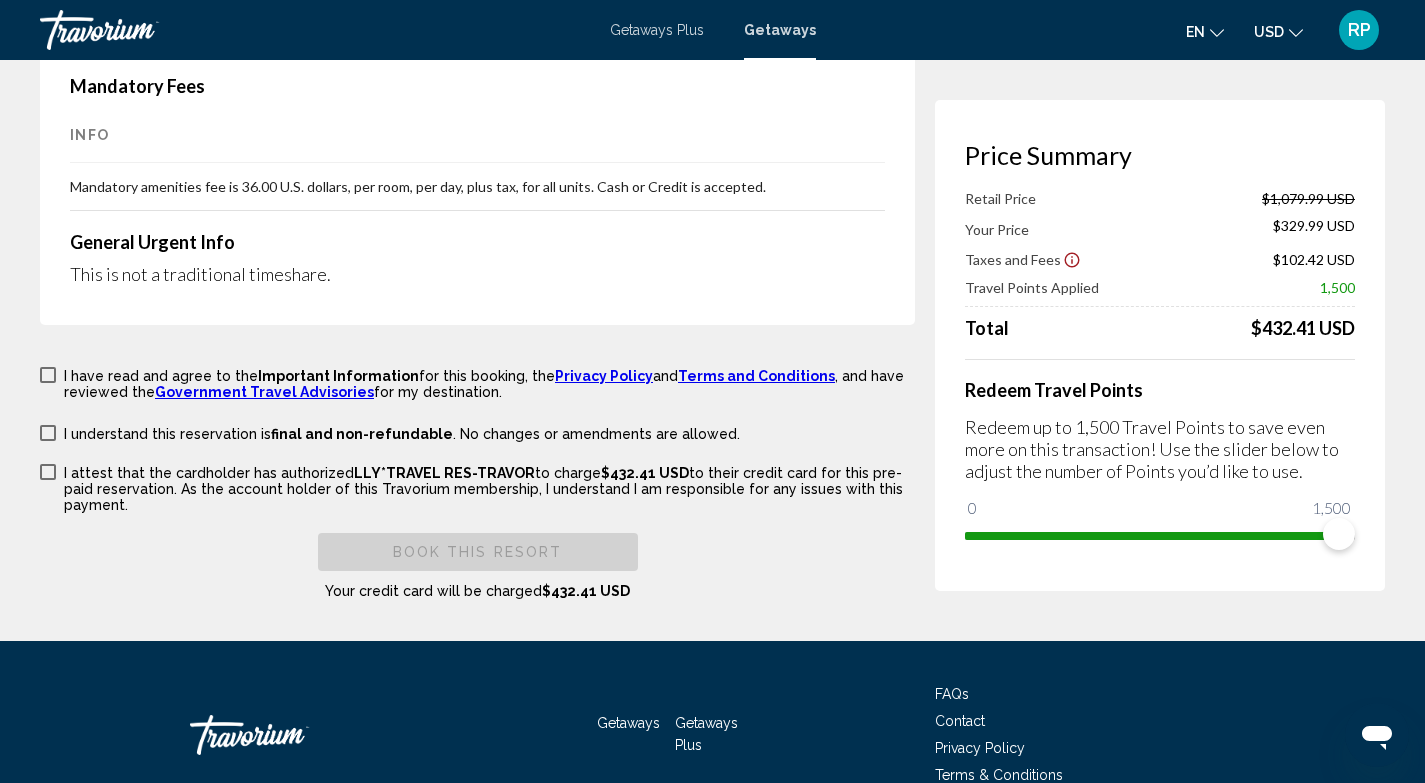 scroll, scrollTop: 3107, scrollLeft: 0, axis: vertical 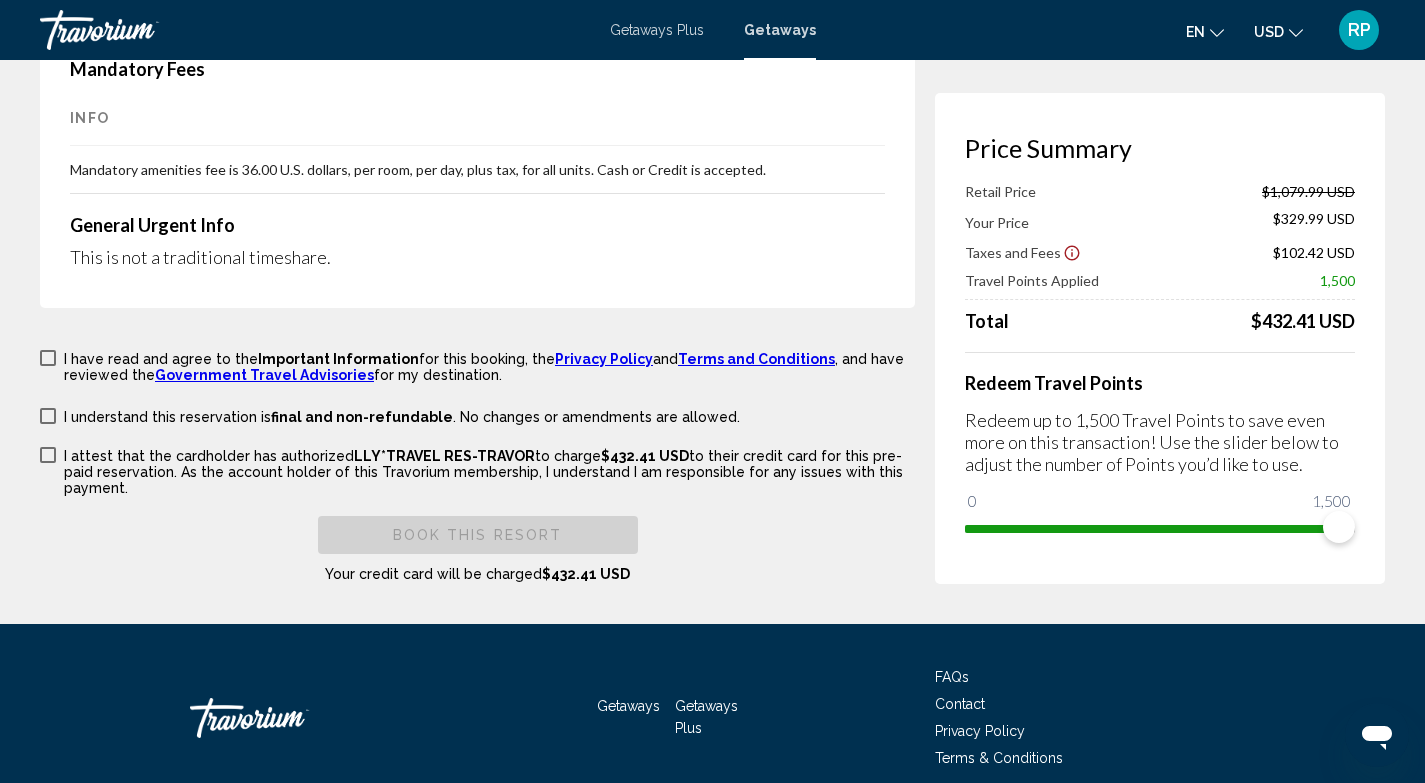 click at bounding box center (48, 358) 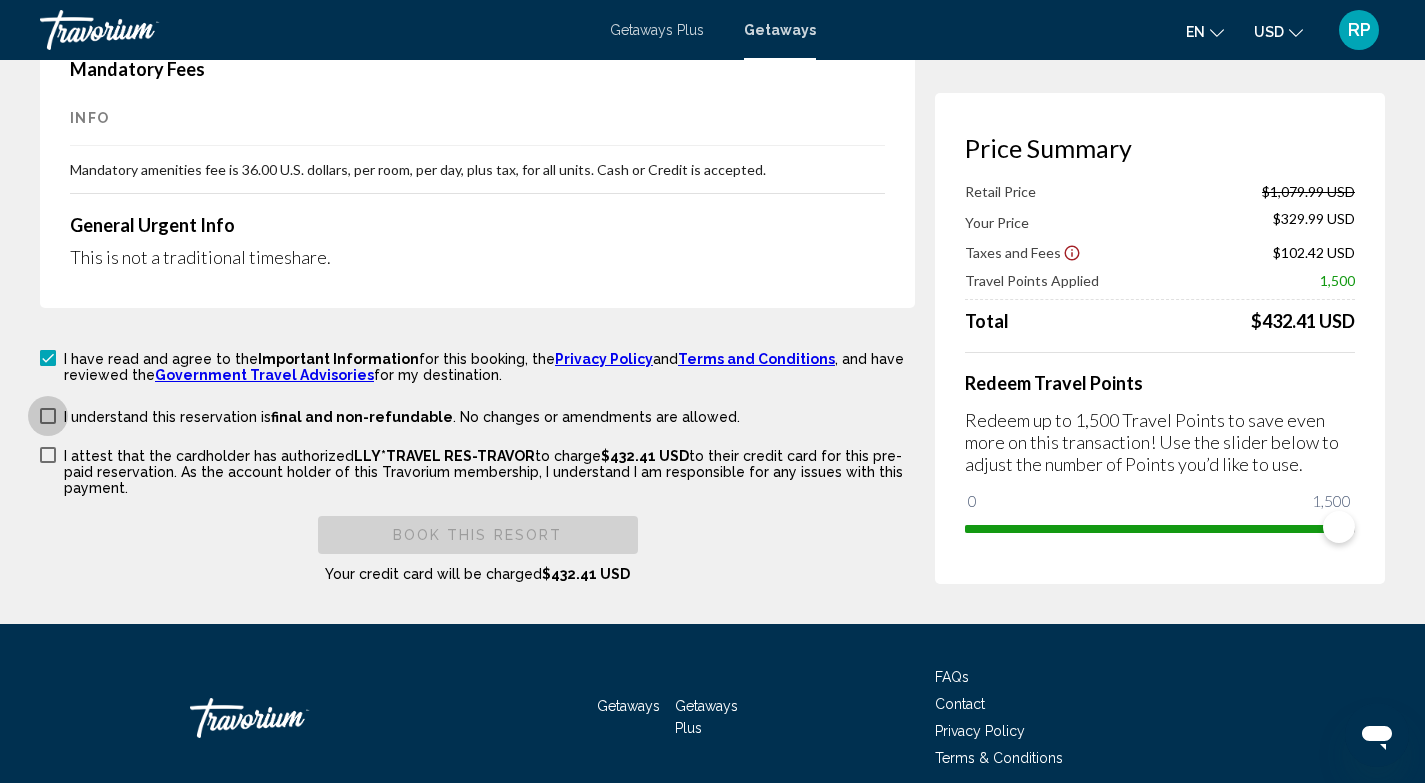 click on "I understand this reservation is  final and non-refundable . No changes or amendments are allowed.  I understand this reservation is refundable until  {0} . Cancellations made after that date and time are non-refundable." at bounding box center [390, 415] 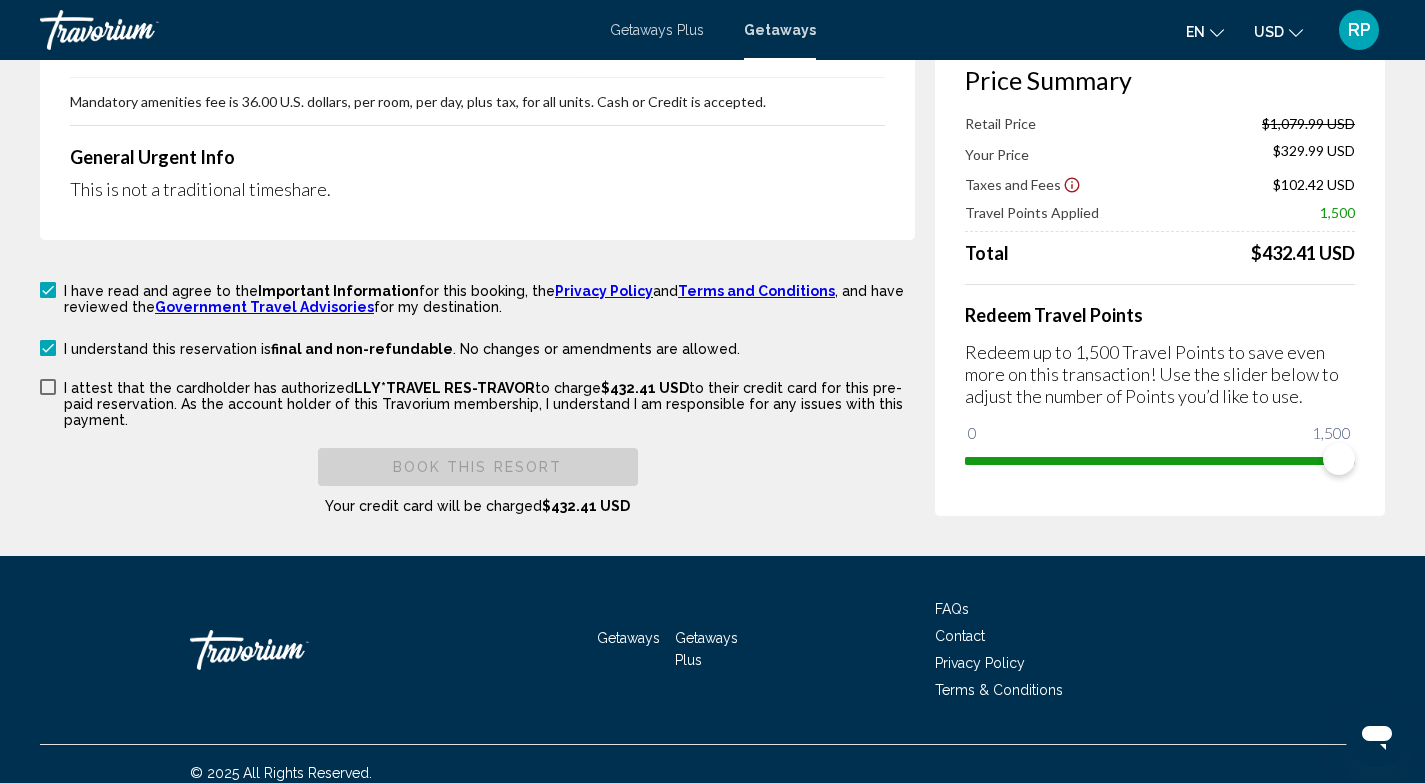 scroll, scrollTop: 3177, scrollLeft: 0, axis: vertical 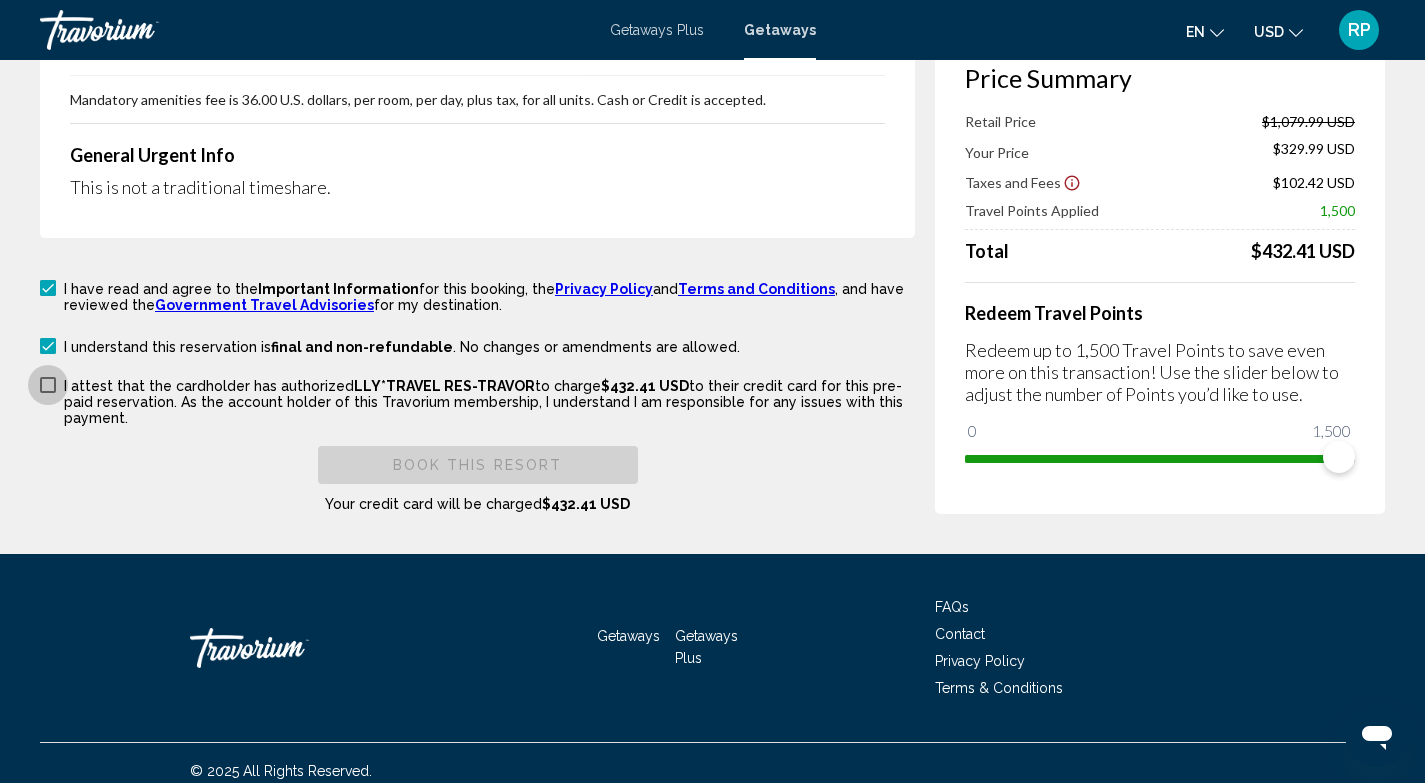 click at bounding box center [48, 385] 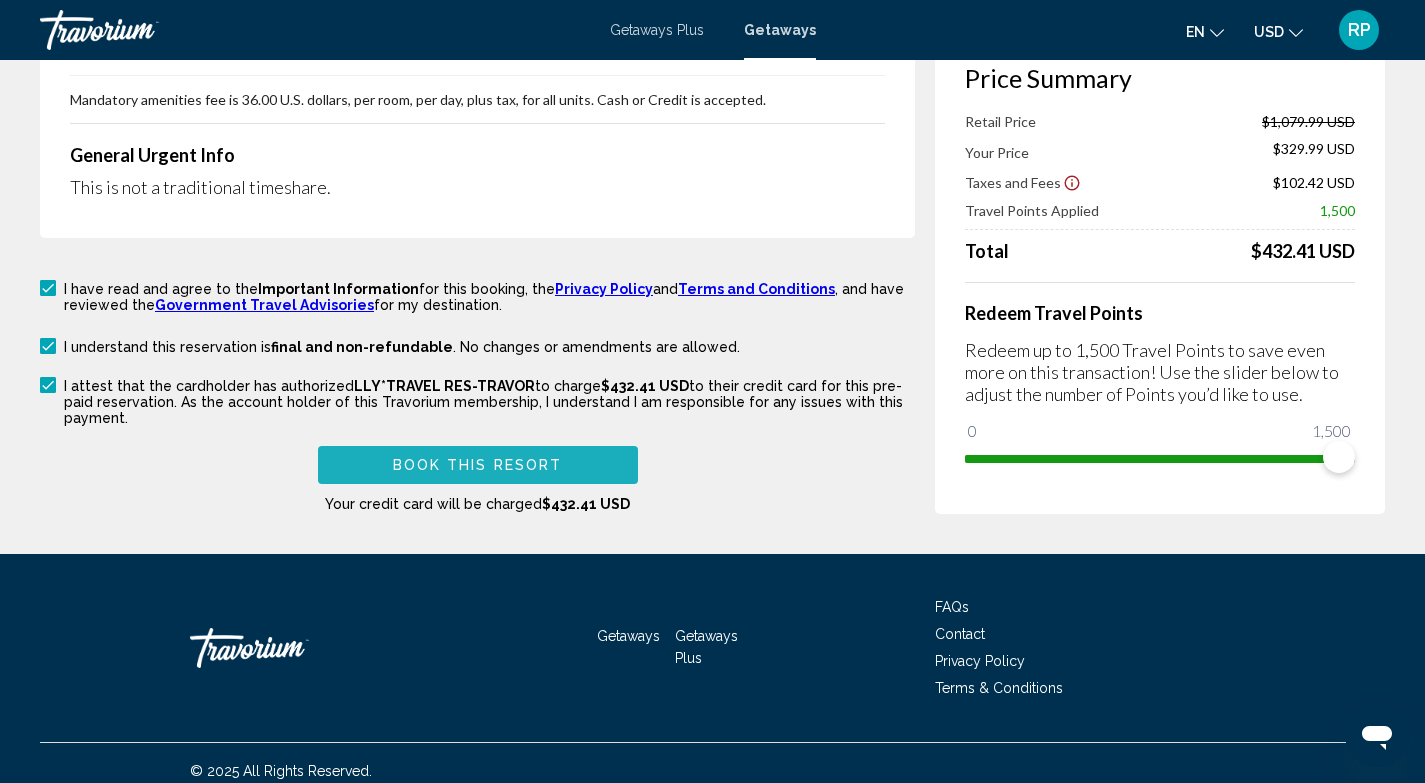 click on "Book this Resort" at bounding box center [478, 466] 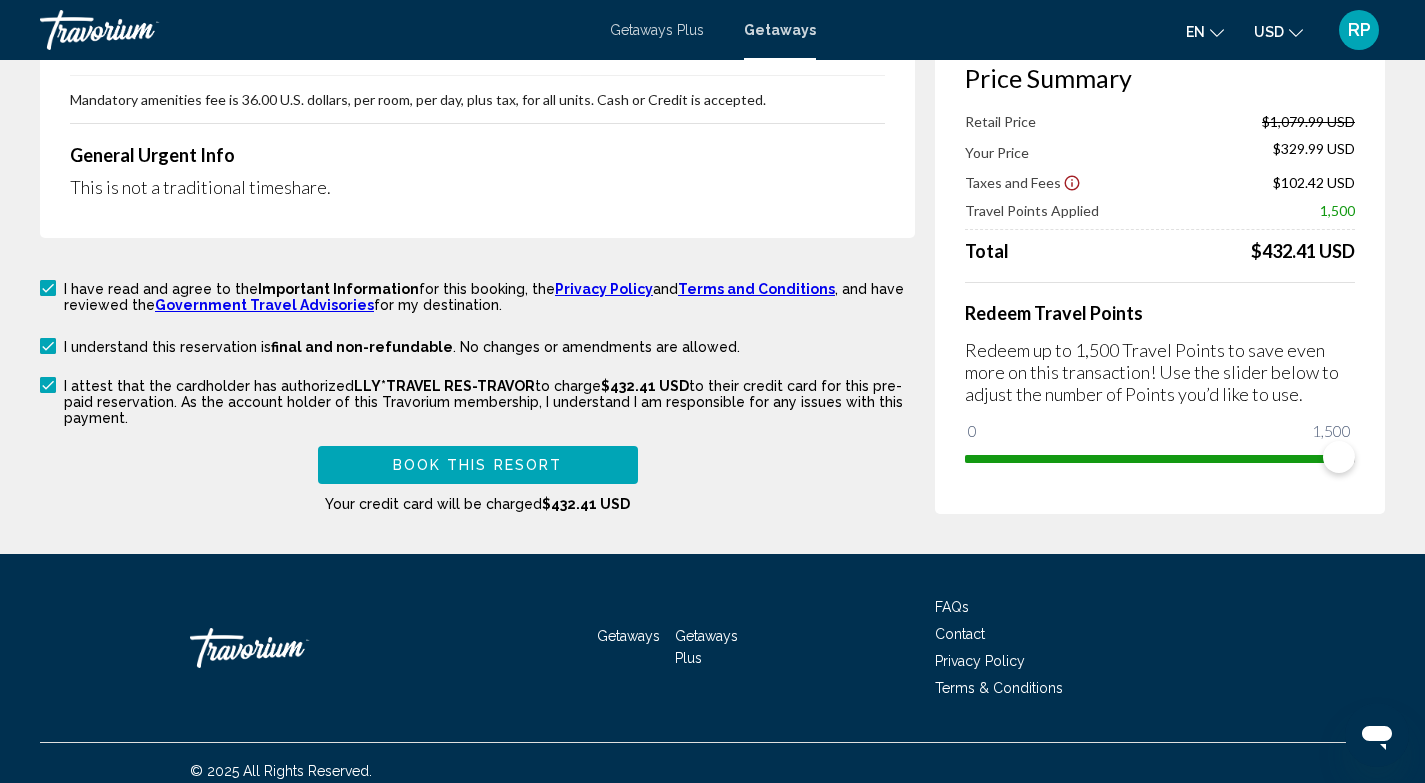 scroll, scrollTop: 1973, scrollLeft: 0, axis: vertical 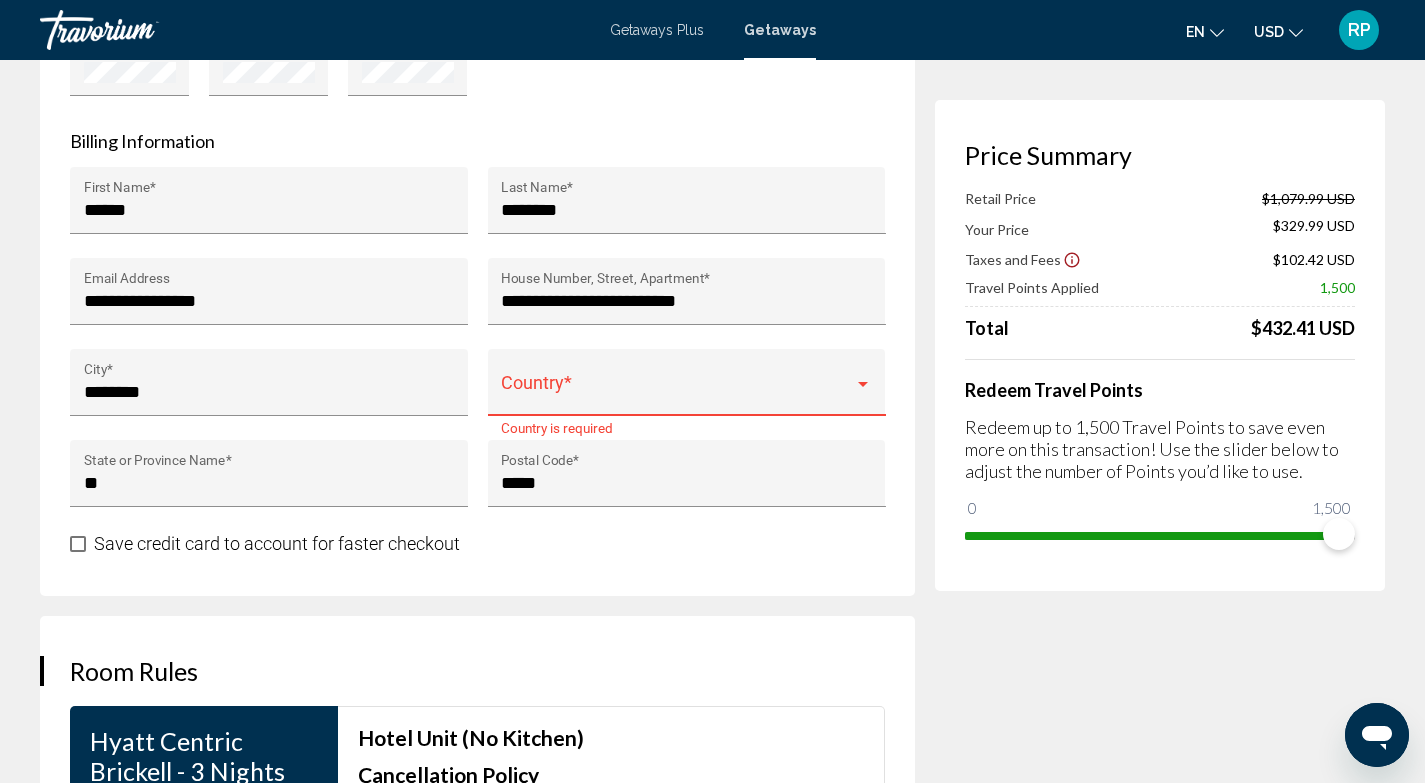 click at bounding box center [677, 392] 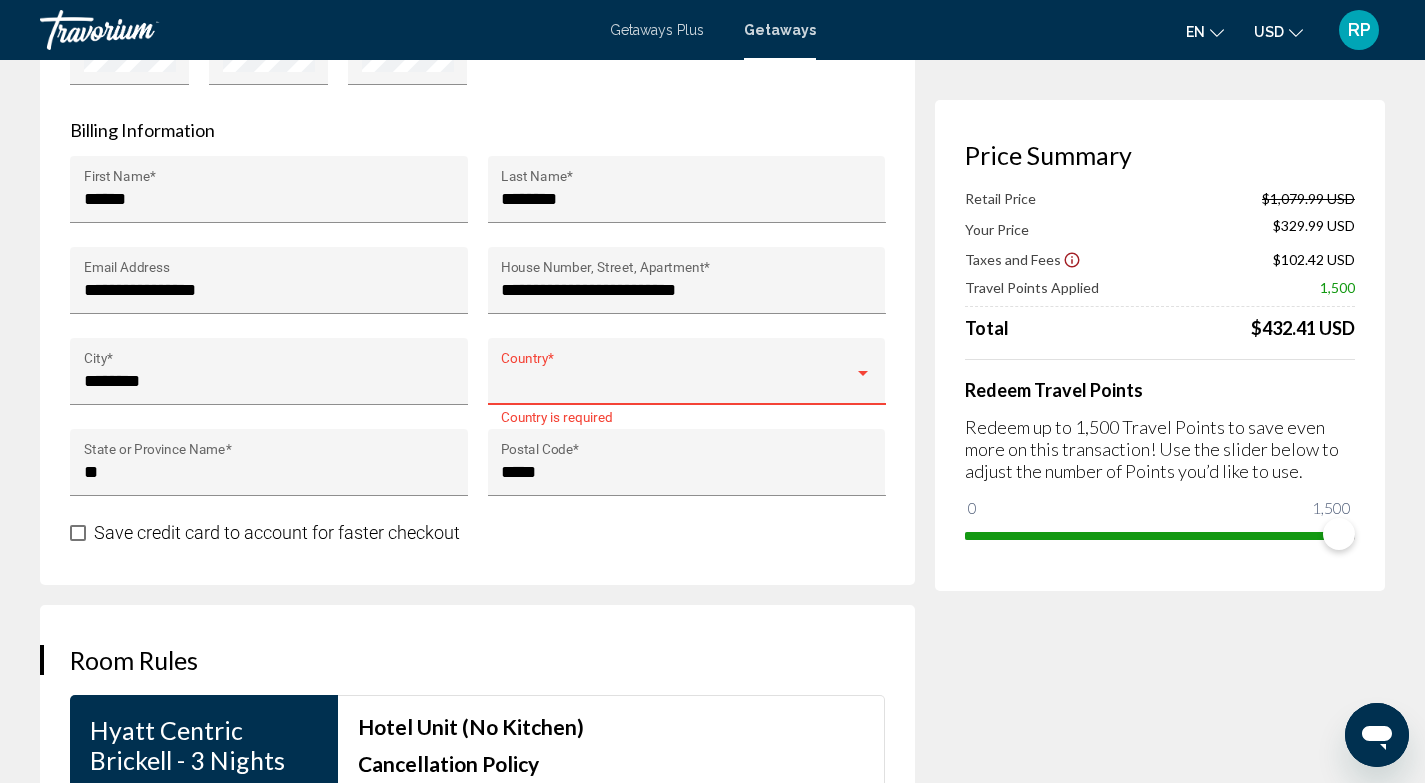scroll, scrollTop: 1985, scrollLeft: 0, axis: vertical 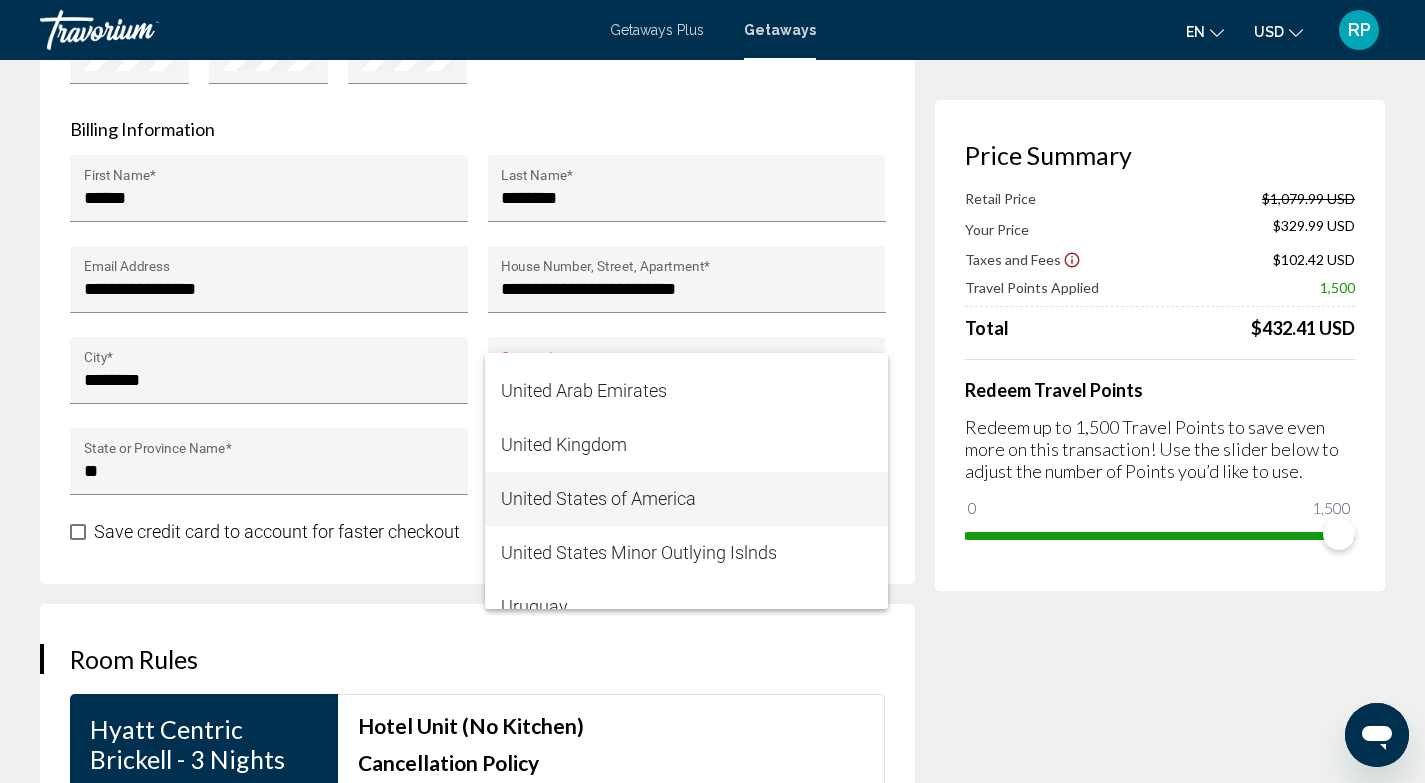 click on "United States of America" at bounding box center (686, 499) 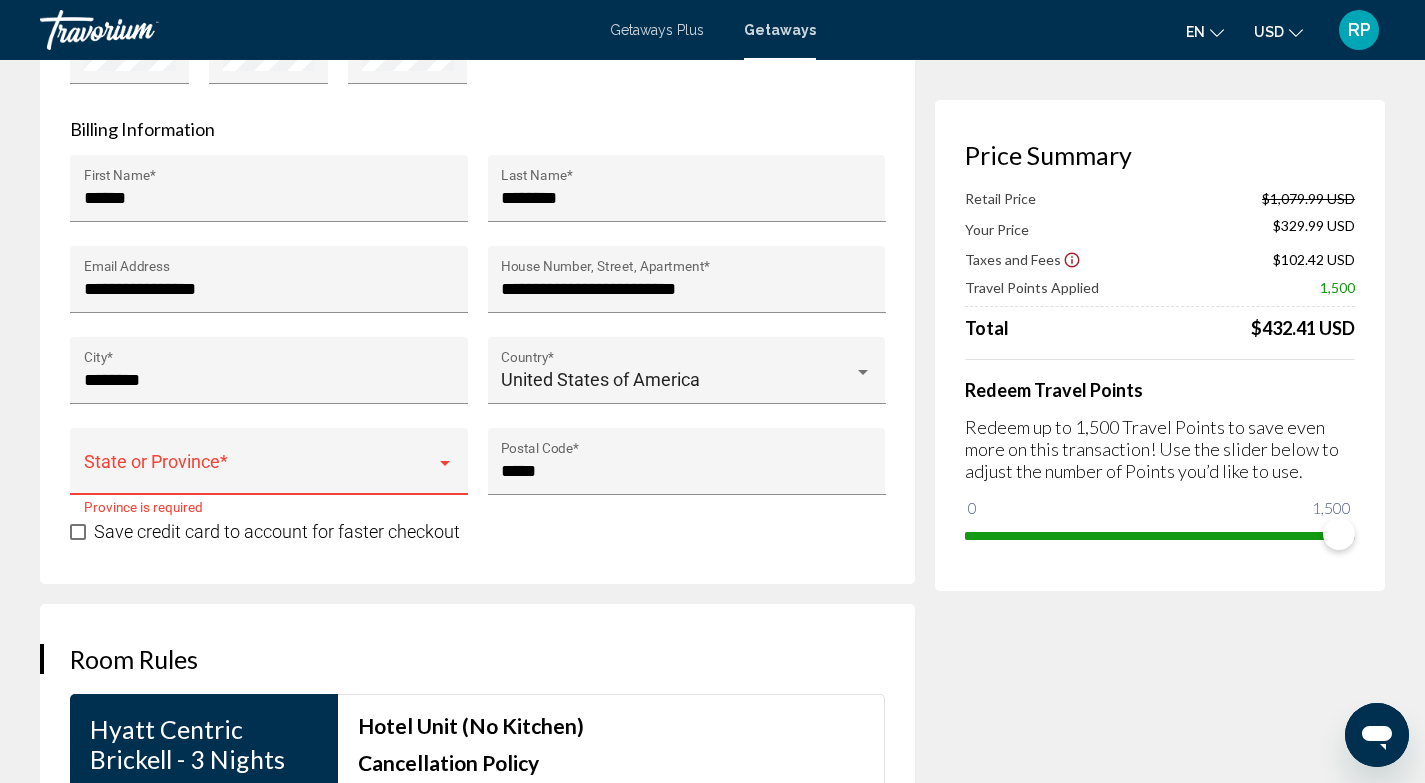 click at bounding box center (260, 471) 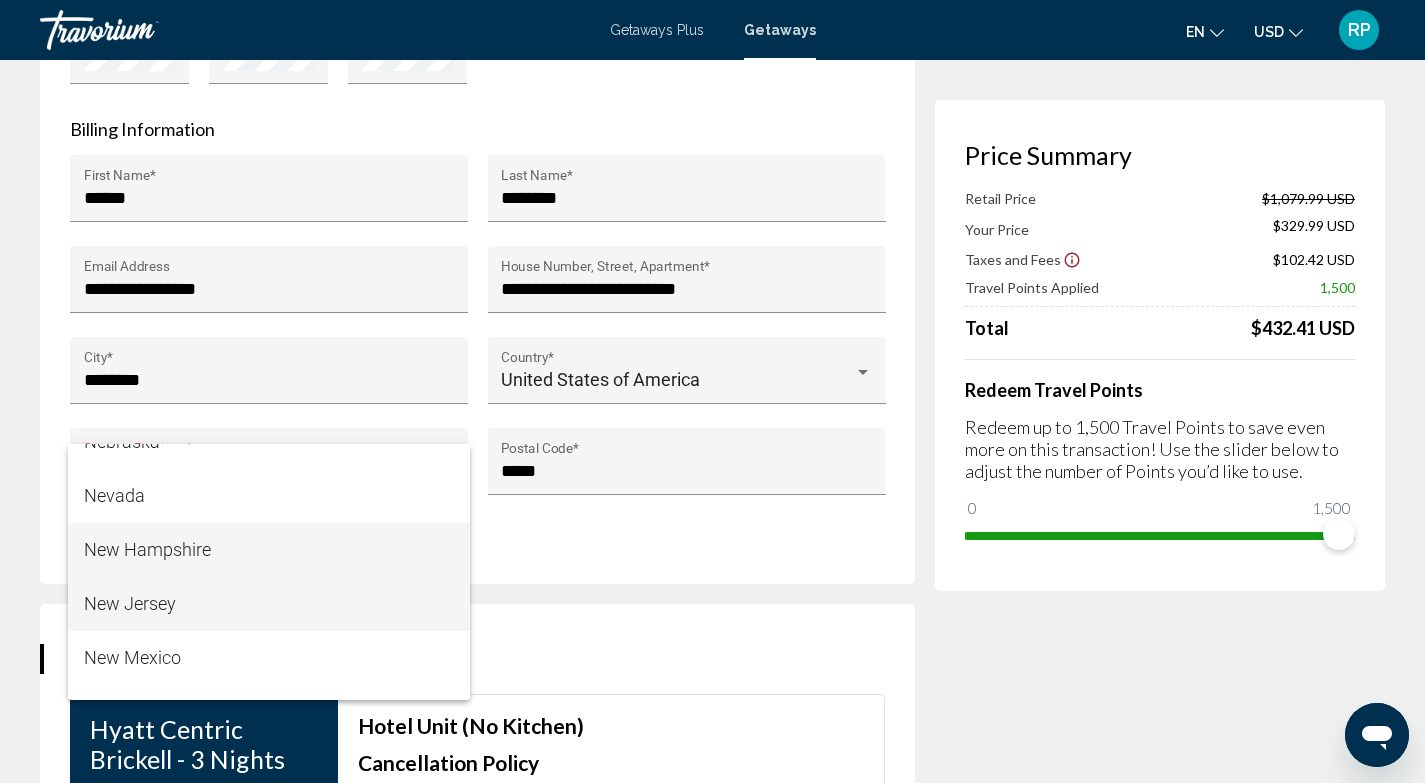 scroll, scrollTop: 1553, scrollLeft: 0, axis: vertical 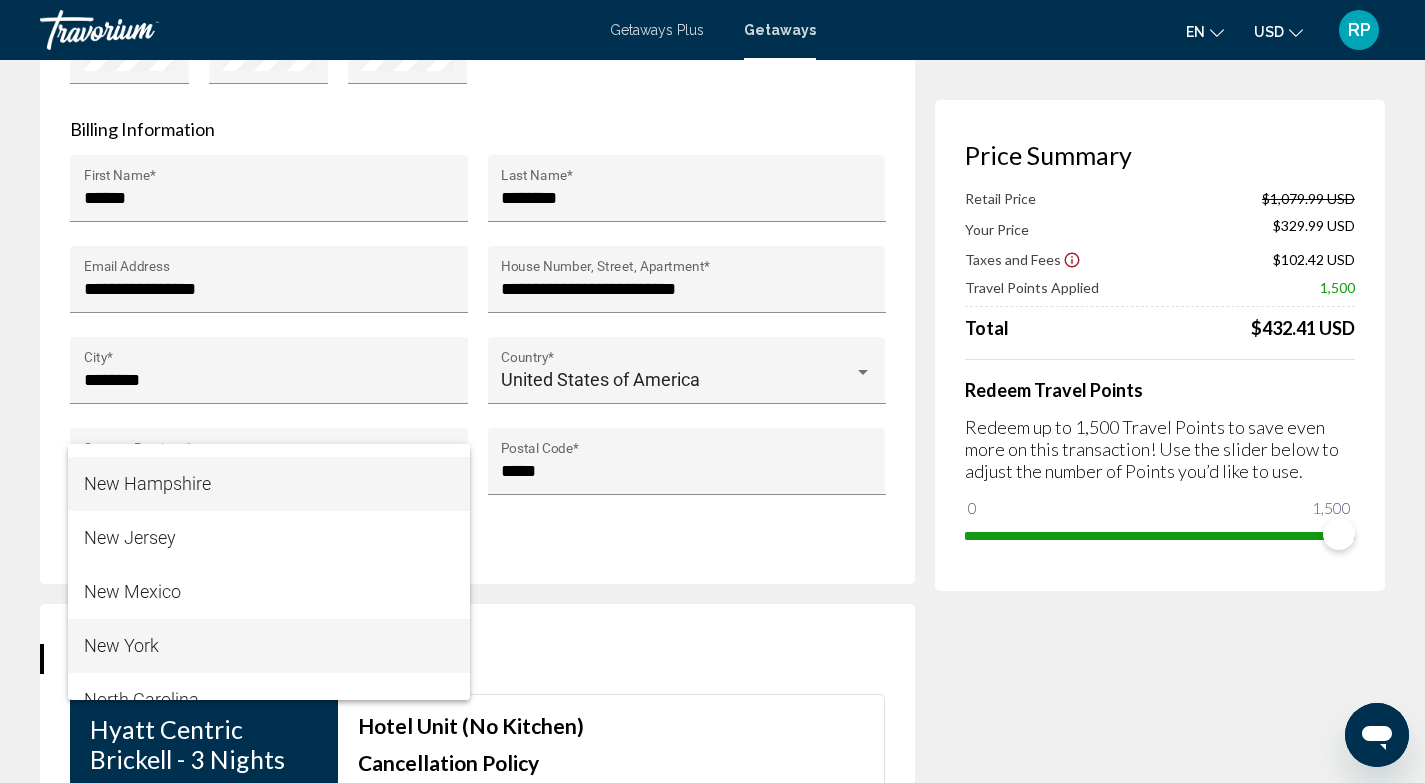 click on "New York" at bounding box center (269, 646) 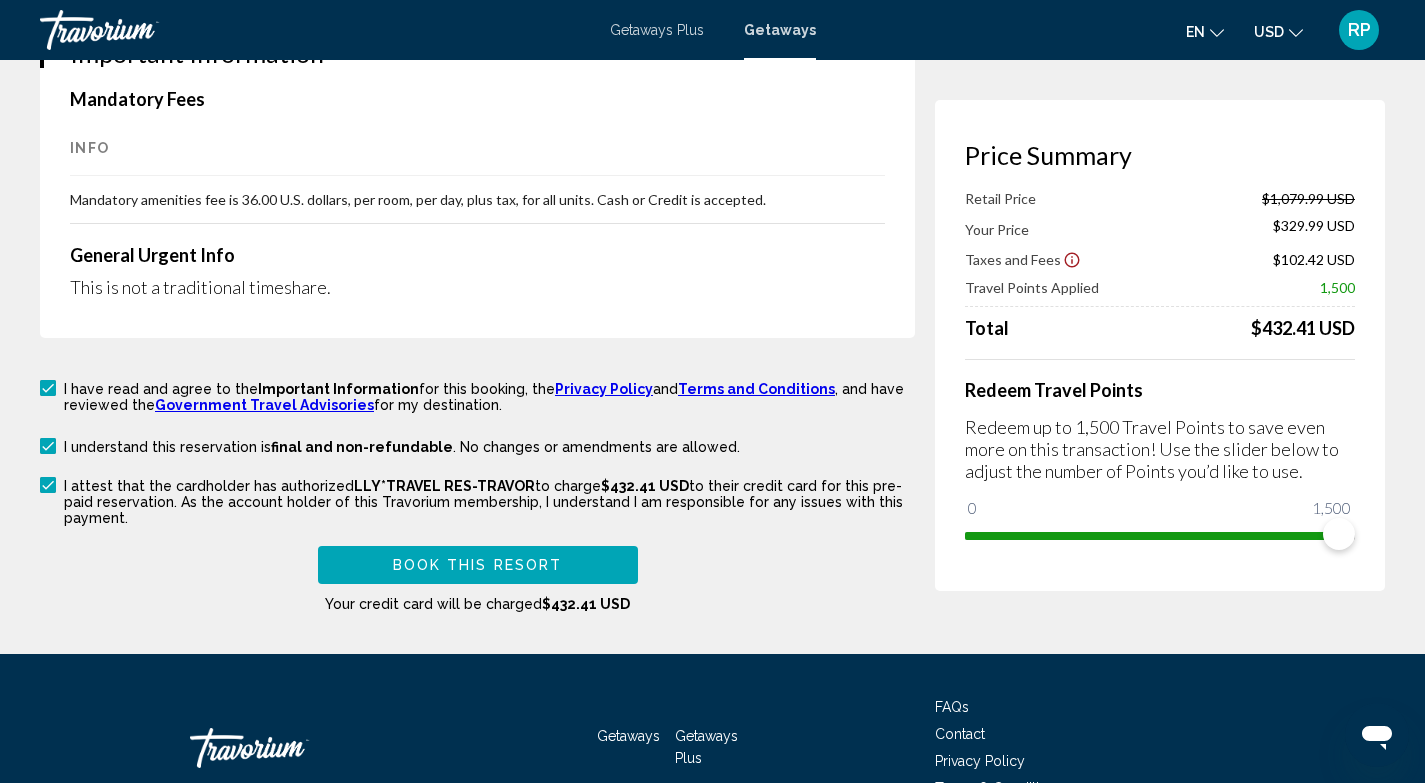 scroll, scrollTop: 3087, scrollLeft: 0, axis: vertical 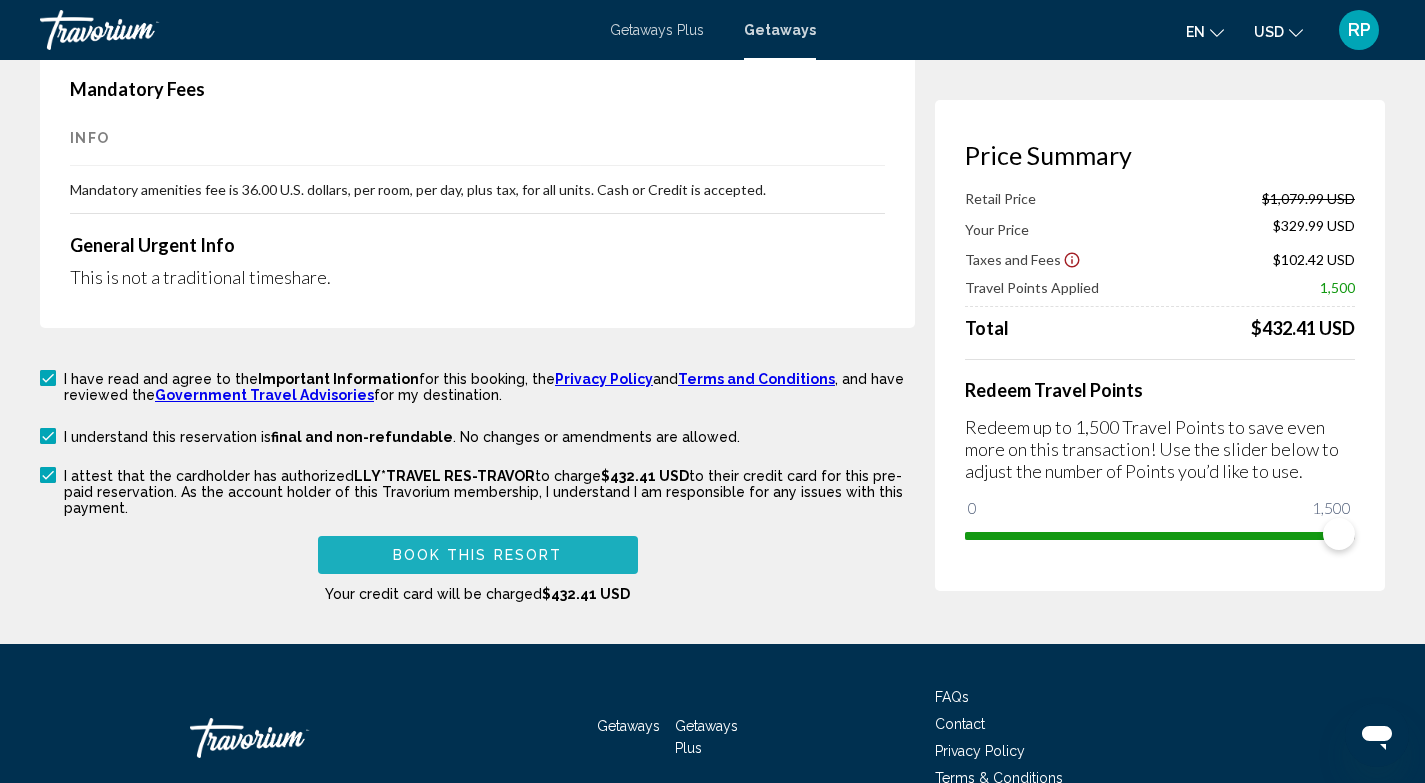 click on "Book this Resort" at bounding box center [478, 556] 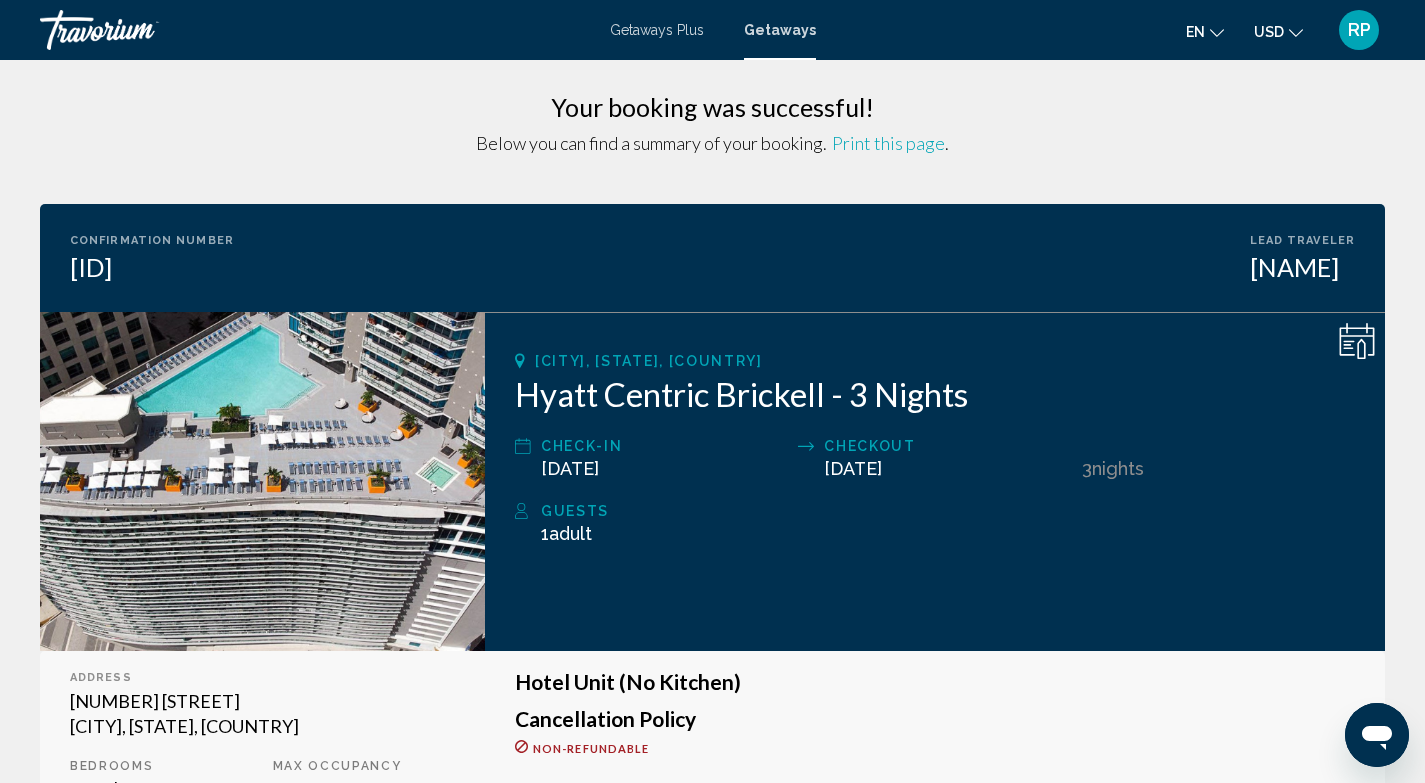 scroll, scrollTop: 0, scrollLeft: 0, axis: both 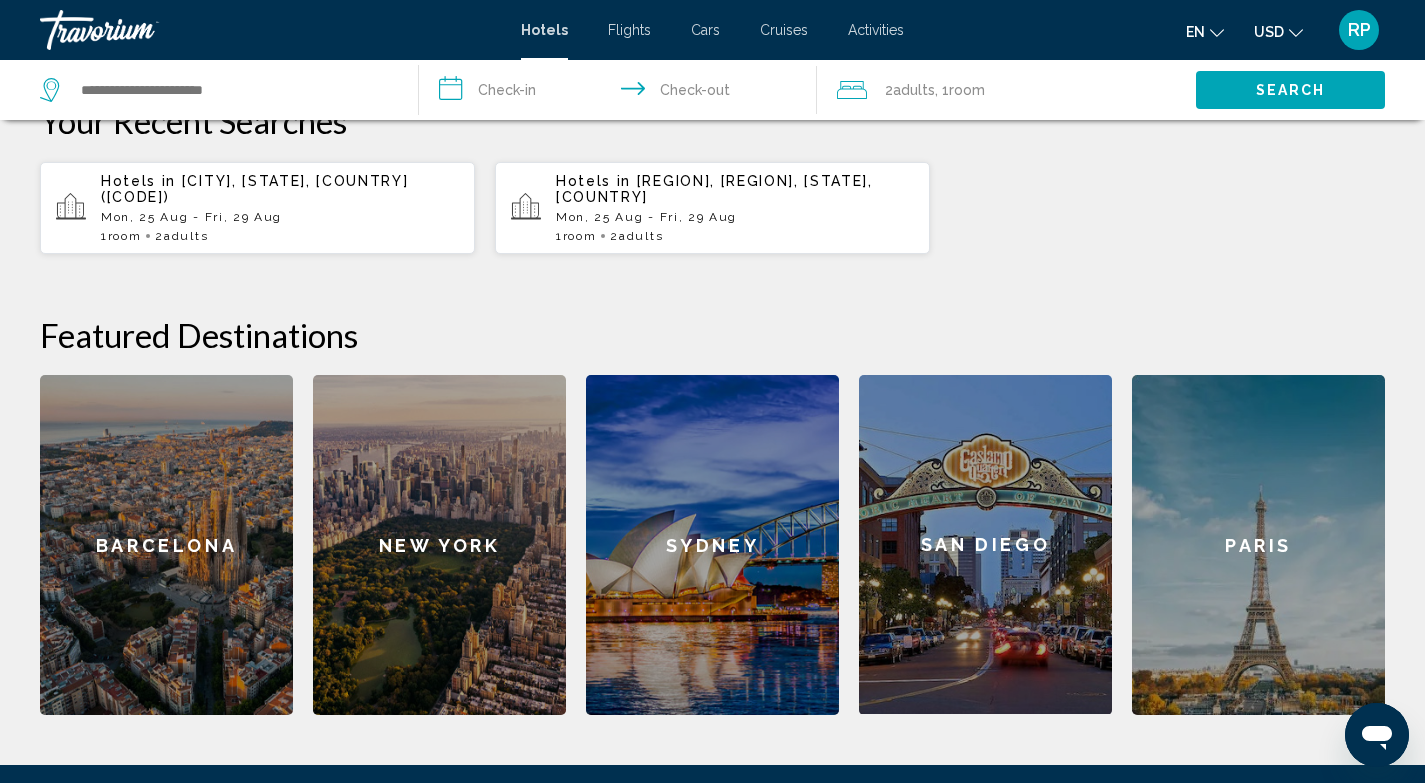 click on "Flights" at bounding box center [629, 30] 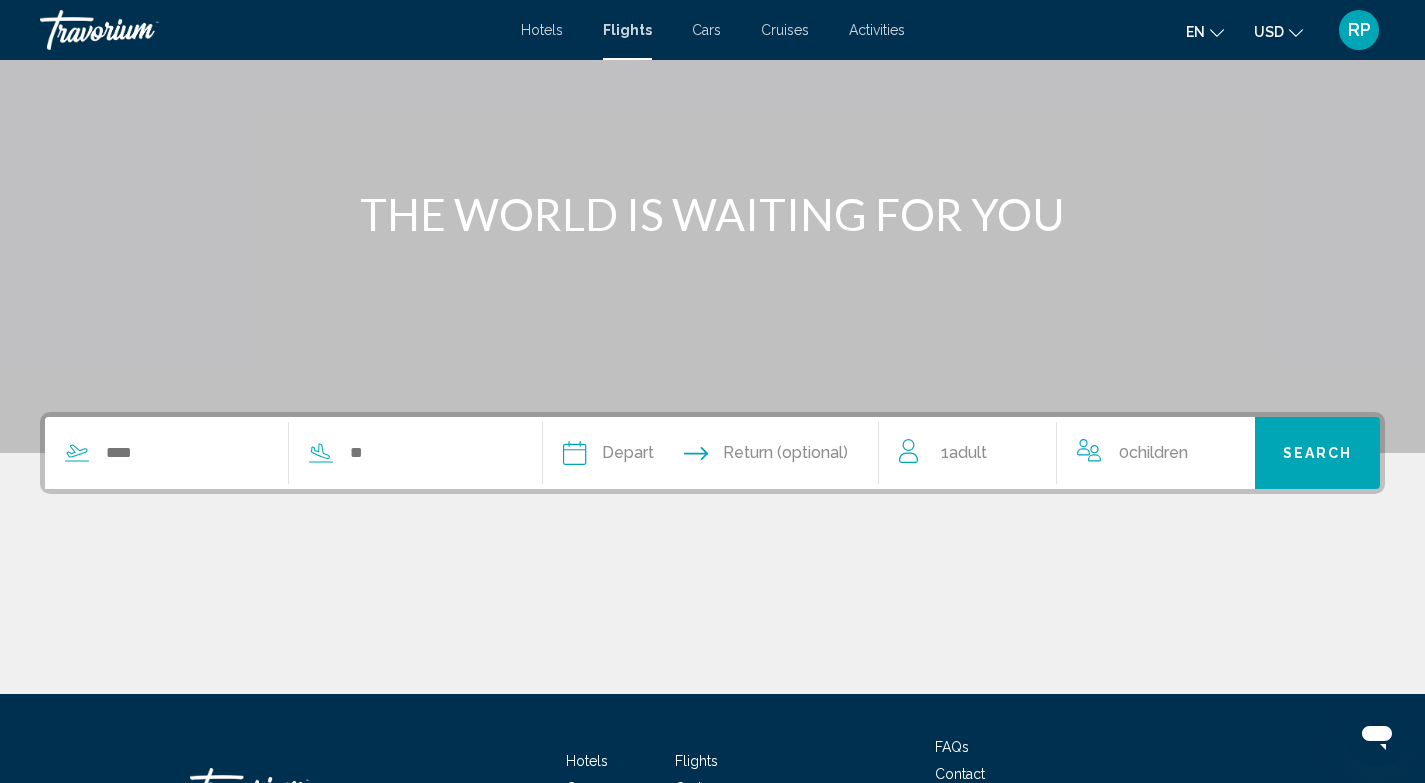 scroll, scrollTop: 147, scrollLeft: 0, axis: vertical 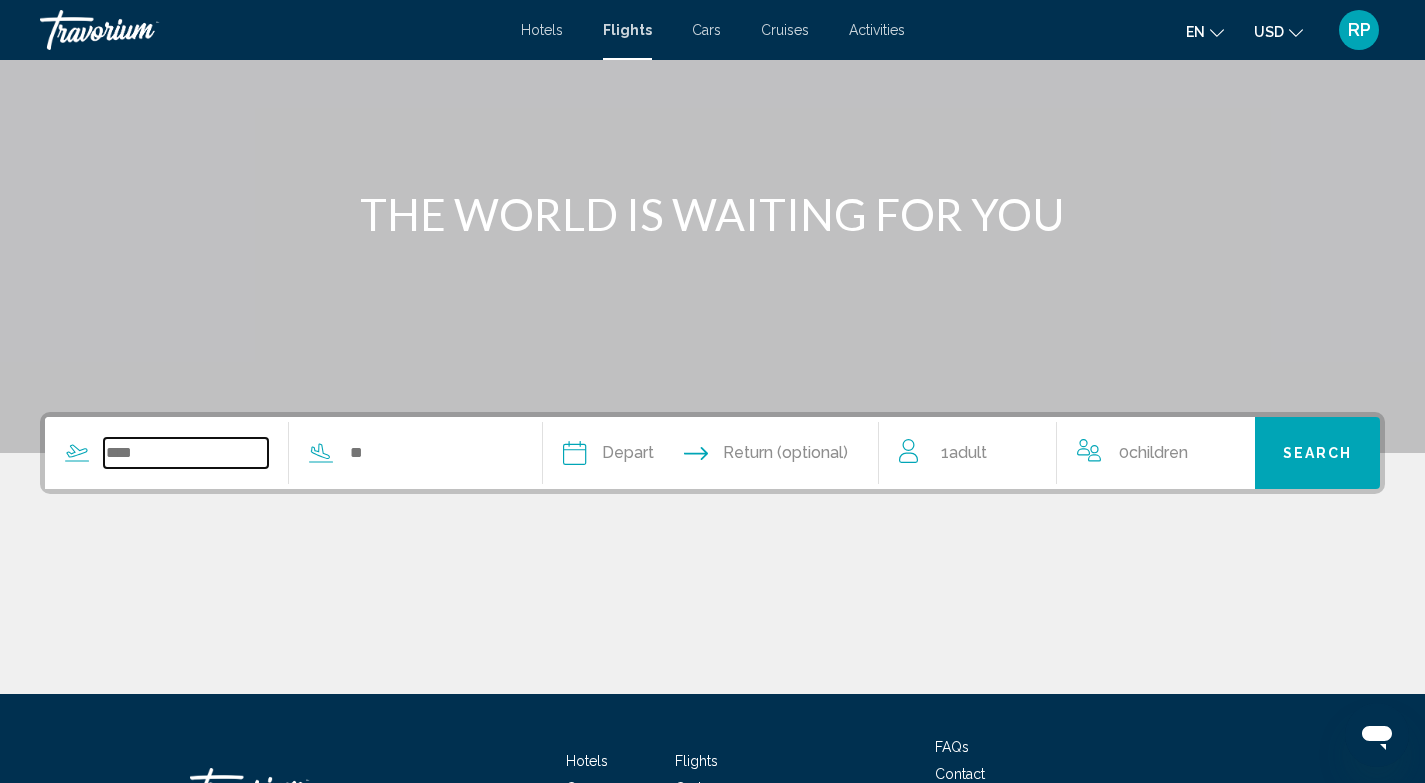 click at bounding box center [186, 453] 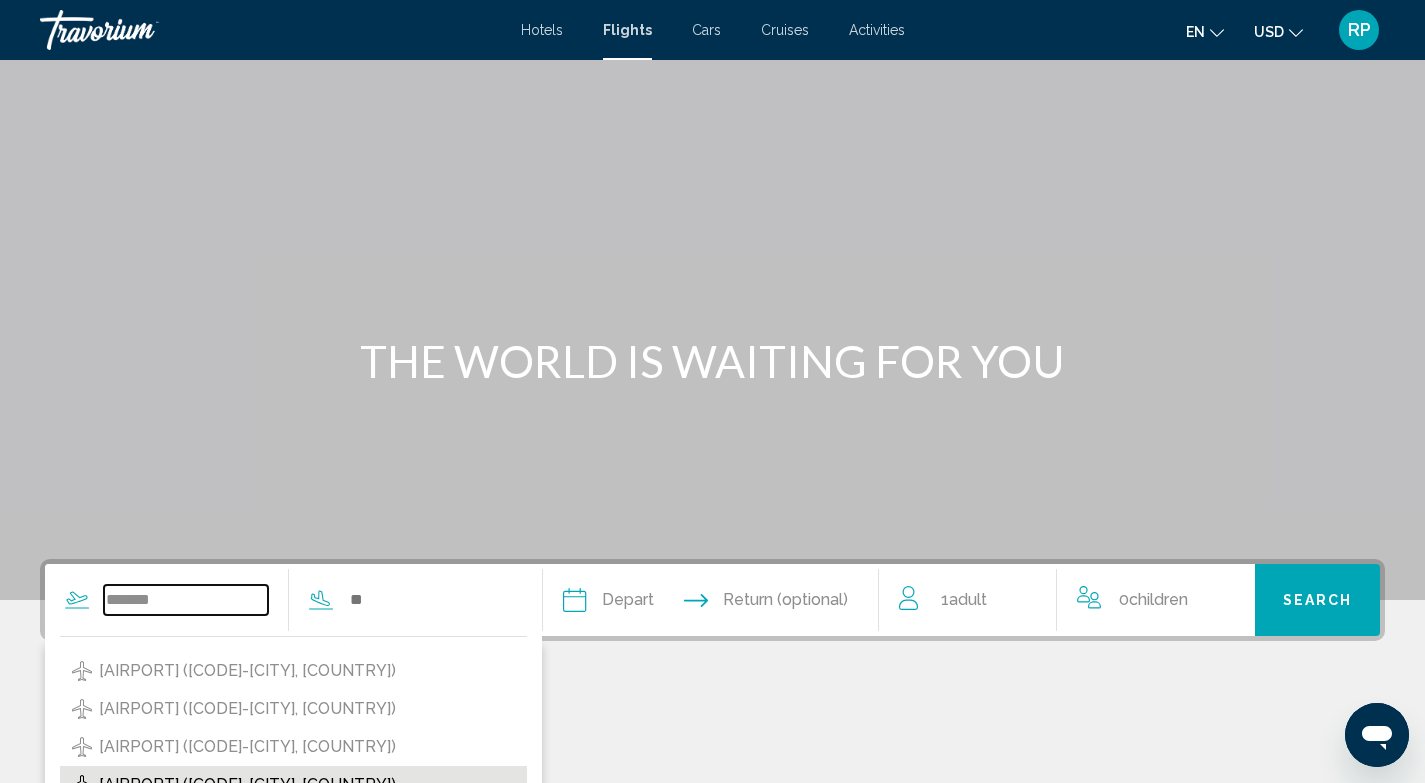 scroll, scrollTop: 365, scrollLeft: 0, axis: vertical 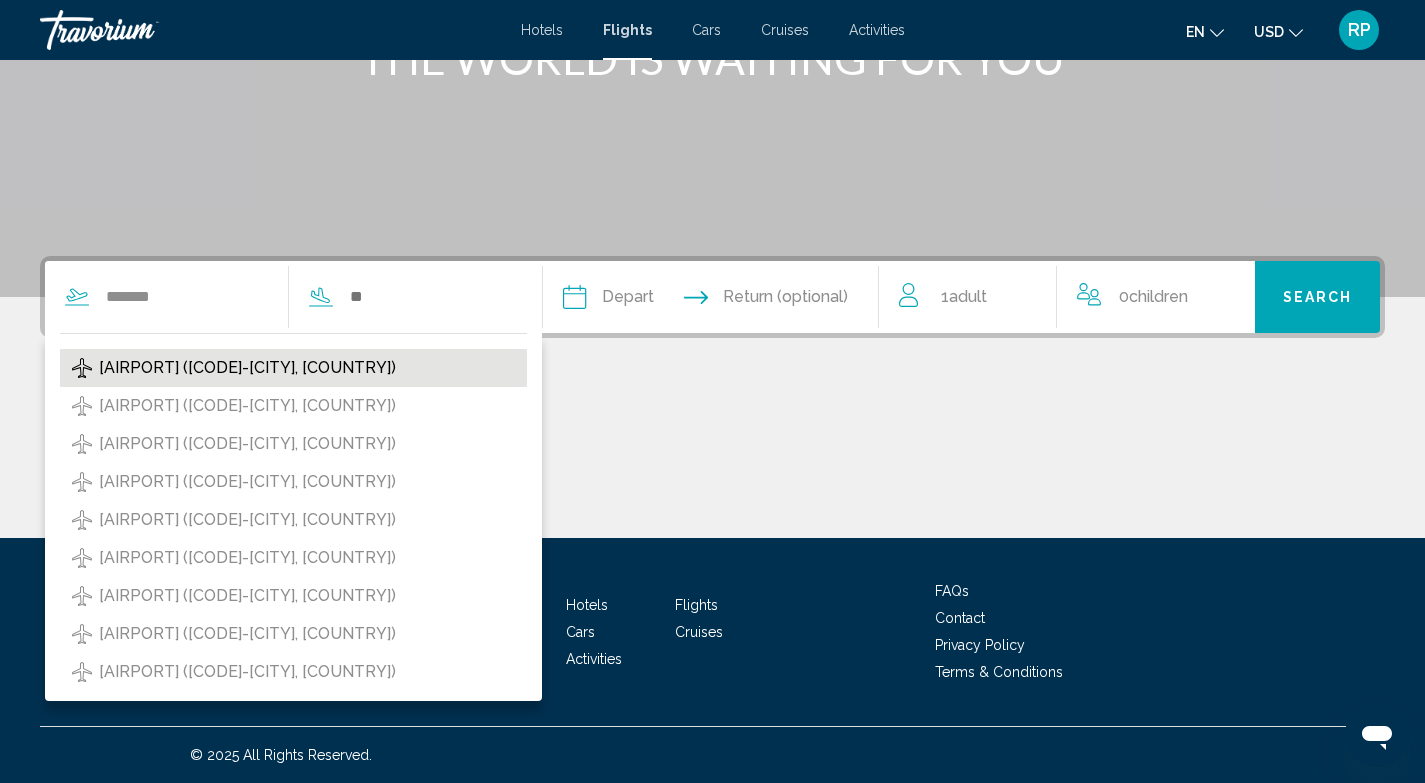 click on "[AIRPORT] ([CODE]-[CITY], [COUNTRY])" at bounding box center [247, 368] 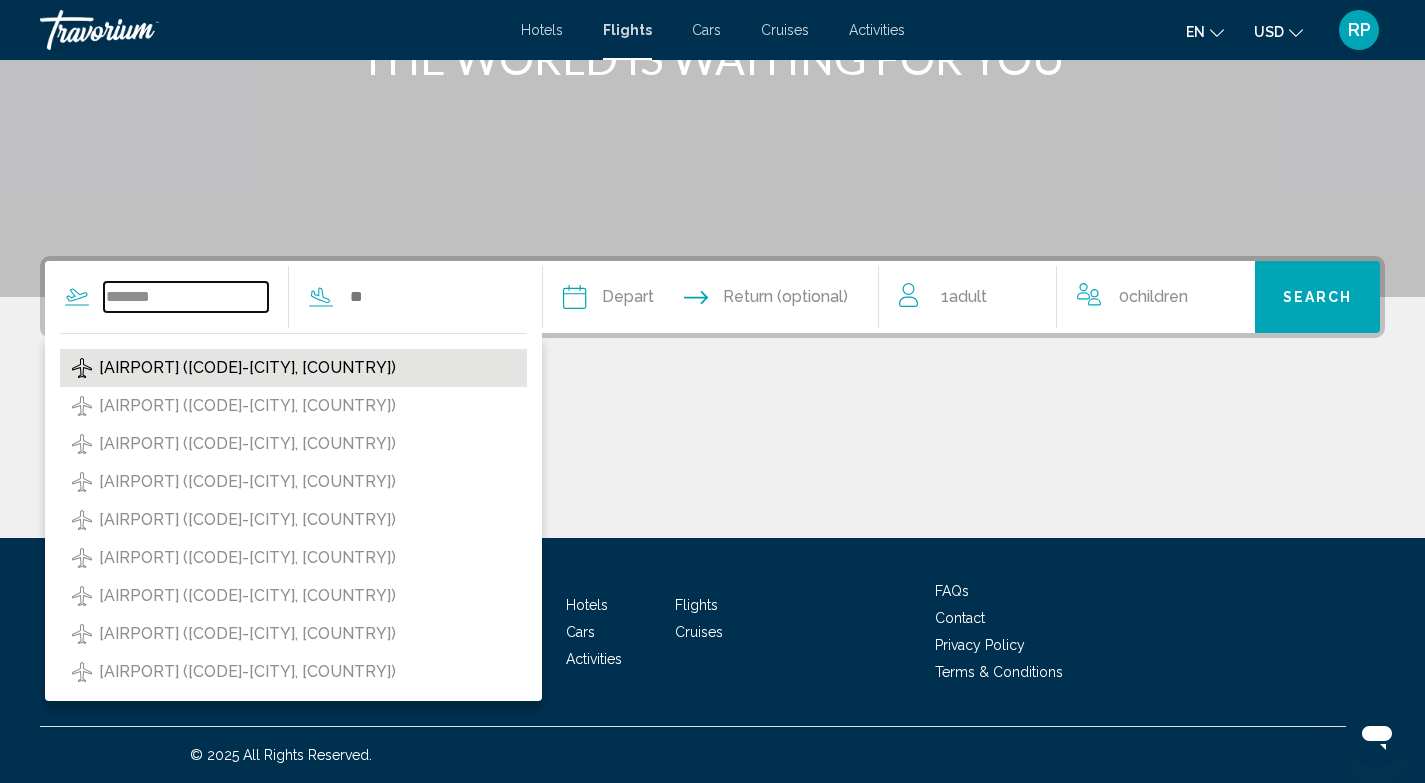 type on "**********" 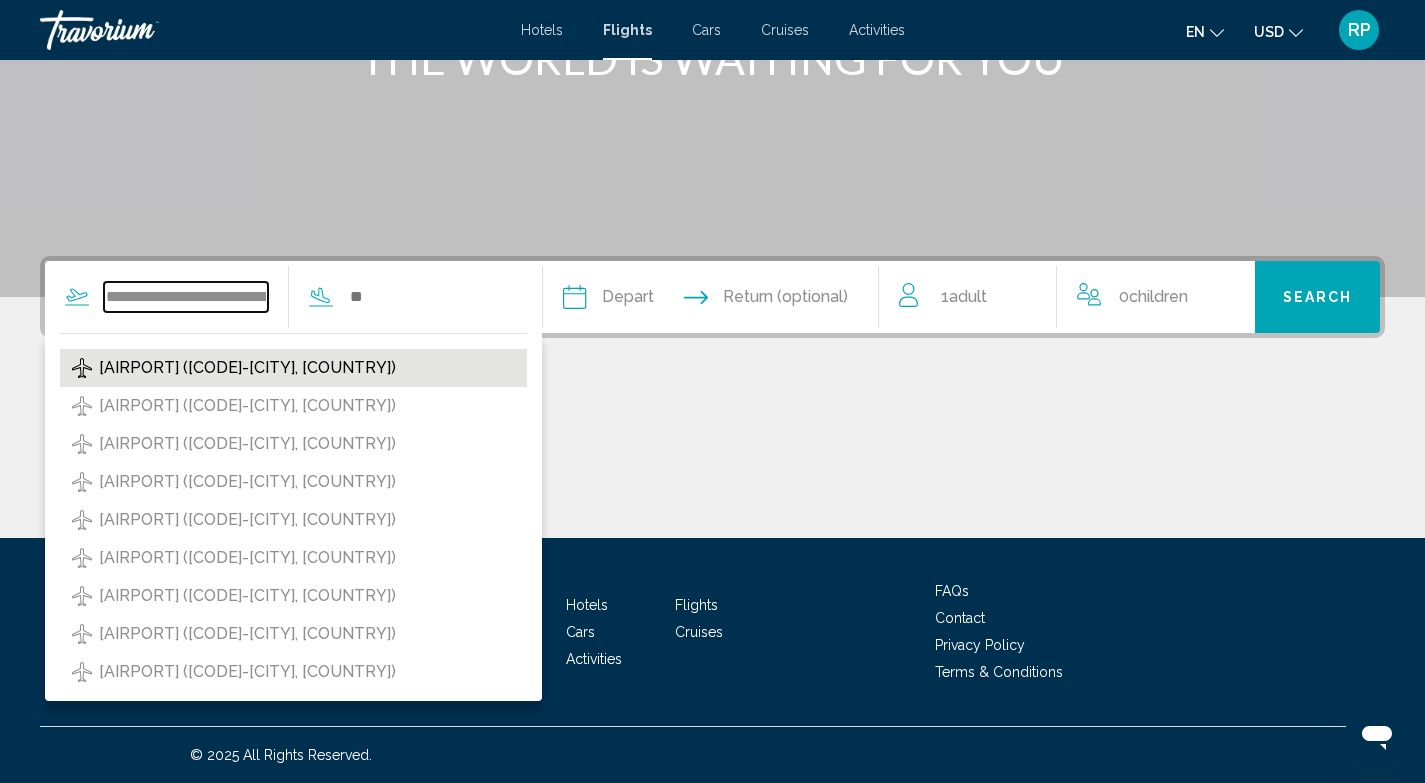 scroll, scrollTop: 303, scrollLeft: 0, axis: vertical 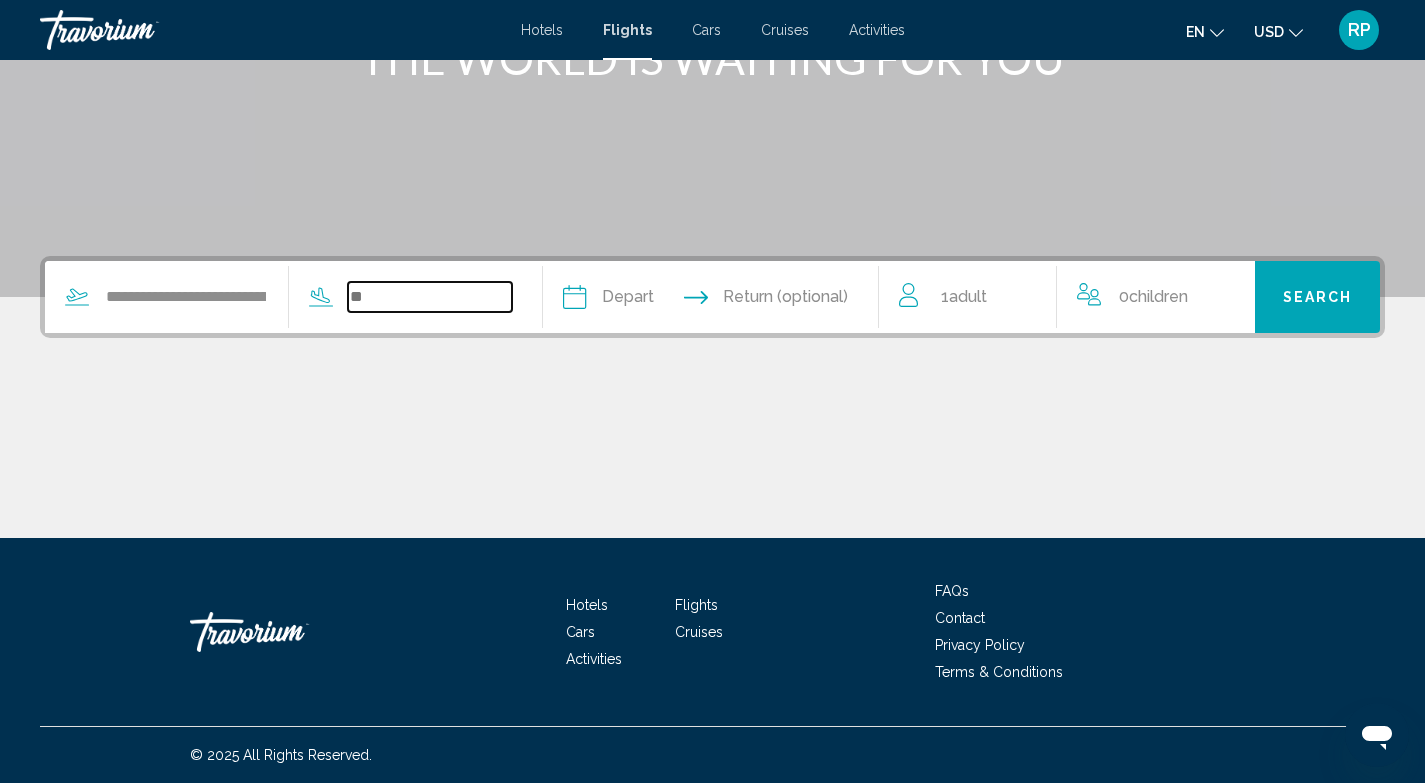 click at bounding box center [430, 297] 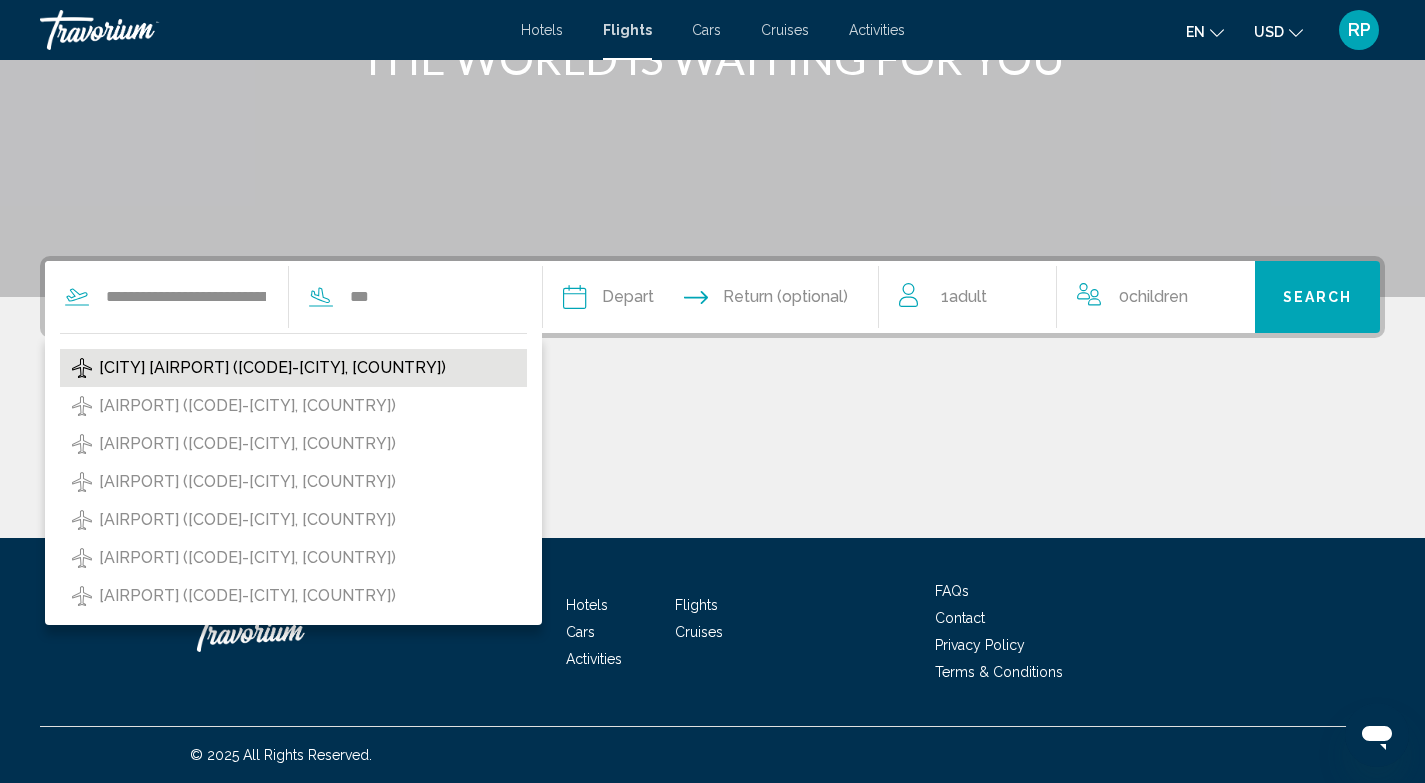 click on "[CITY] [AIRPORT] ([CODE]-[CITY], [COUNTRY])" at bounding box center [293, 368] 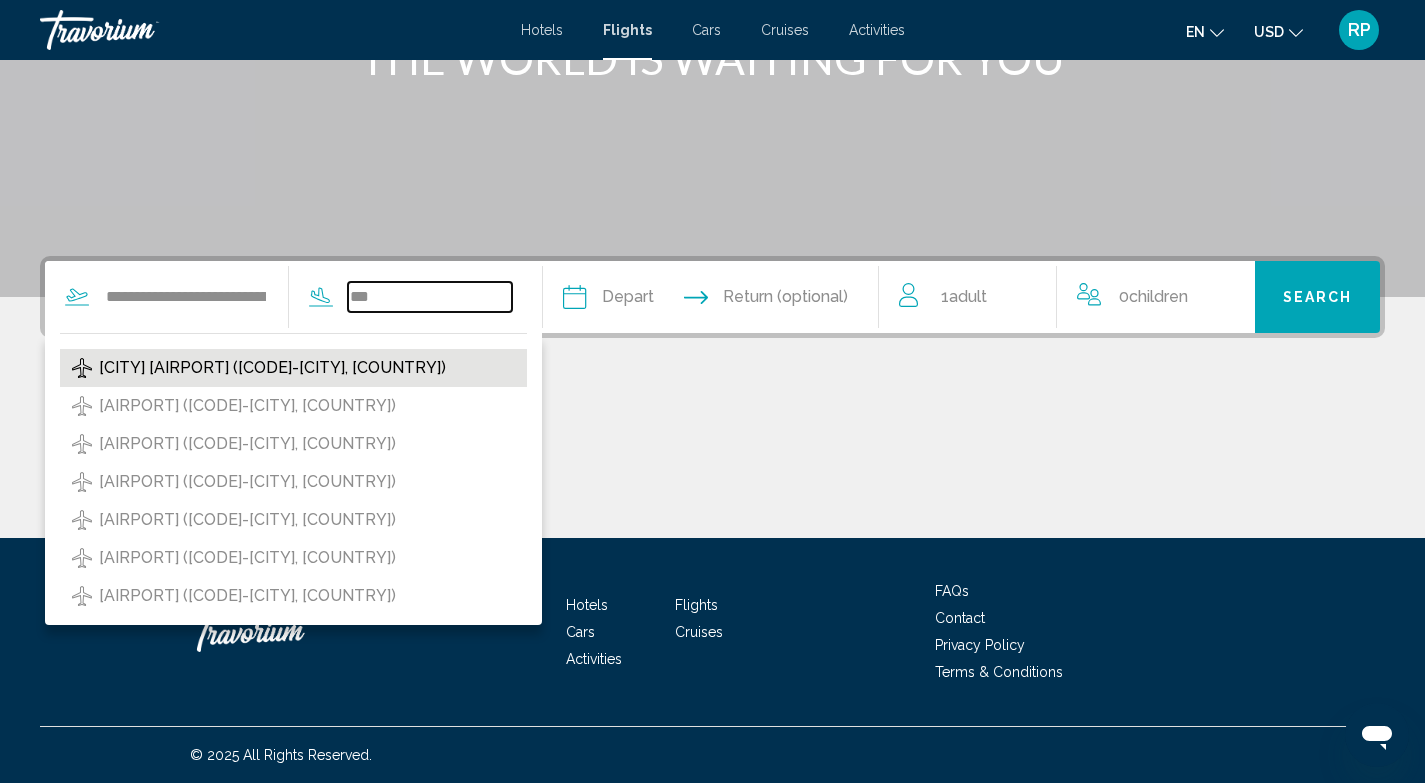 type on "**********" 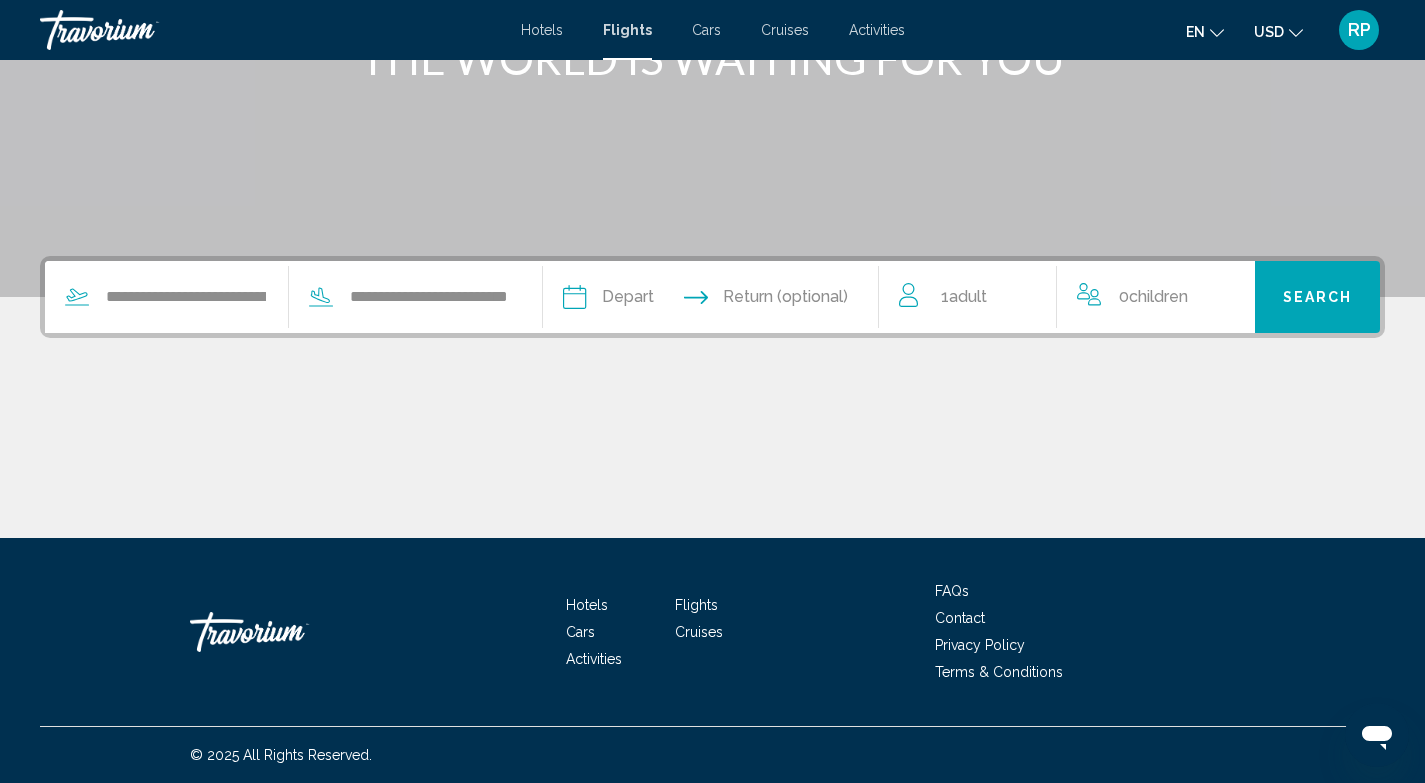 click at bounding box center (641, 300) 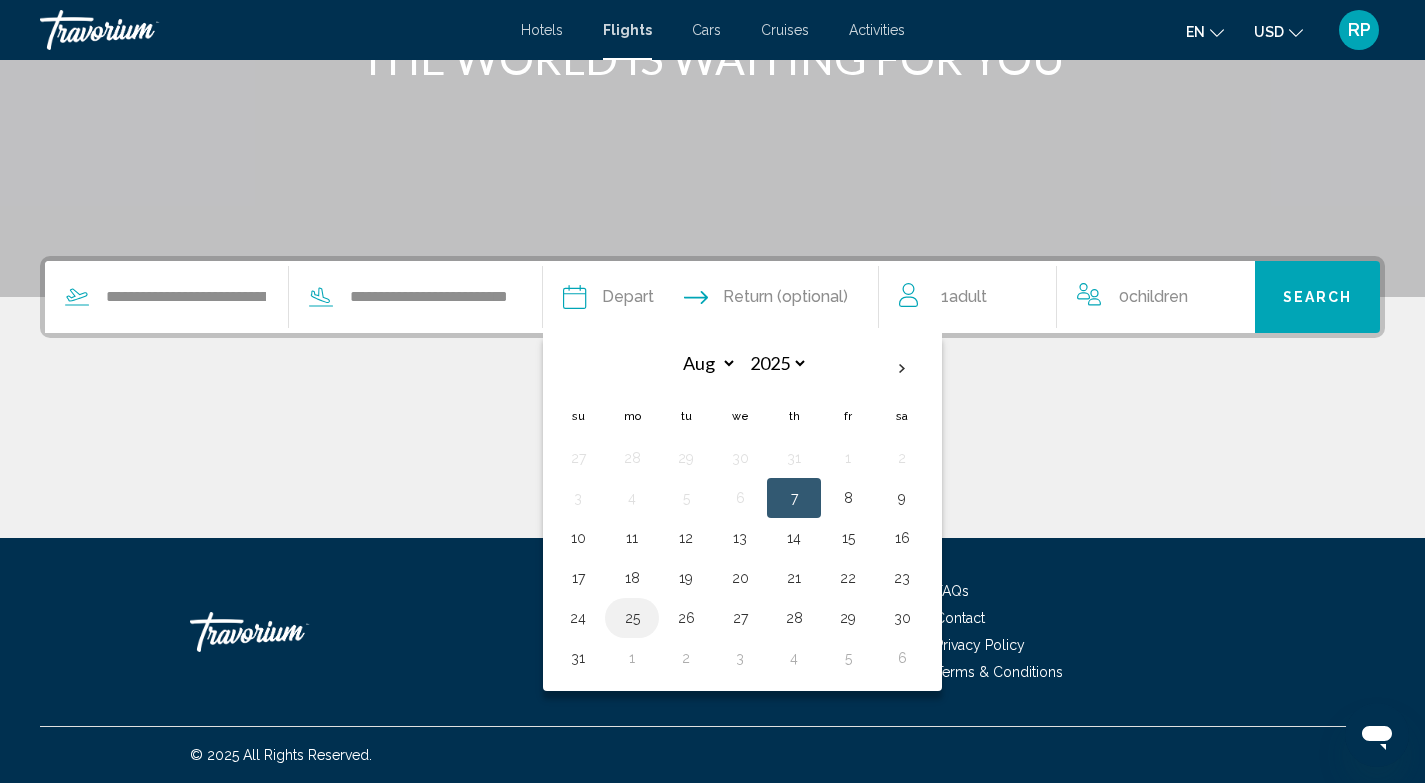 click on "25" at bounding box center [632, 618] 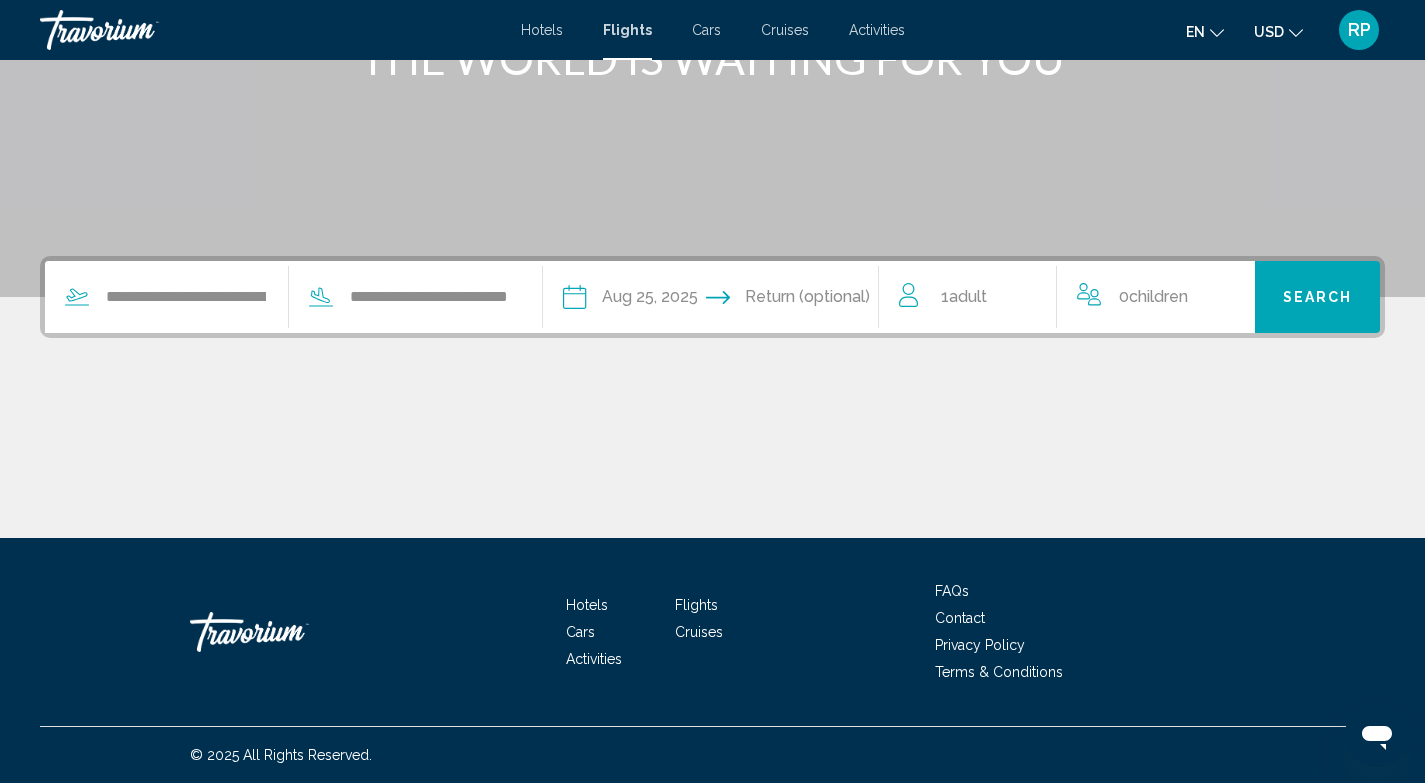 click at bounding box center [804, 300] 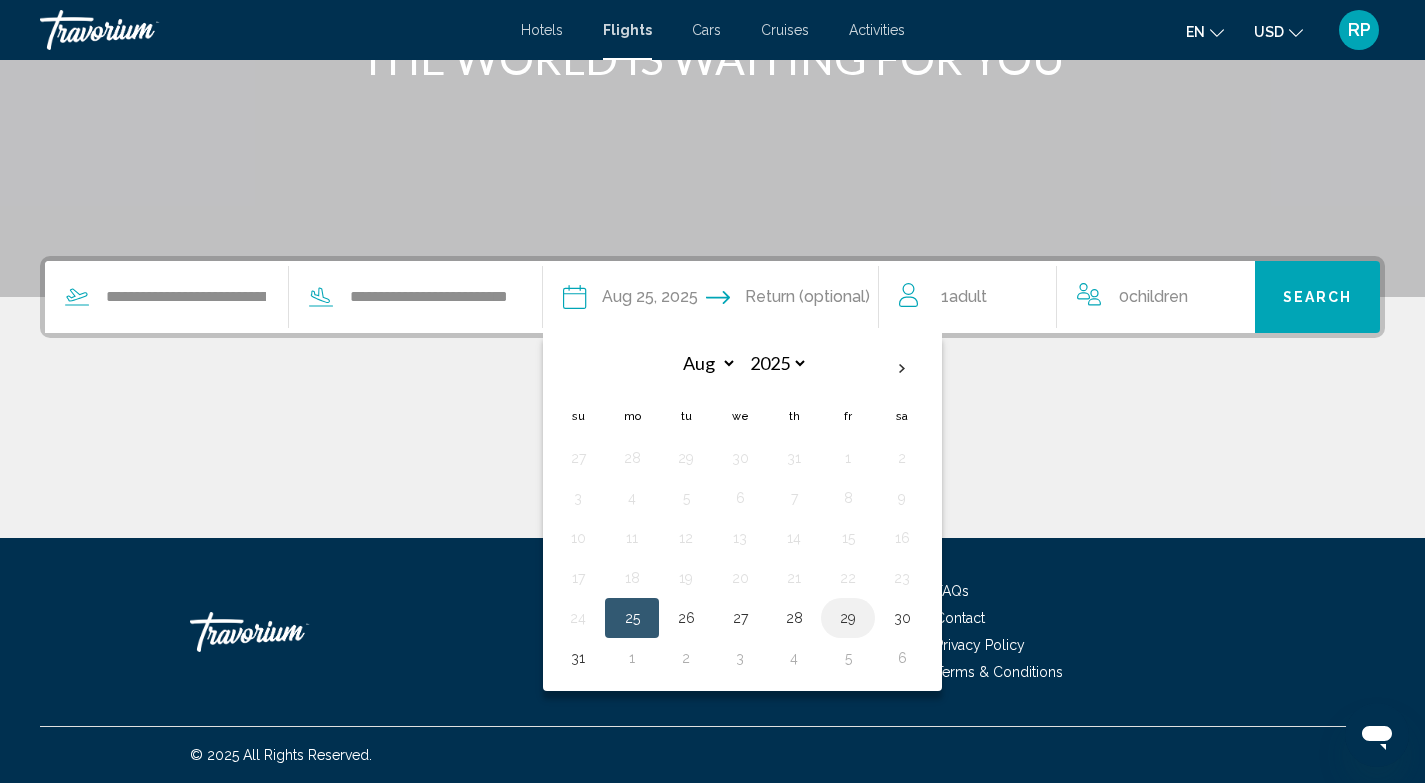 click on "29" at bounding box center (848, 618) 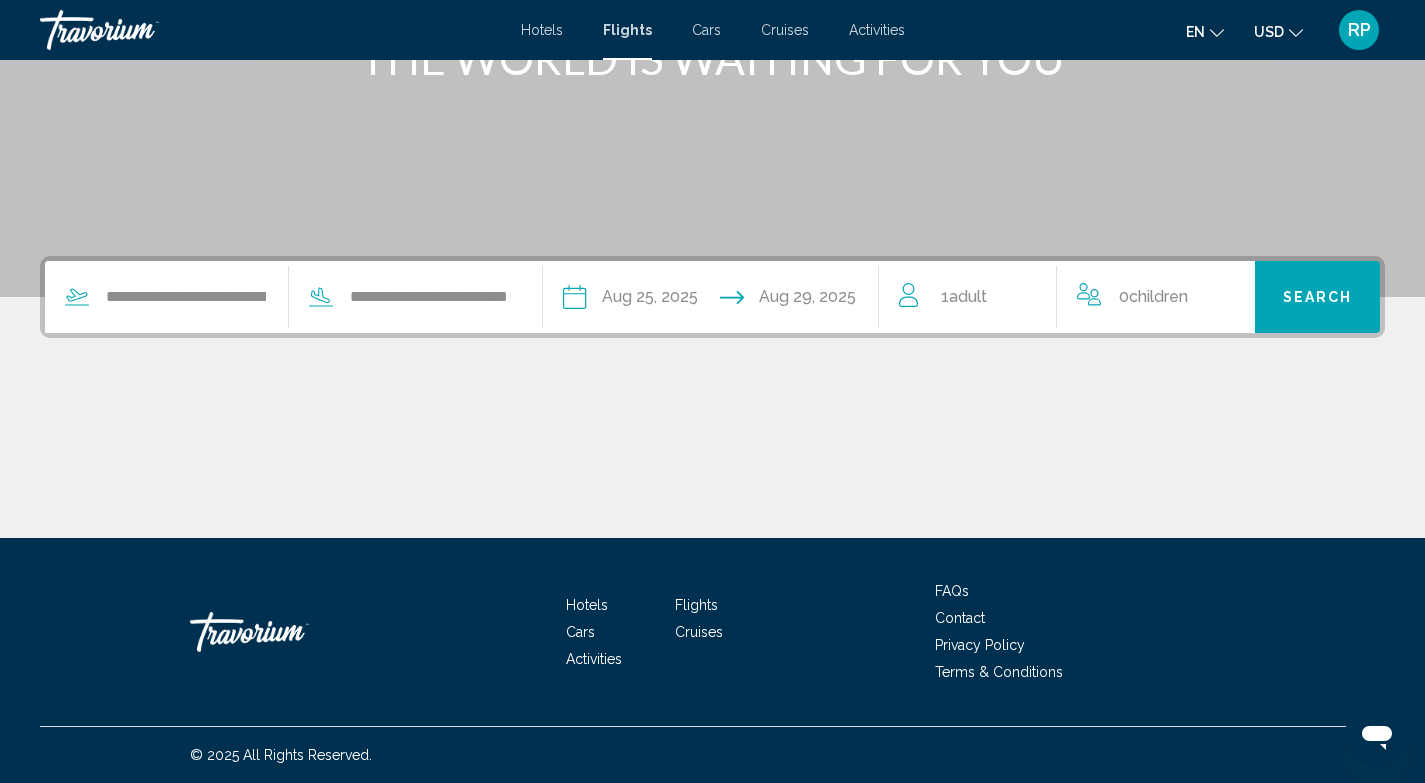 click on "Adult" at bounding box center [968, 296] 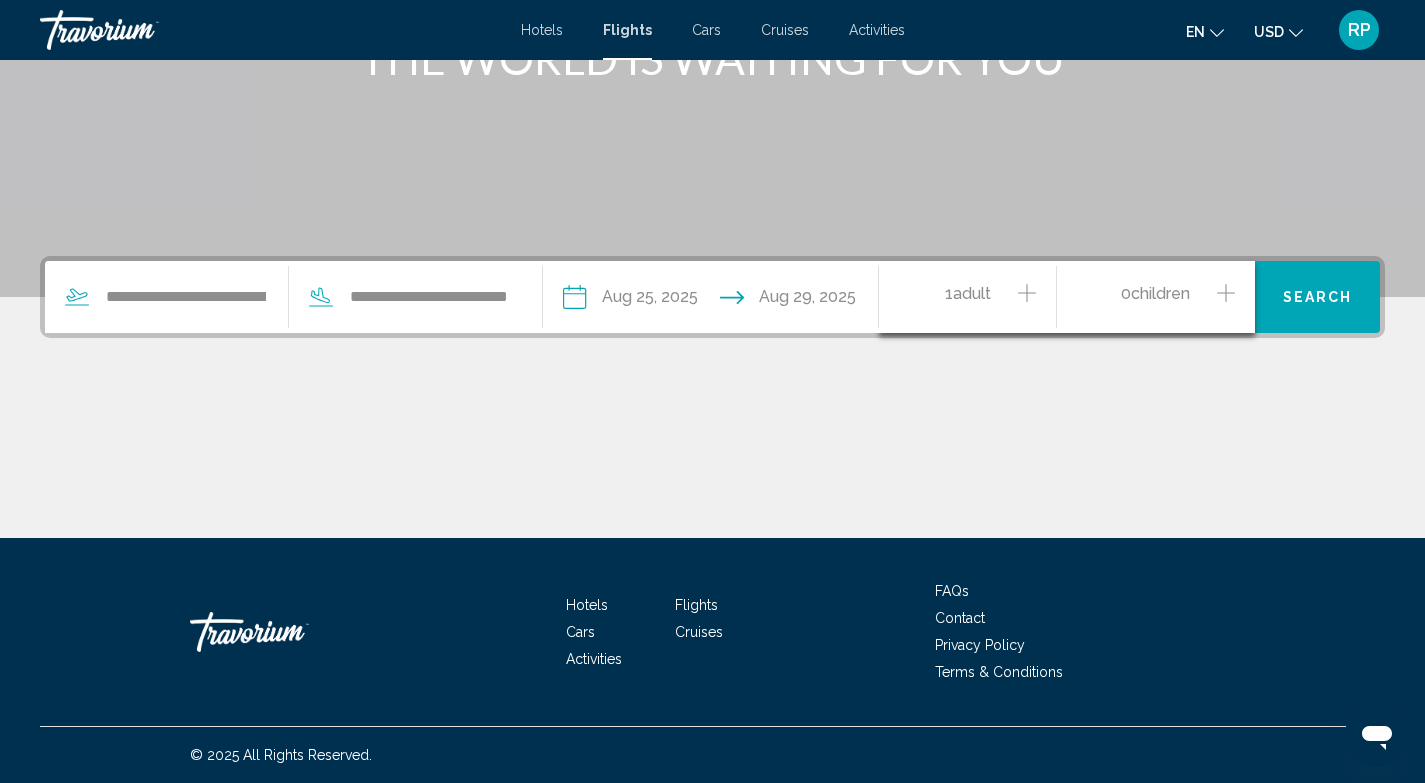 click 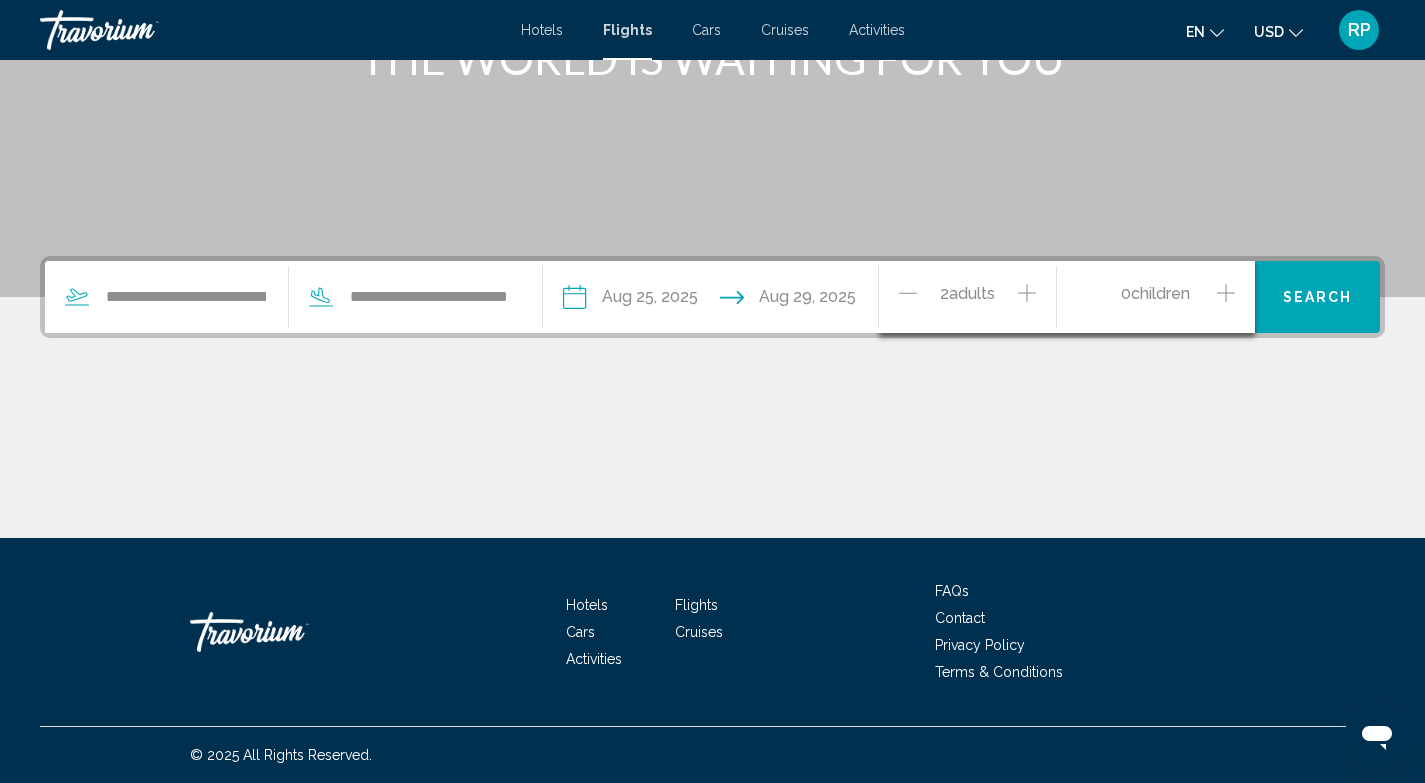 click on "Search" at bounding box center (1318, 298) 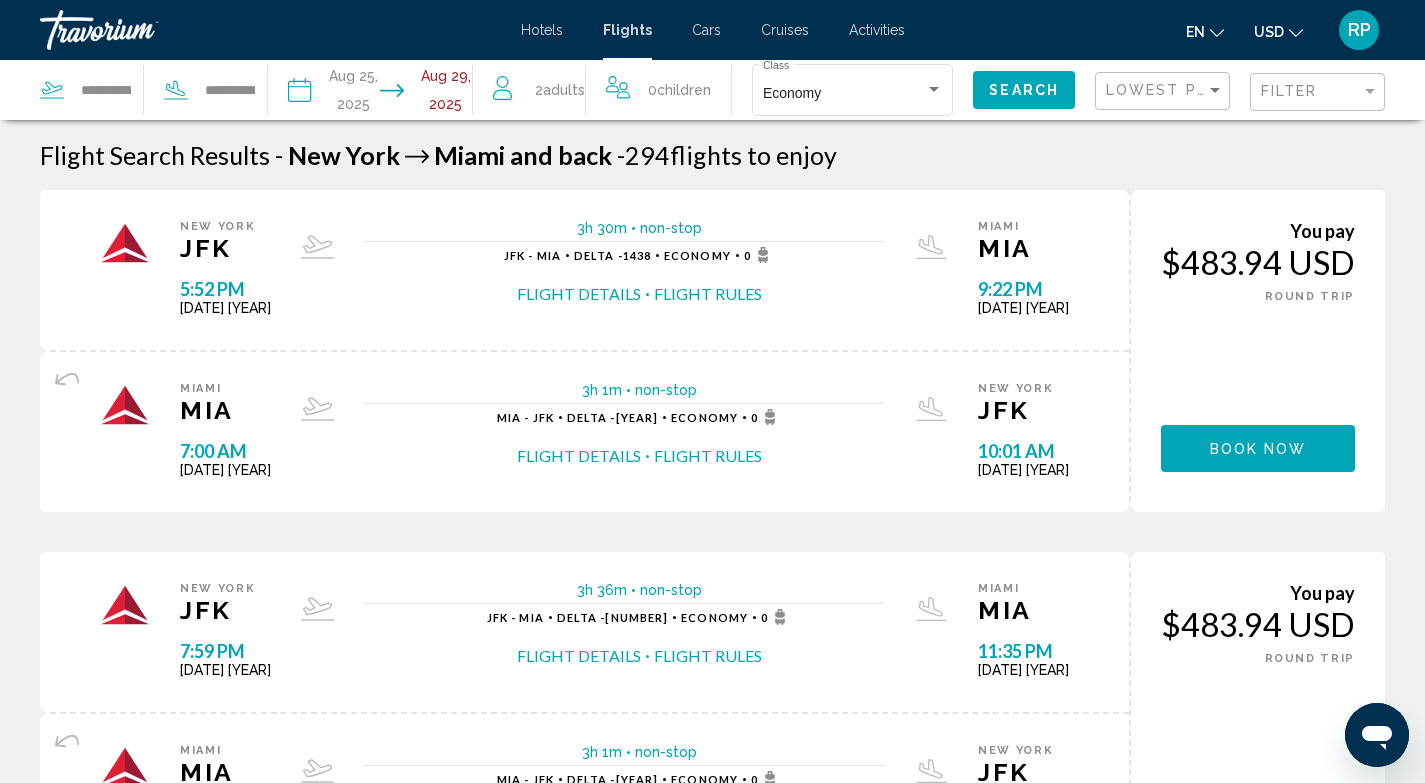 scroll, scrollTop: 0, scrollLeft: 0, axis: both 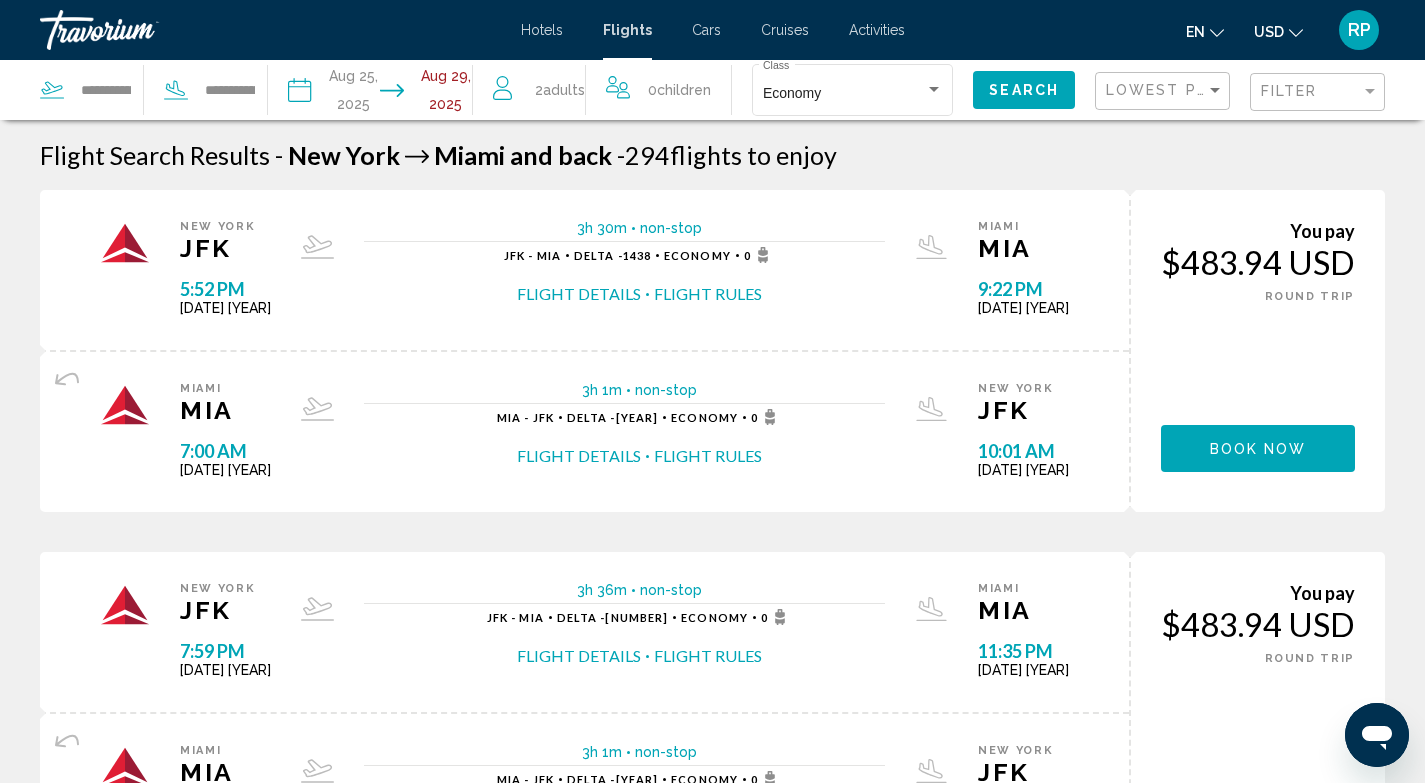 click on "Cars" at bounding box center (706, 30) 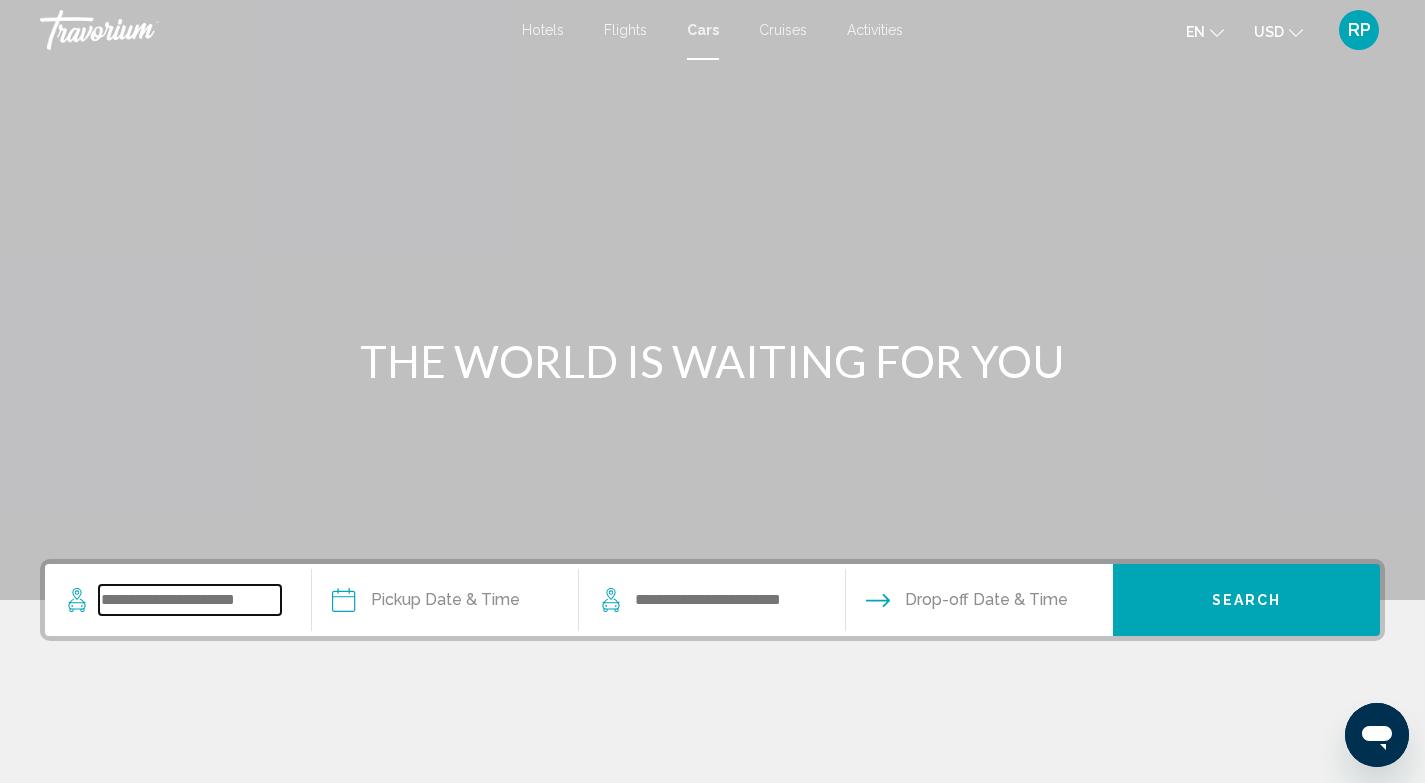 click at bounding box center (190, 600) 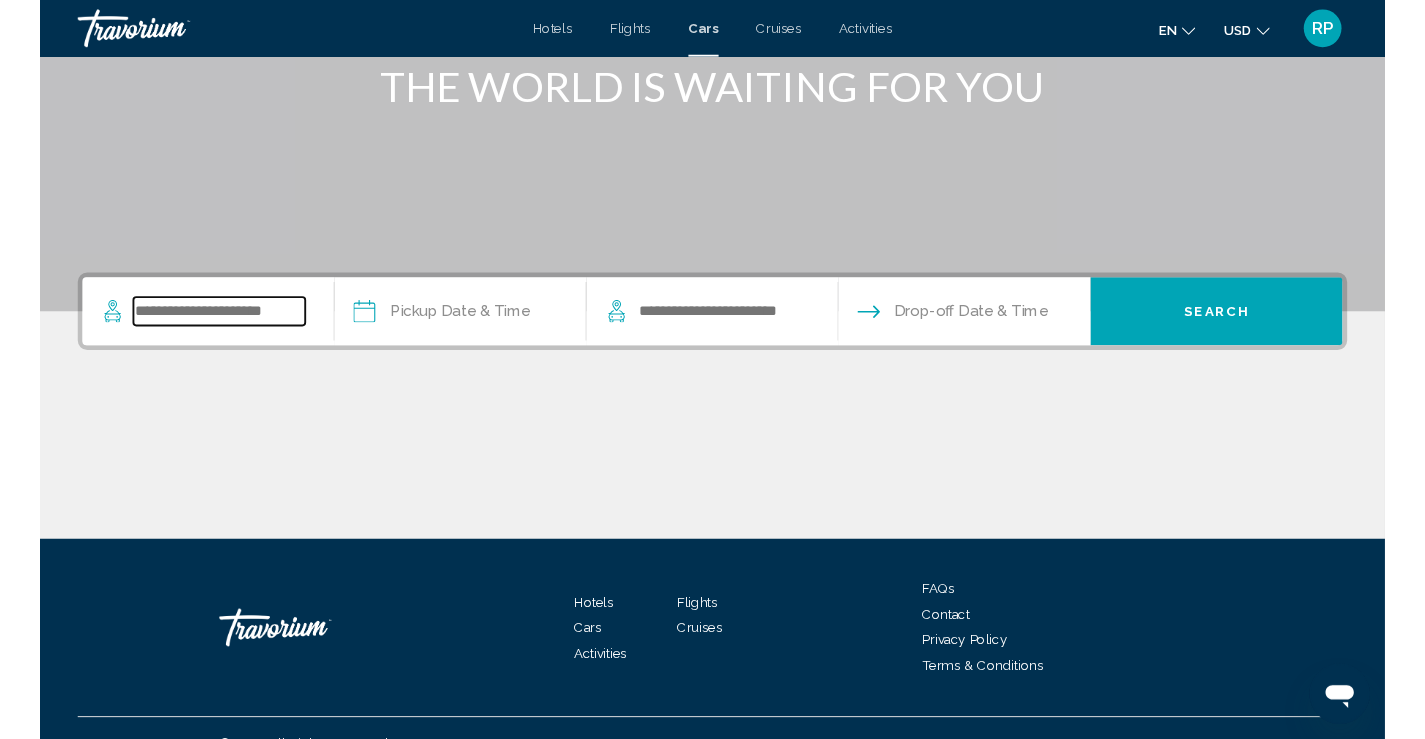 scroll, scrollTop: 303, scrollLeft: 0, axis: vertical 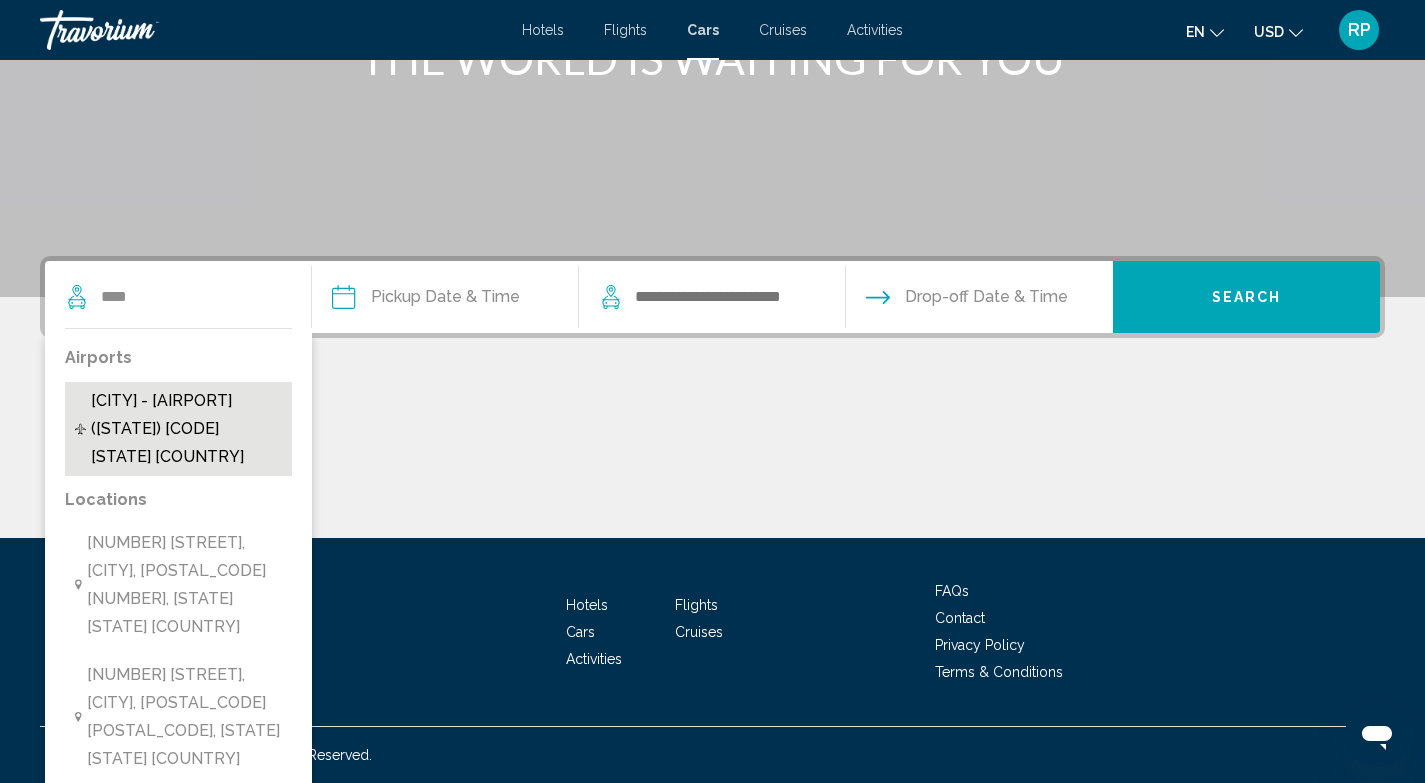 click on "[CITY] - [AIRPORT] ([STATE]) [CODE] [STATE] [COUNTRY]" at bounding box center (186, 429) 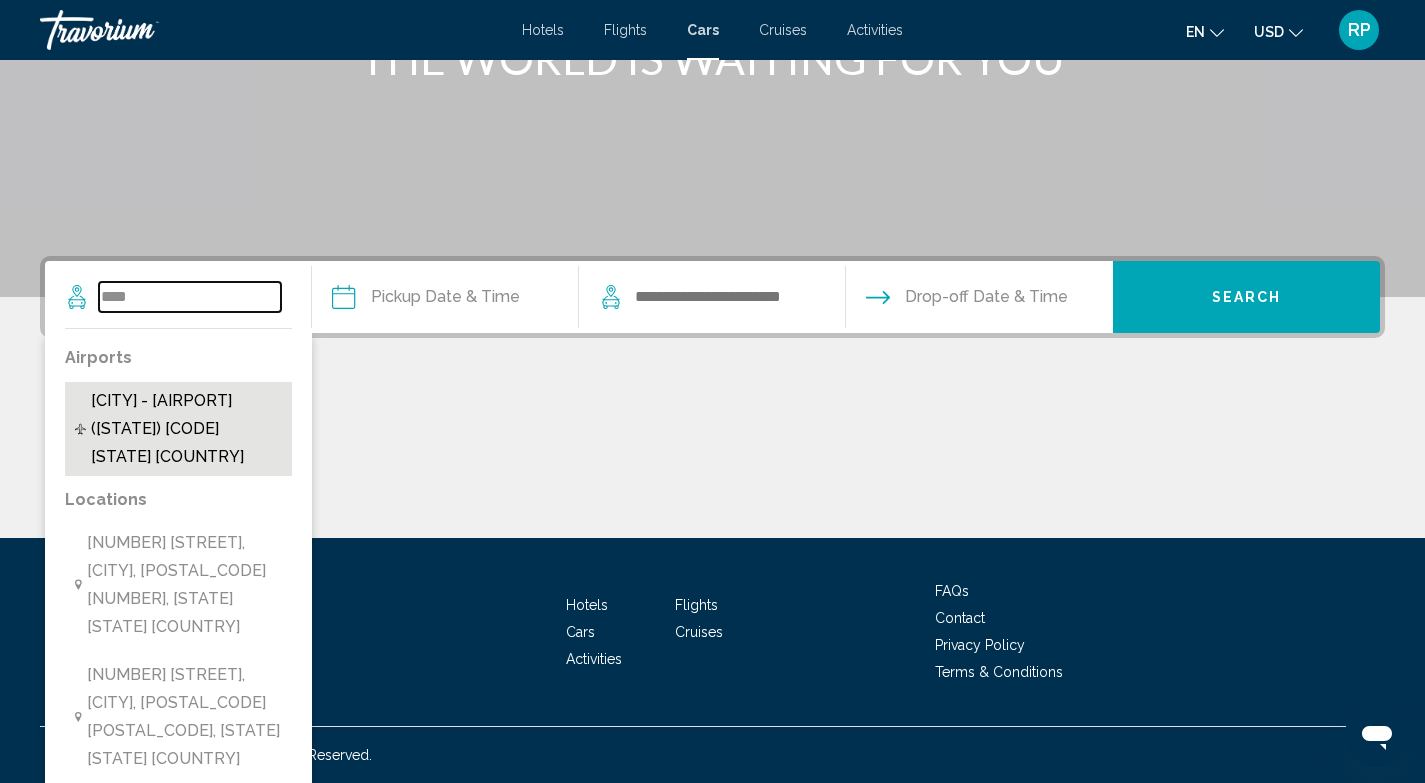 type on "**********" 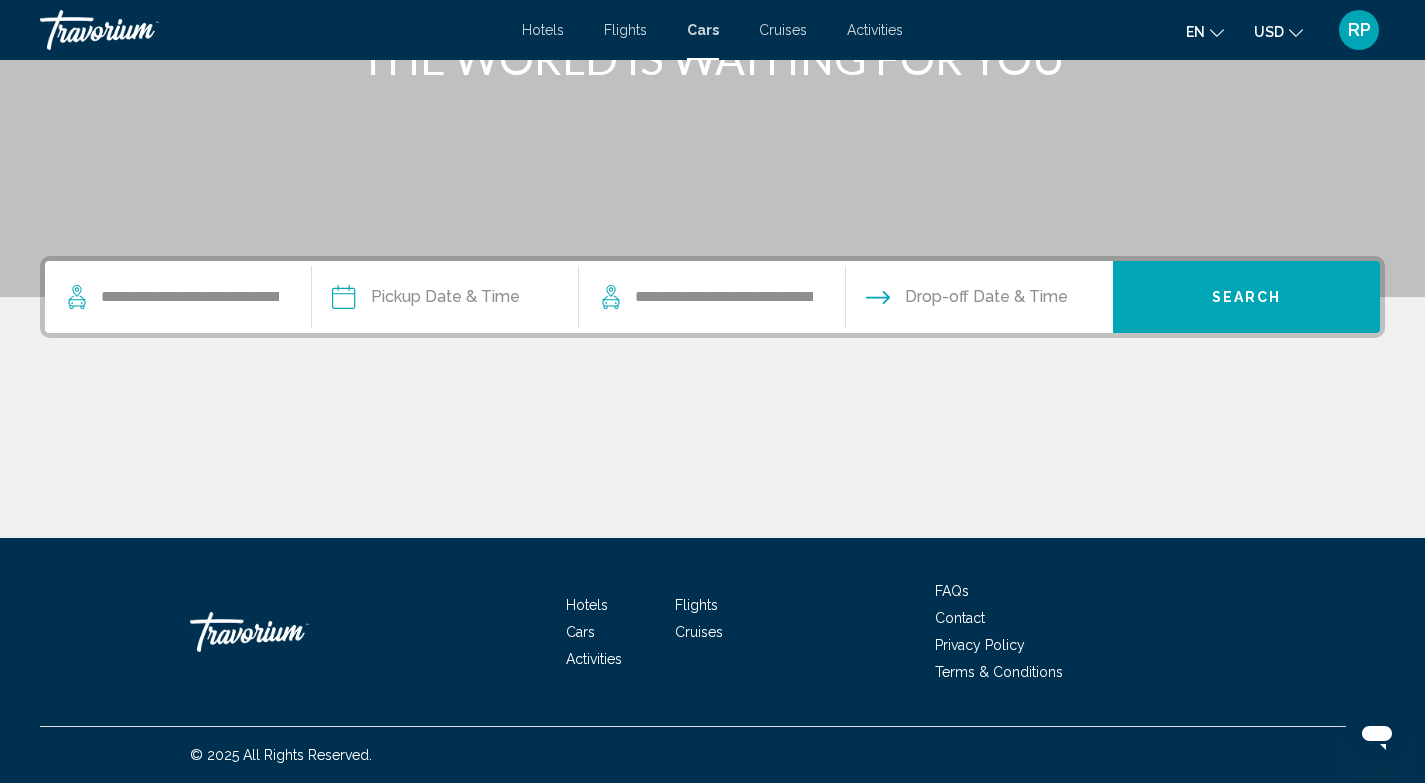 click at bounding box center [444, 300] 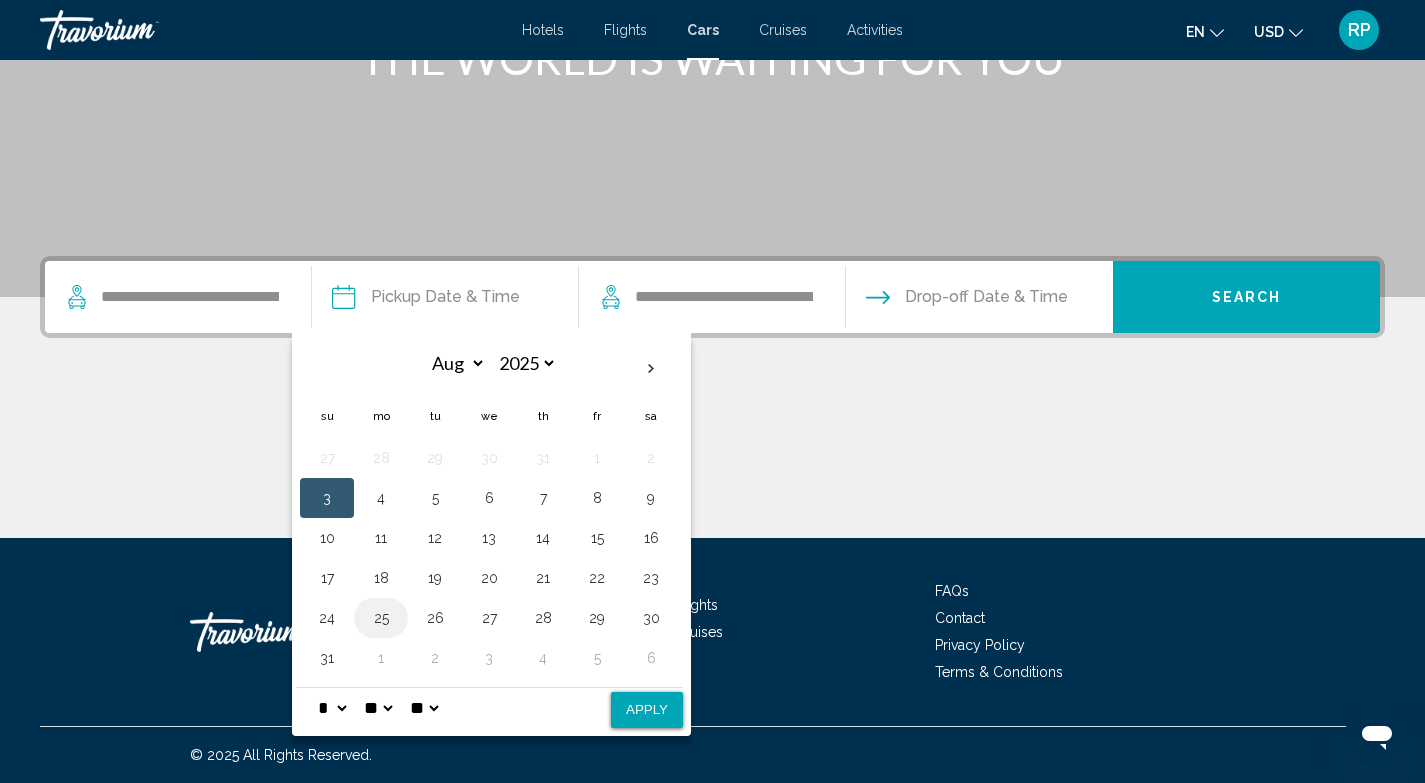 click on "25" at bounding box center (381, 618) 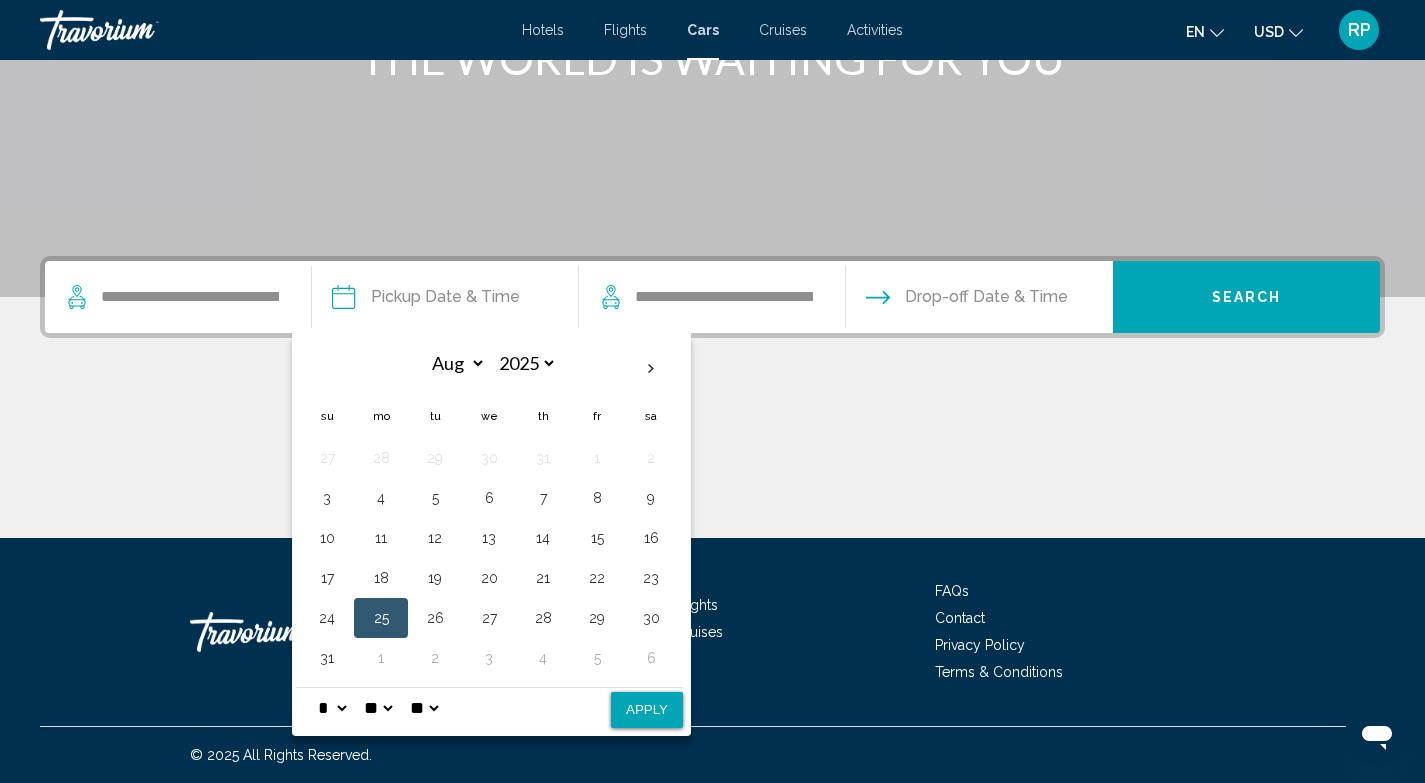 click on "**" at bounding box center (378, 708) 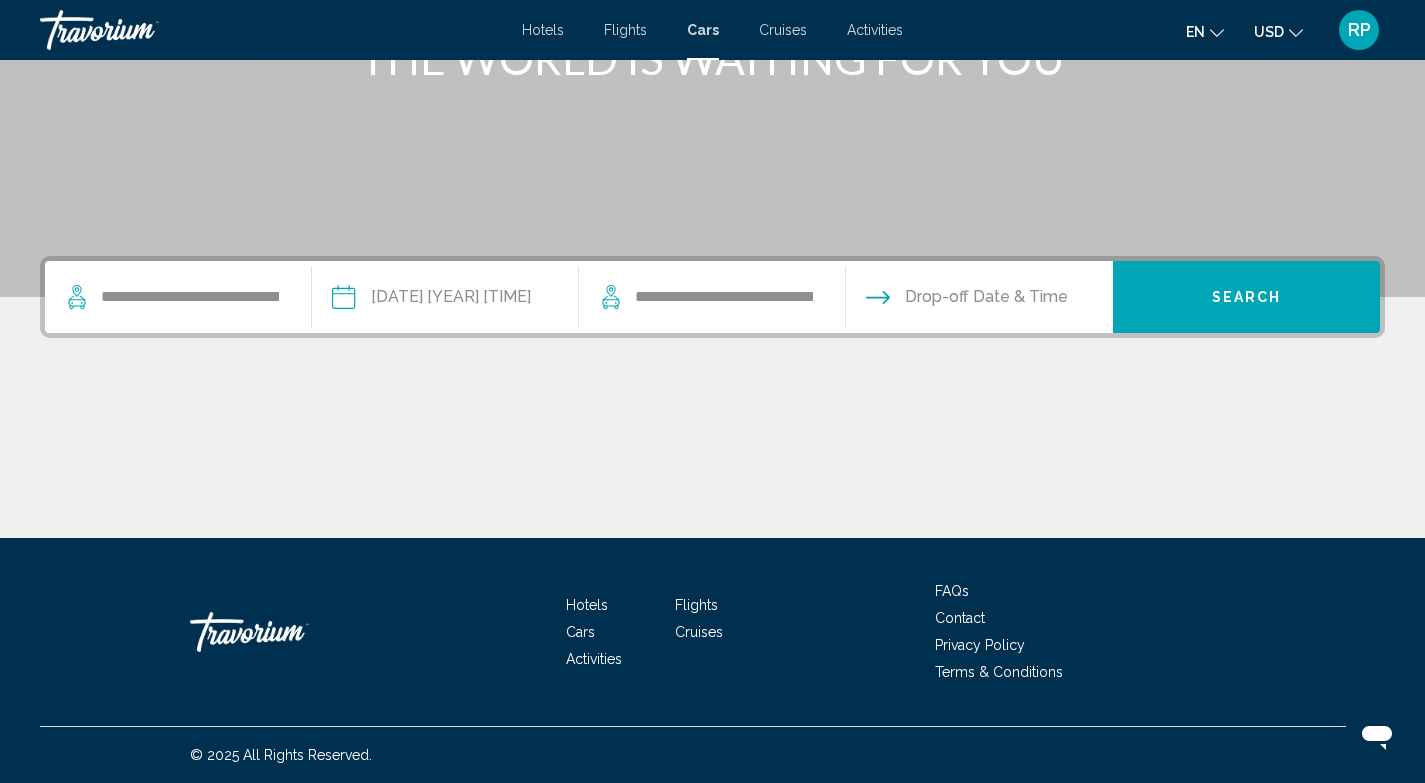 click at bounding box center (978, 300) 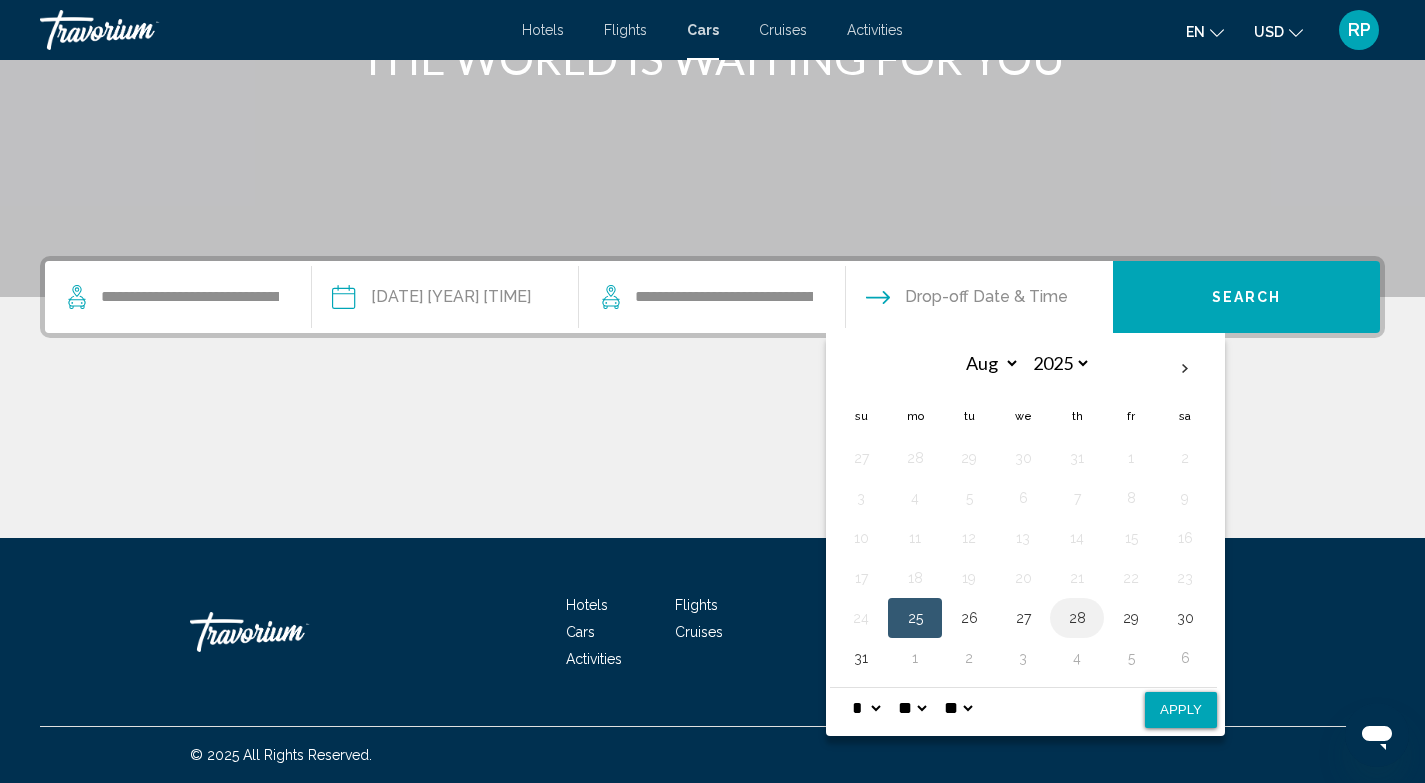 click on "28" at bounding box center (1077, 618) 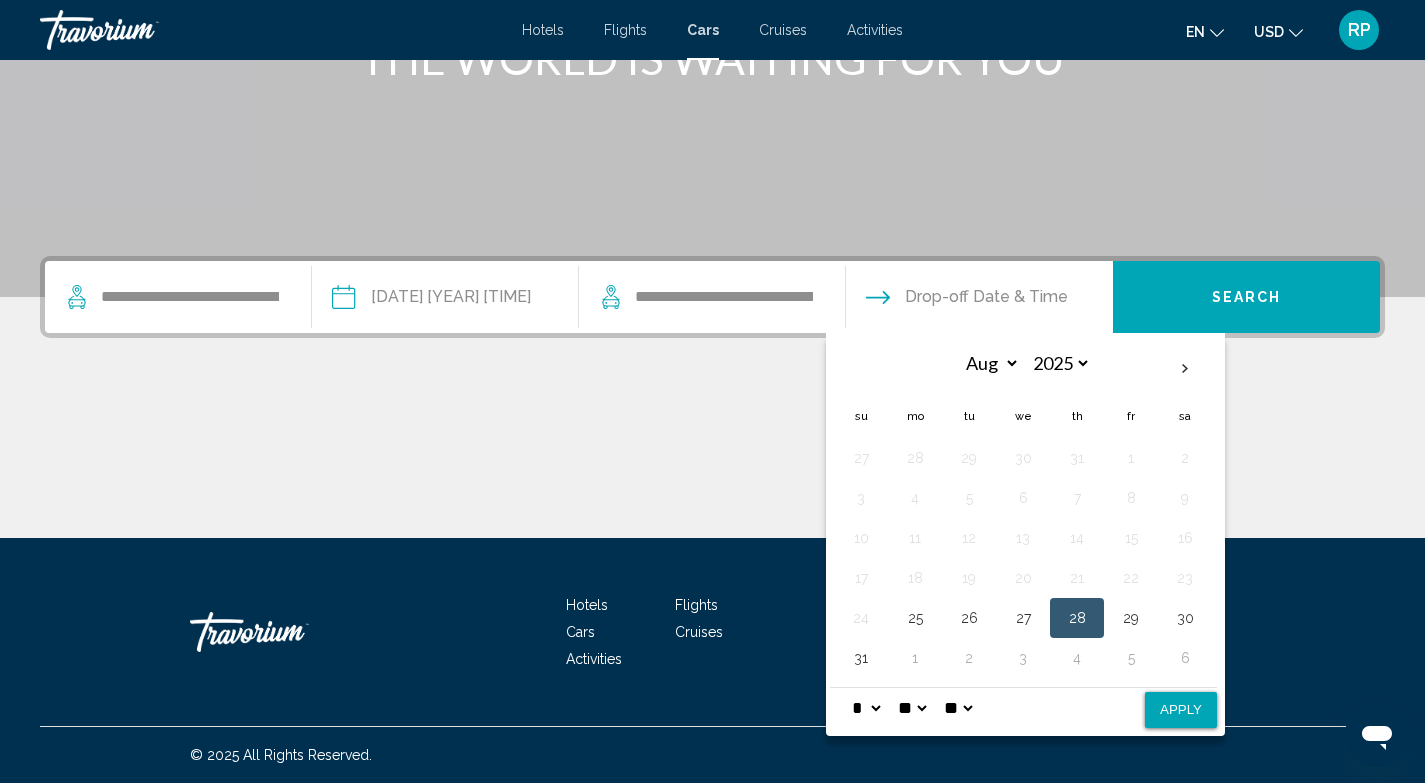 click on "* * * * * * * * * ** ** **" at bounding box center (866, 708) 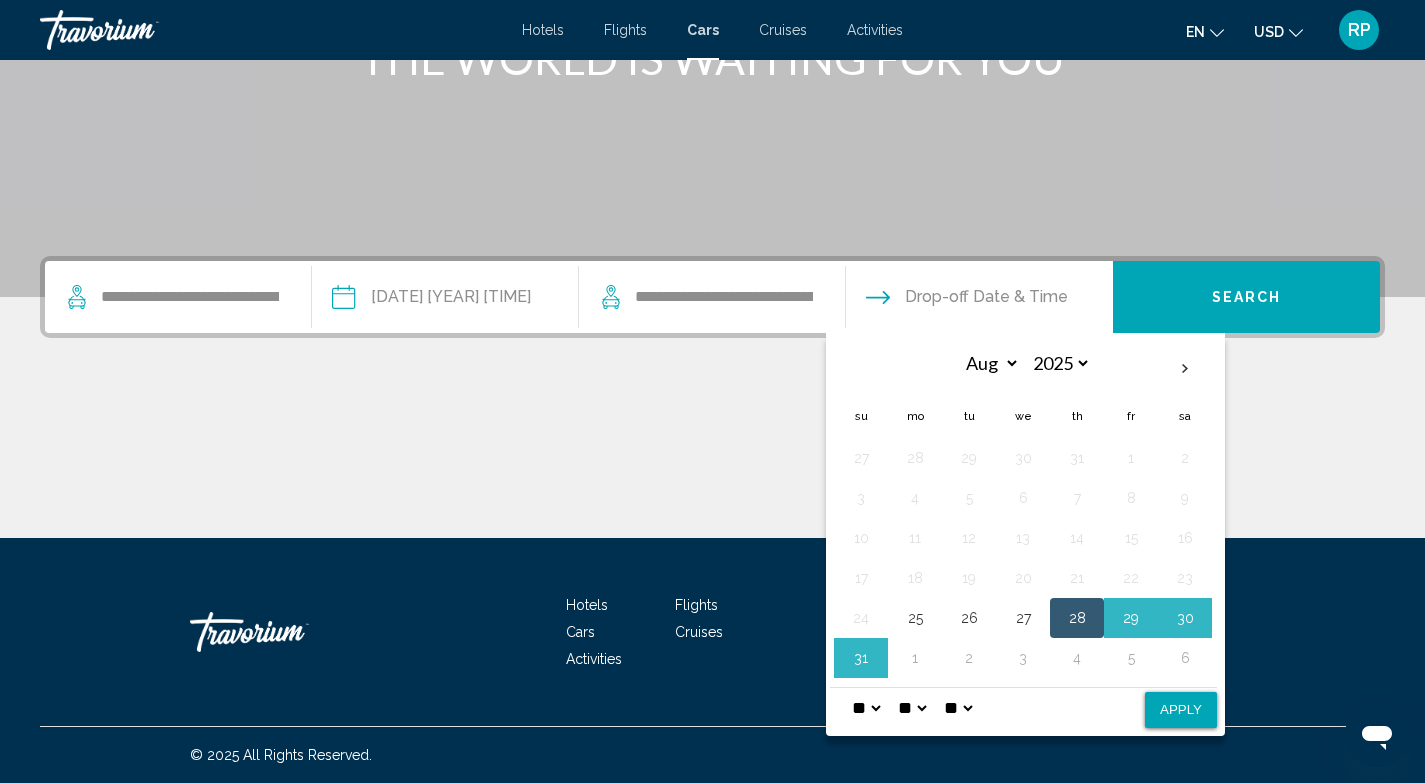 click on "Apply" at bounding box center (1181, 710) 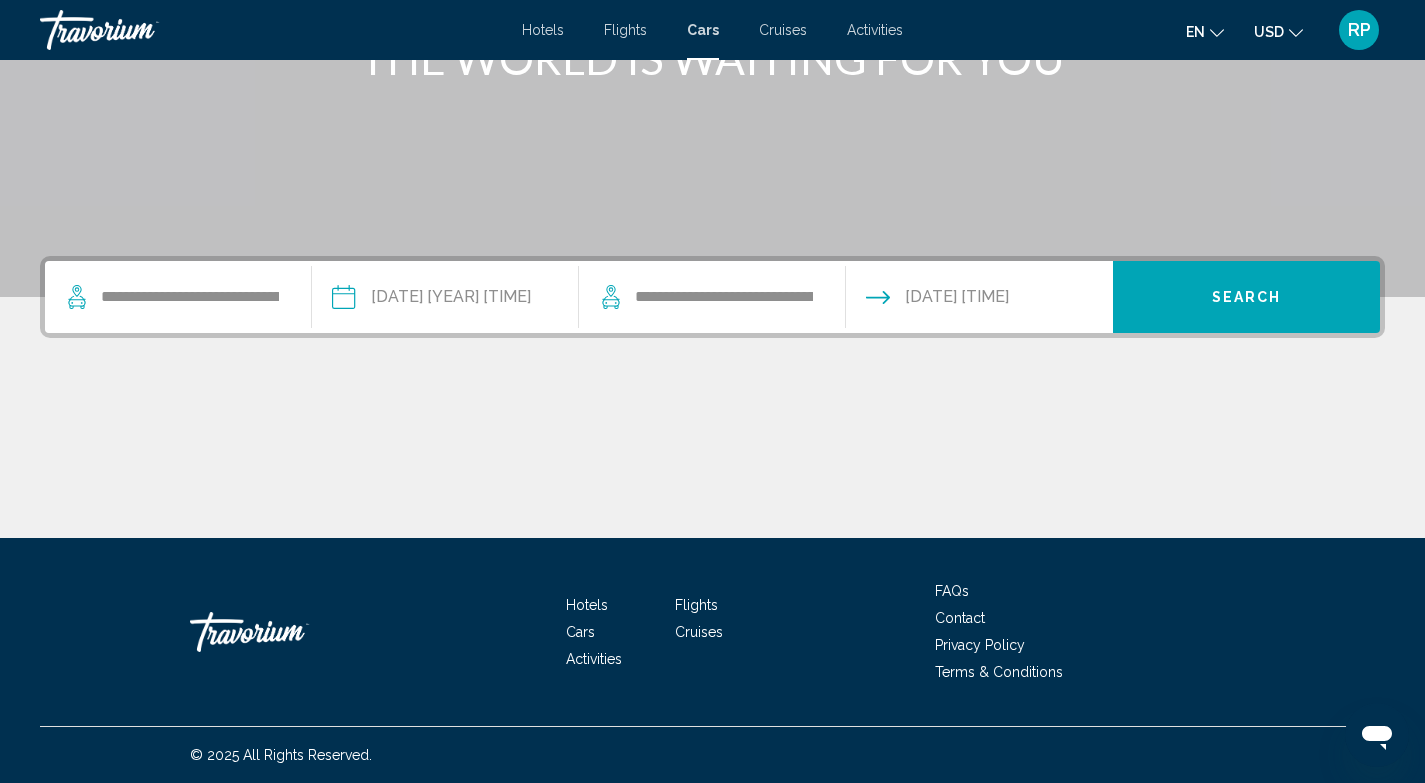 click on "Search" at bounding box center [1246, 297] 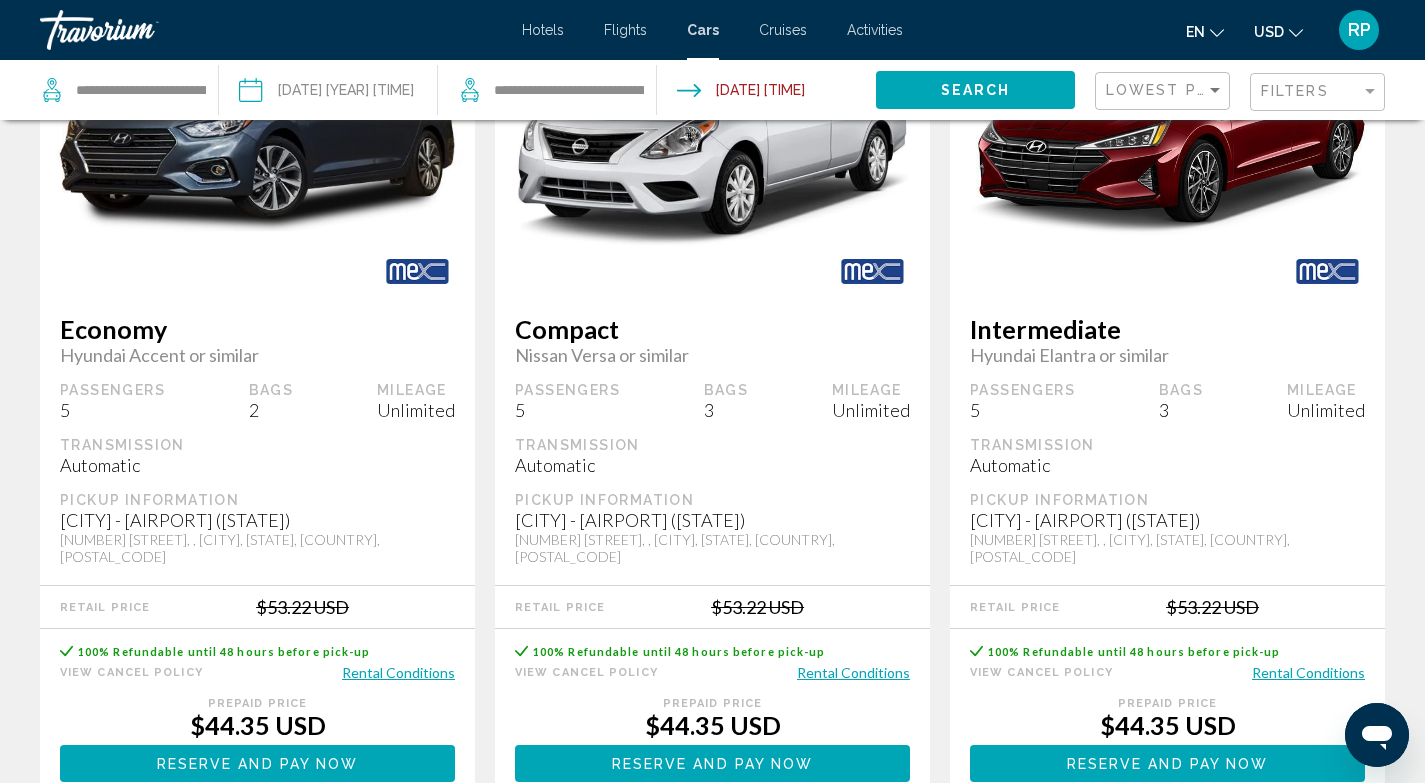 scroll, scrollTop: 3117, scrollLeft: 0, axis: vertical 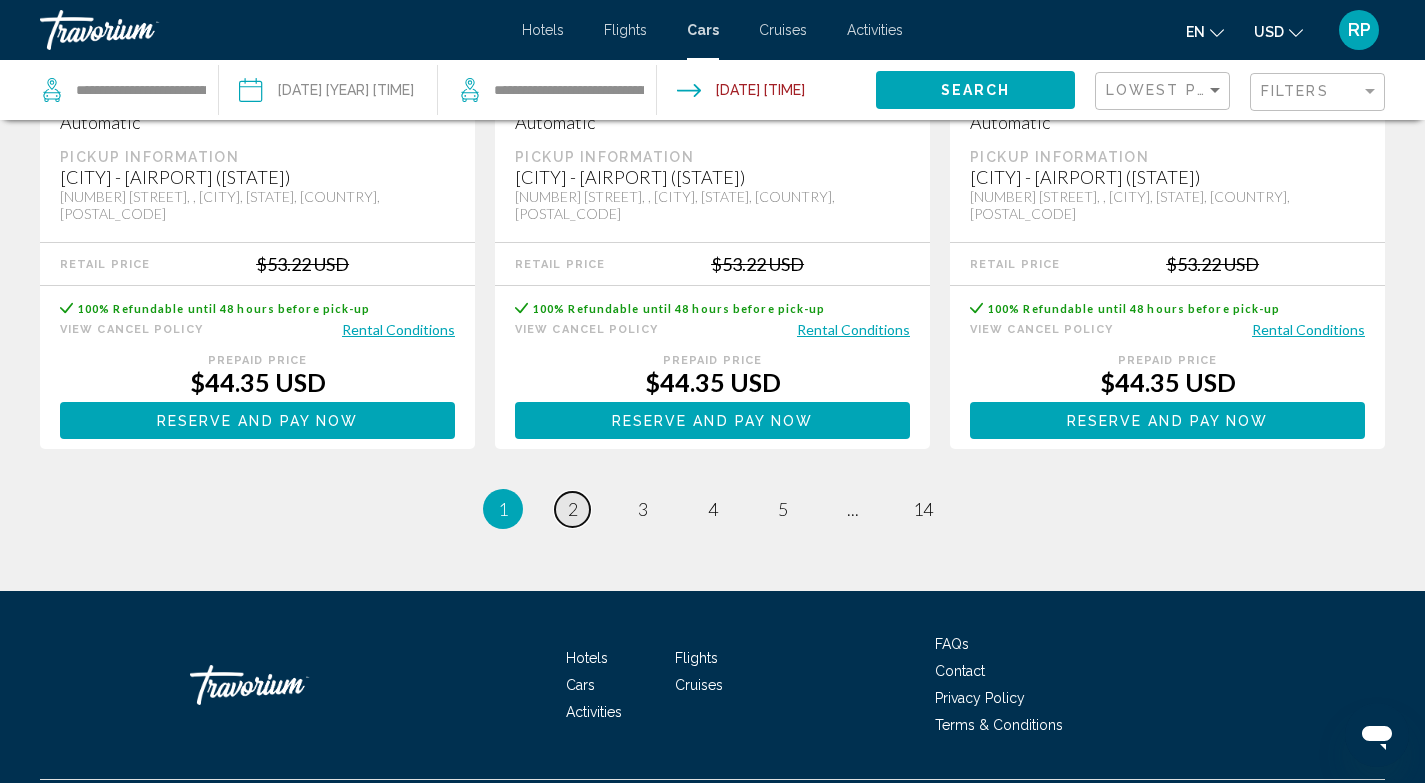 click on "2" at bounding box center (573, 509) 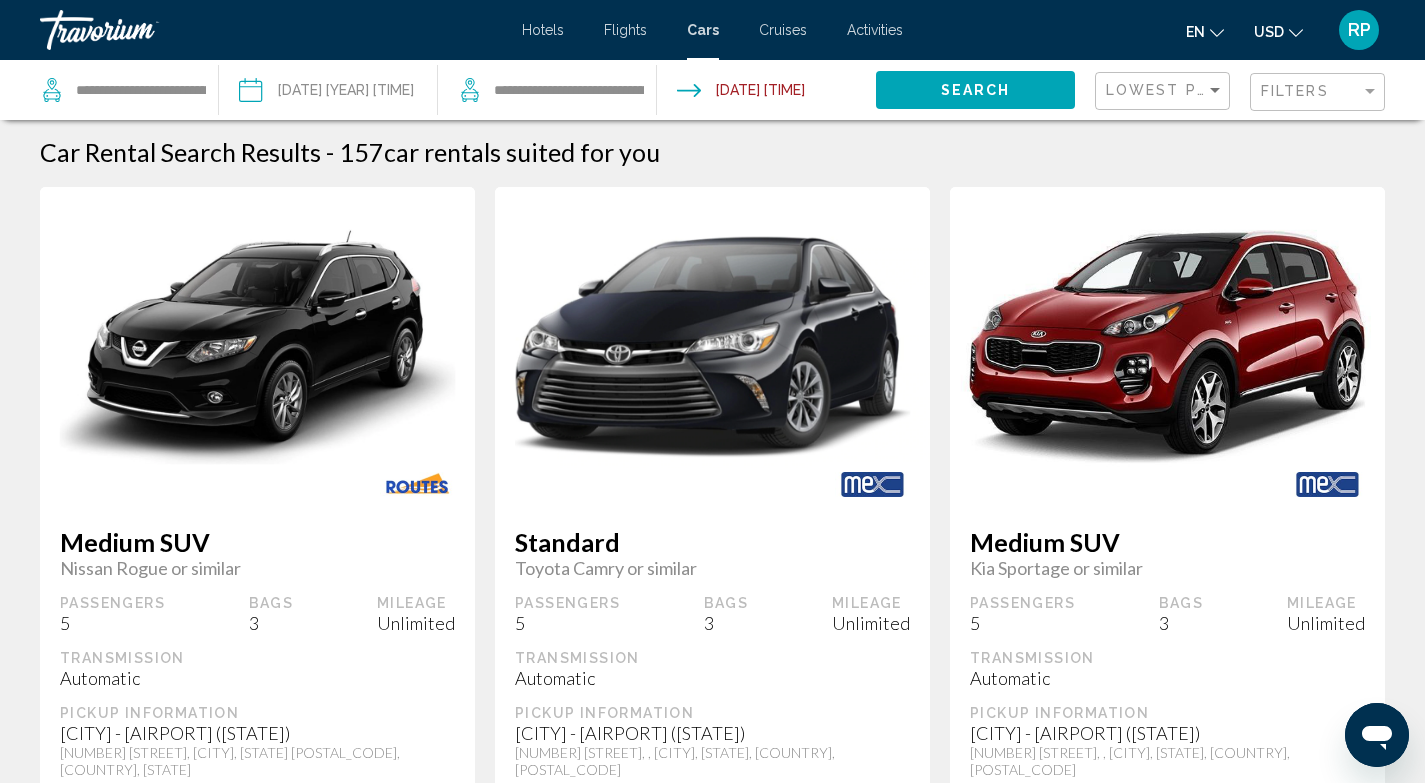 scroll, scrollTop: 0, scrollLeft: 0, axis: both 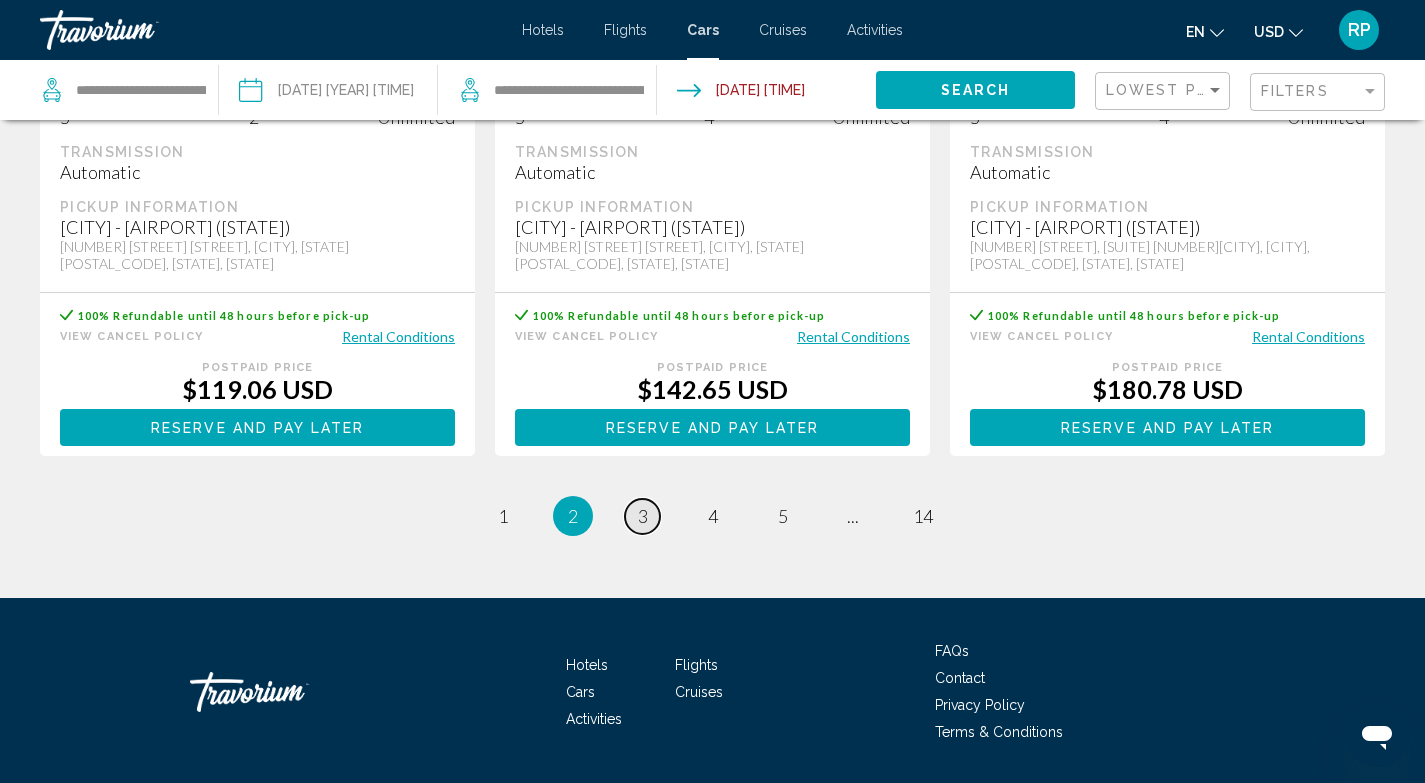 click on "3" at bounding box center (643, 516) 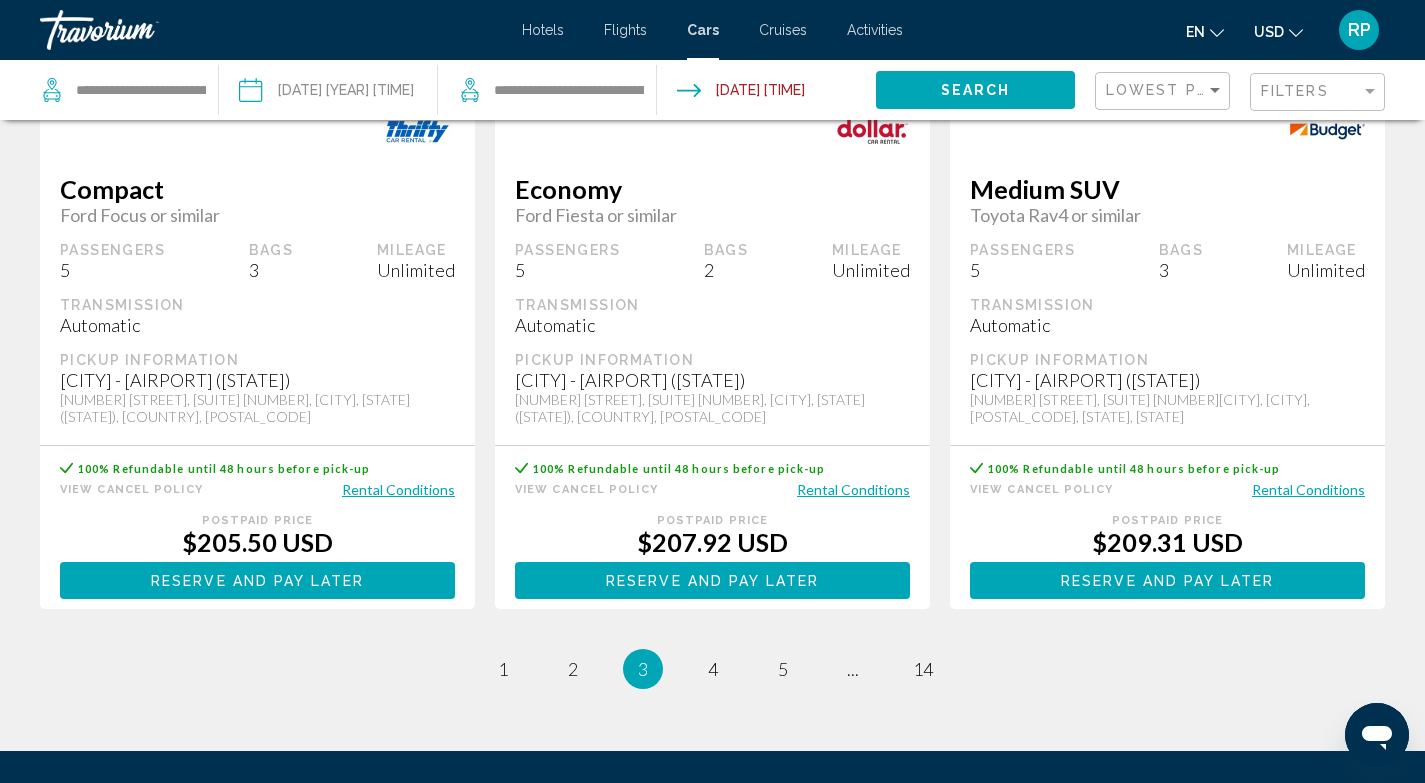 scroll, scrollTop: 2988, scrollLeft: 0, axis: vertical 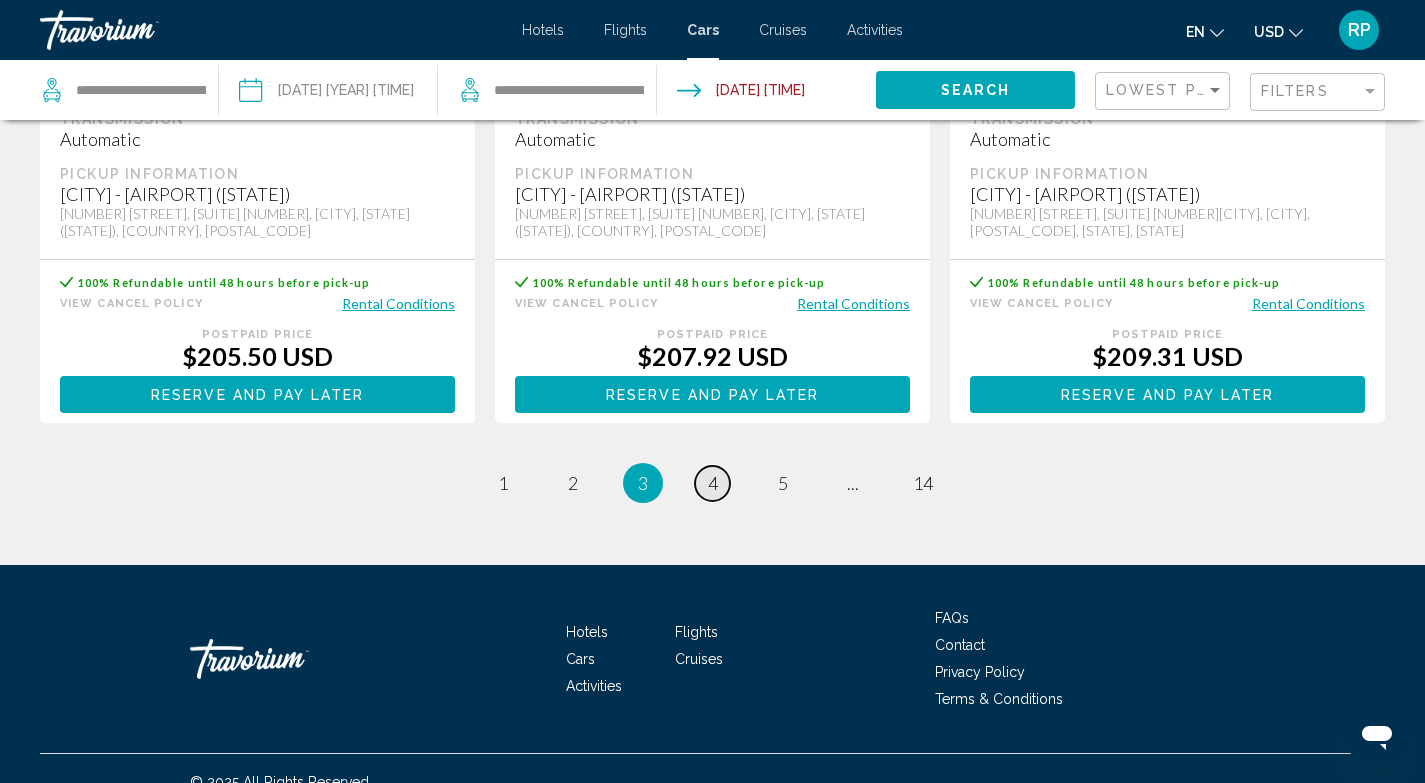 click on "4" at bounding box center [713, 483] 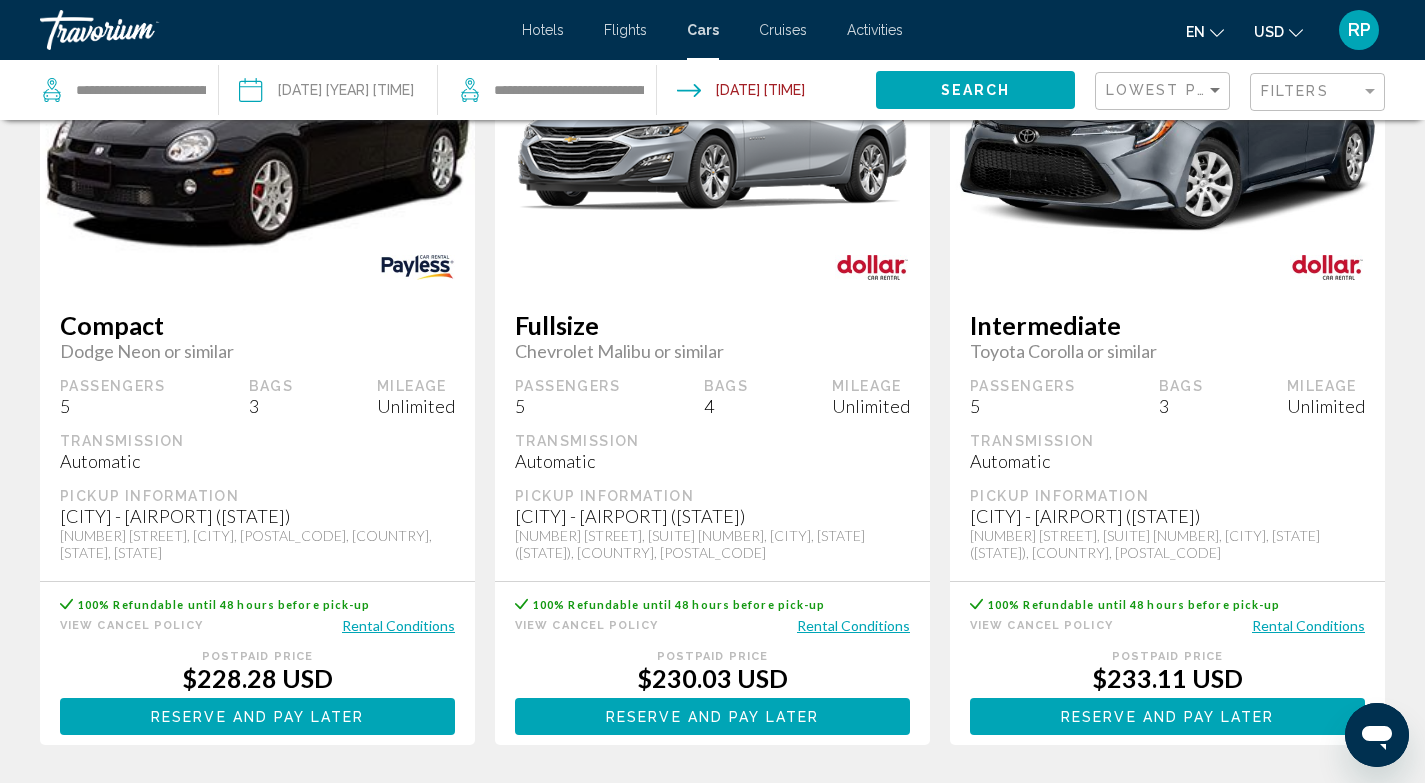 scroll, scrollTop: 3013, scrollLeft: 0, axis: vertical 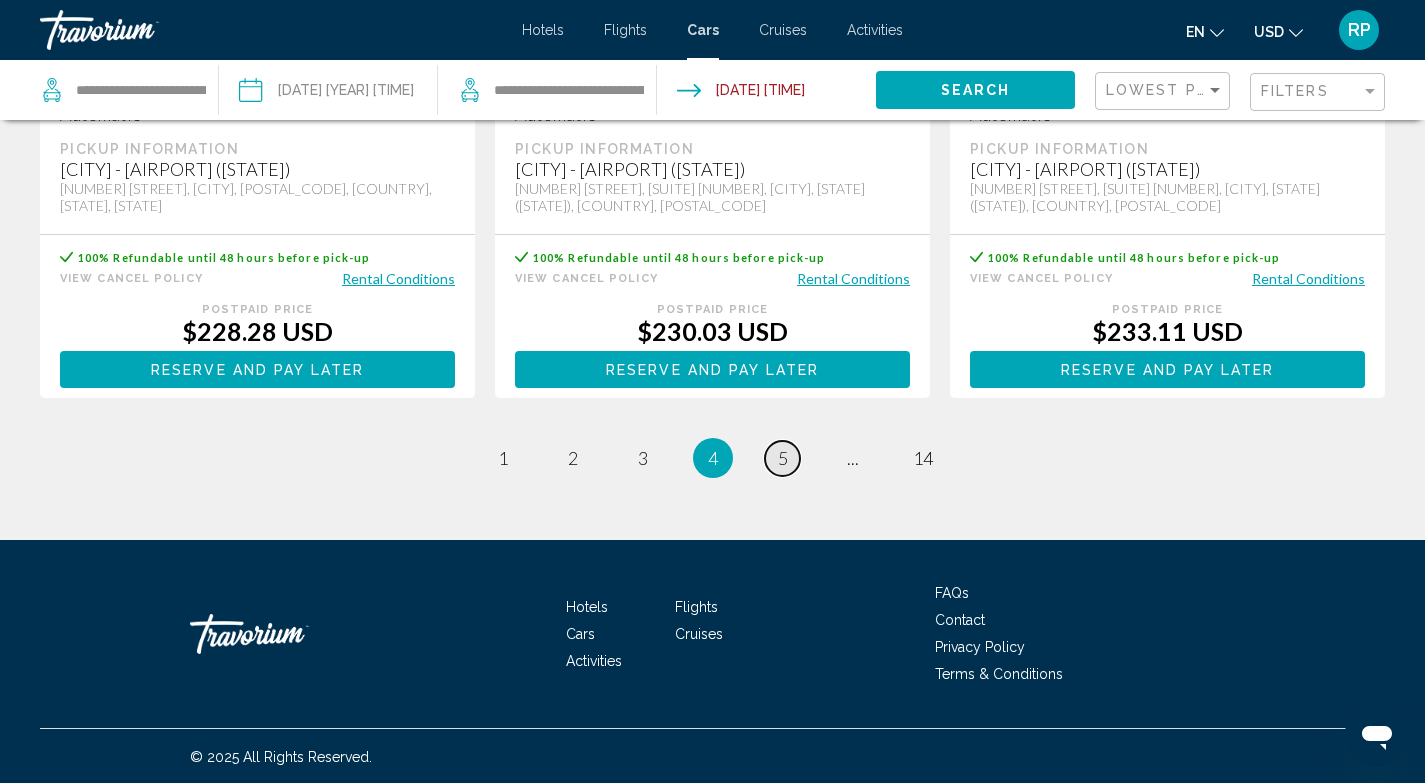 click on "5" at bounding box center [783, 458] 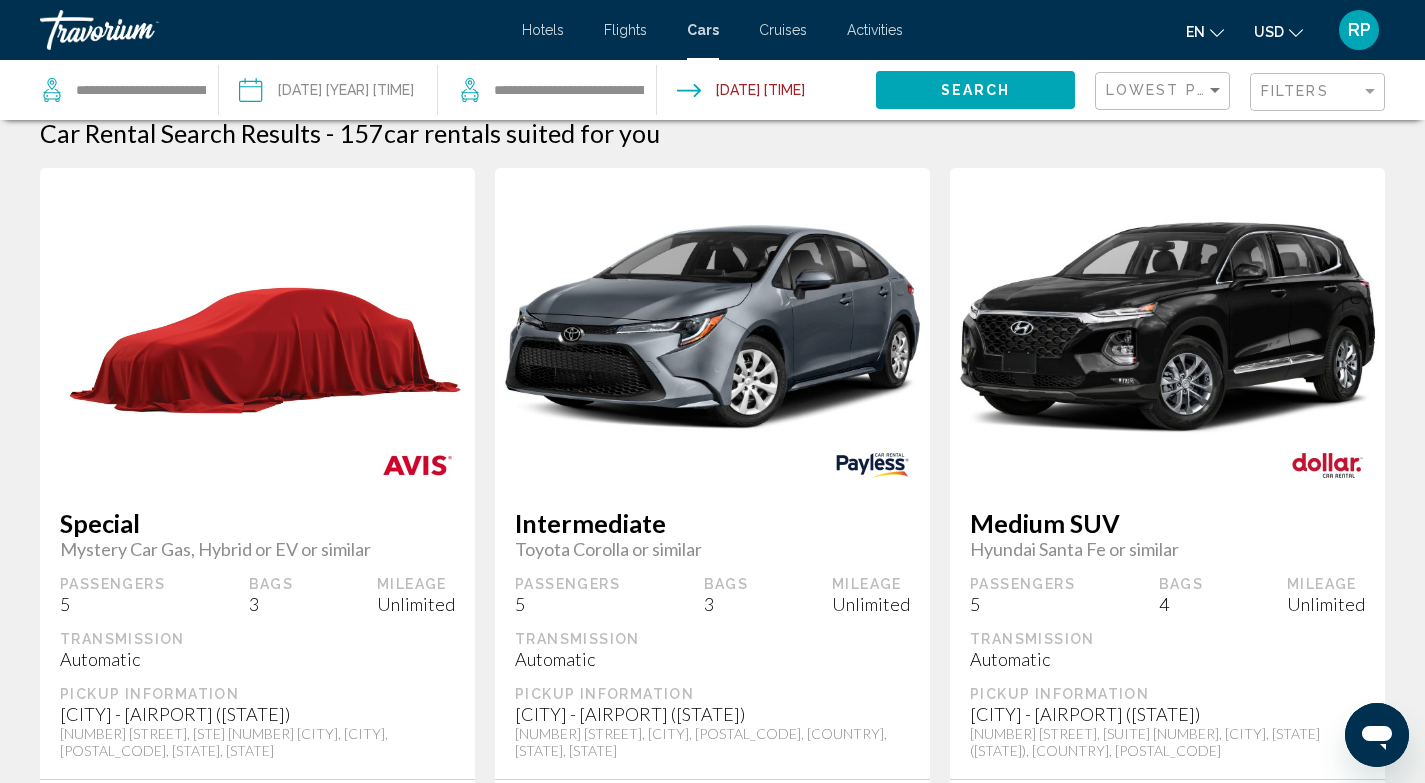 scroll, scrollTop: 0, scrollLeft: 0, axis: both 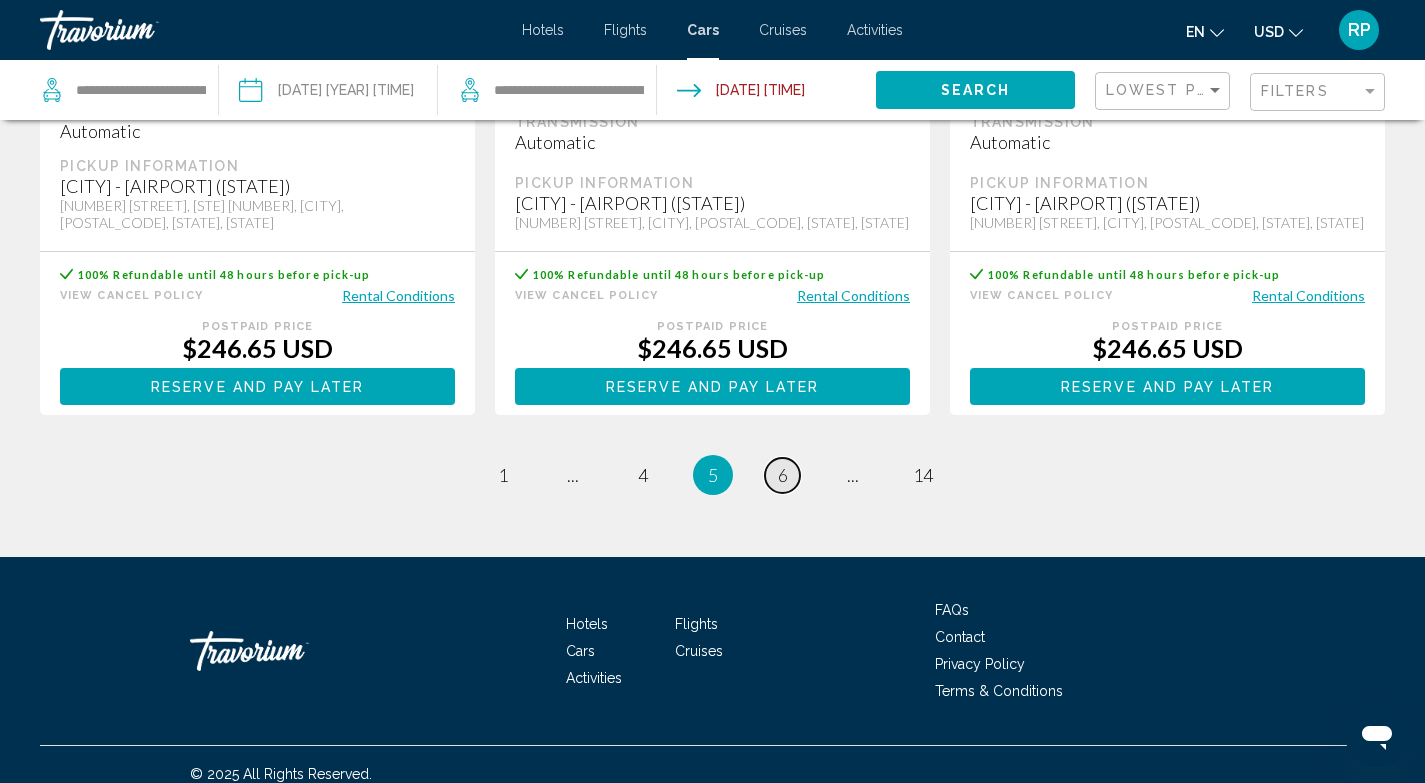 click on "6" at bounding box center (783, 475) 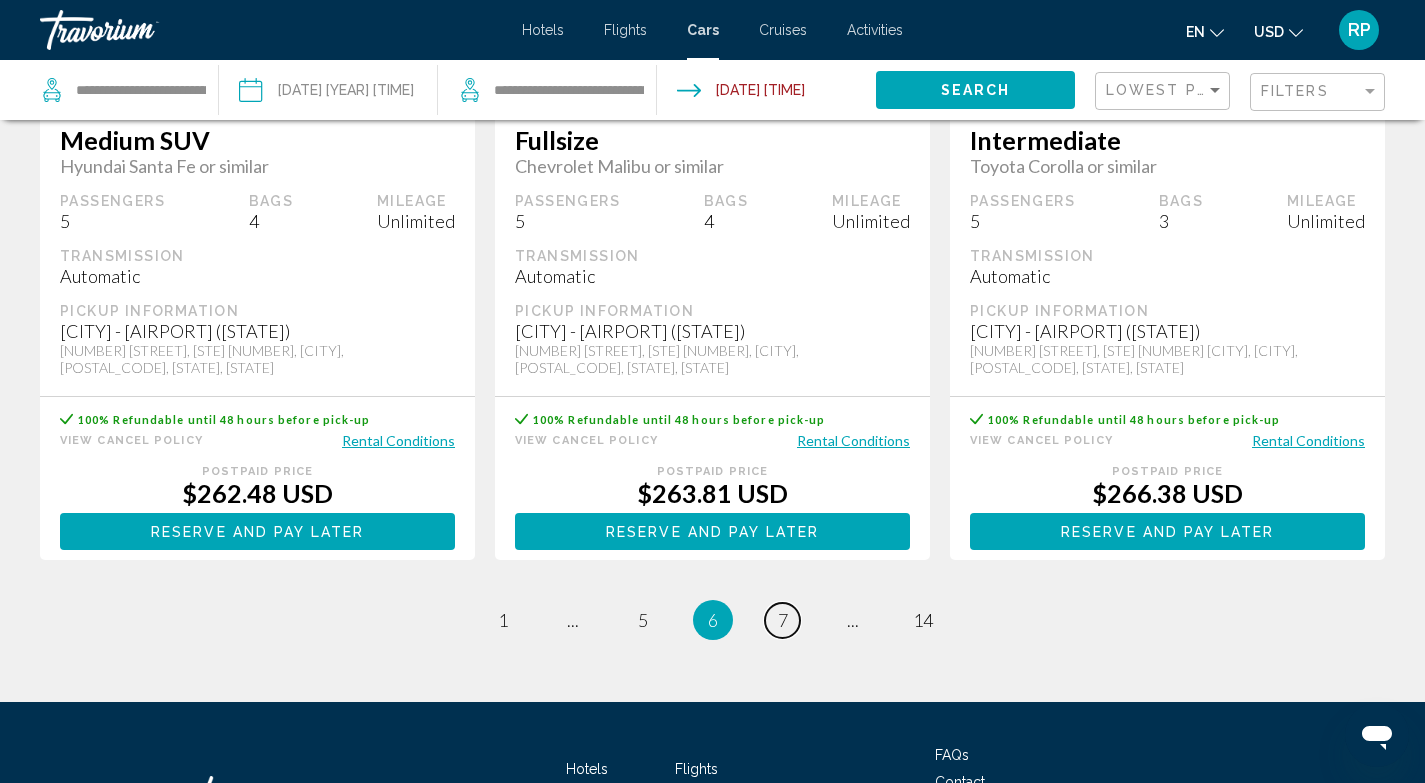 scroll, scrollTop: 3013, scrollLeft: 0, axis: vertical 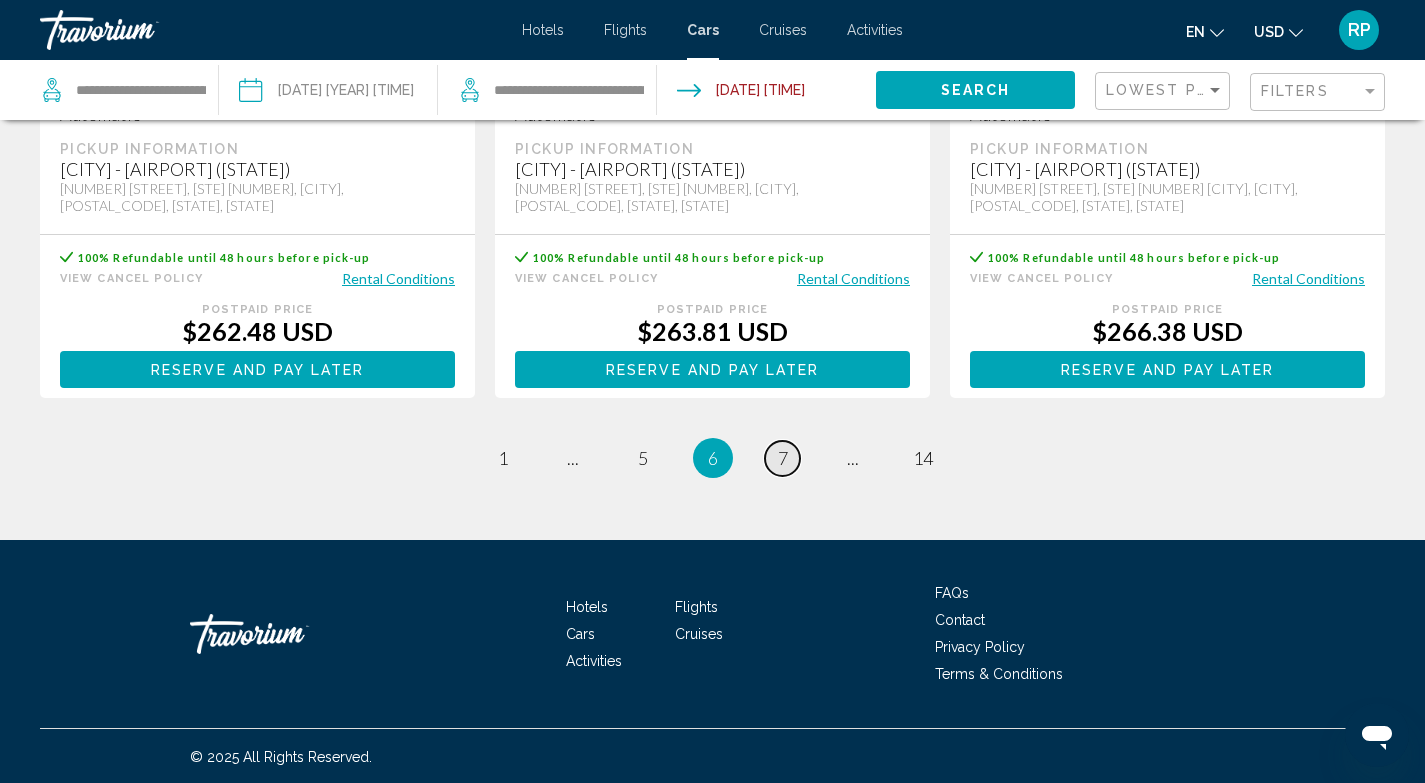 click on "7" at bounding box center (783, 458) 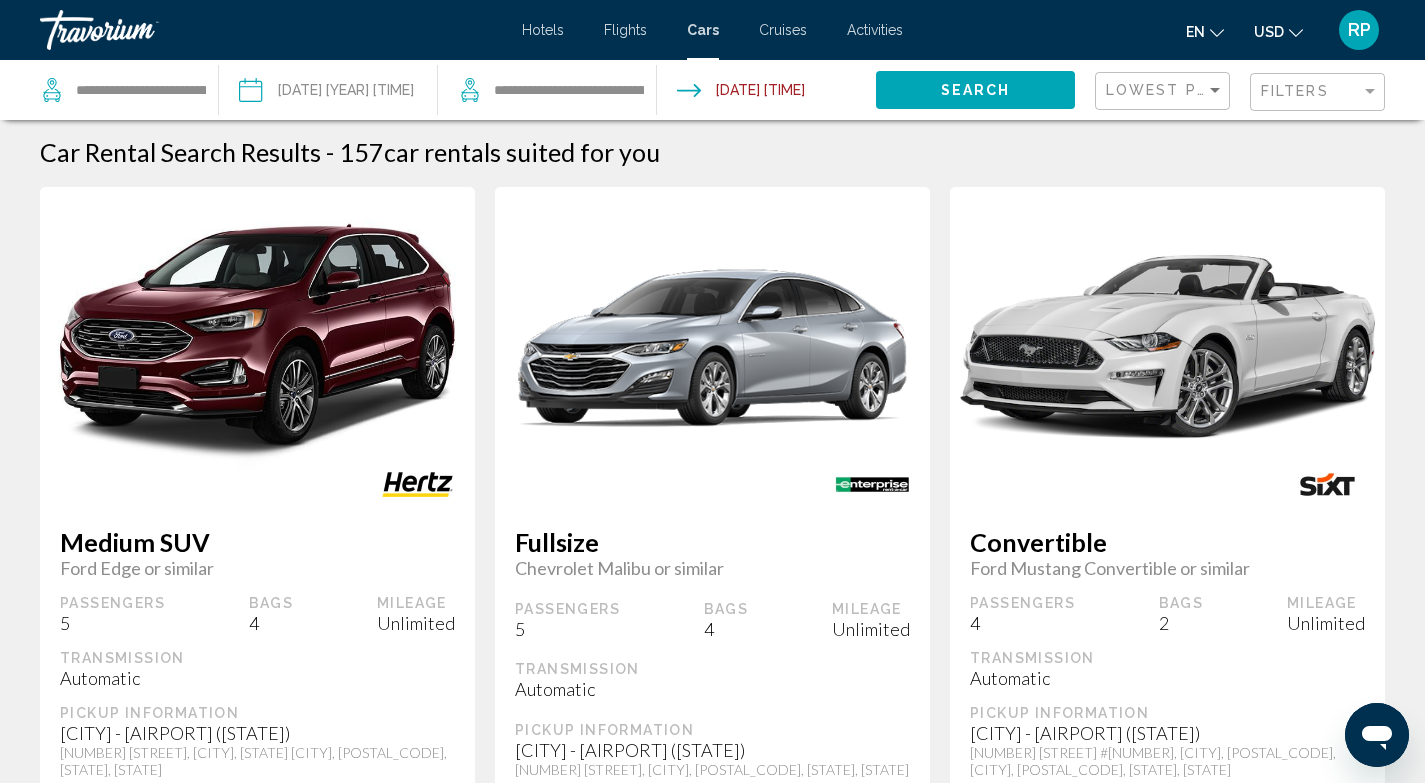 scroll, scrollTop: 4, scrollLeft: 0, axis: vertical 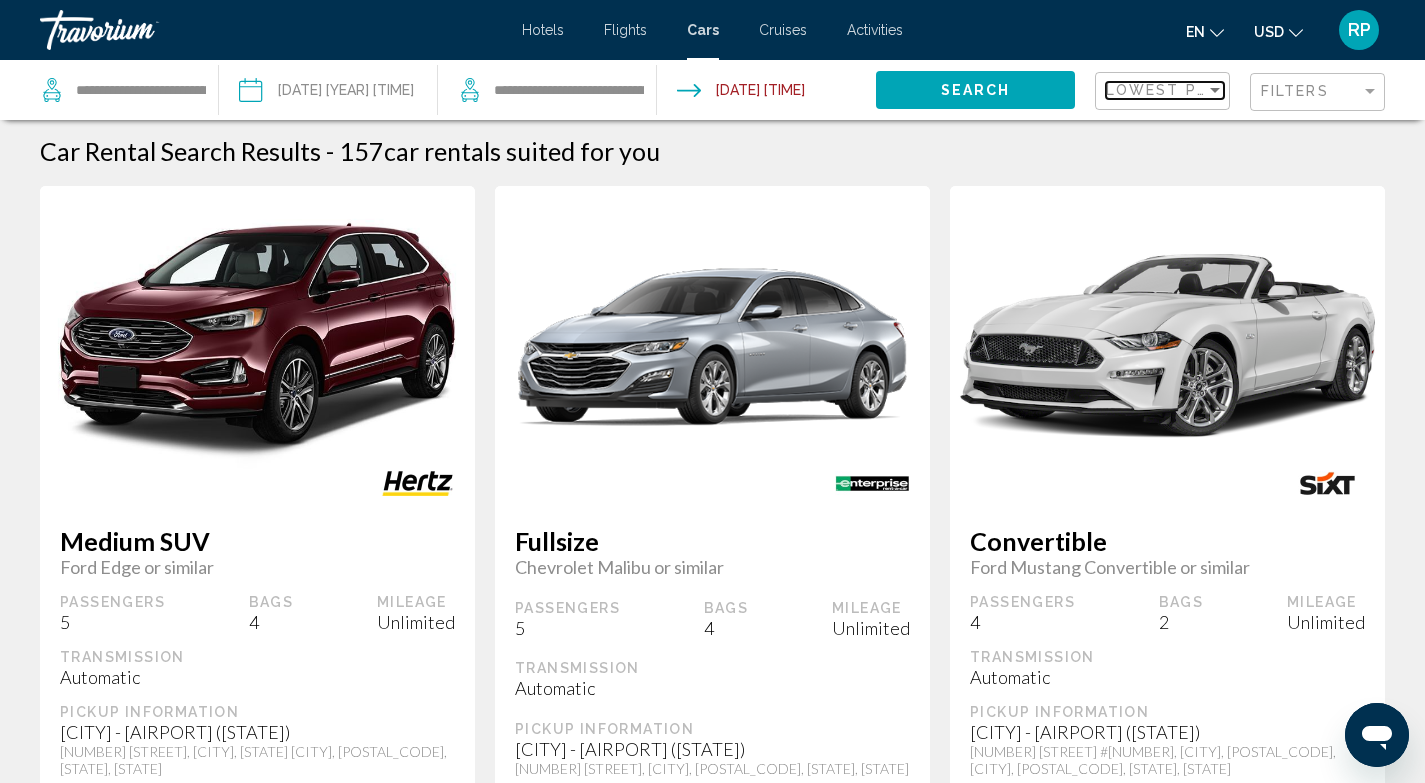 click on "Lowest Price" at bounding box center (1170, 90) 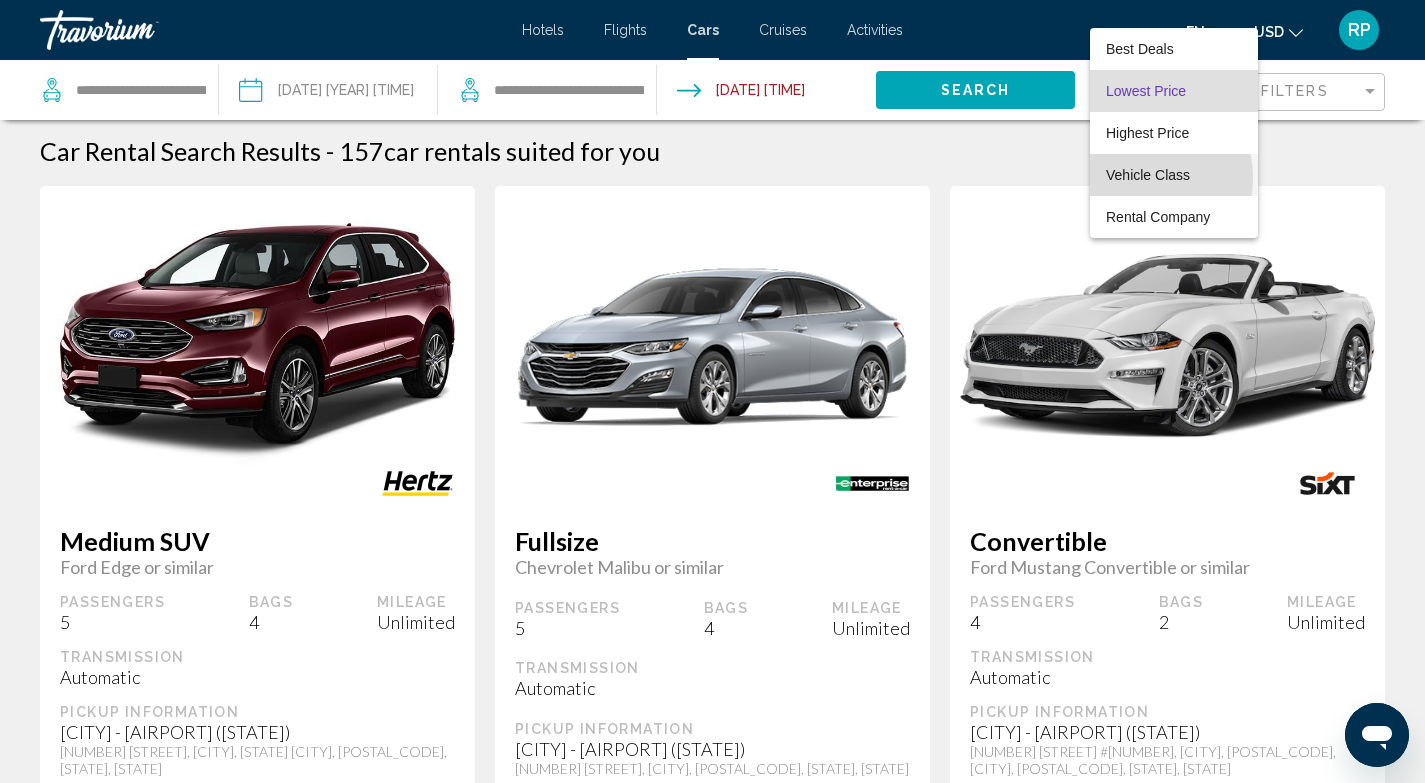 click on "Vehicle Class" at bounding box center (1148, 175) 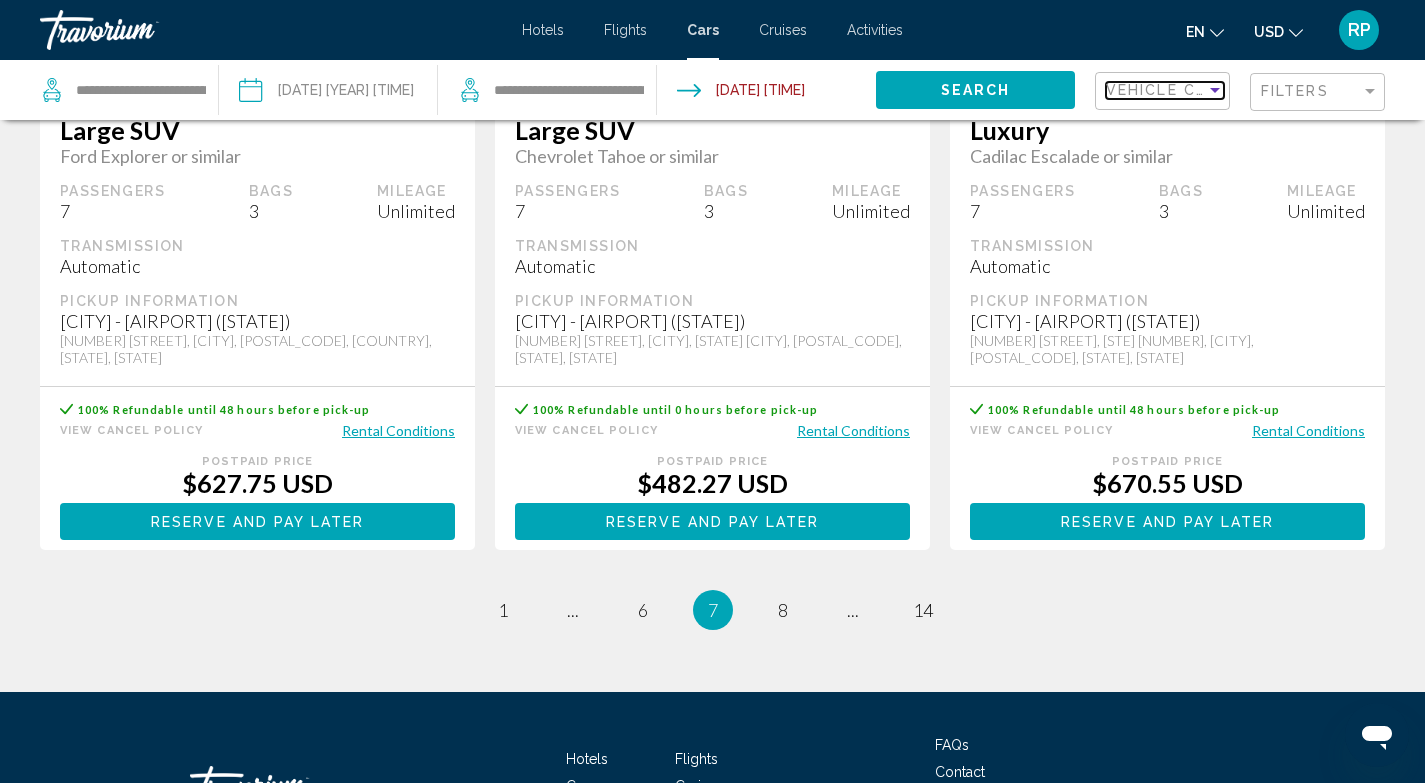 scroll, scrollTop: 3010, scrollLeft: 0, axis: vertical 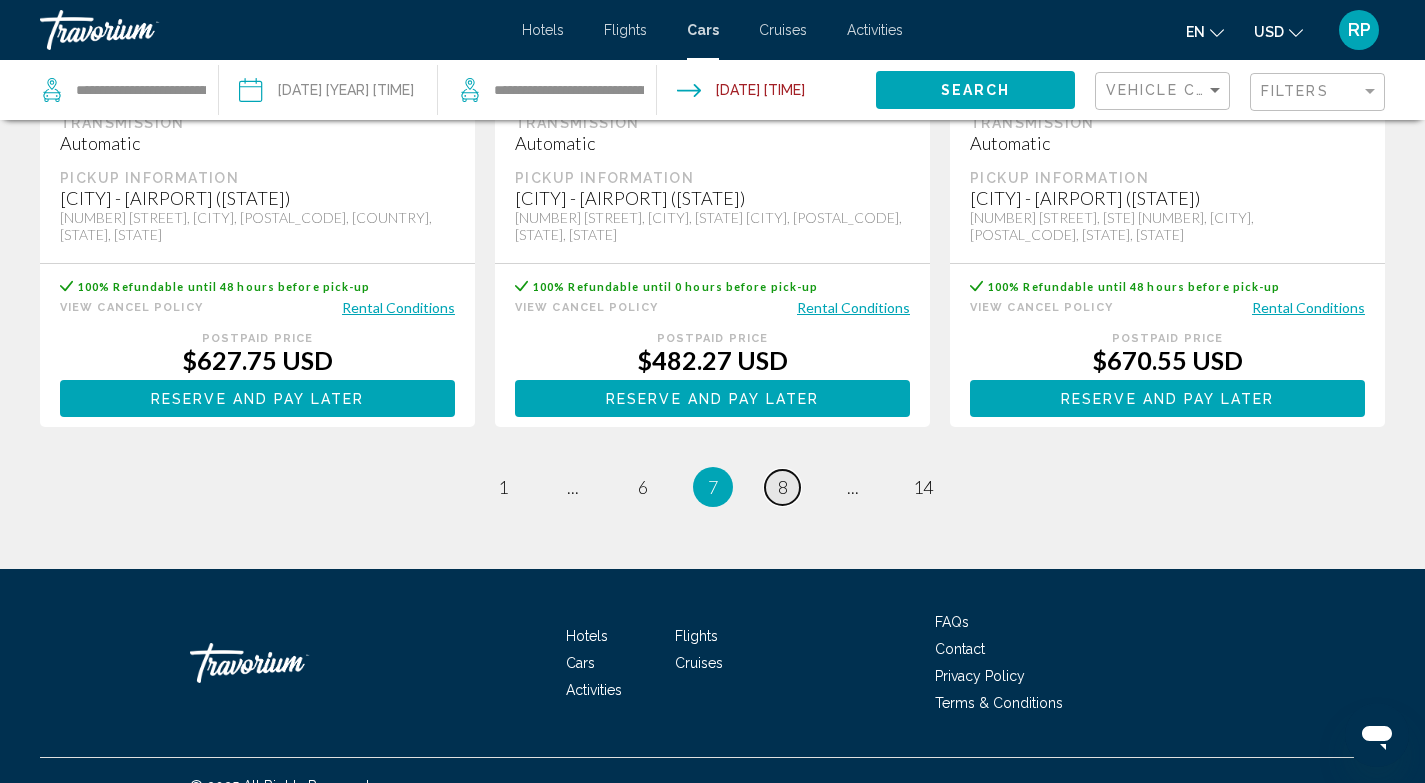 click on "page  8" at bounding box center [782, 487] 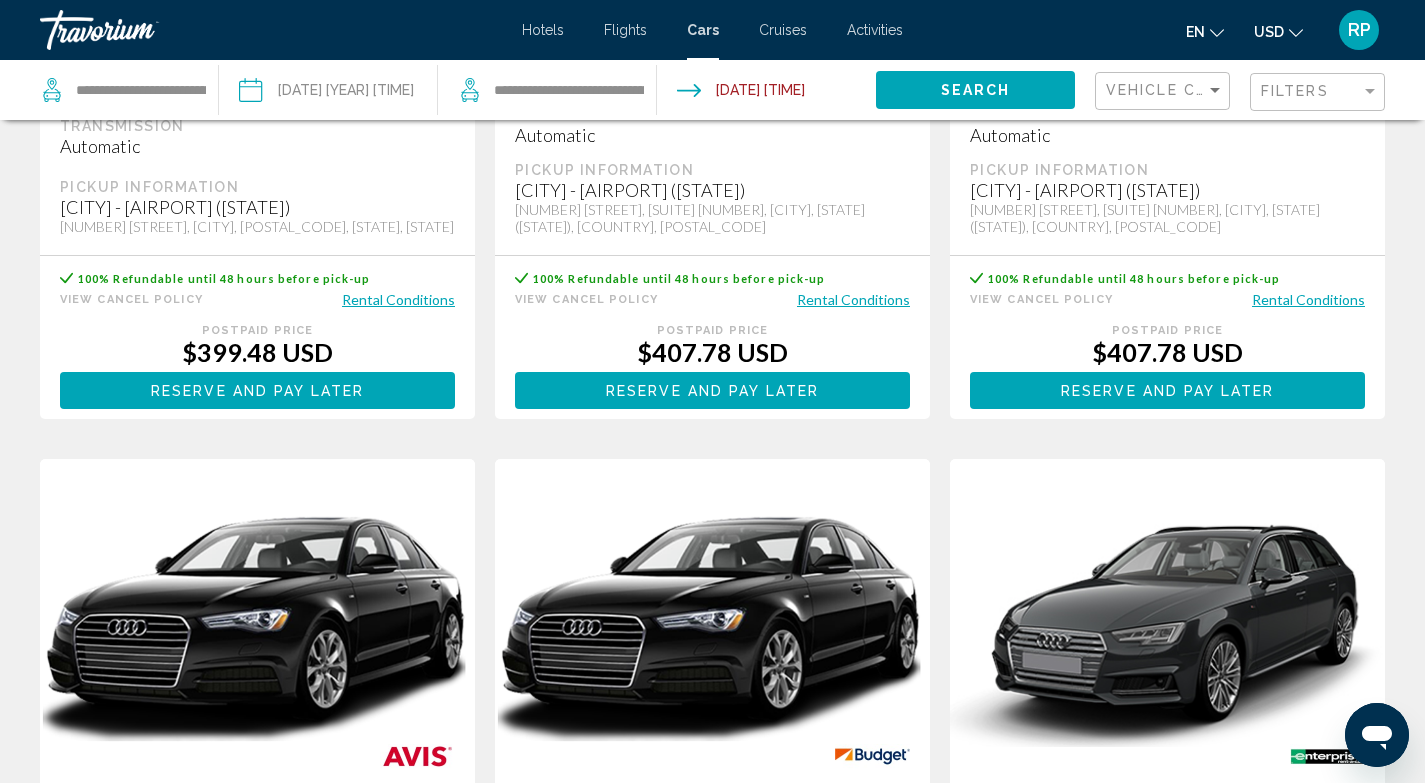 scroll, scrollTop: 76, scrollLeft: 0, axis: vertical 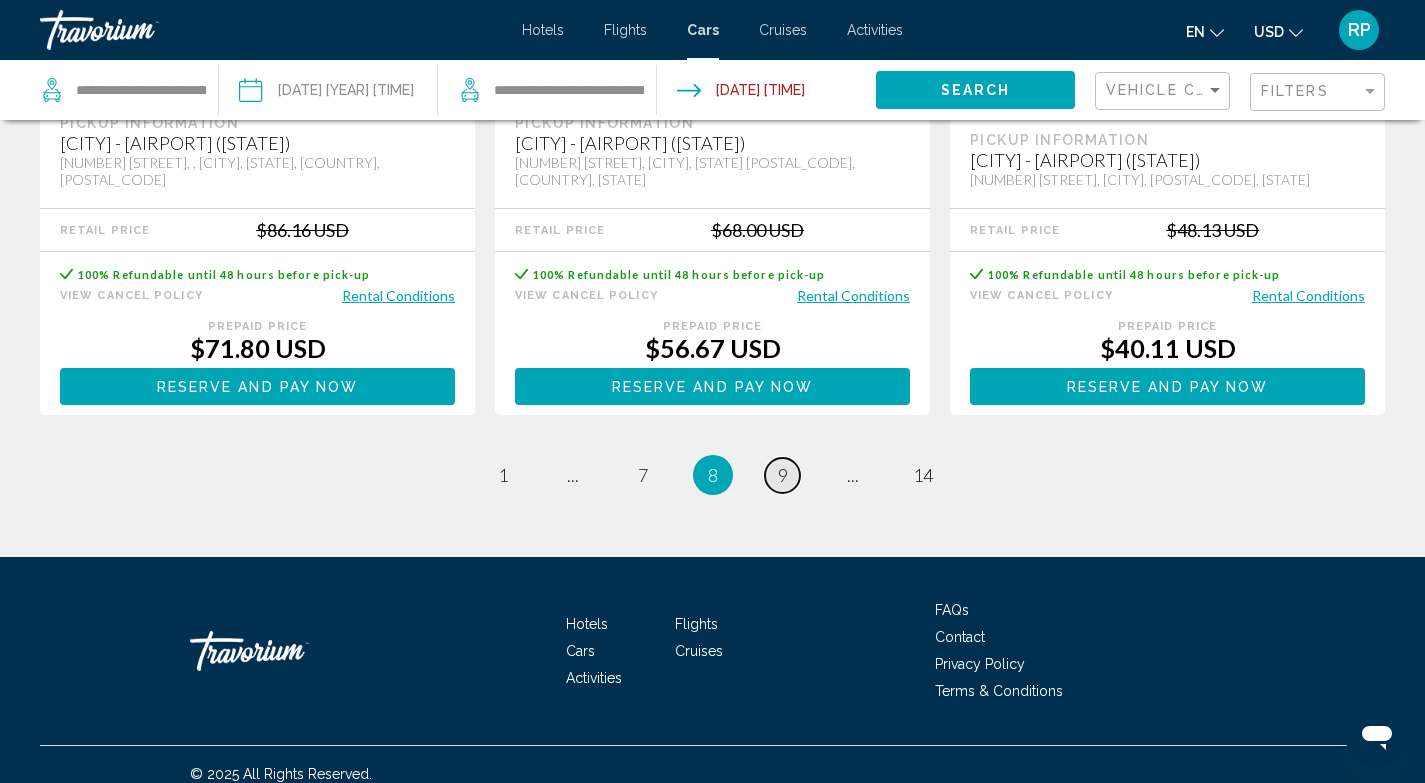 click on "page  9" at bounding box center (782, 475) 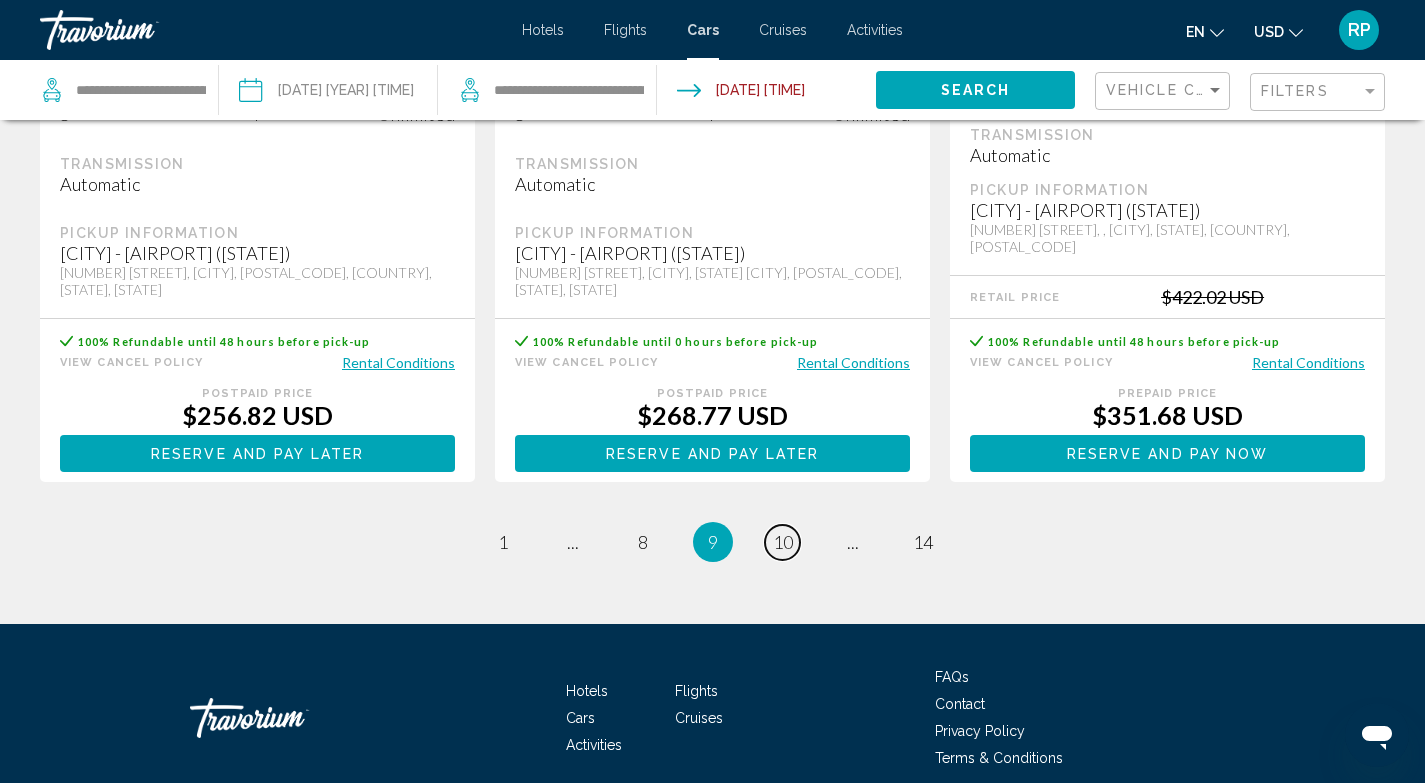 scroll, scrollTop: 3039, scrollLeft: 0, axis: vertical 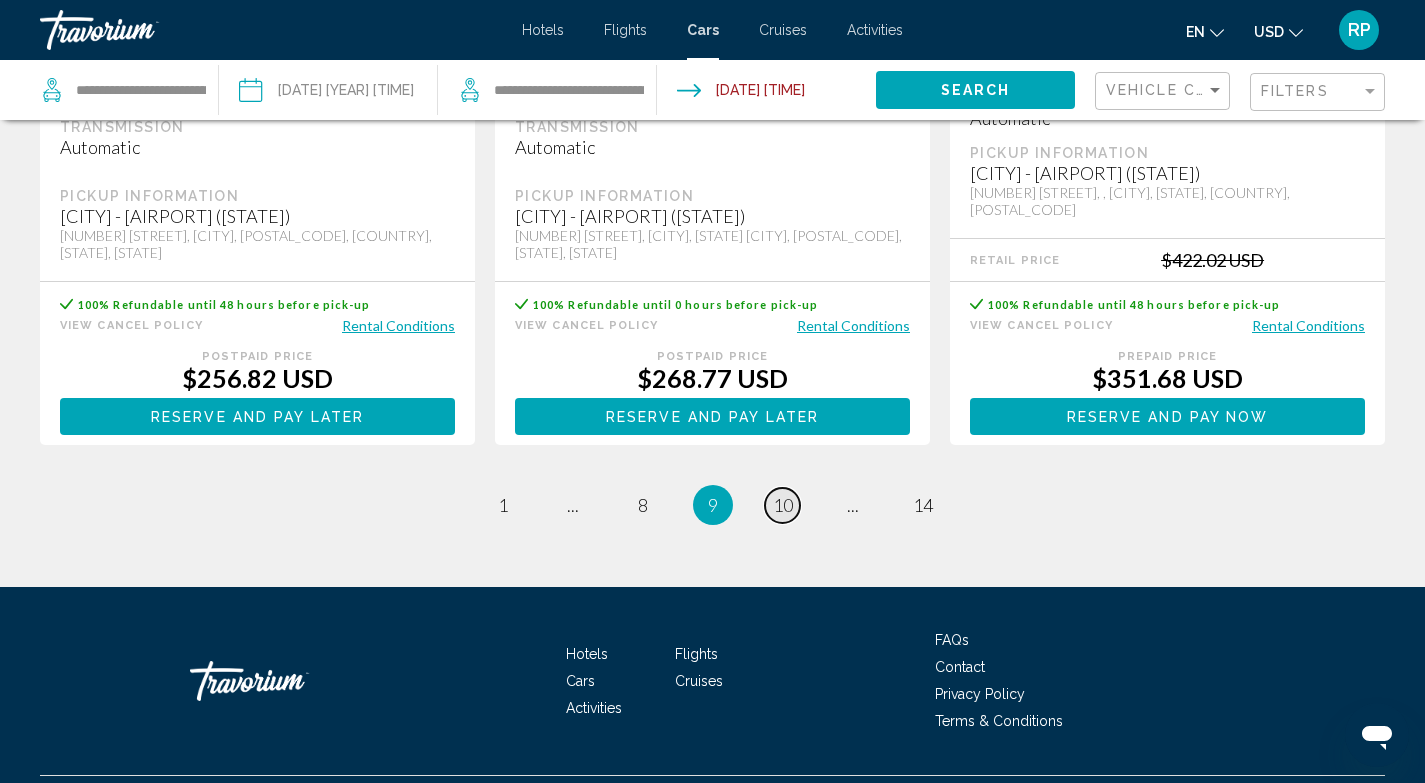 click on "10" at bounding box center [783, 505] 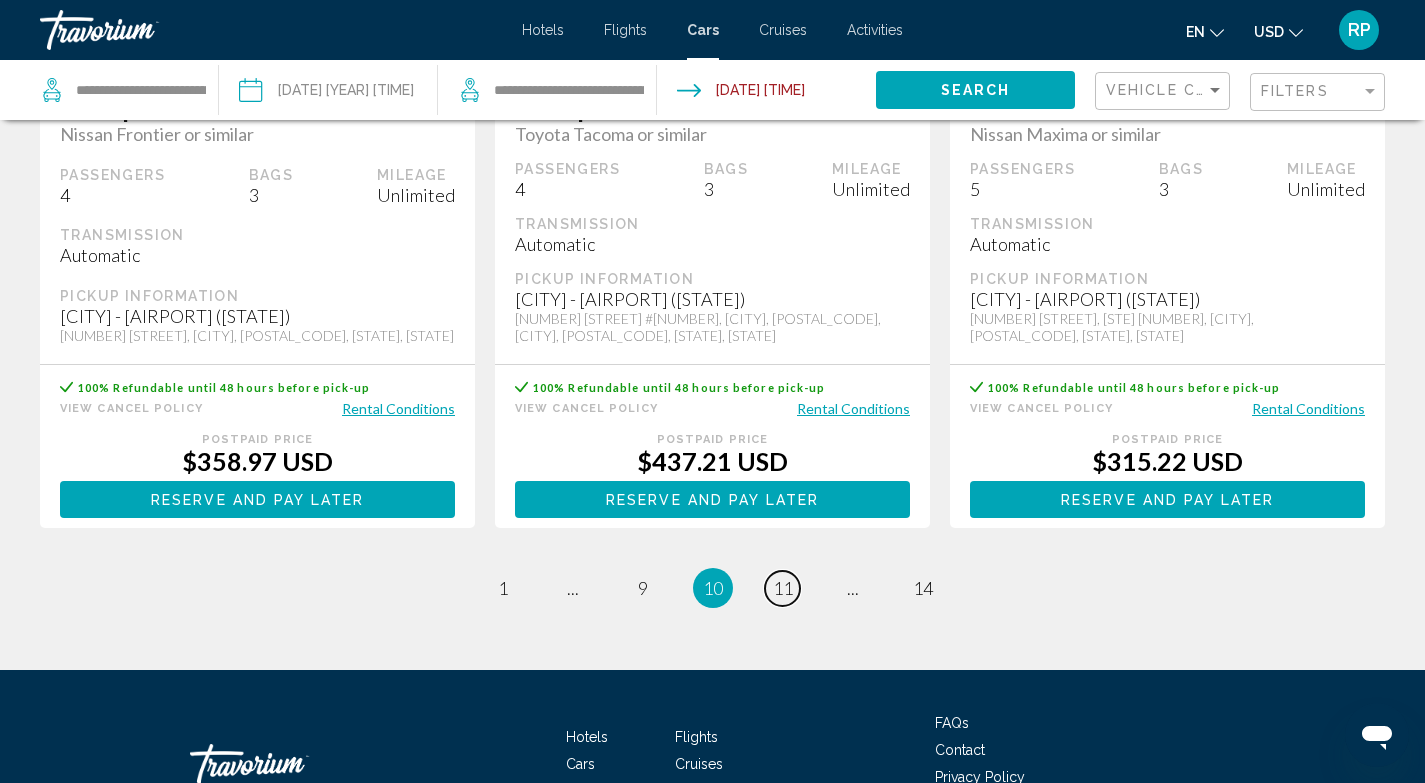 scroll, scrollTop: 3013, scrollLeft: 0, axis: vertical 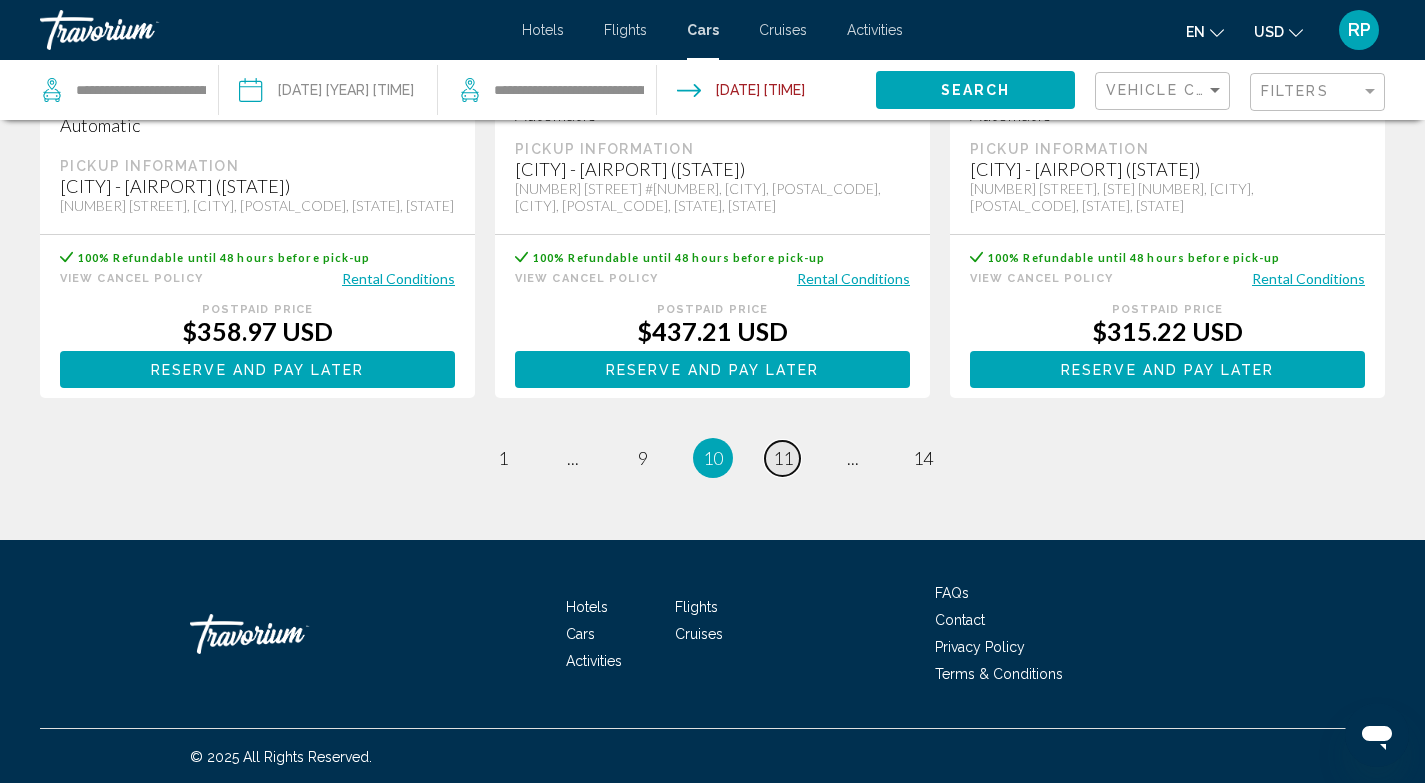 click on "page  11" at bounding box center (782, 458) 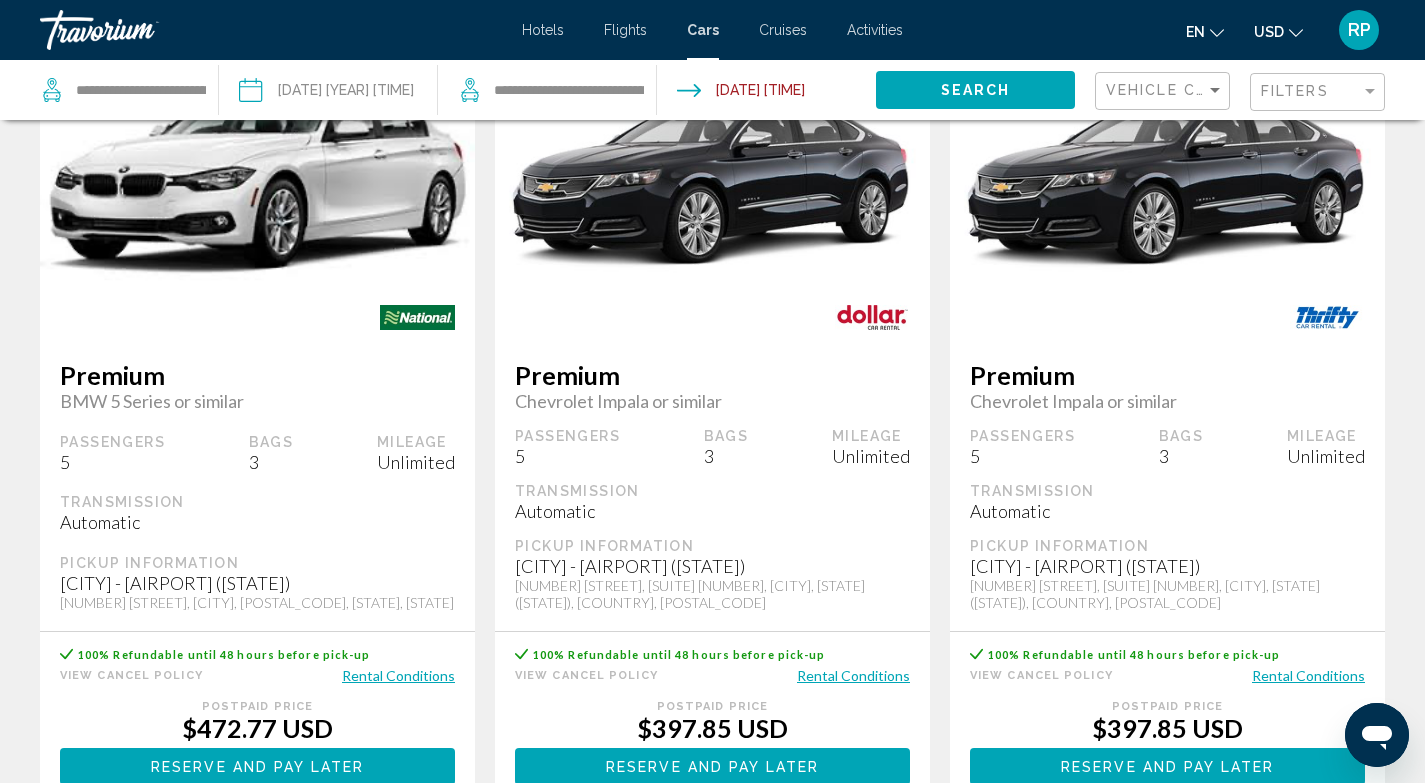 scroll, scrollTop: 0, scrollLeft: 0, axis: both 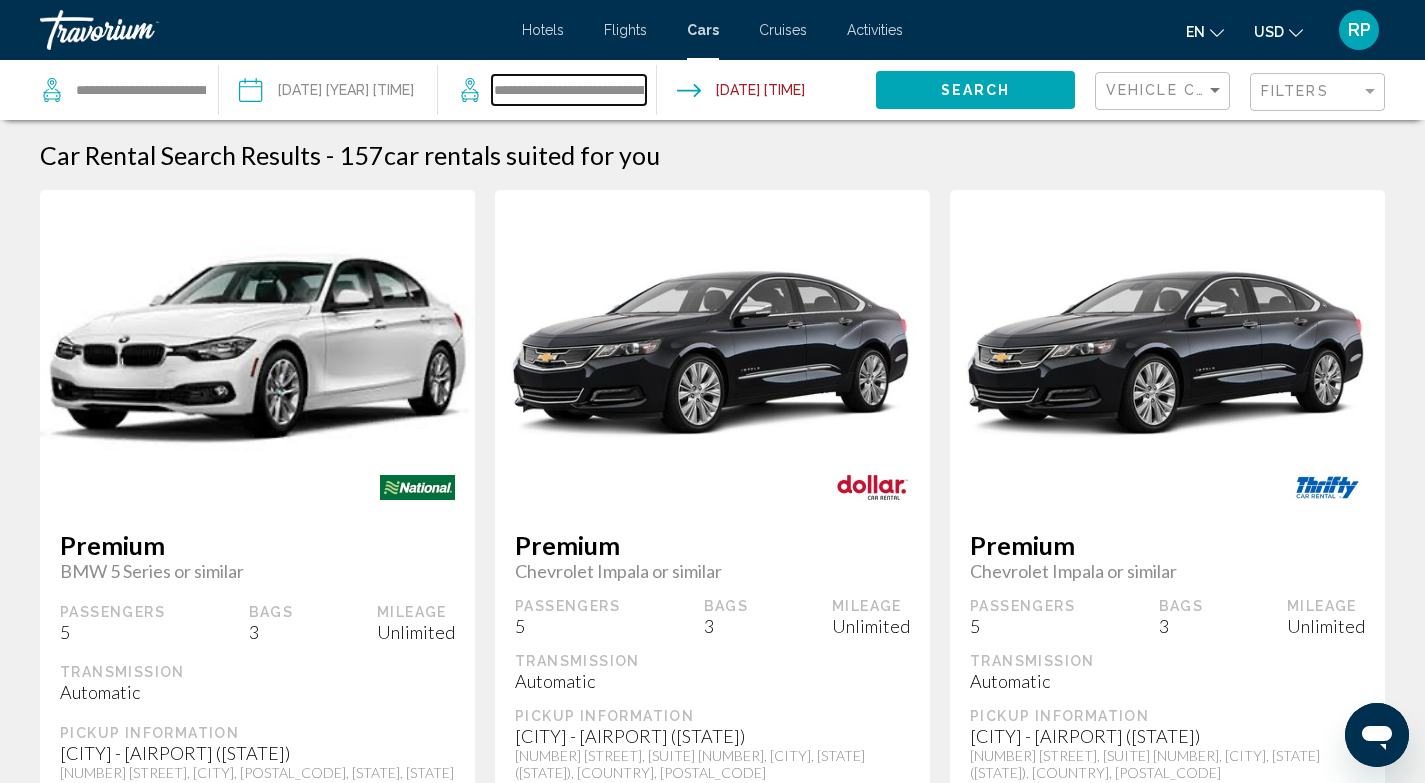 click on "**********" at bounding box center (569, 90) 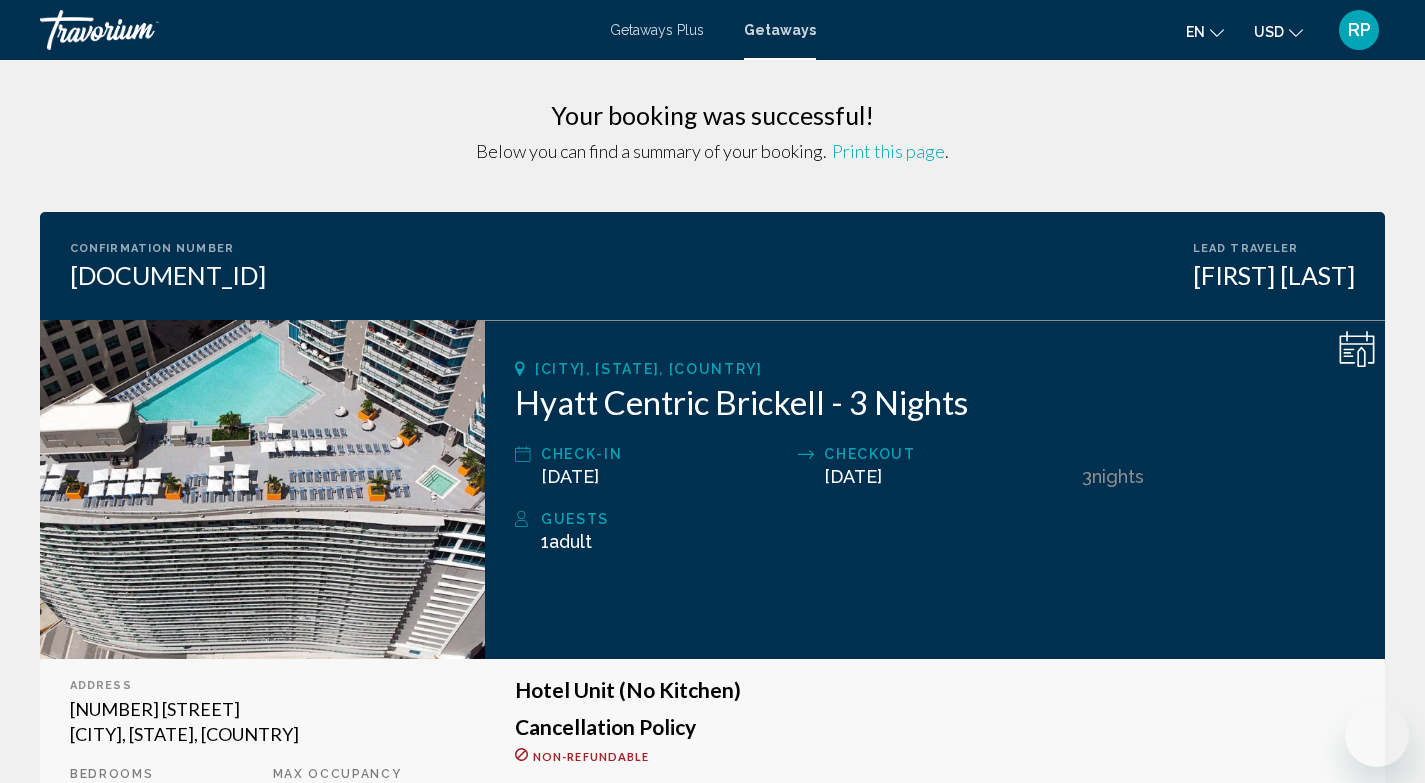 scroll, scrollTop: 0, scrollLeft: 0, axis: both 